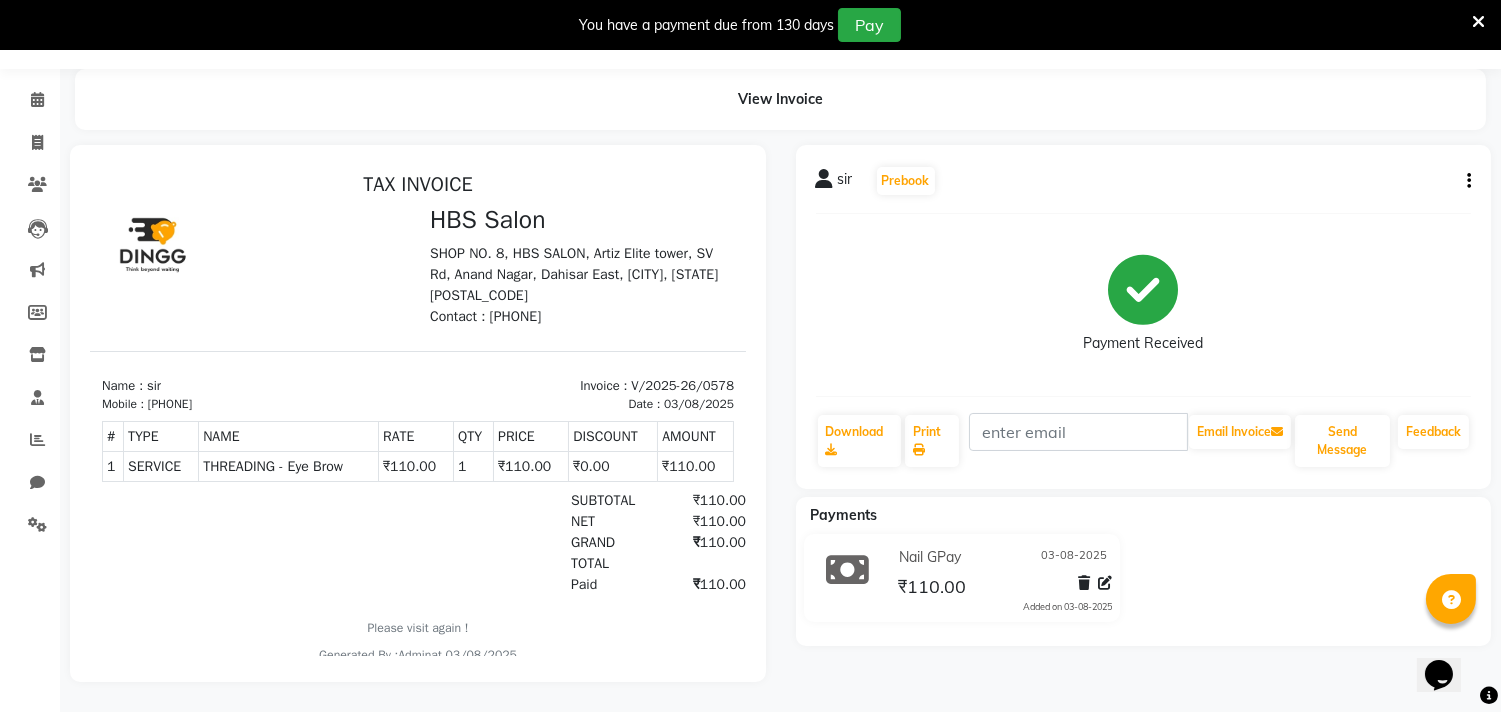 scroll, scrollTop: 68, scrollLeft: 0, axis: vertical 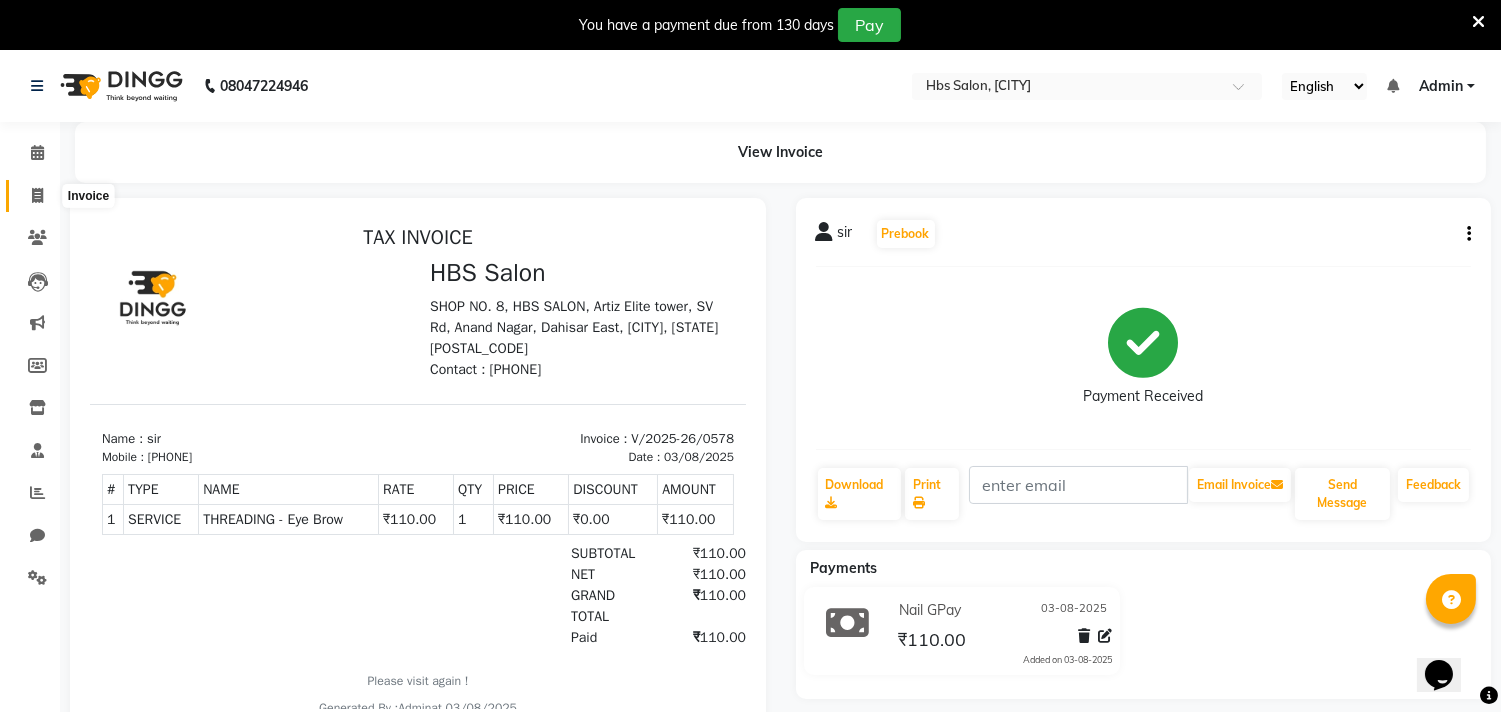 click 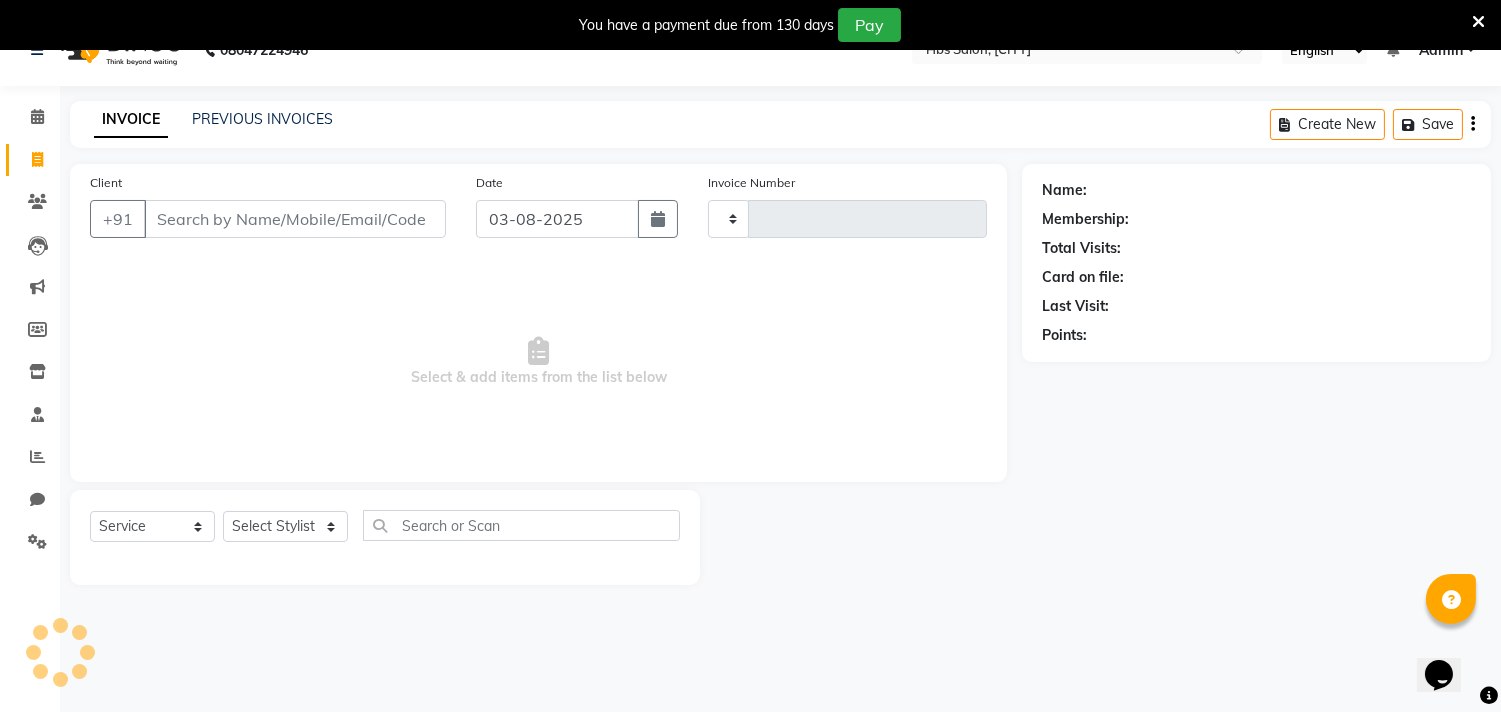scroll, scrollTop: 50, scrollLeft: 0, axis: vertical 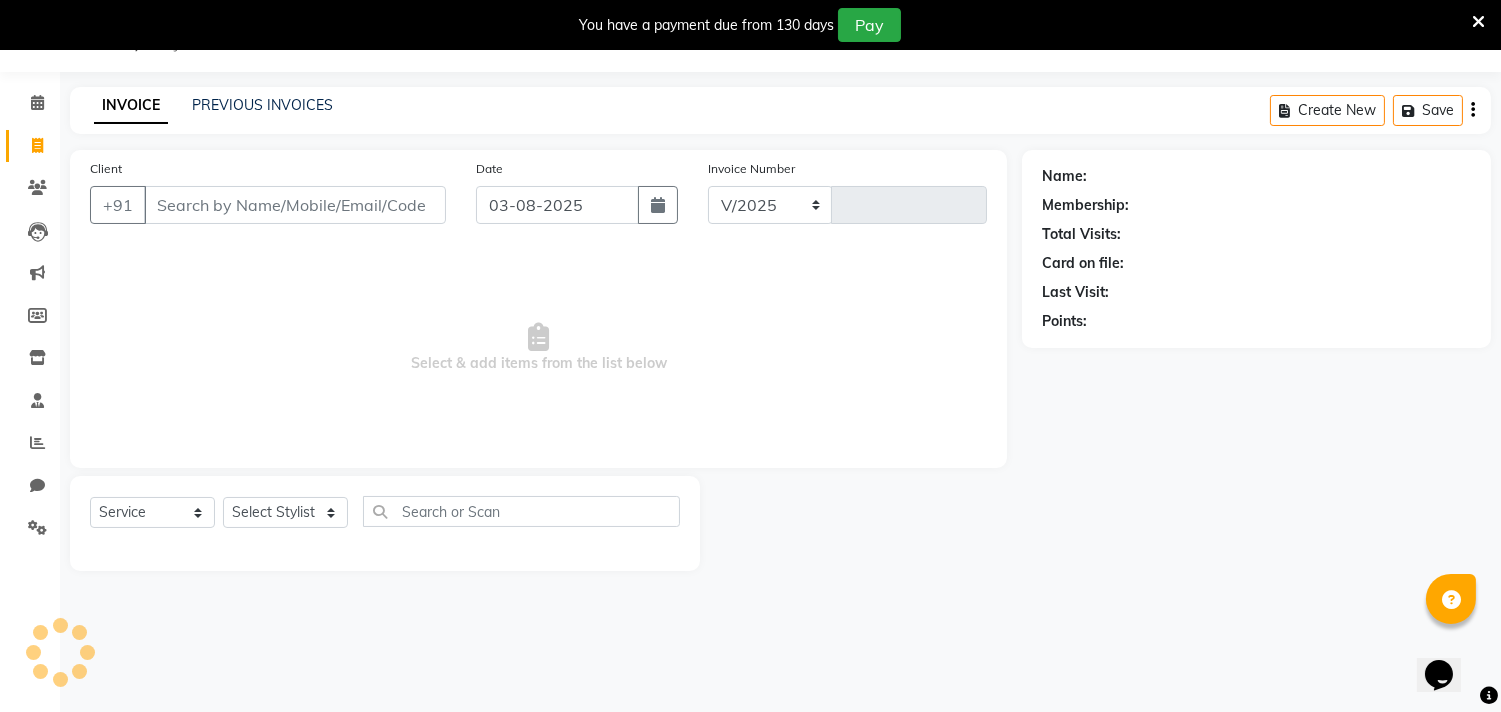 select on "7935" 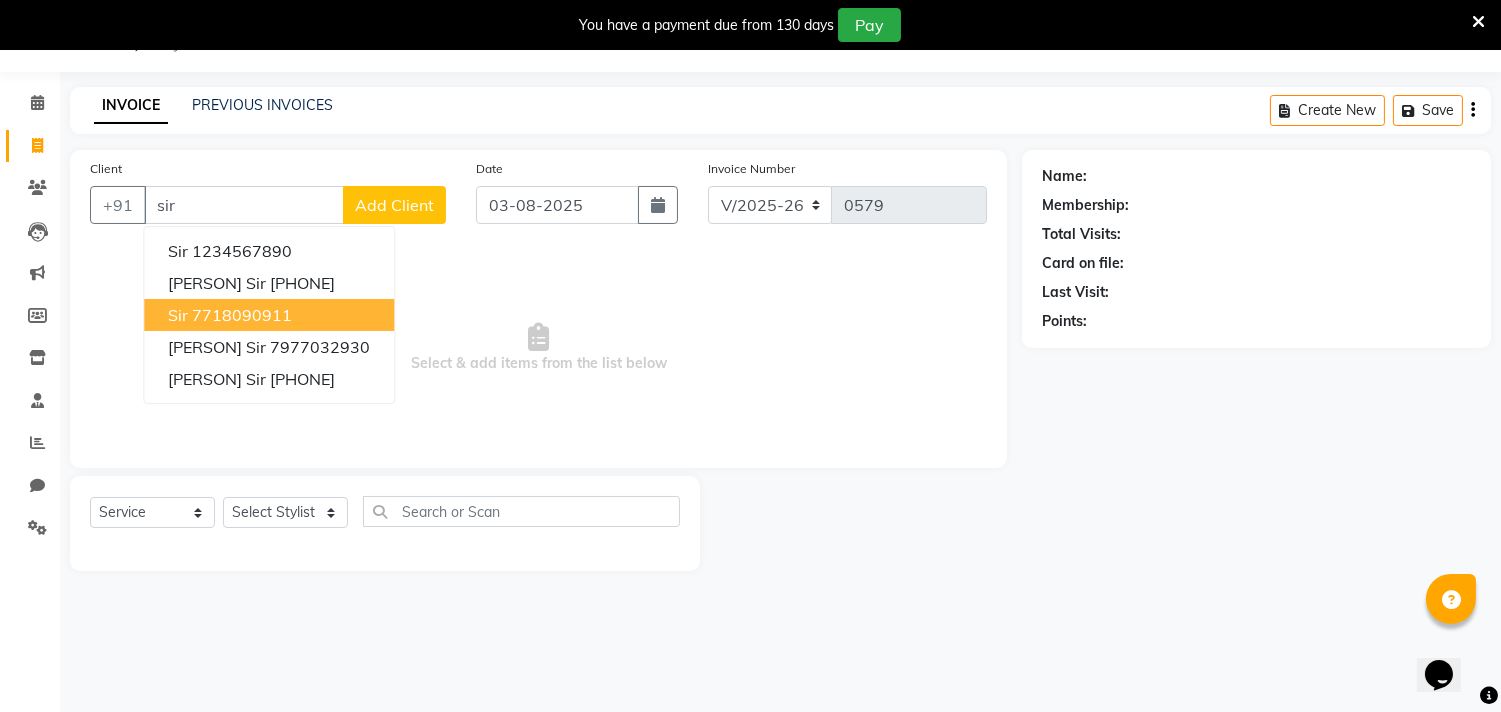 click on "sir  7718090911" at bounding box center (269, 315) 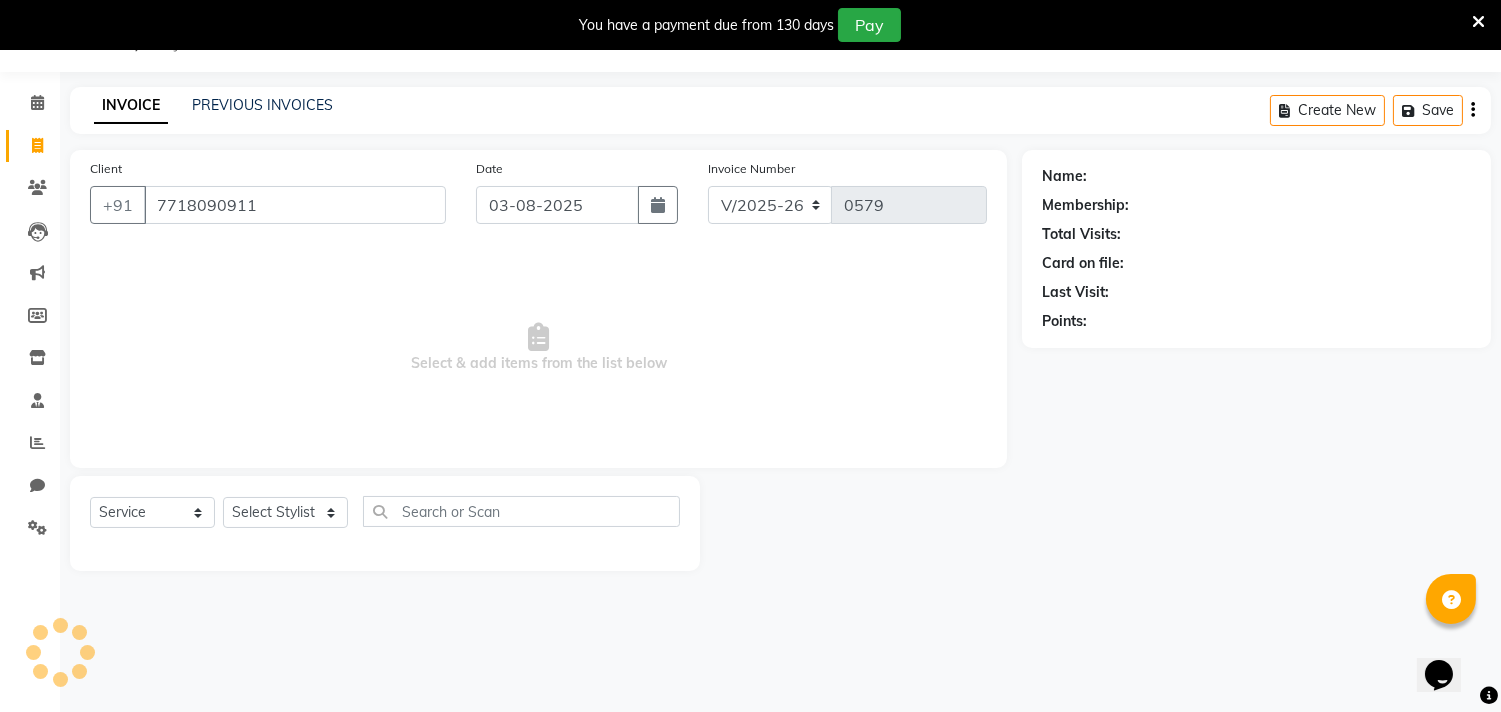 type on "7718090911" 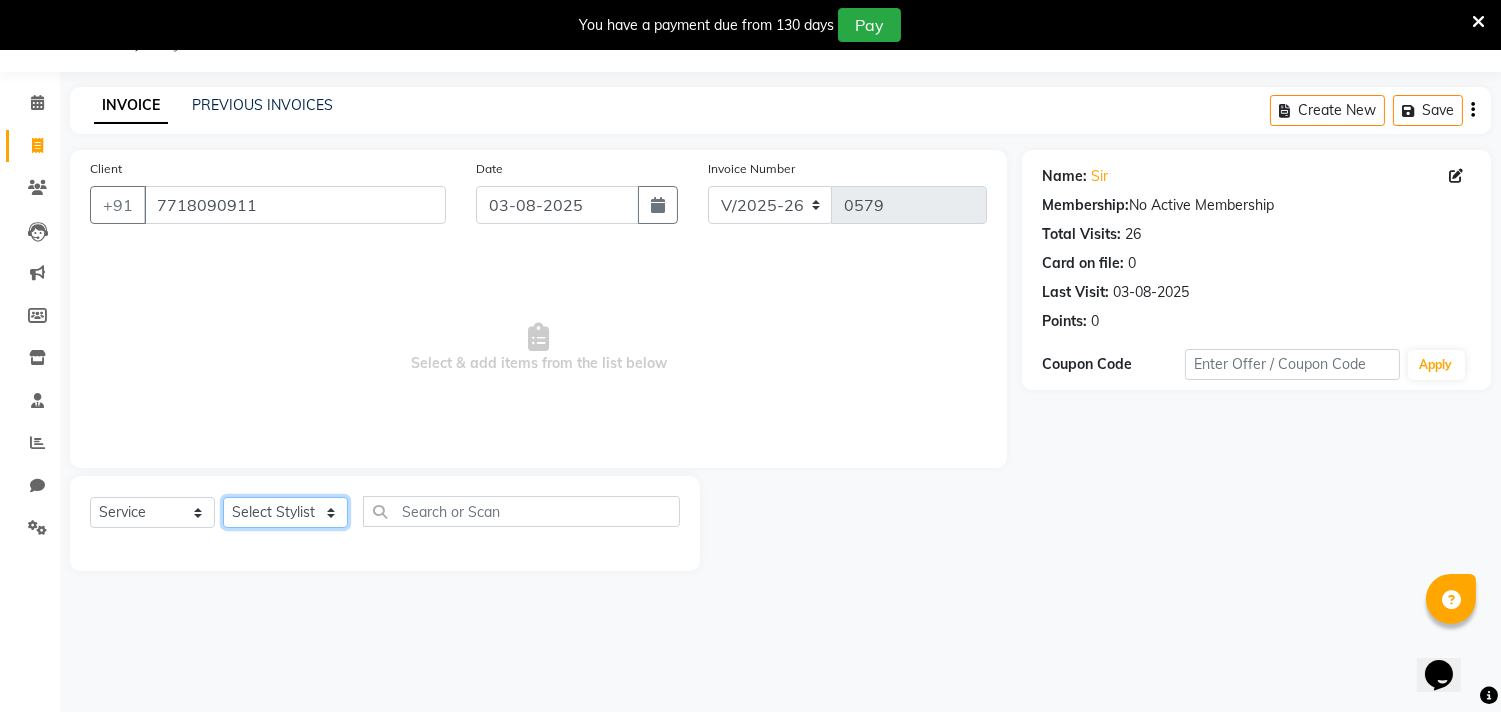 click on "Select Stylist [PERSON] [PERSON] [PERSON] [PERSON] [PERSON] [PERSON] [PERSON] [PERSON] [PERSON] [PERSON] [PERSON] [PERSON] [PERSON] [PERSON] [PERSON] [PERSON] [PERSON] [PERSON] [PERSON] [PERSON] [PERSON] [PERSON]" 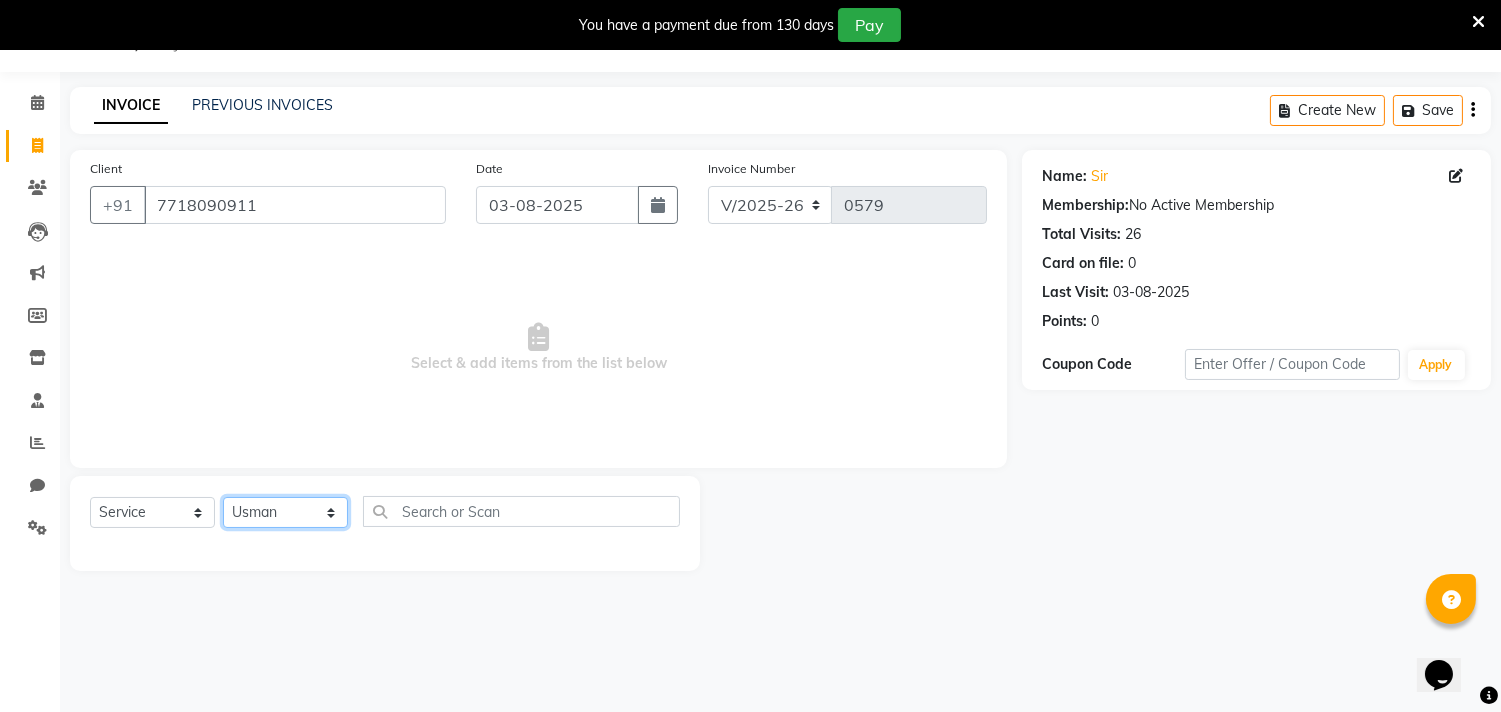 click on "Select Stylist [PERSON] [PERSON] [PERSON] [PERSON] [PERSON] [PERSON] [PERSON] [PERSON] [PERSON] [PERSON] [PERSON] [PERSON] [PERSON] [PERSON] [PERSON] [PERSON] [PERSON] [PERSON] [PERSON] [PERSON] [PERSON] [PERSON]" 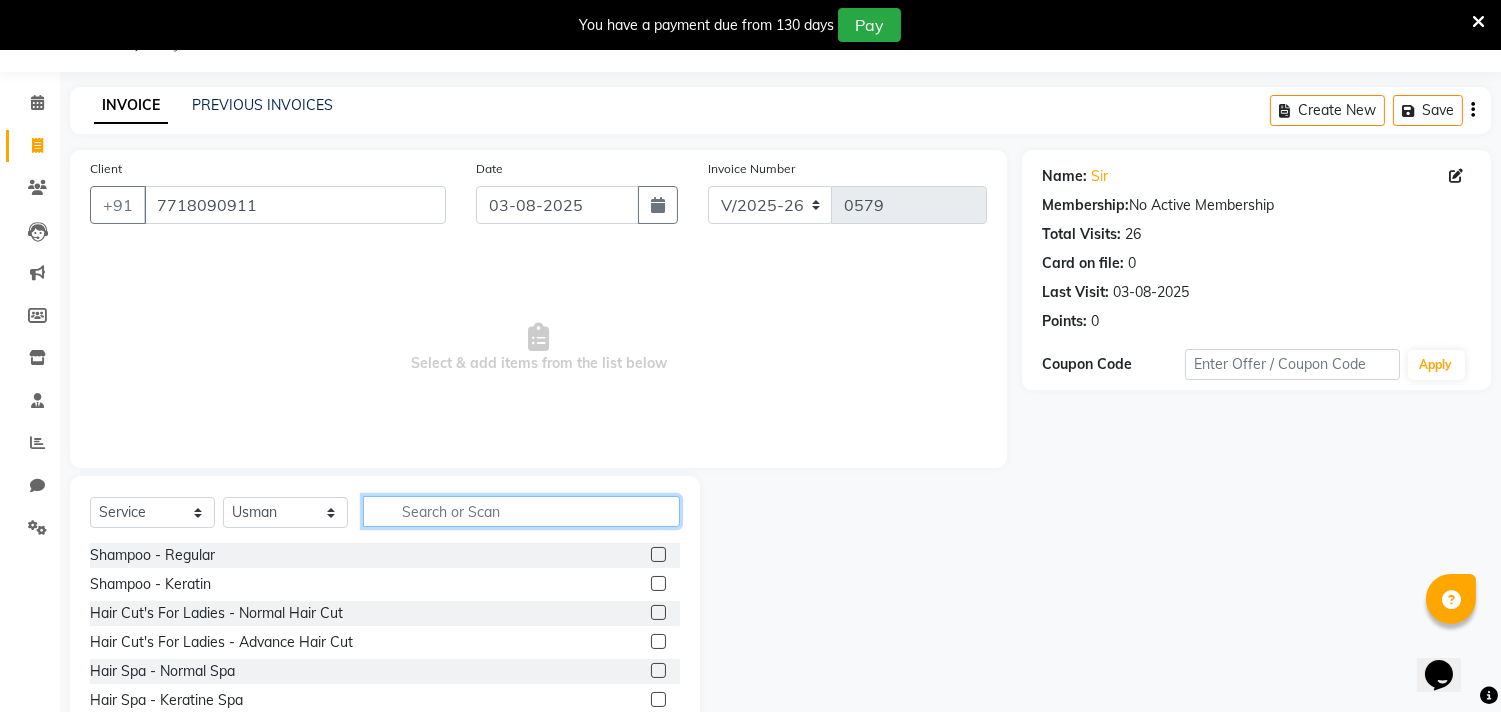 click 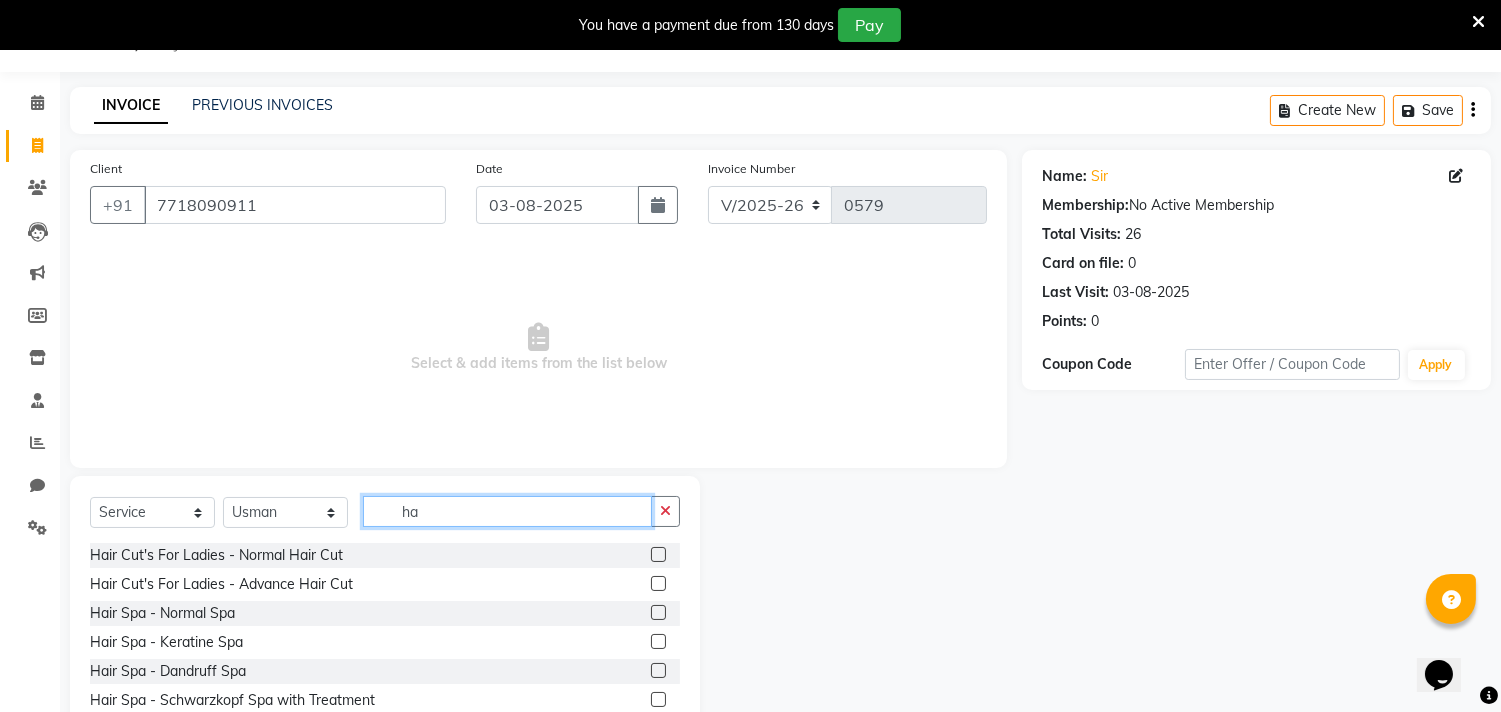 type on "h" 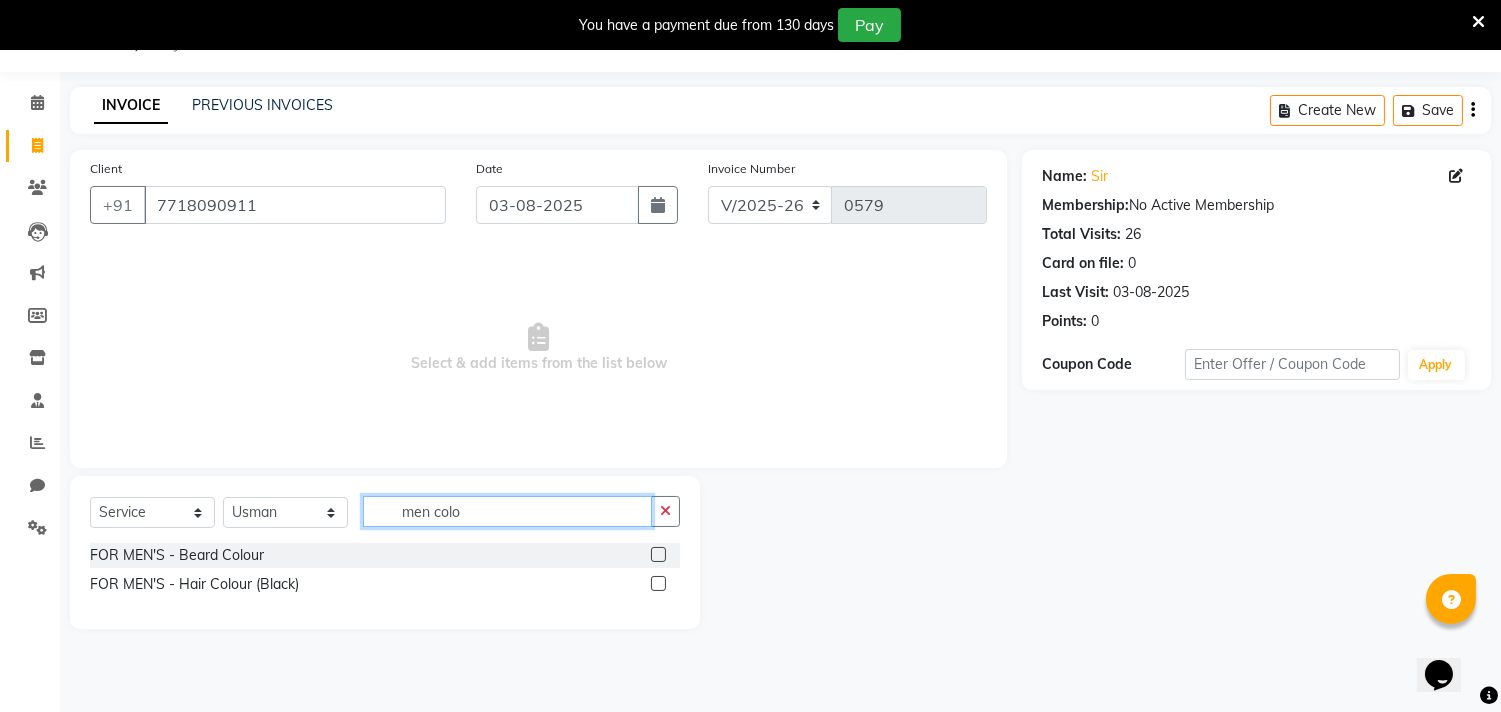 type on "men colo" 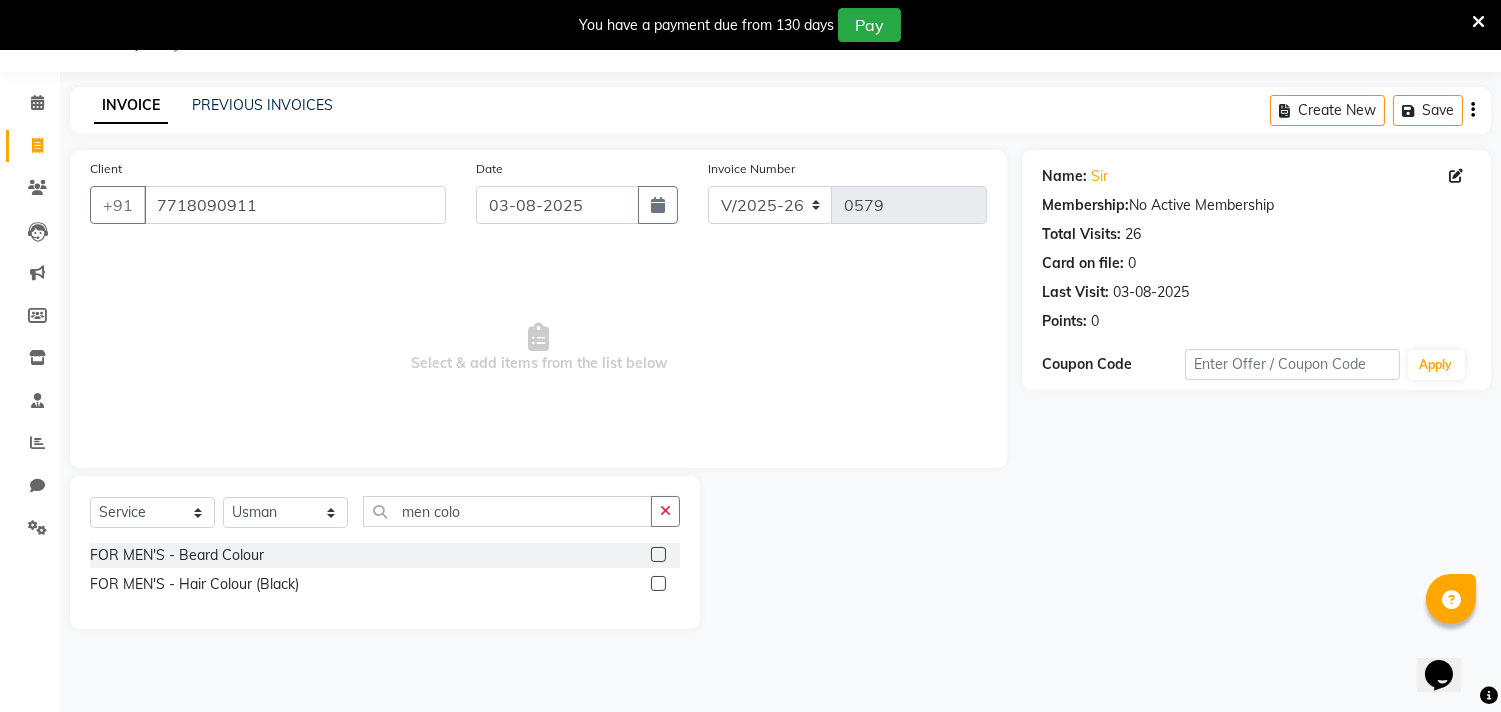 click 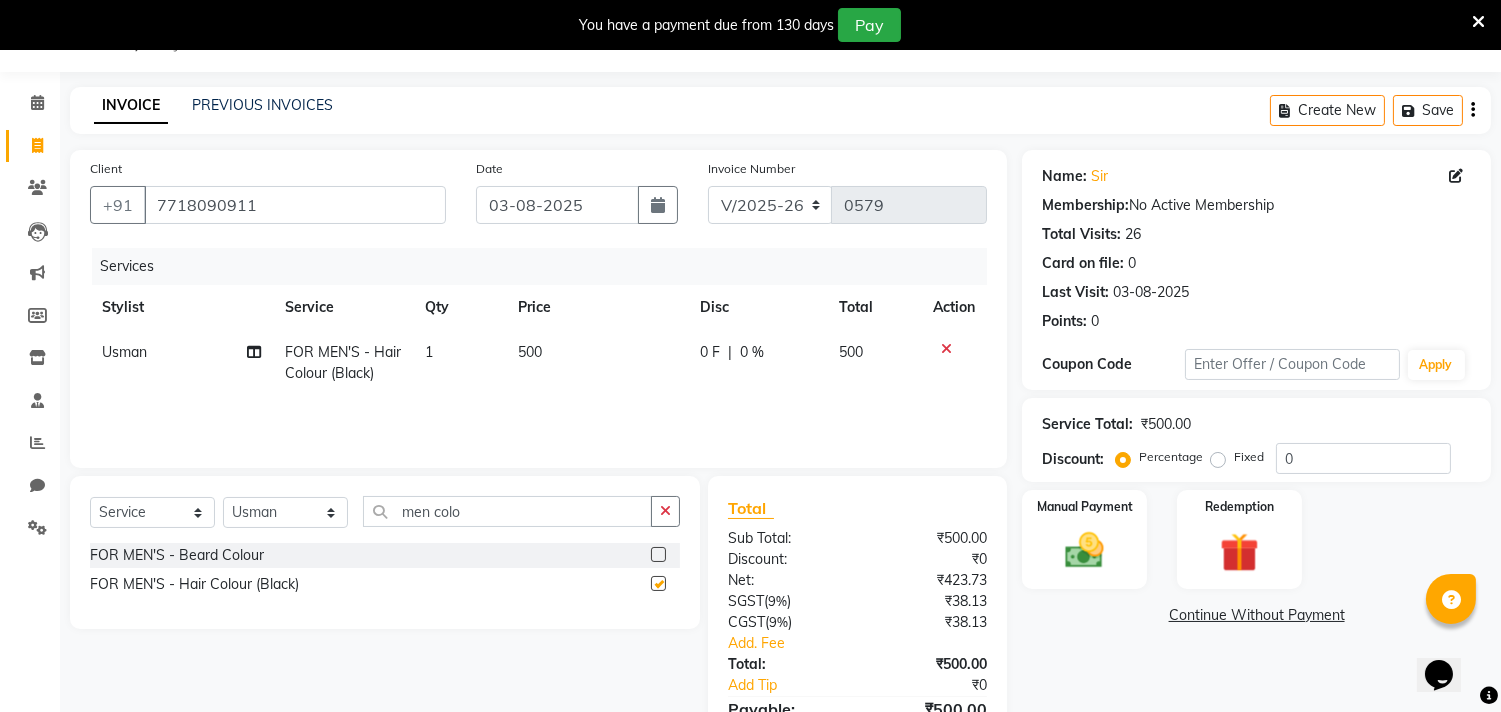 checkbox on "false" 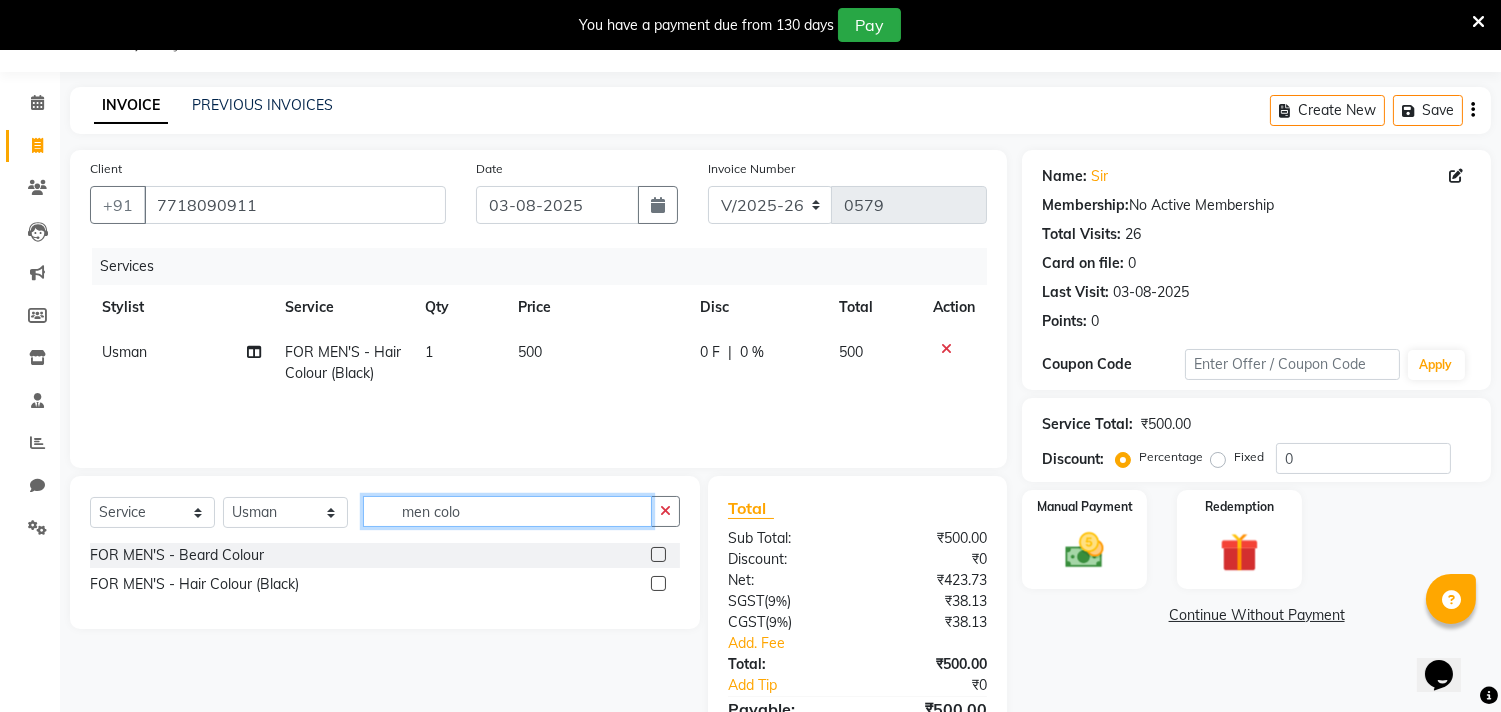 click on "men colo" 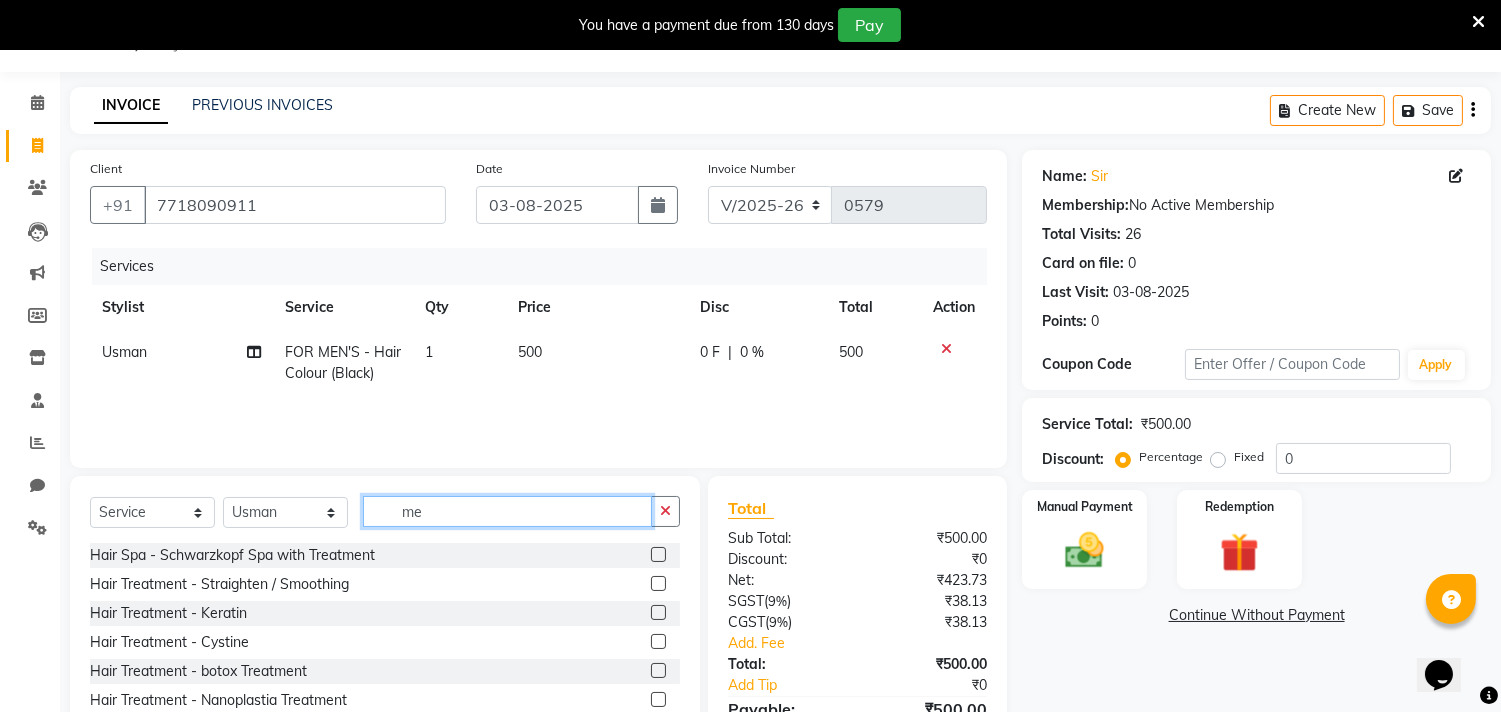 type on "m" 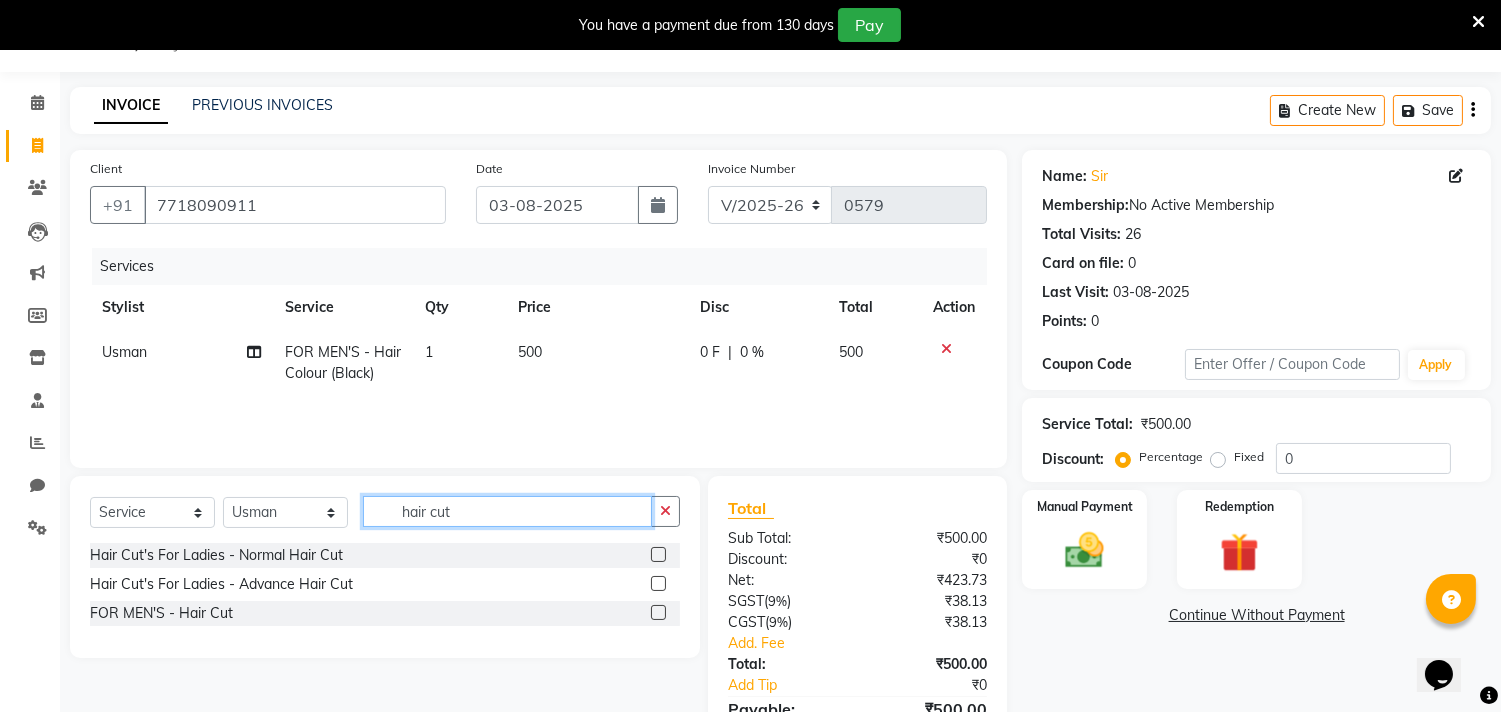 type on "hair cut" 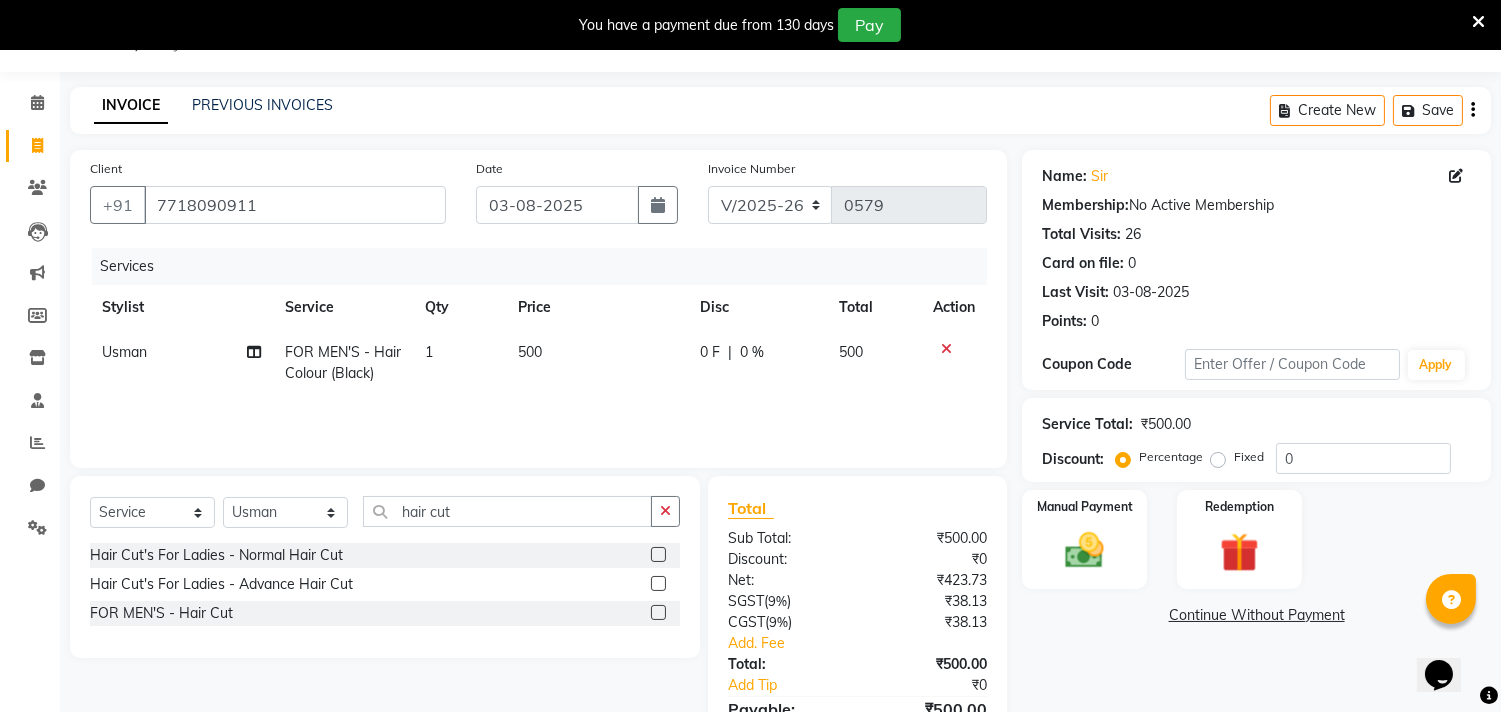 click 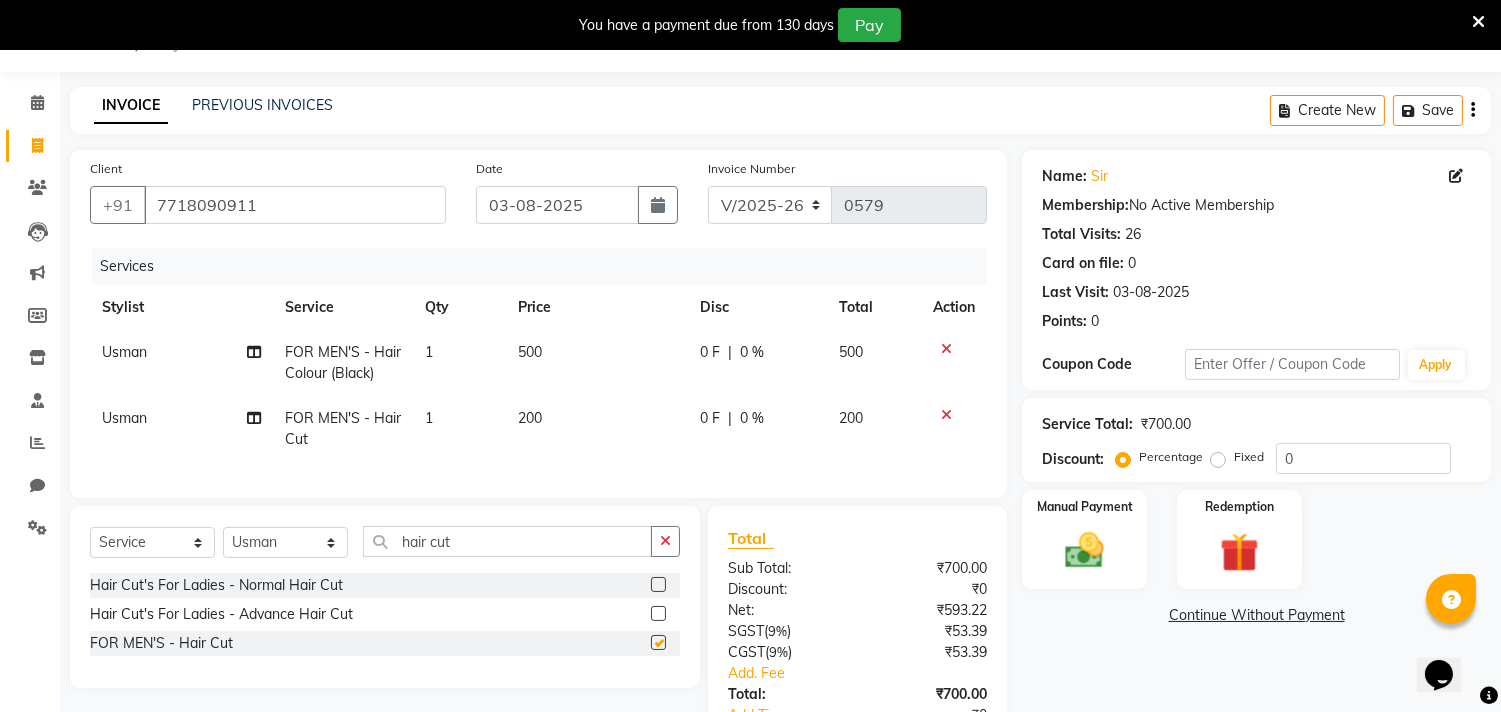 checkbox on "false" 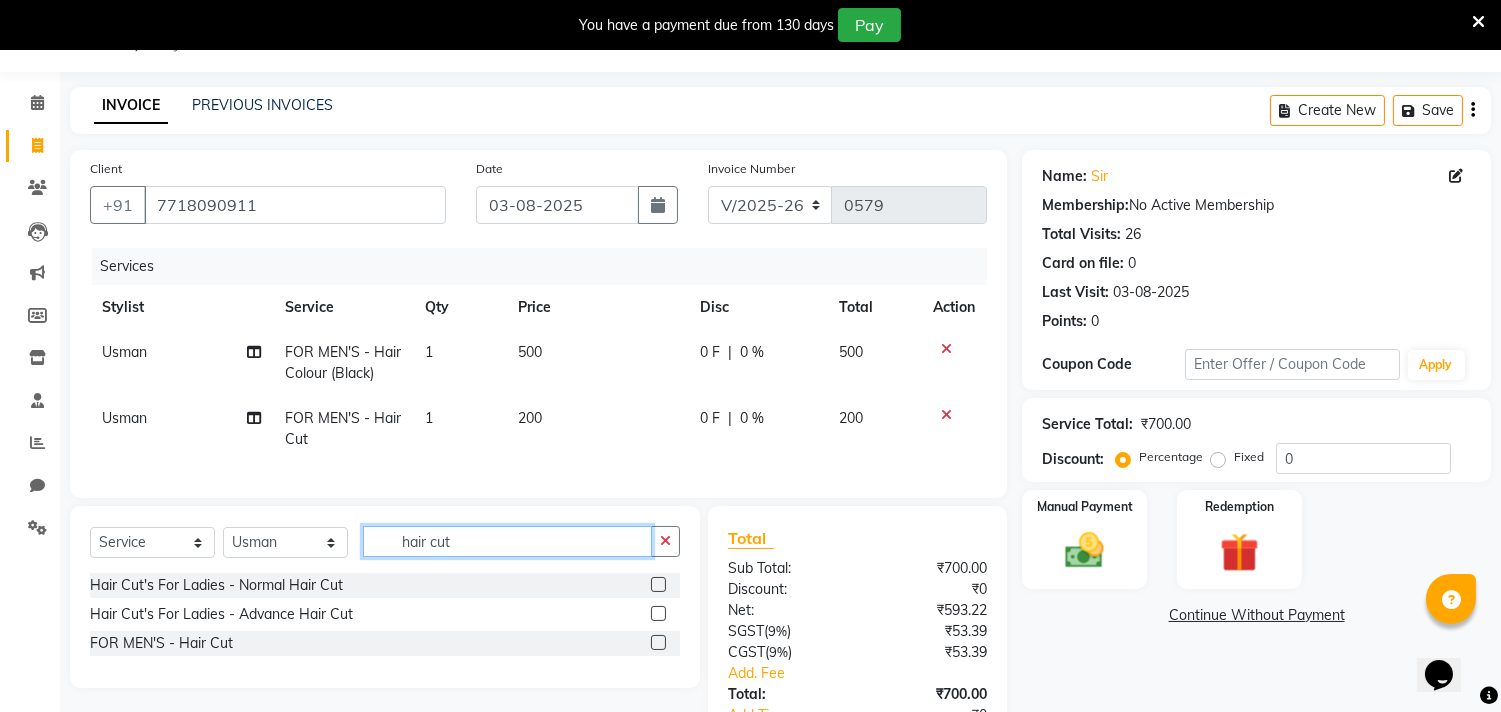 click on "hair cut" 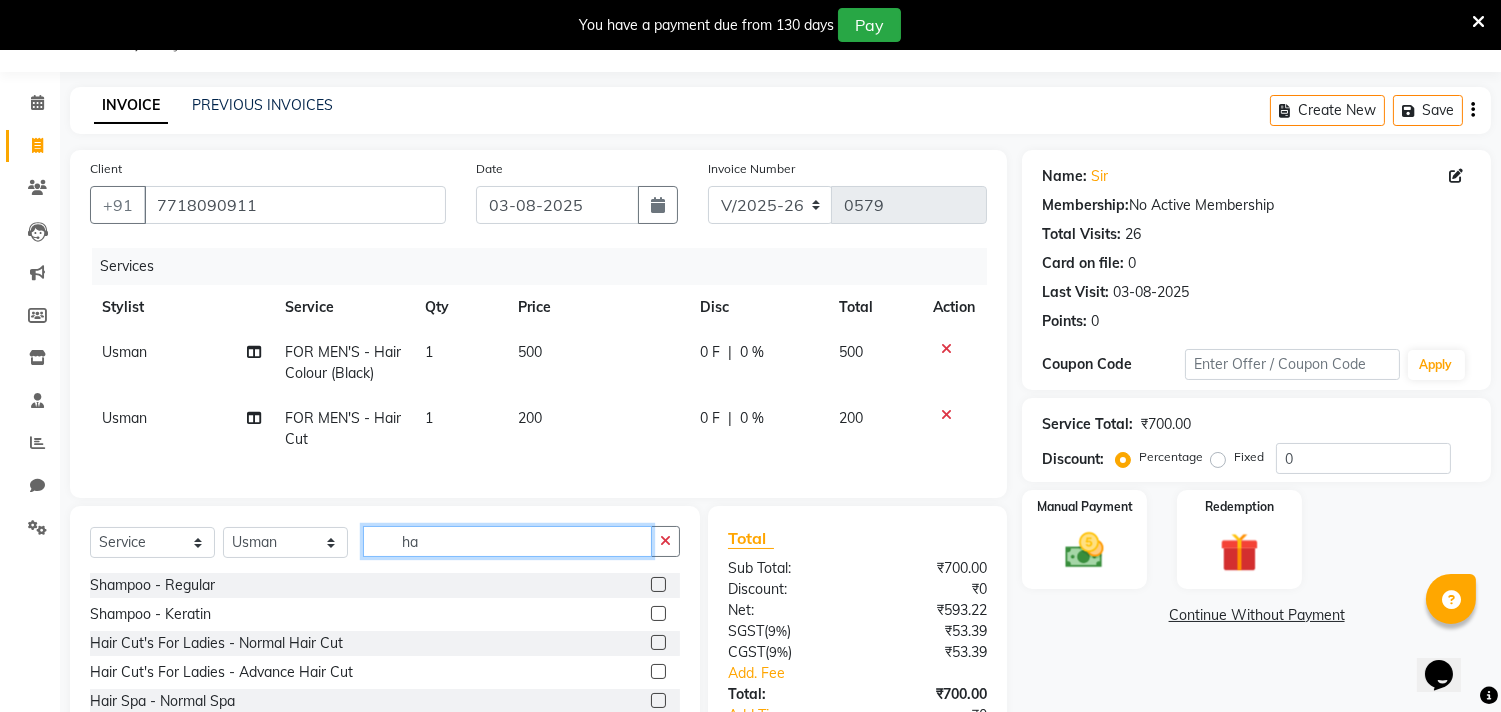type on "h" 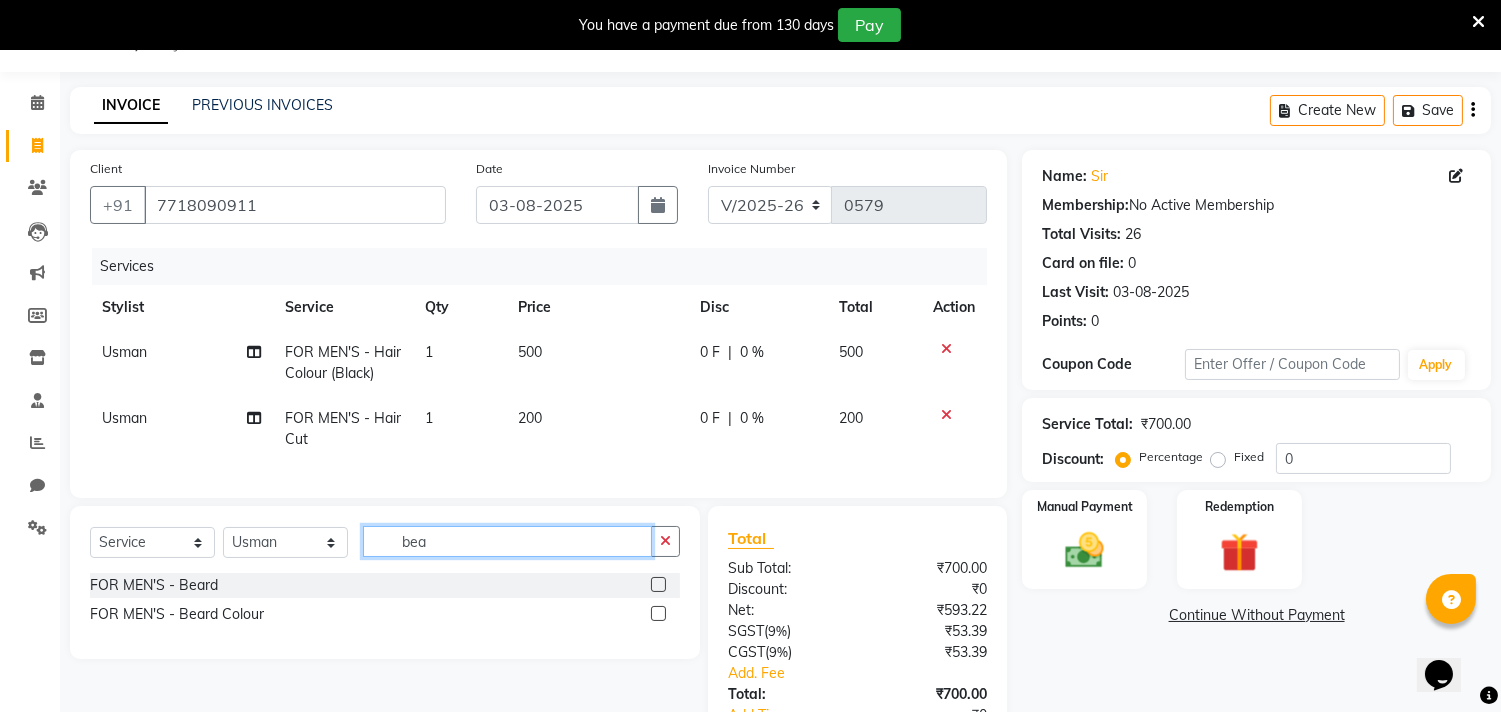 type on "bea" 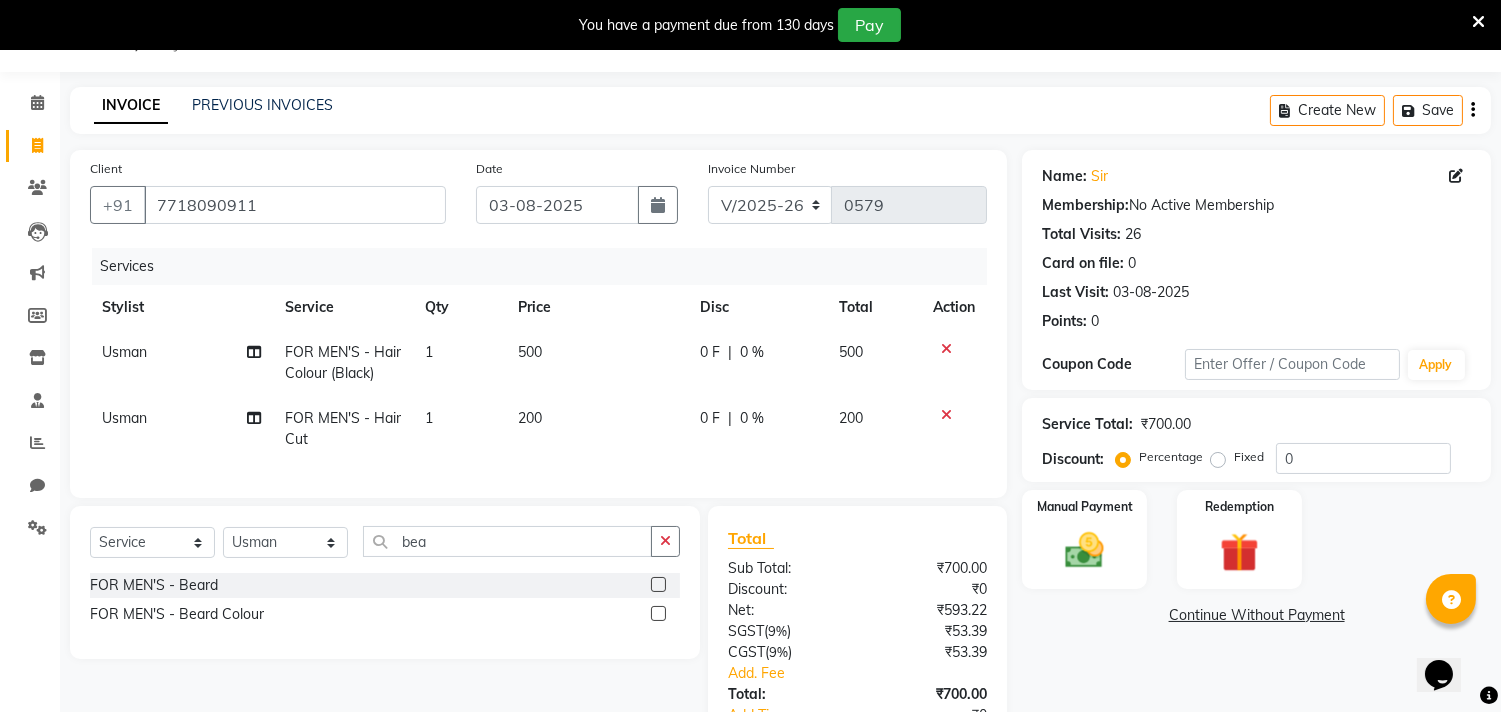 click 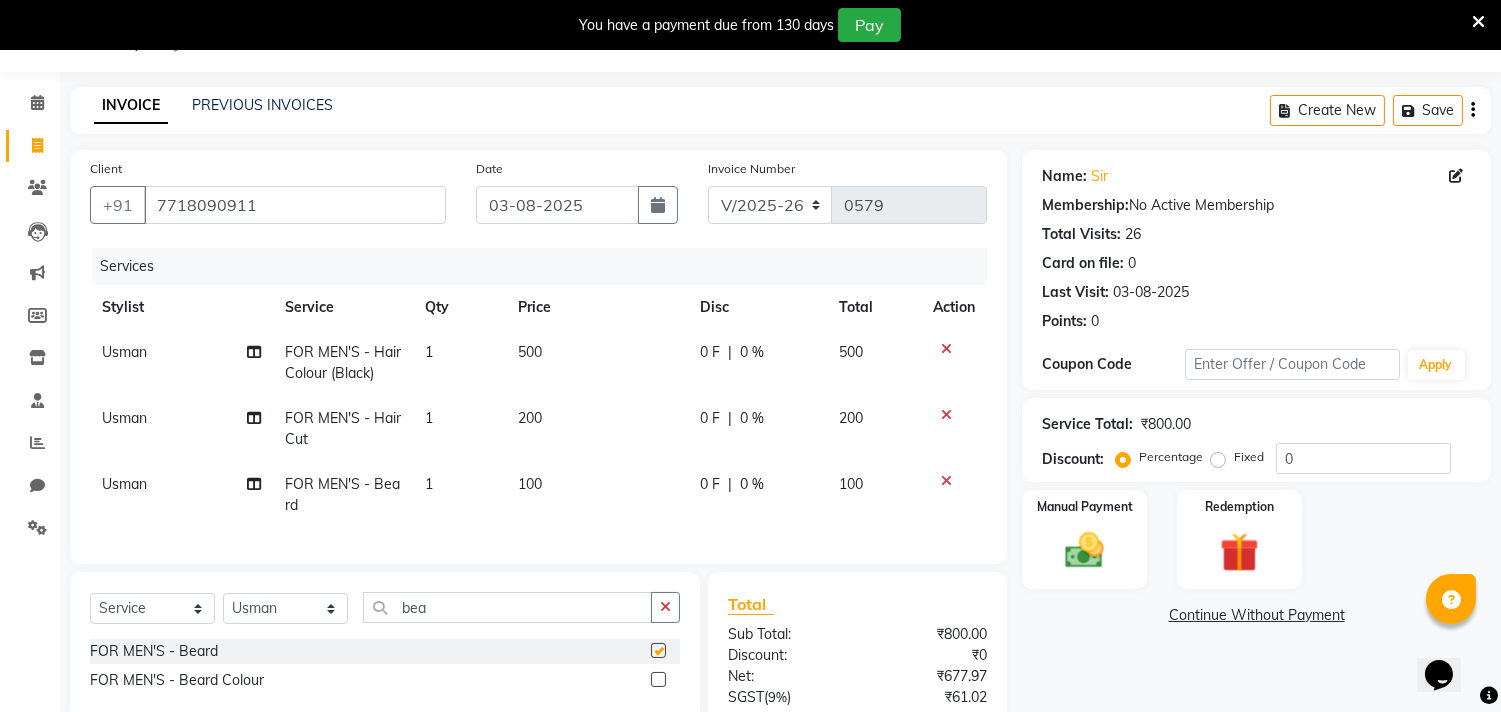 checkbox on "false" 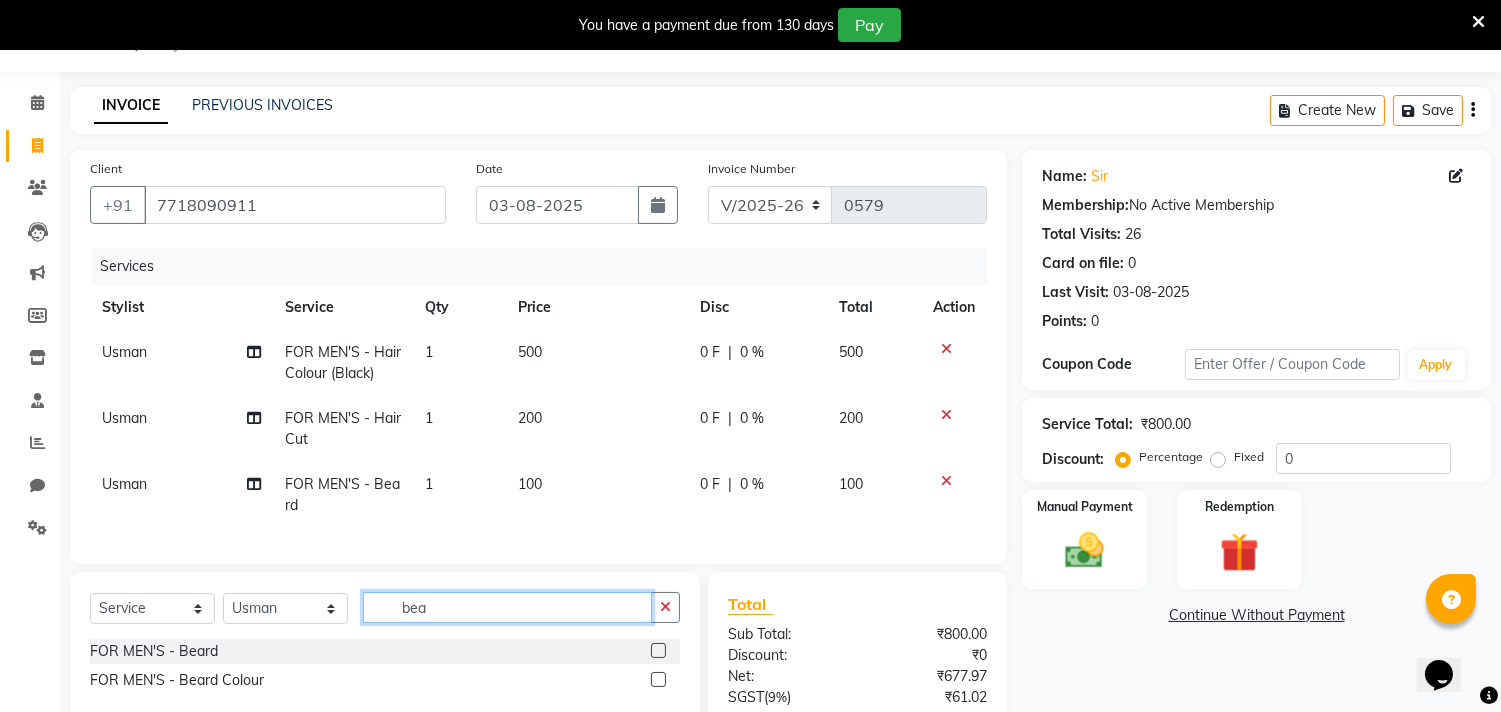 click on "bea" 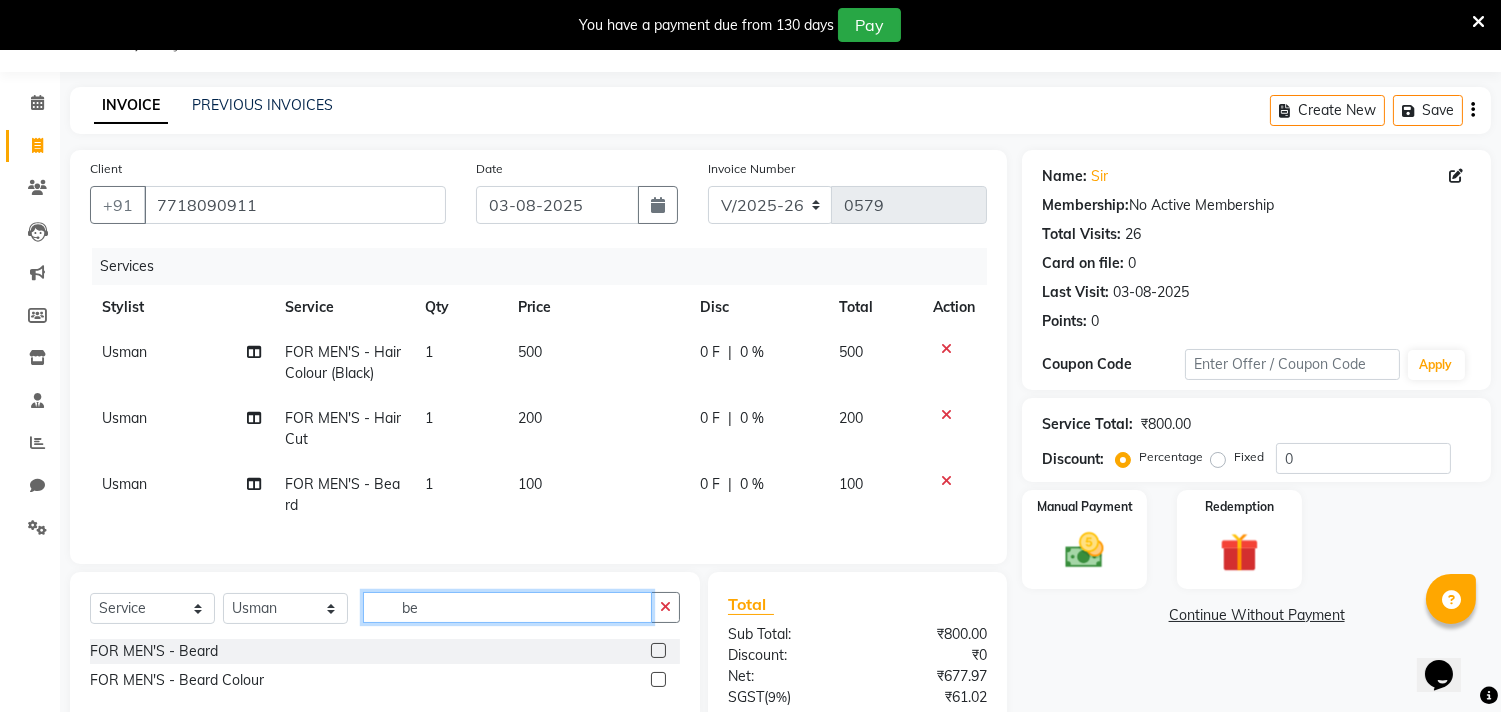 type on "b" 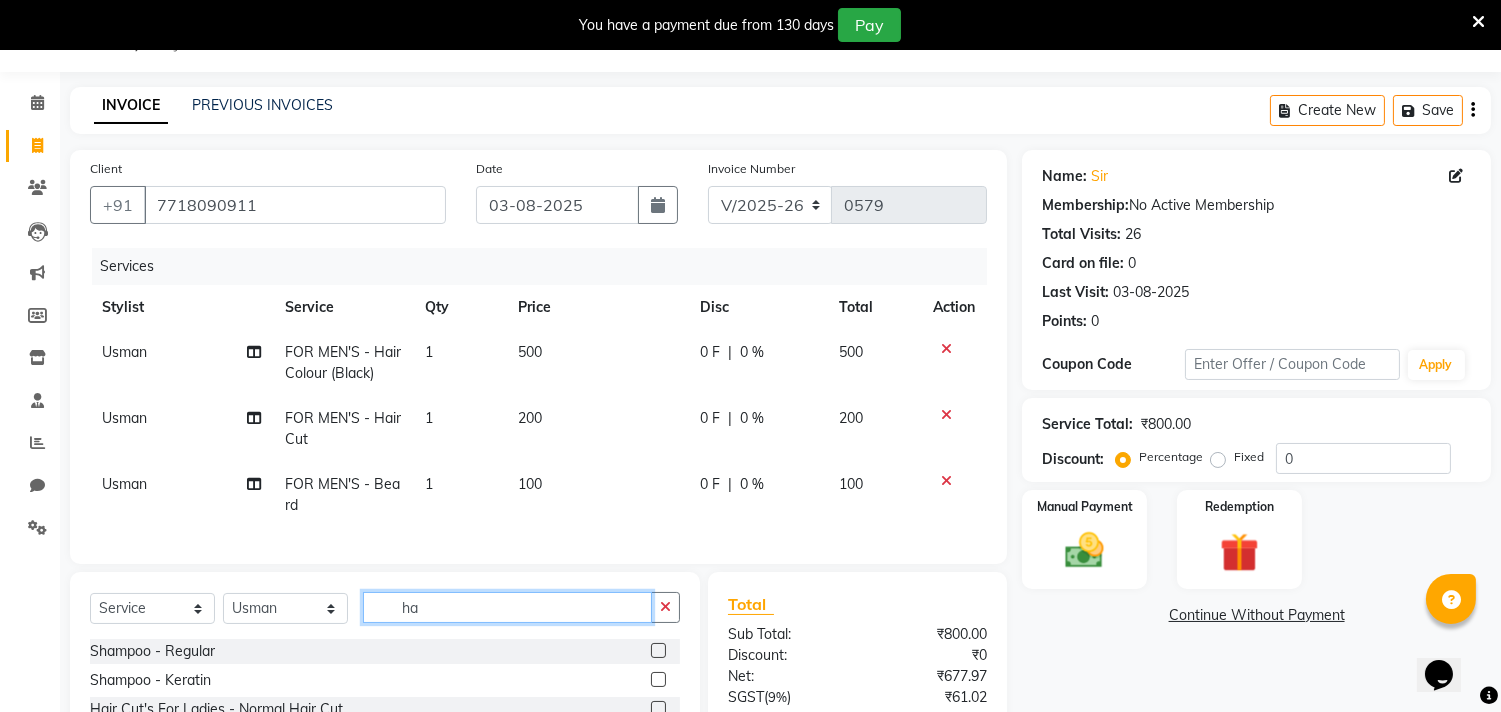 type on "h" 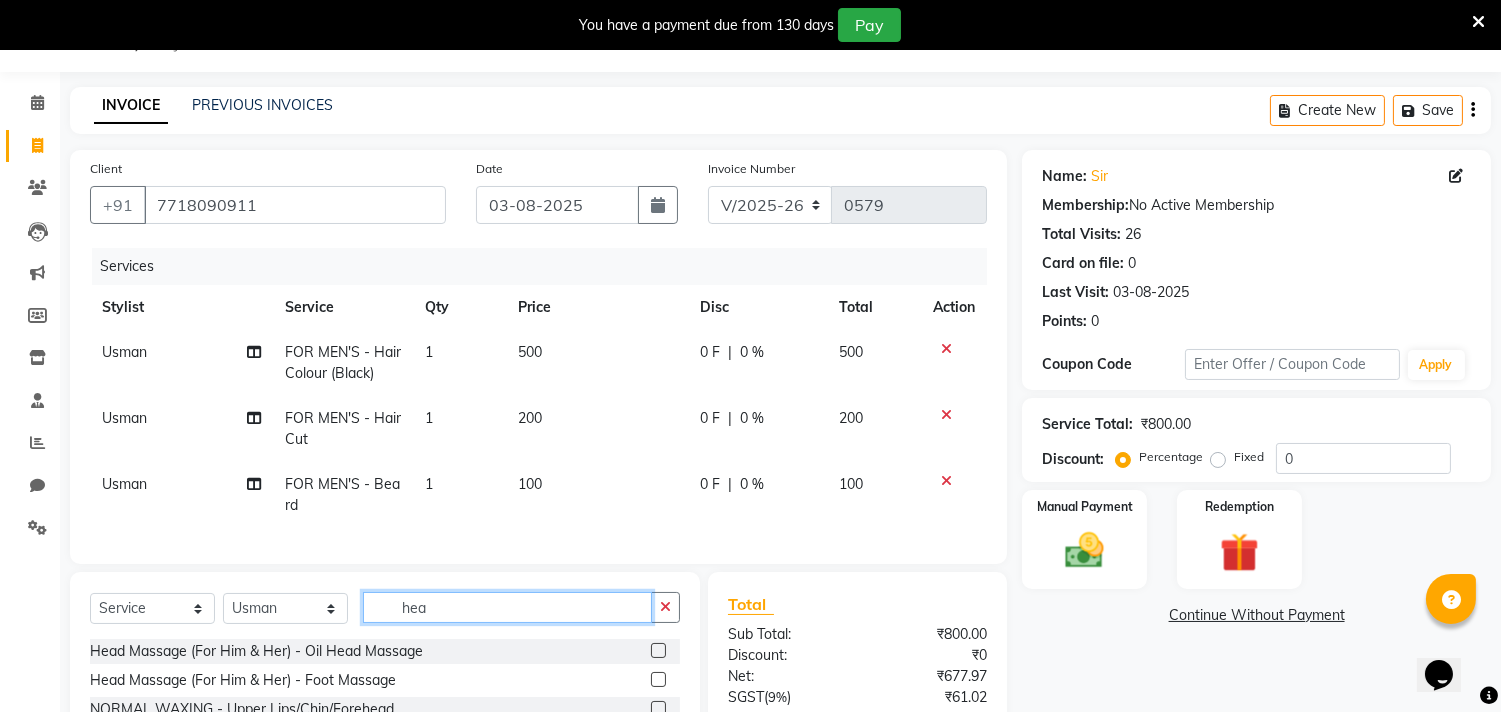 type on "hea" 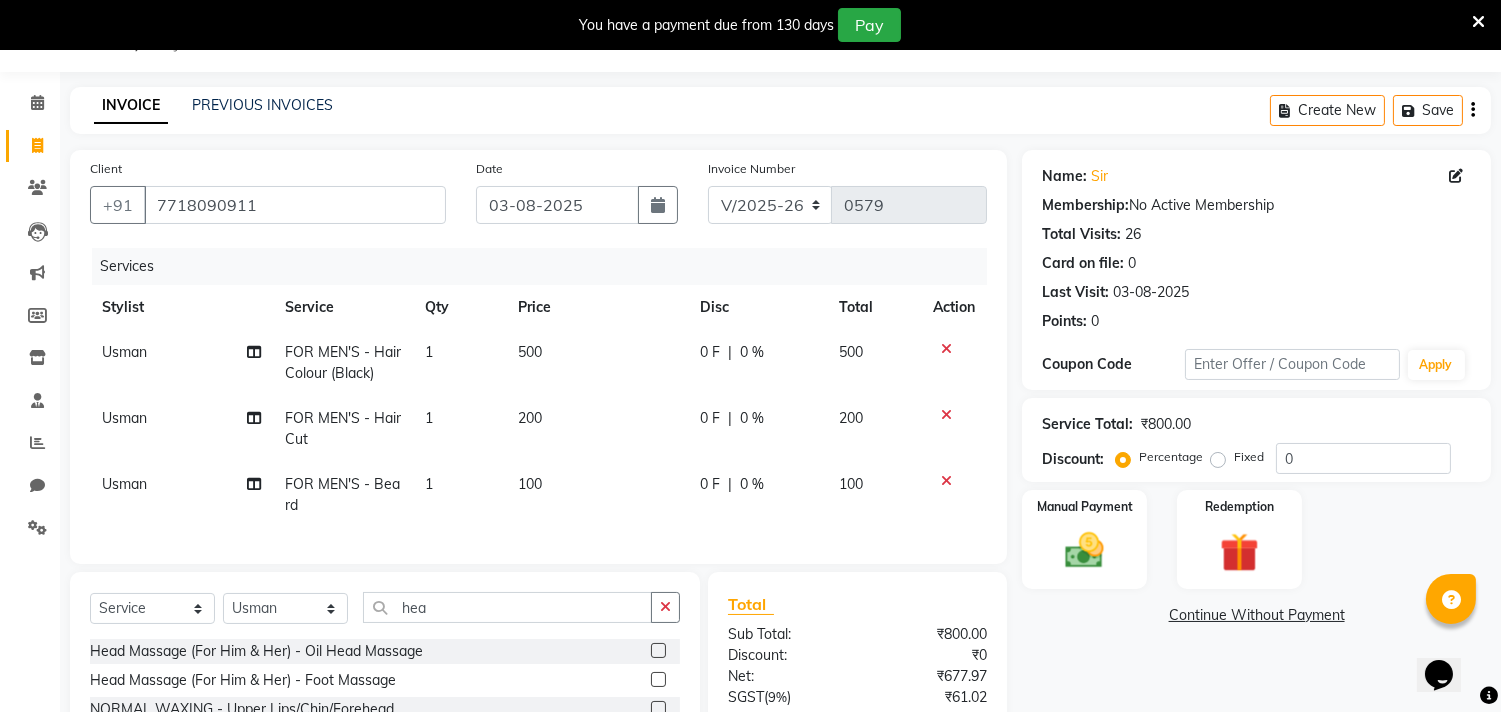 click 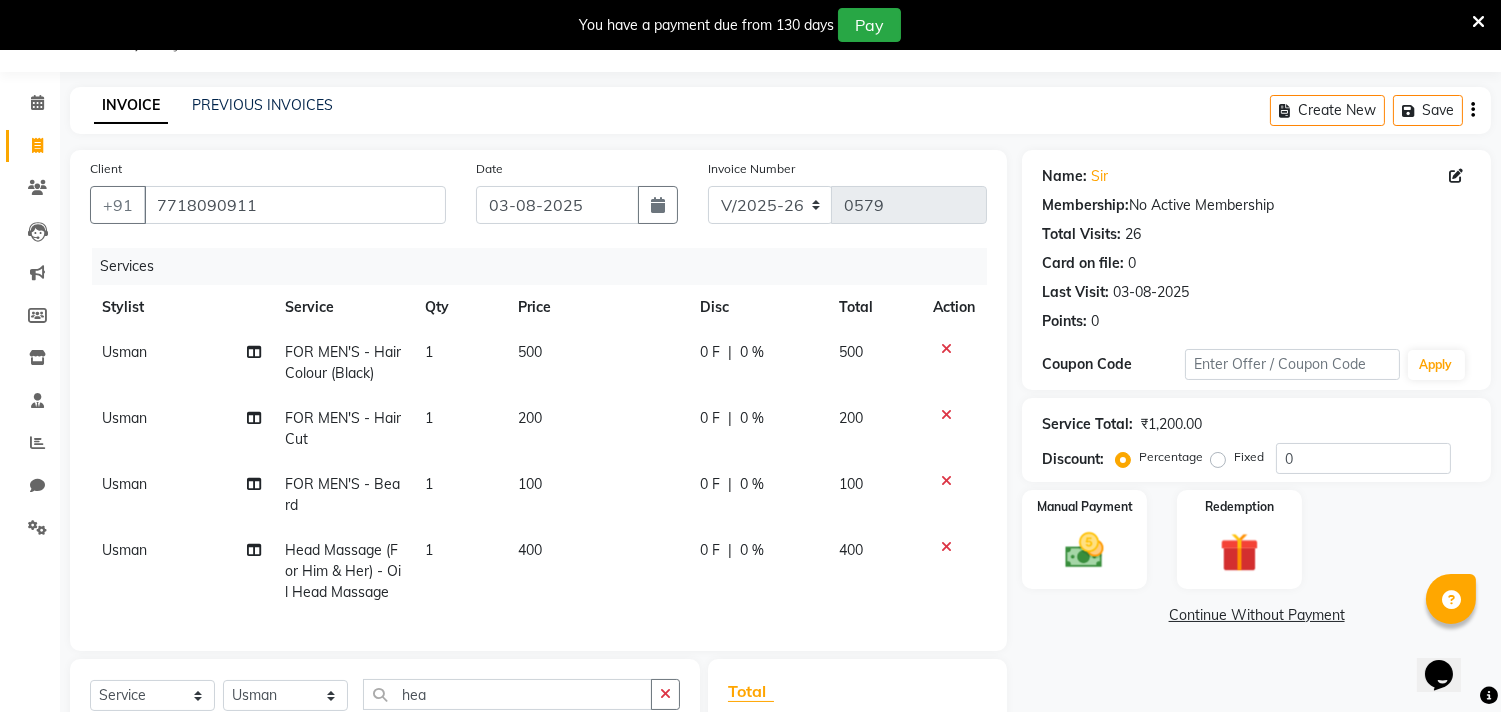 checkbox on "false" 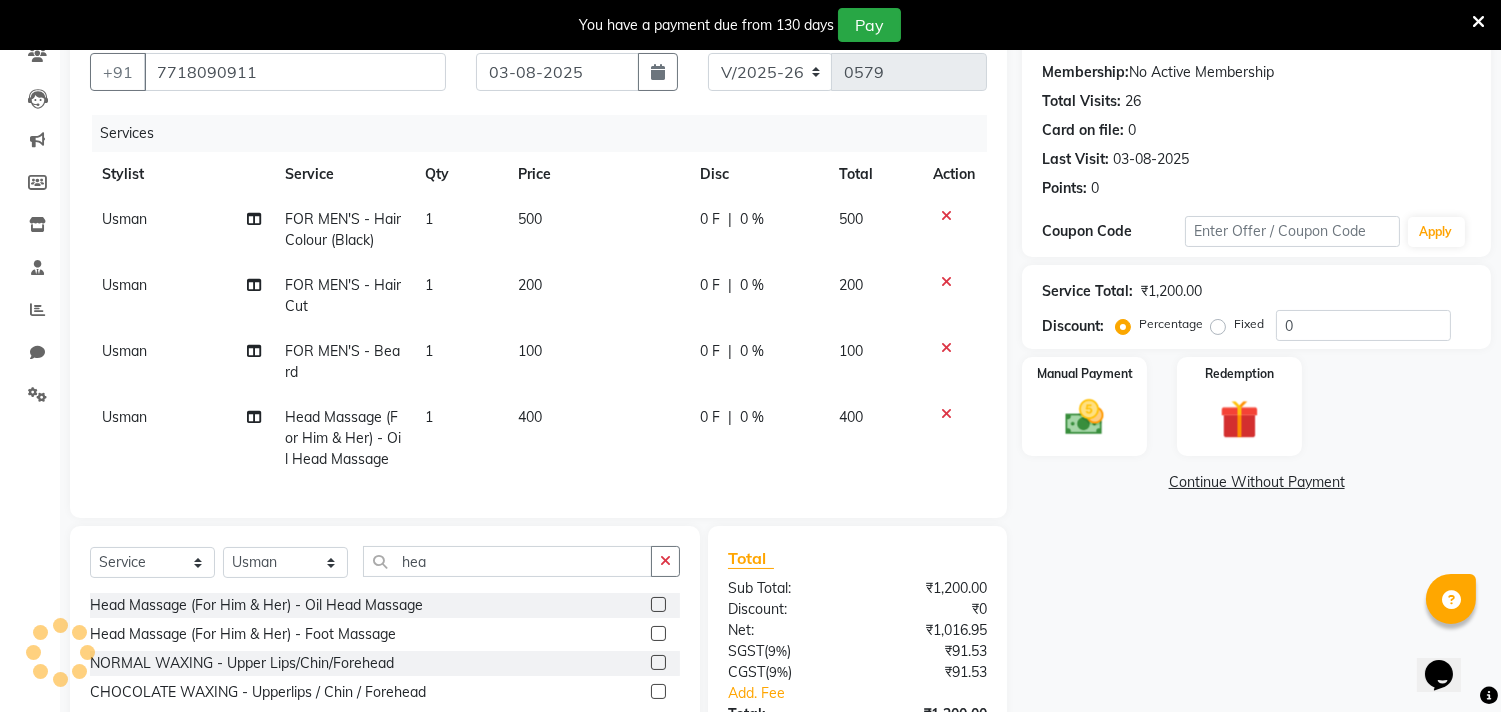 scroll, scrollTop: 227, scrollLeft: 0, axis: vertical 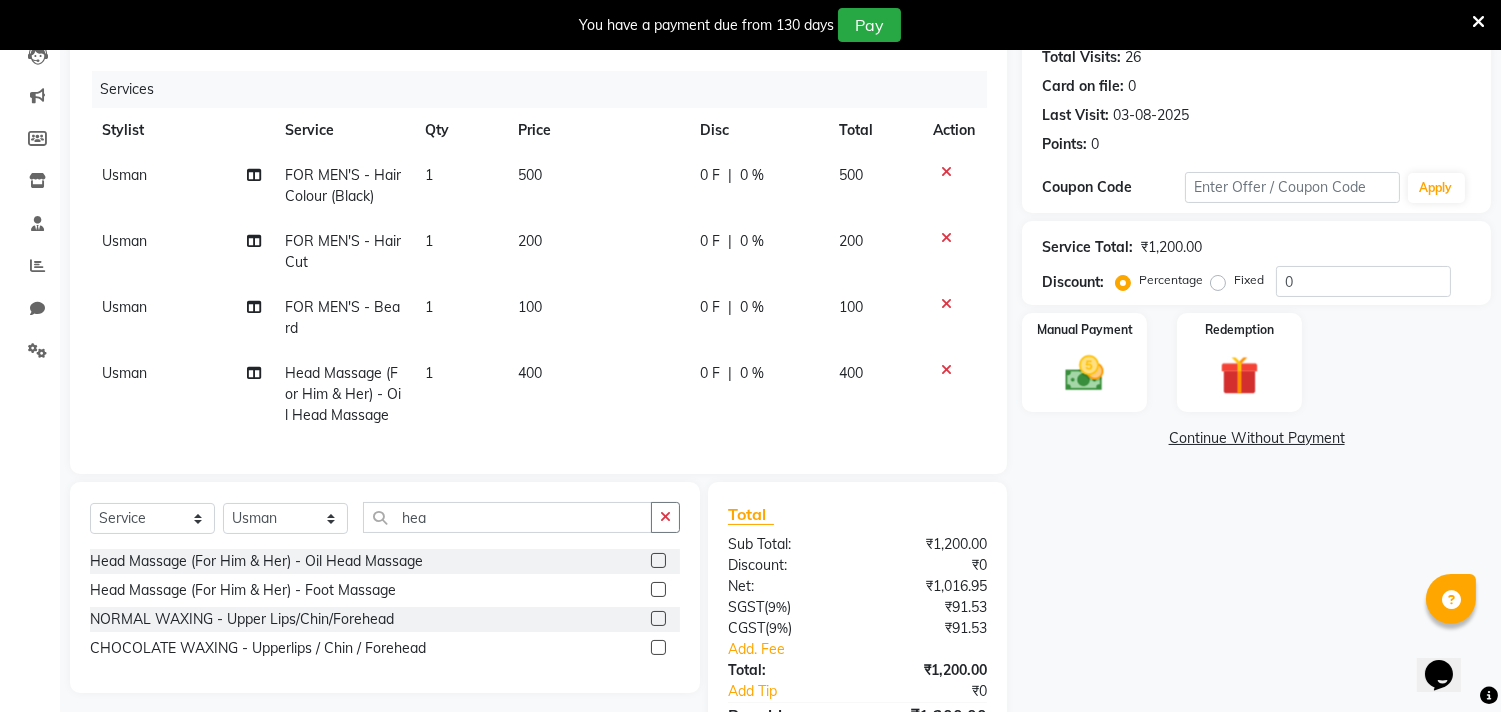 click on "400" 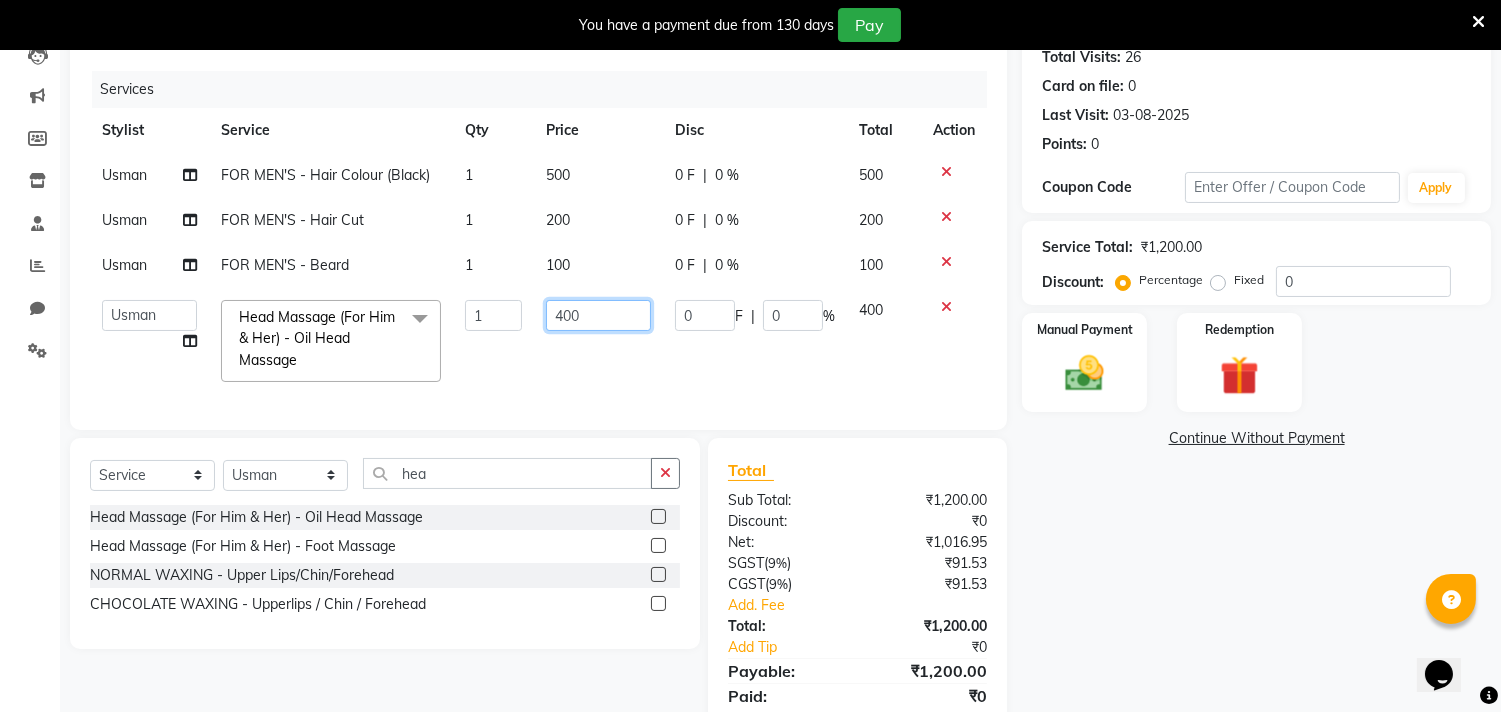 click on "400" 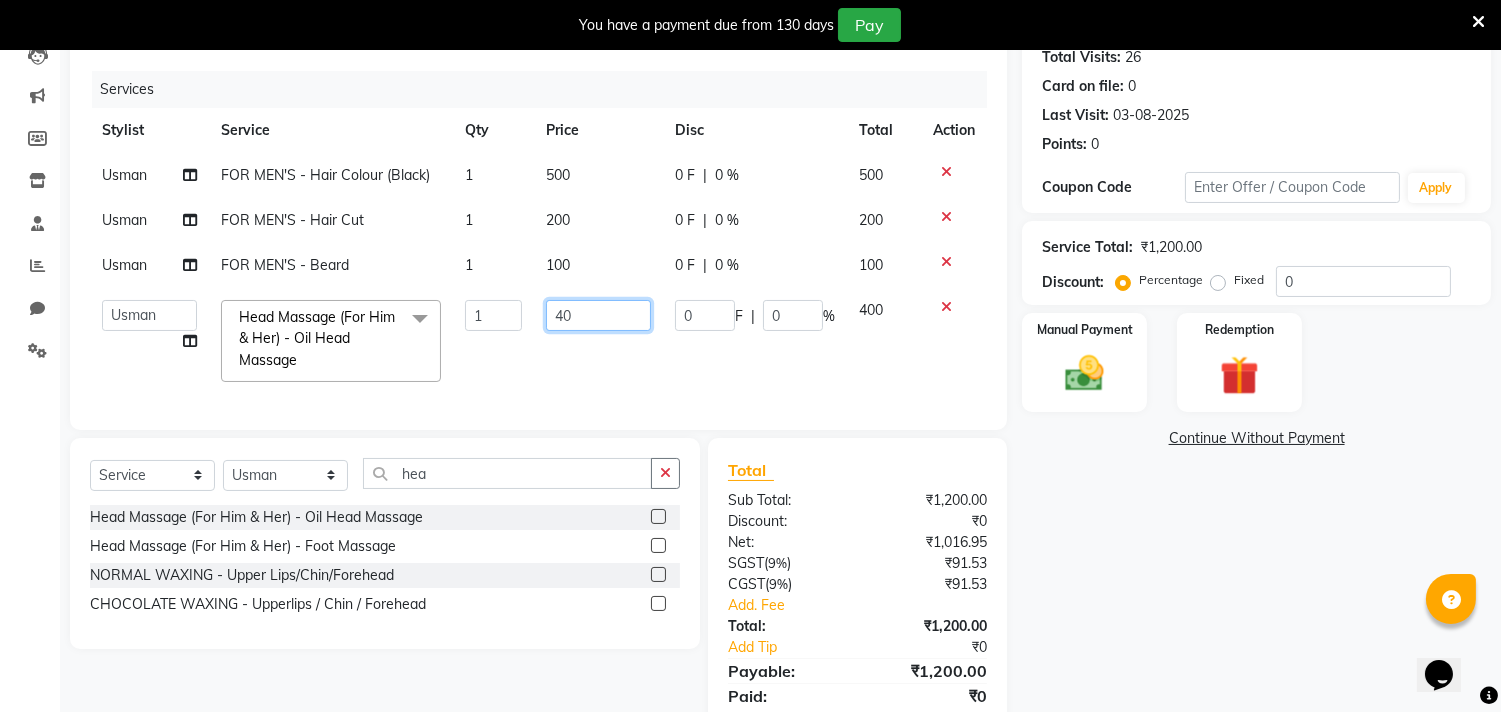 type on "4" 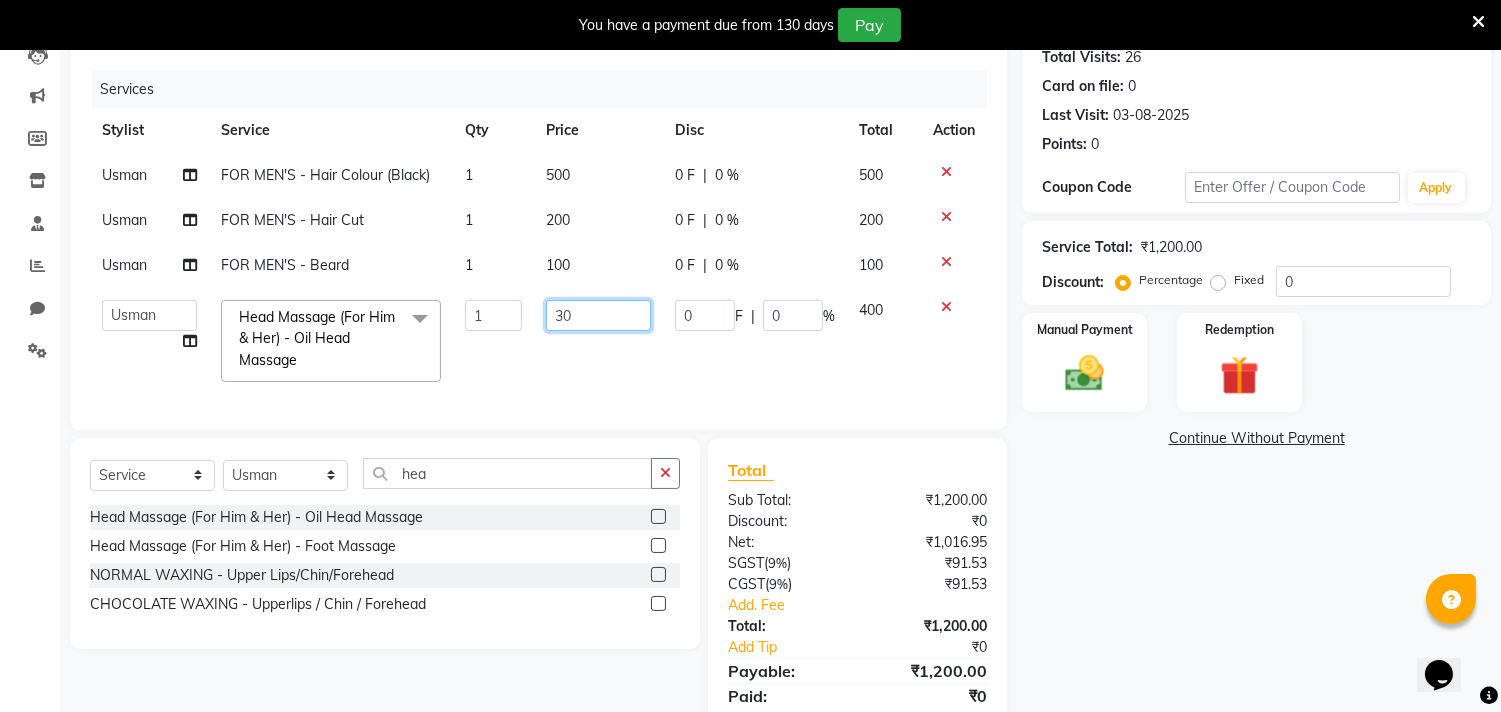 type on "300" 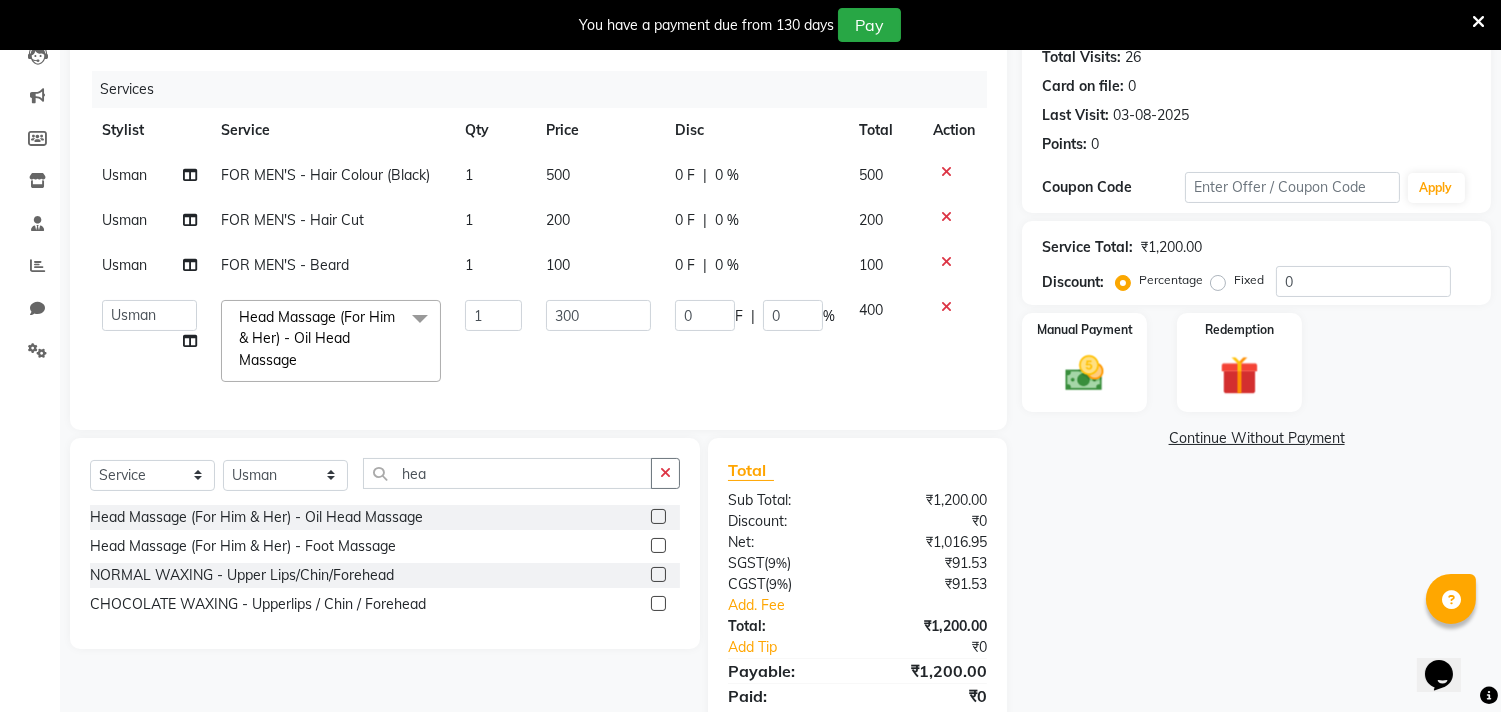 click on "[PERSON] FOR MEN'S - Hair Colour (Black) 1 500 0 F | 0 % 500 [PERSON] FOR MEN'S - Hair Cut 1 200 0 F | 0 % 200 [PERSON] FOR MEN'S - Beard 1 100 0 F | 0 % 100 [PERSON] [PERSON] [PERSON] [PERSON] [PERSON] [PERSON] [PERSON] [PERSON] [PERSON] [PERSON] [PERSON] [PERSON] [PERSON] [PERSON] [PERSON] [PERSON] [PERSON] [PERSON] [PERSON] [PERSON] [PERSON] Head Massage (For Him & Her) - Oil Head Massage x Shampoo - Regular Shampoo - Keratin Hair Cut's For Ladies - Normal Hair Cut Hair Cut's For Ladies - Advance Hair Cut Hair Spa - Normal Spa Hair Spa - Keratine Spa Hair Spa - Dandruff Spa Hair Spa - Schwarzkopf Spa with Treatment BLOW DRY (STYLING) - In turn Blow Dry BLOW DRY (STYLING) - Out Turn Blow Dry BLOW DRY (STYLING) - Straight Blow Dry BLOW DRY (STYLING) - Ironing BLOW DRY (STYLING) - Tong's 1 300 0 F" 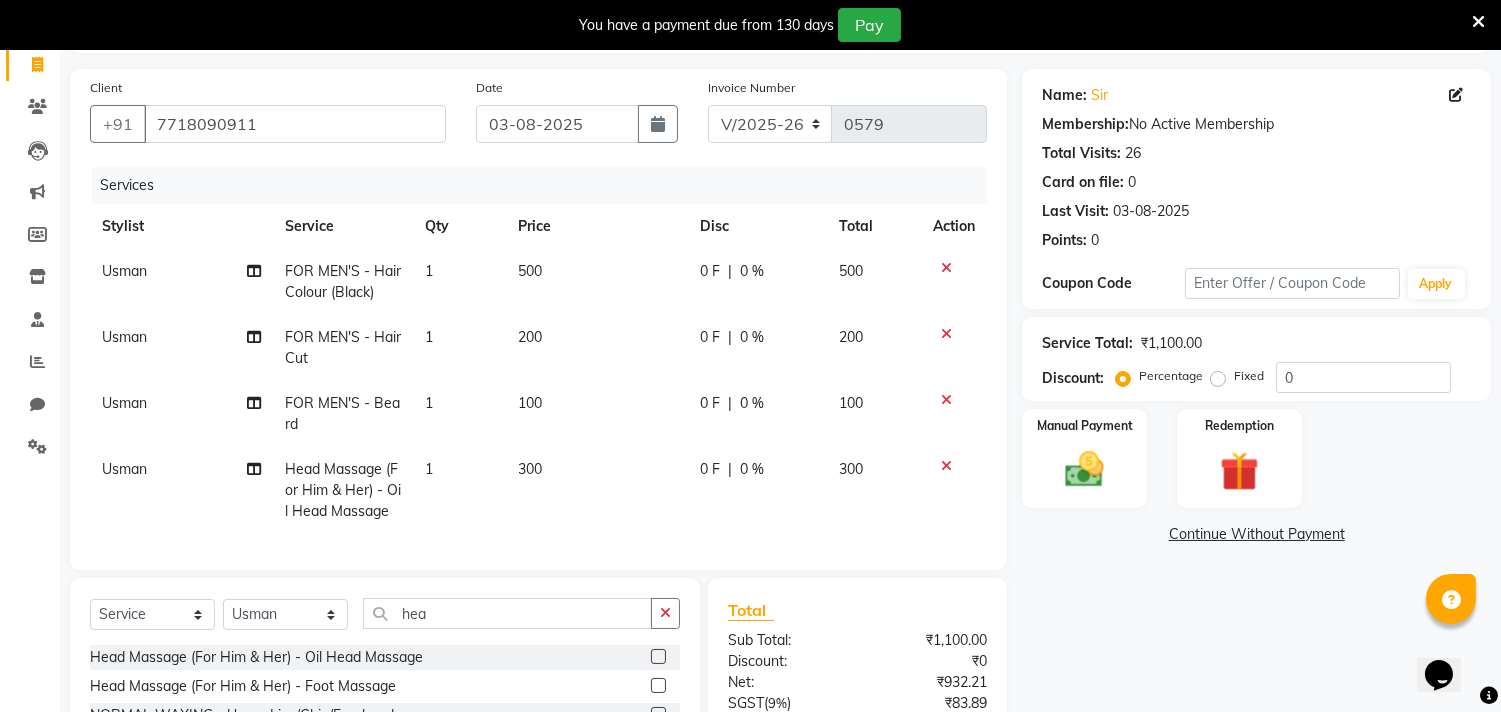 scroll, scrollTop: 94, scrollLeft: 0, axis: vertical 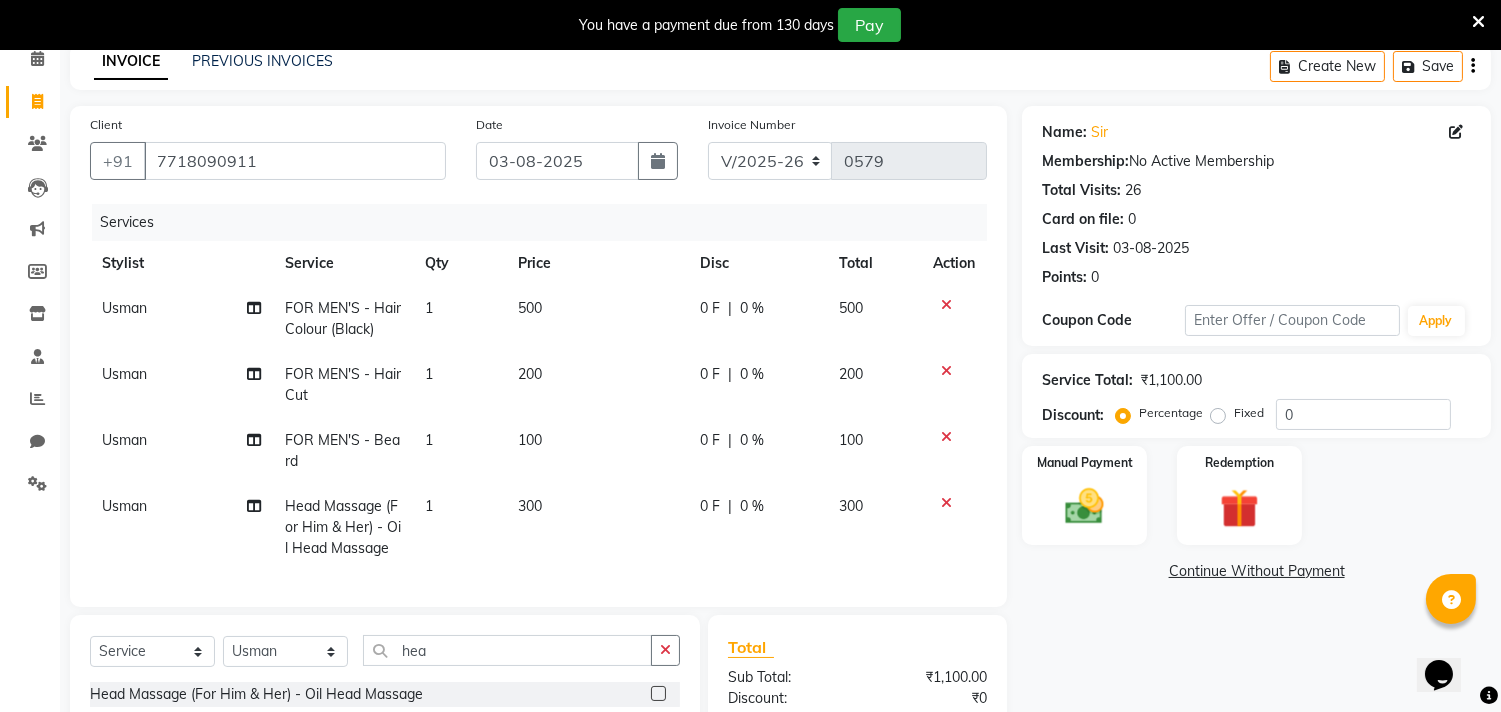 click 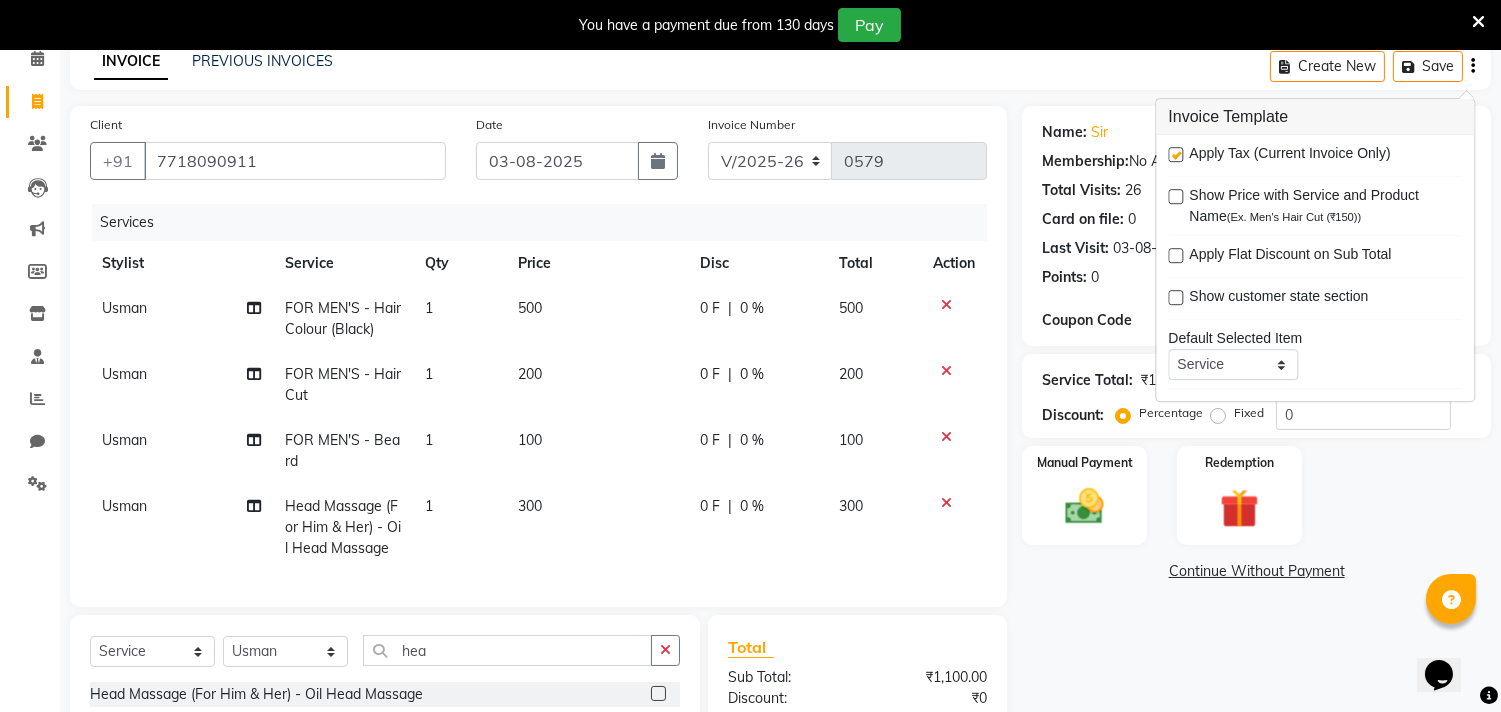 click at bounding box center [1175, 154] 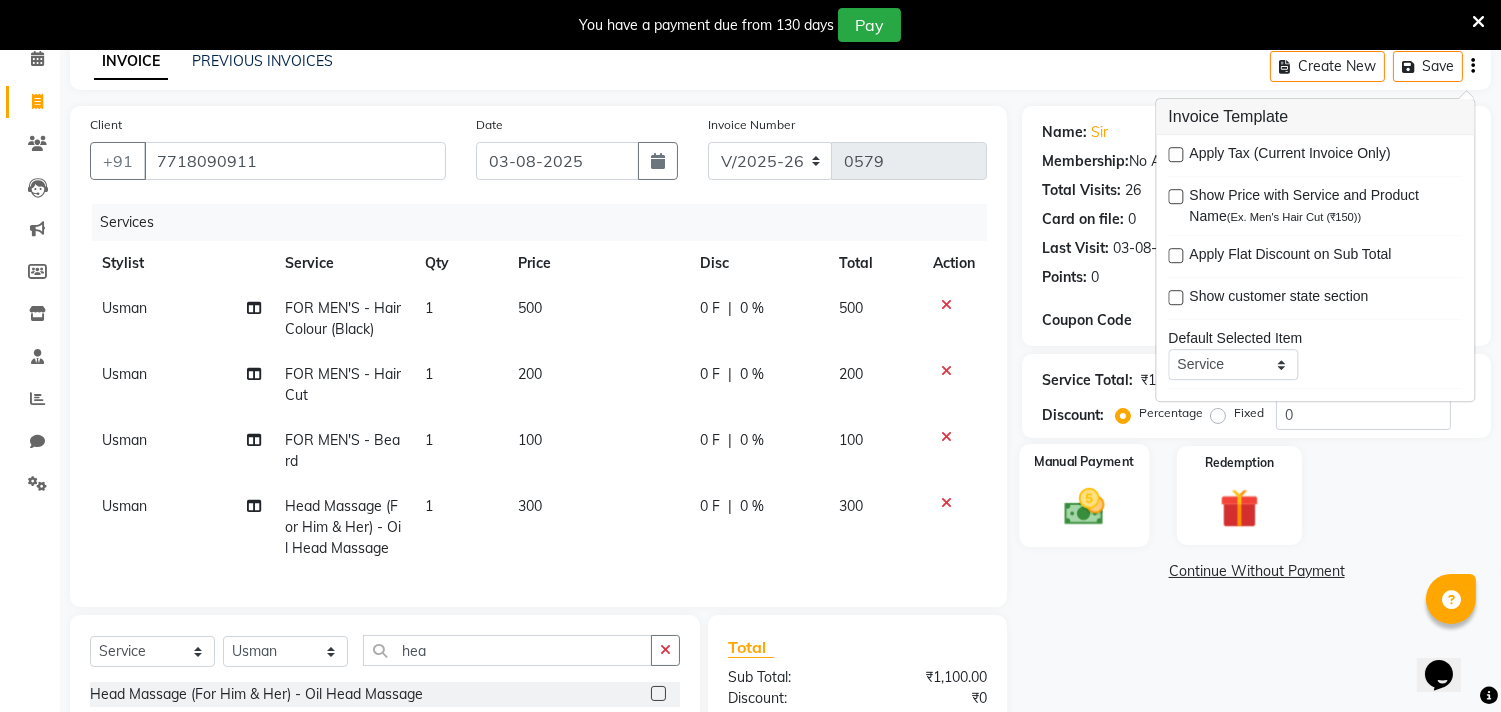 click 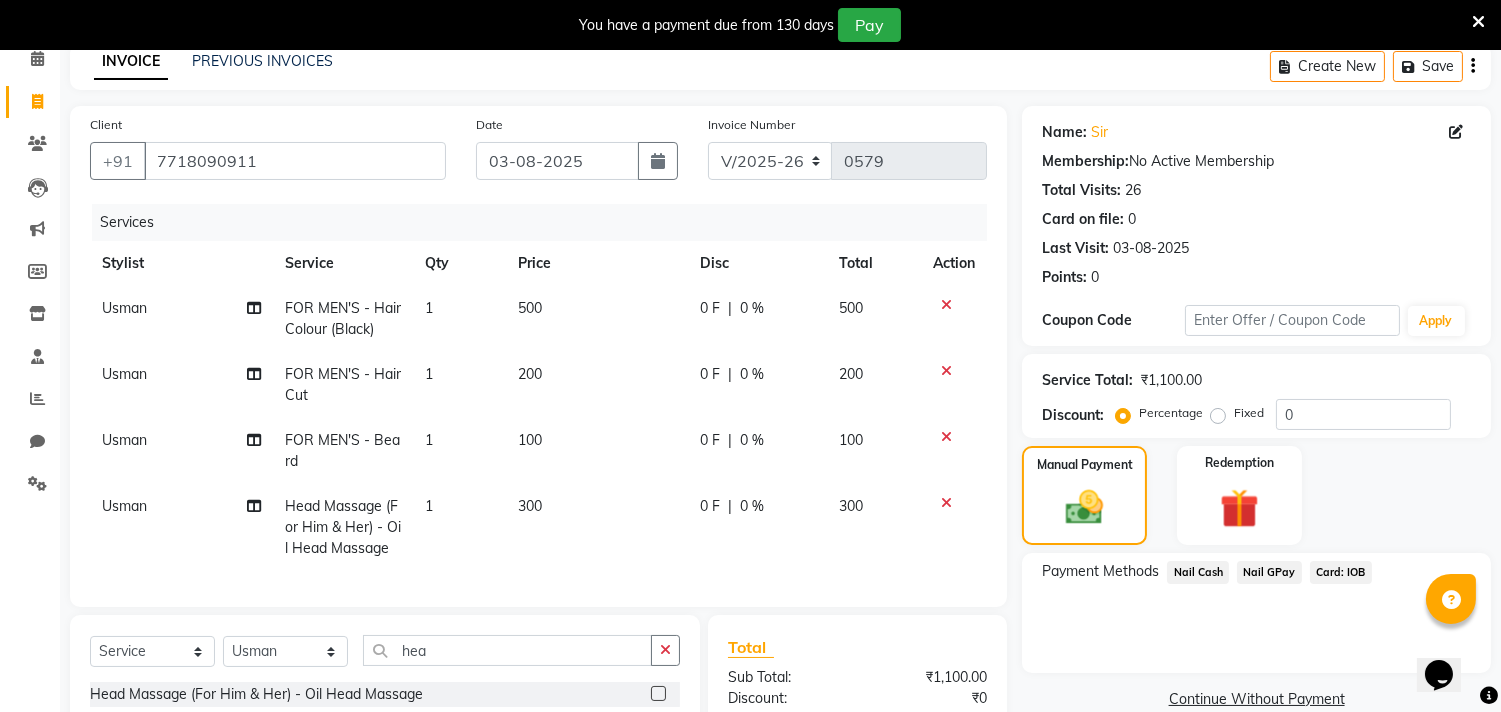 click on "Nail GPay" 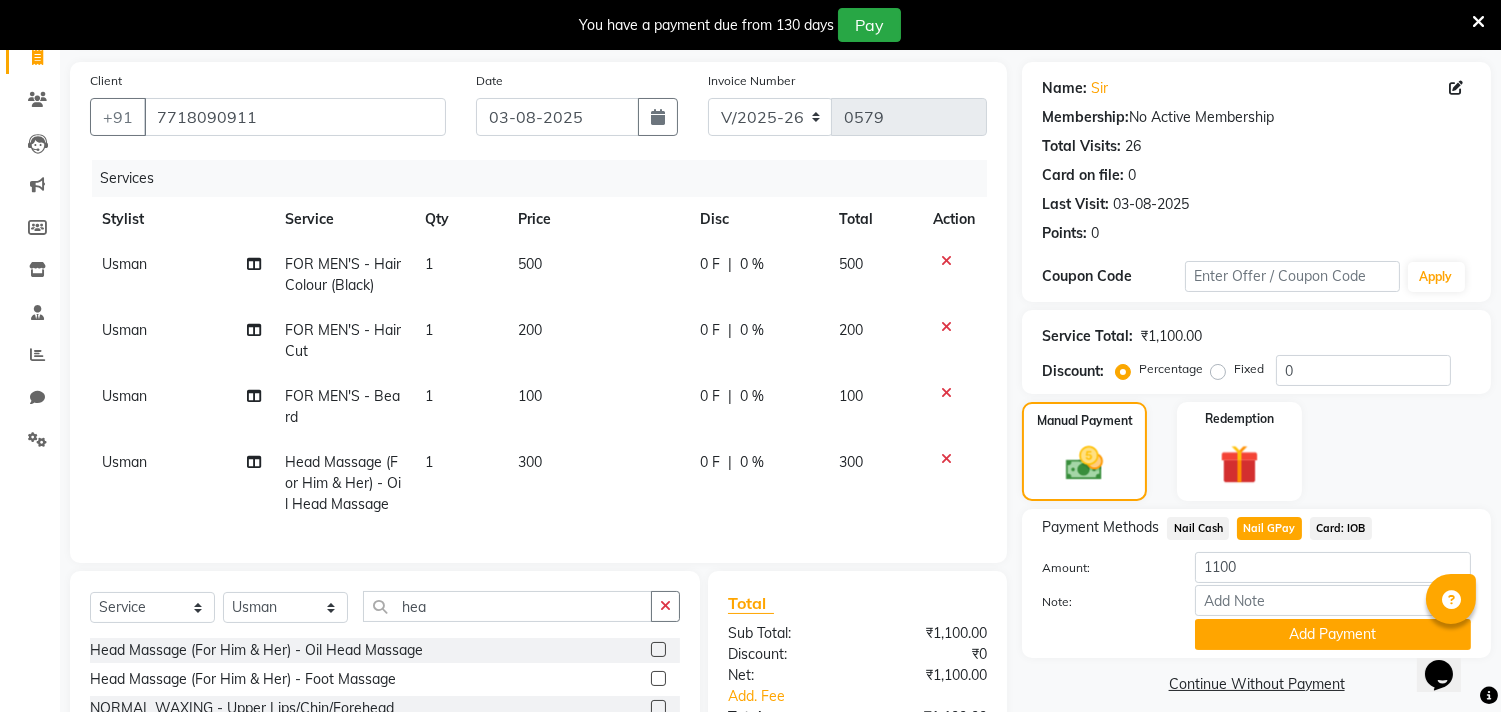 scroll, scrollTop: 183, scrollLeft: 0, axis: vertical 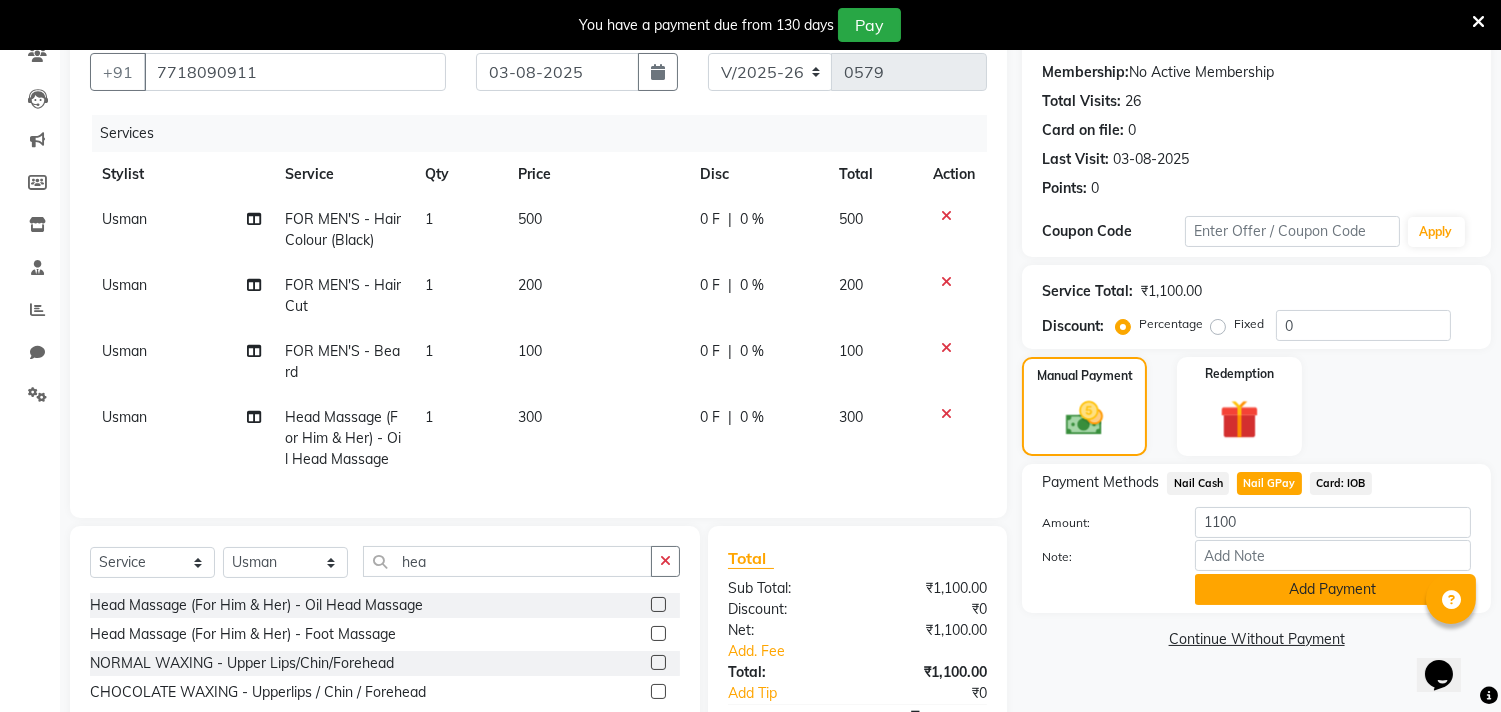 click on "Add Payment" 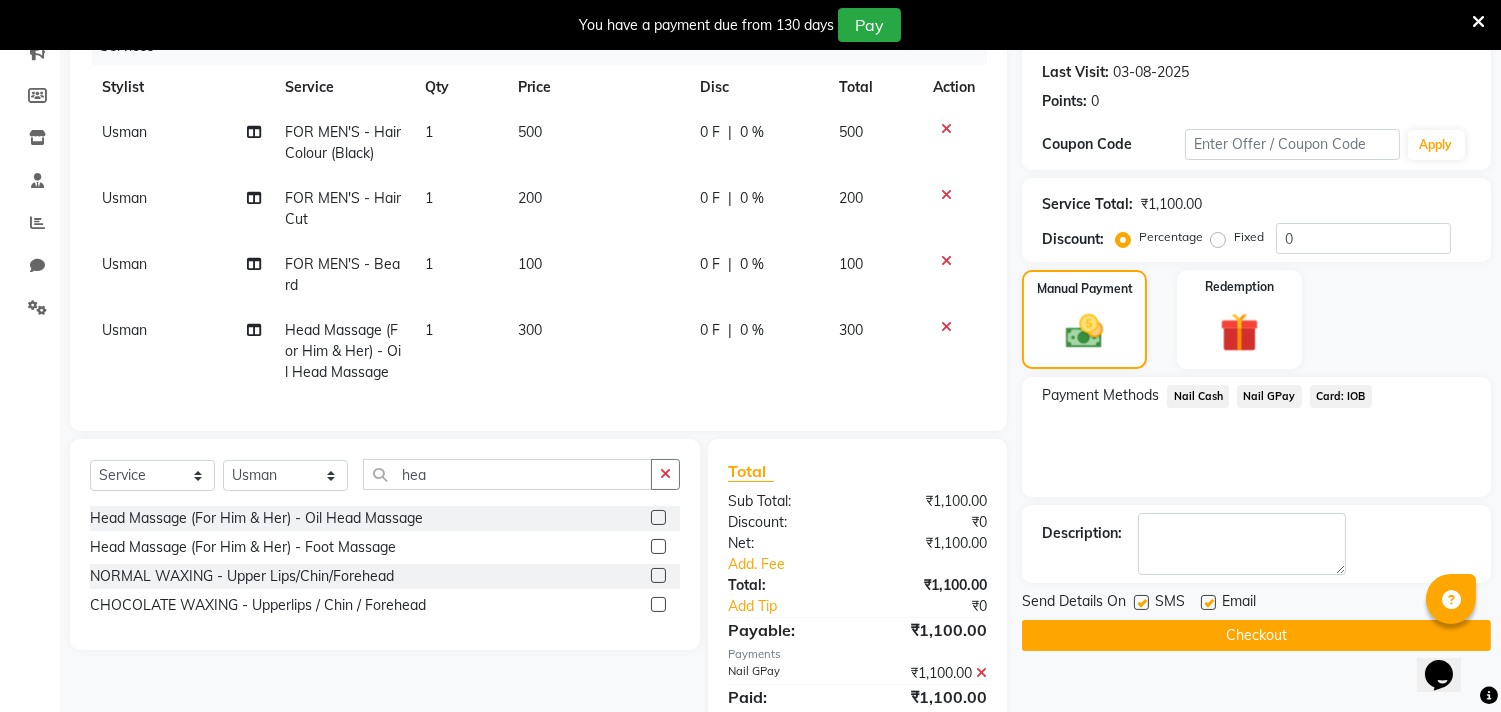 scroll, scrollTop: 272, scrollLeft: 0, axis: vertical 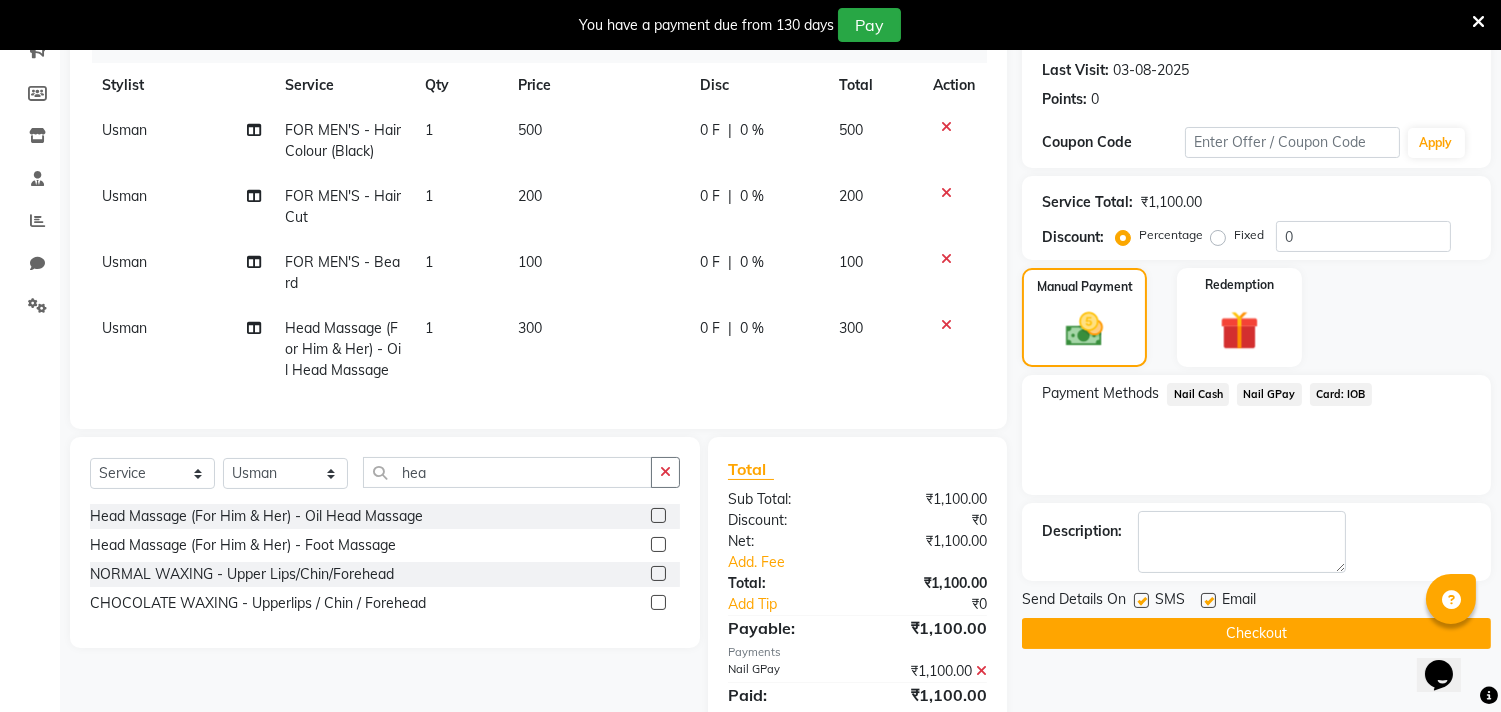 click on "Checkout" 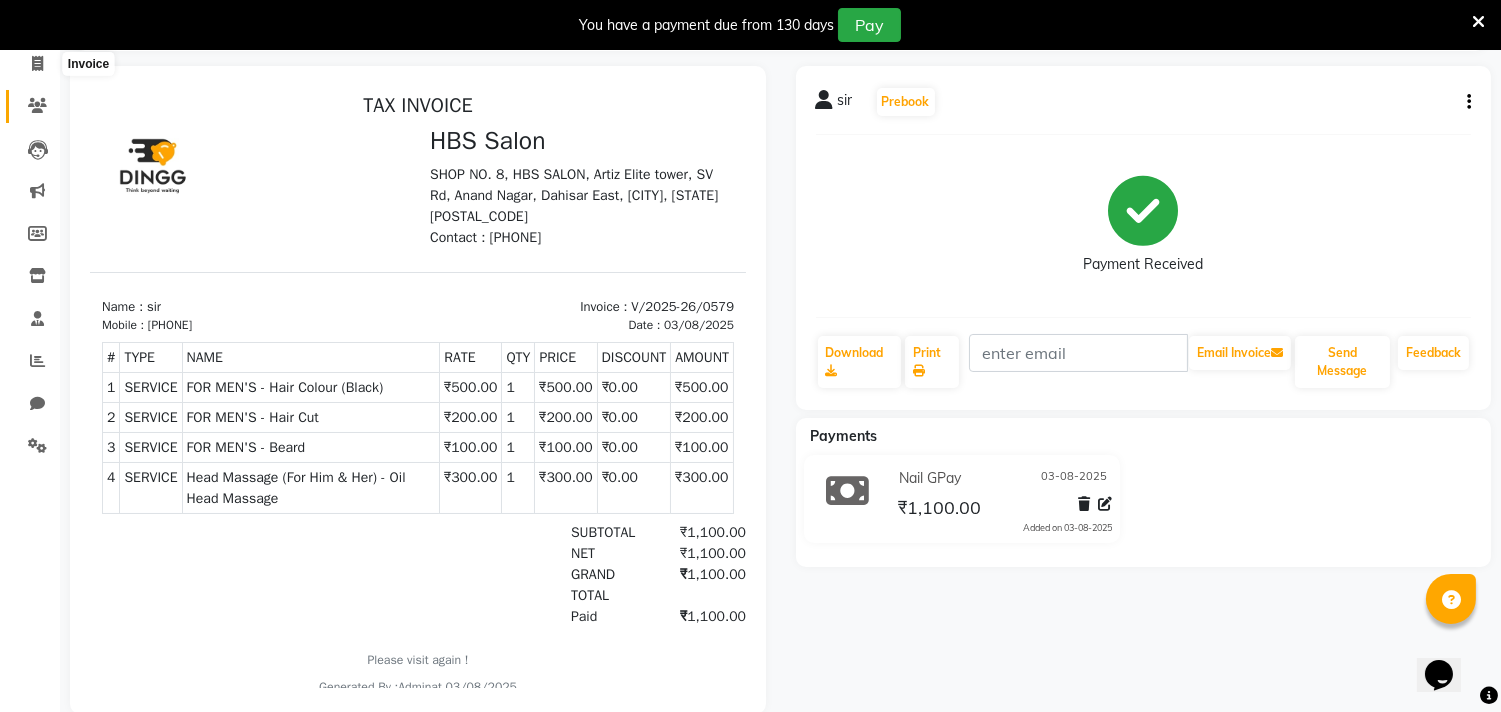 scroll, scrollTop: 91, scrollLeft: 0, axis: vertical 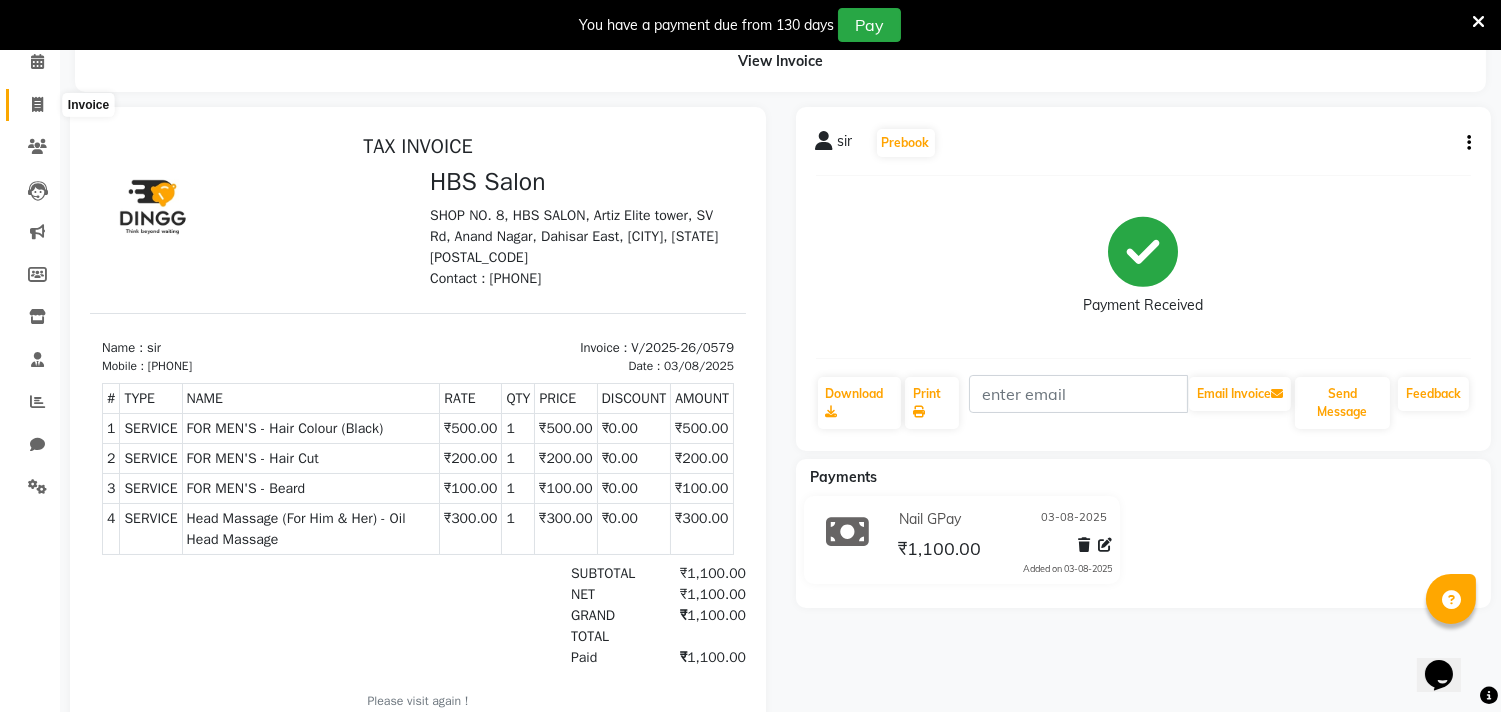 click 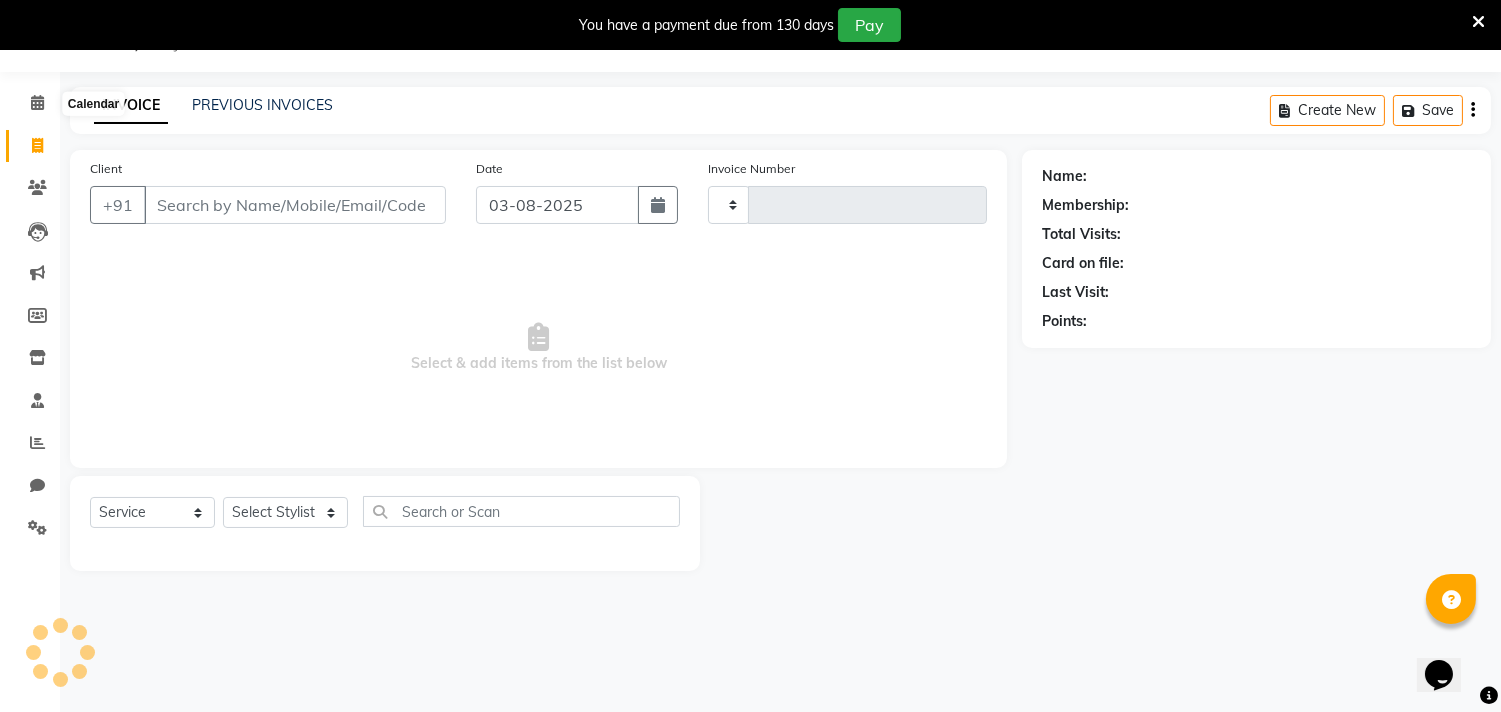 scroll, scrollTop: 50, scrollLeft: 0, axis: vertical 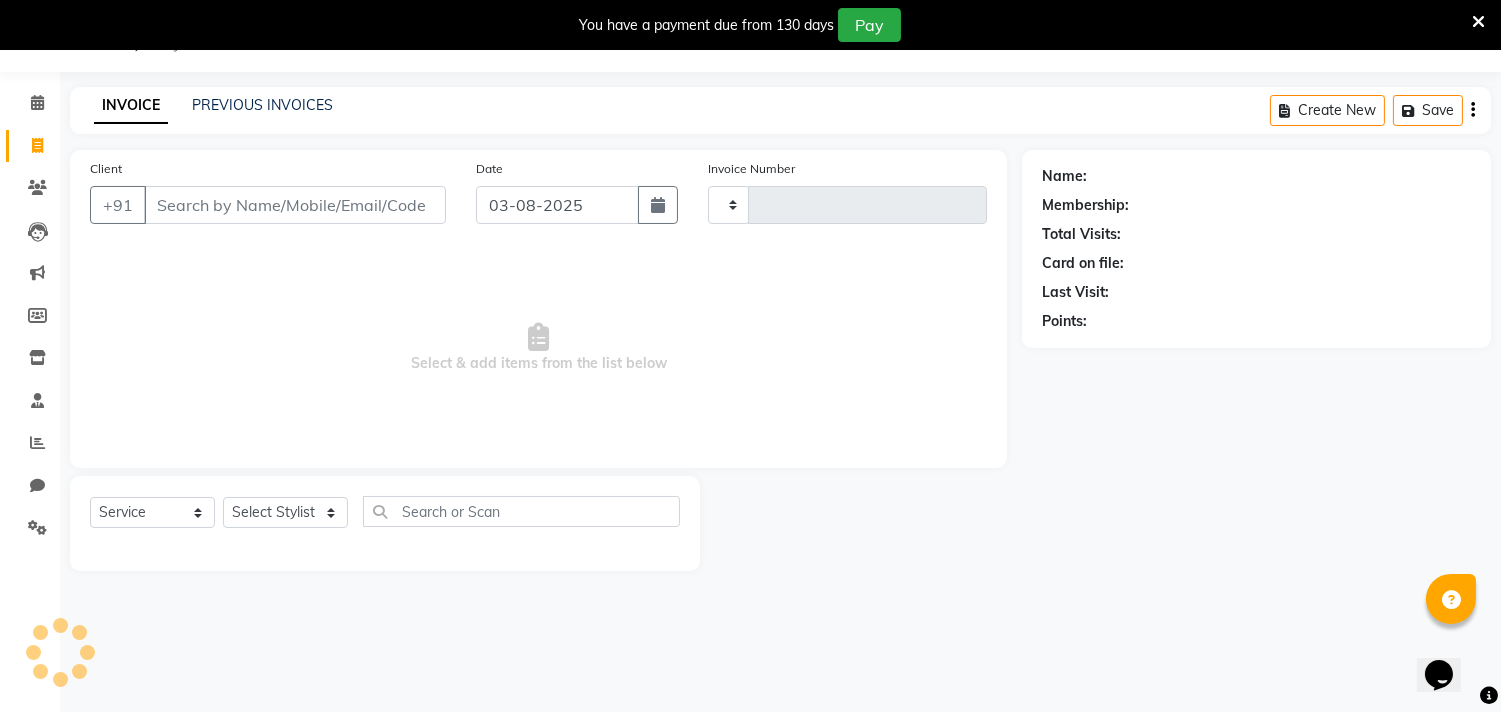 click on "Client" at bounding box center (295, 205) 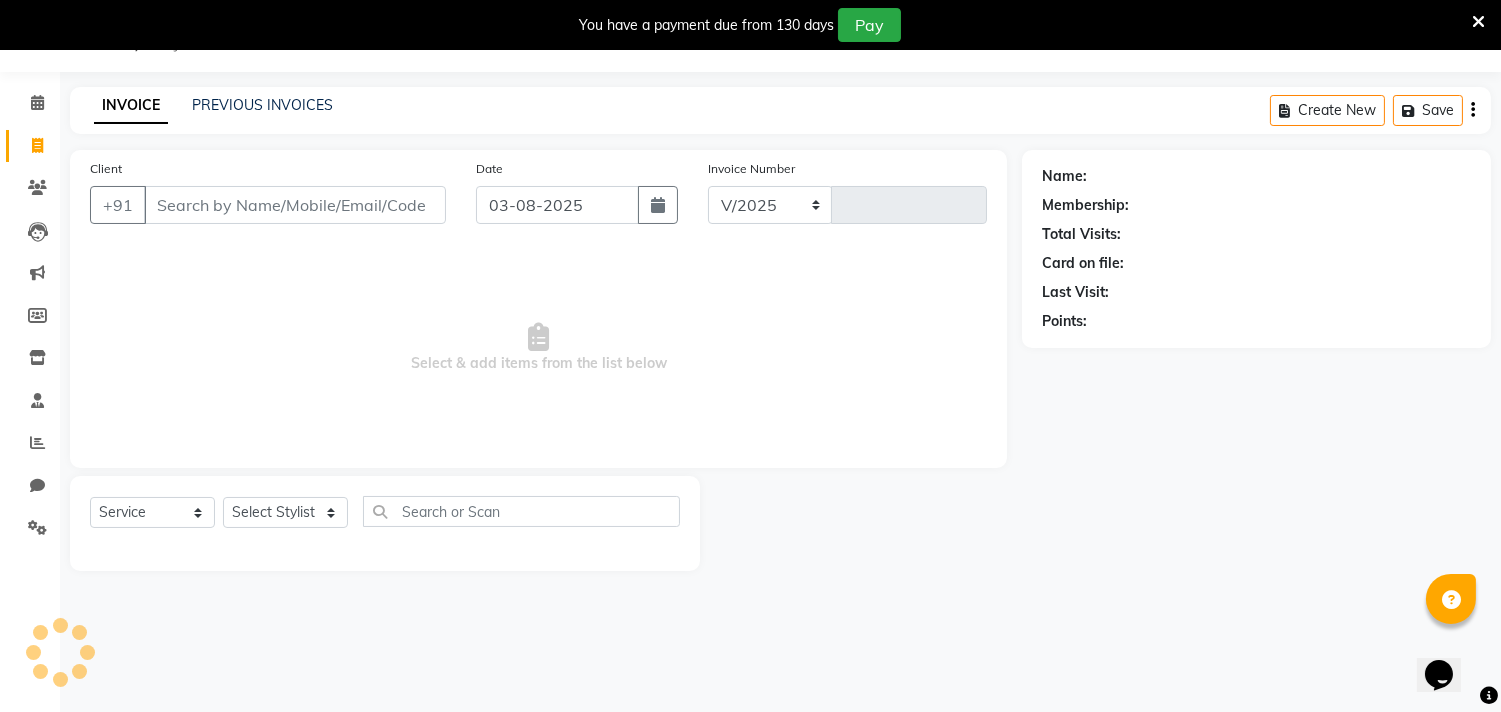 select on "7935" 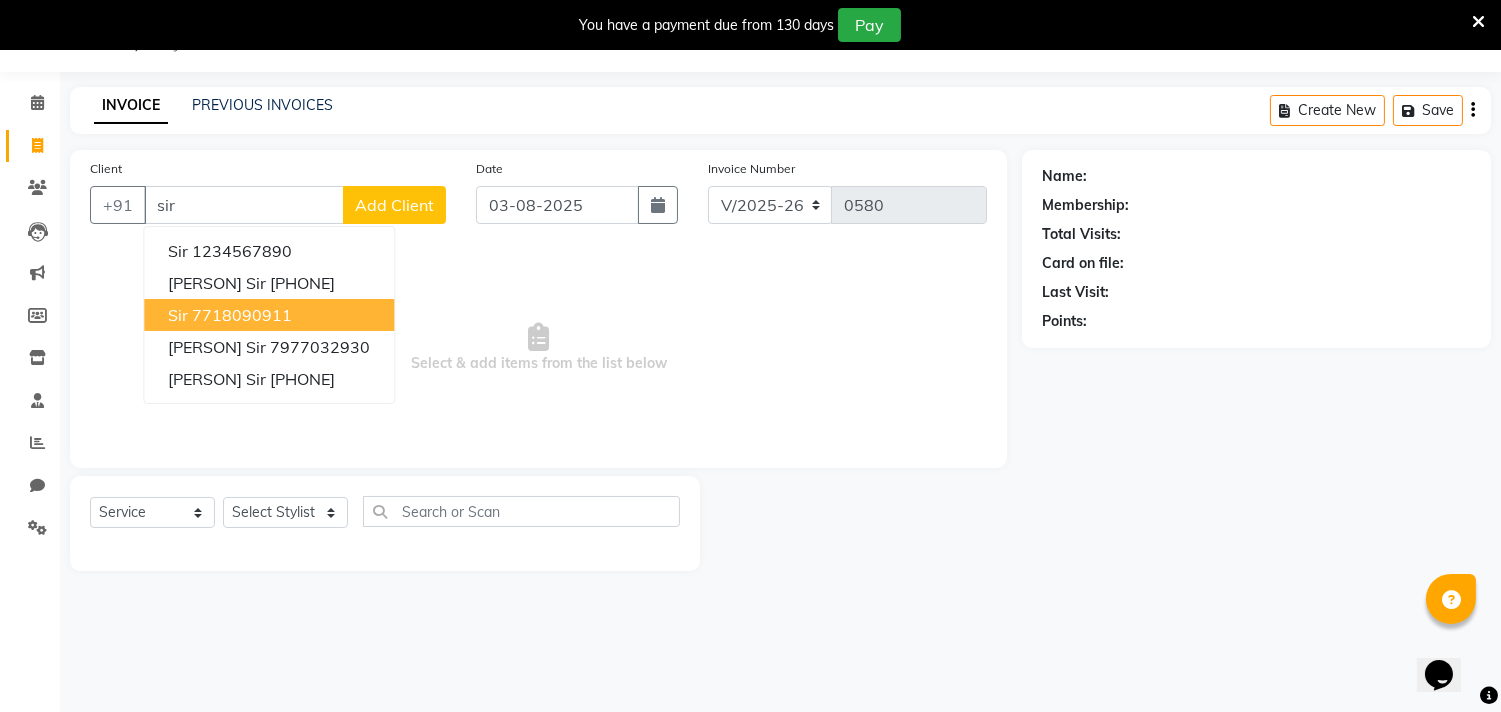 click on "7718090911" at bounding box center [242, 315] 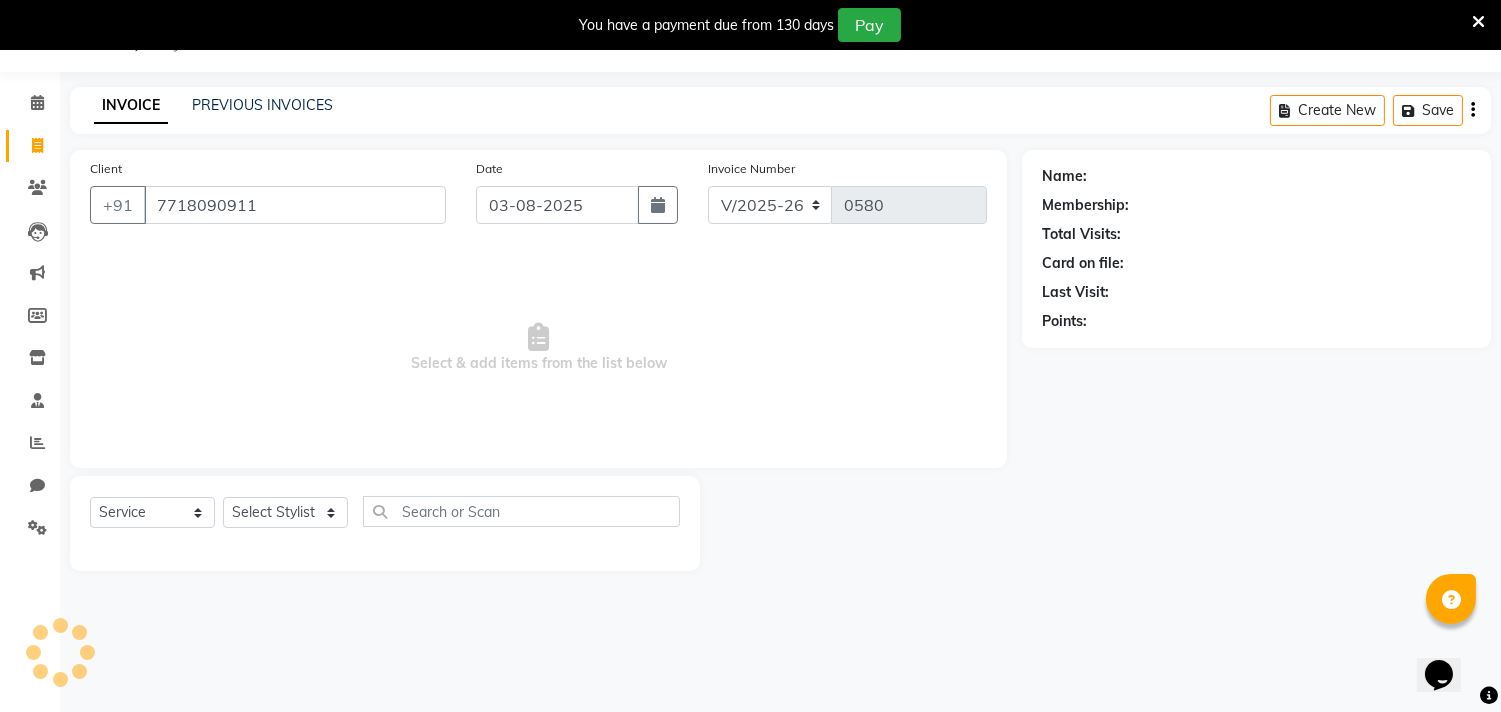 type on "7718090911" 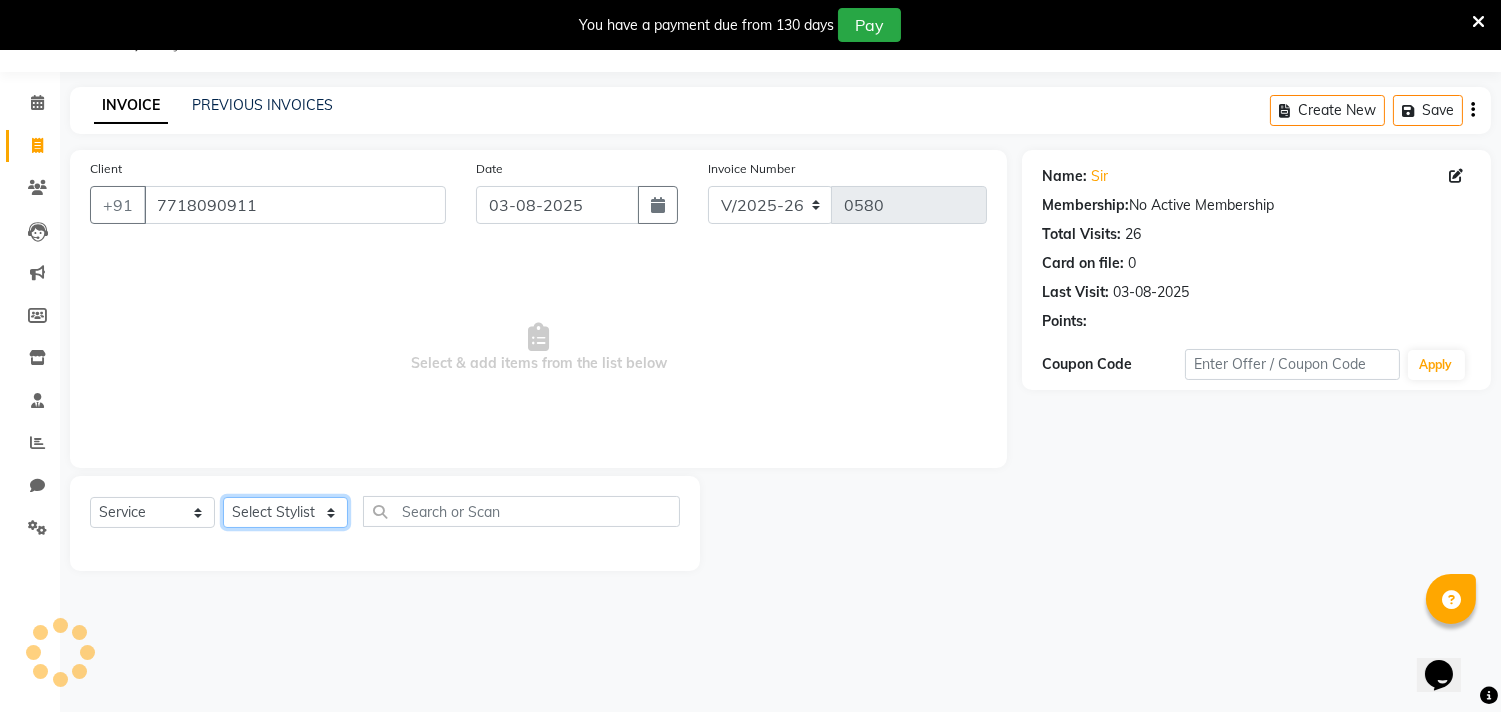 click on "Select Stylist [PERSON] [PERSON] [PERSON] [PERSON] [PERSON] [PERSON] [PERSON] [PERSON] [PERSON] [PERSON] [PERSON] [PERSON] [PERSON] [PERSON] [PERSON] [PERSON] [PERSON] [PERSON] [PERSON] [PERSON] [PERSON] [PERSON]" 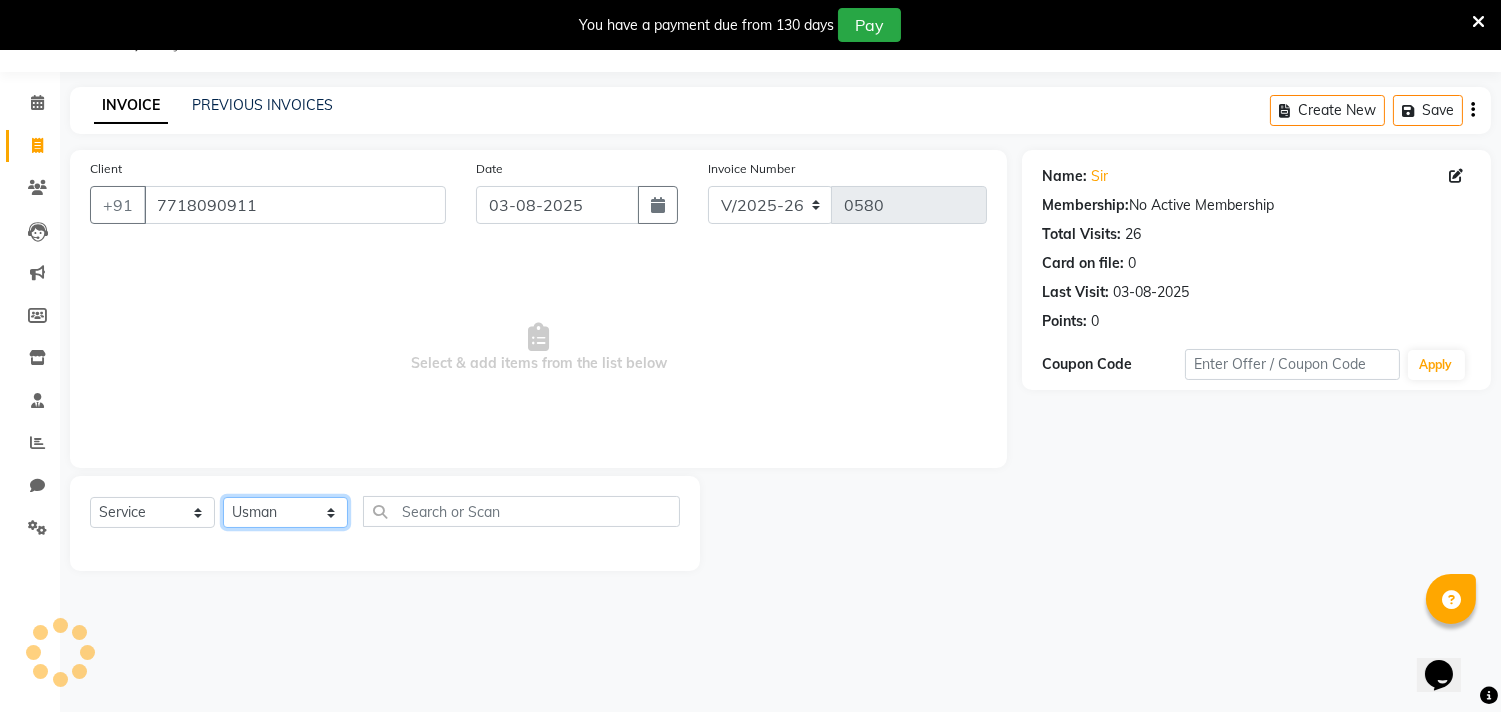 click on "Select Stylist [PERSON] [PERSON] [PERSON] [PERSON] [PERSON] [PERSON] [PERSON] [PERSON] [PERSON] [PERSON] [PERSON] [PERSON] [PERSON] [PERSON] [PERSON] [PERSON] [PERSON] [PERSON] [PERSON] [PERSON] [PERSON] [PERSON]" 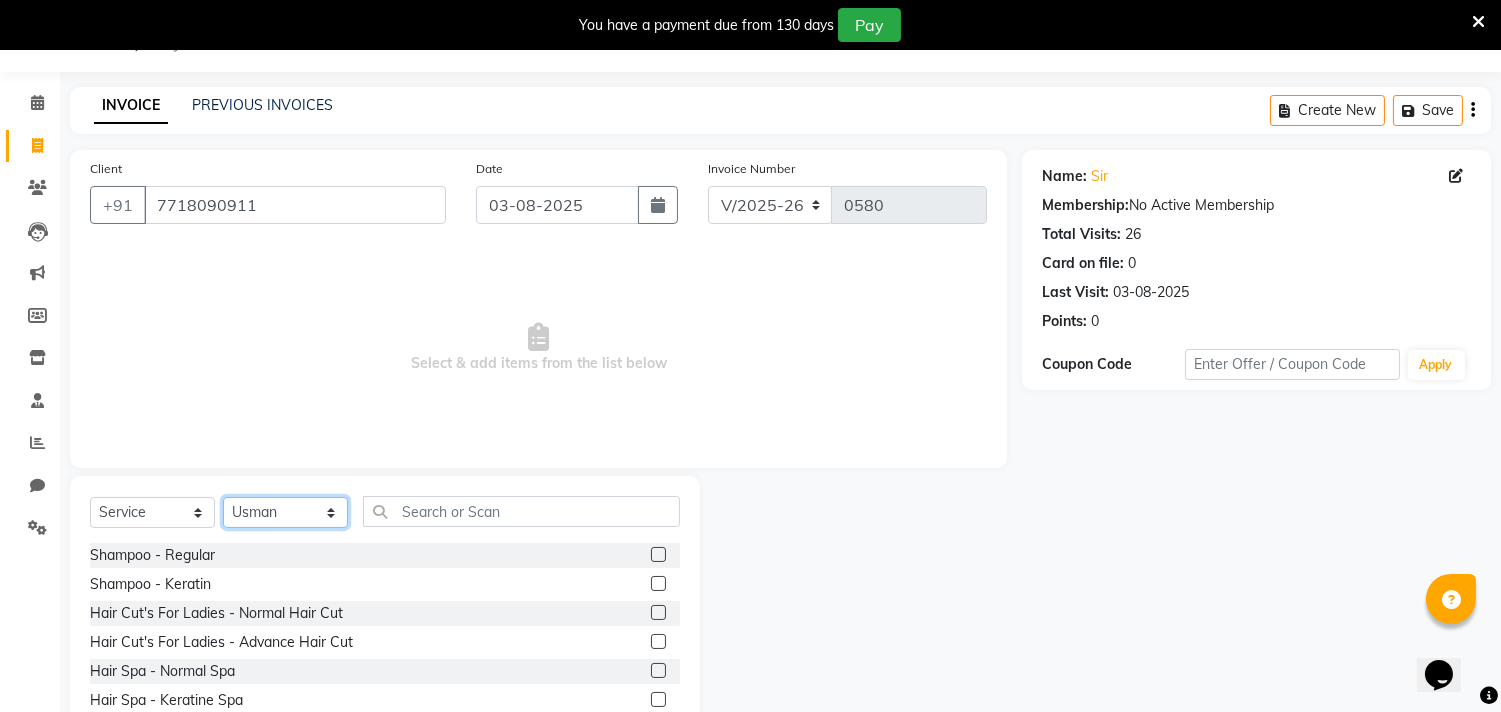 click on "Select Stylist [PERSON] [PERSON] [PERSON] [PERSON] [PERSON] [PERSON] [PERSON] [PERSON] [PERSON] [PERSON] [PERSON] [PERSON] [PERSON] [PERSON] [PERSON] [PERSON] [PERSON] [PERSON] [PERSON] [PERSON] [PERSON] [PERSON]" 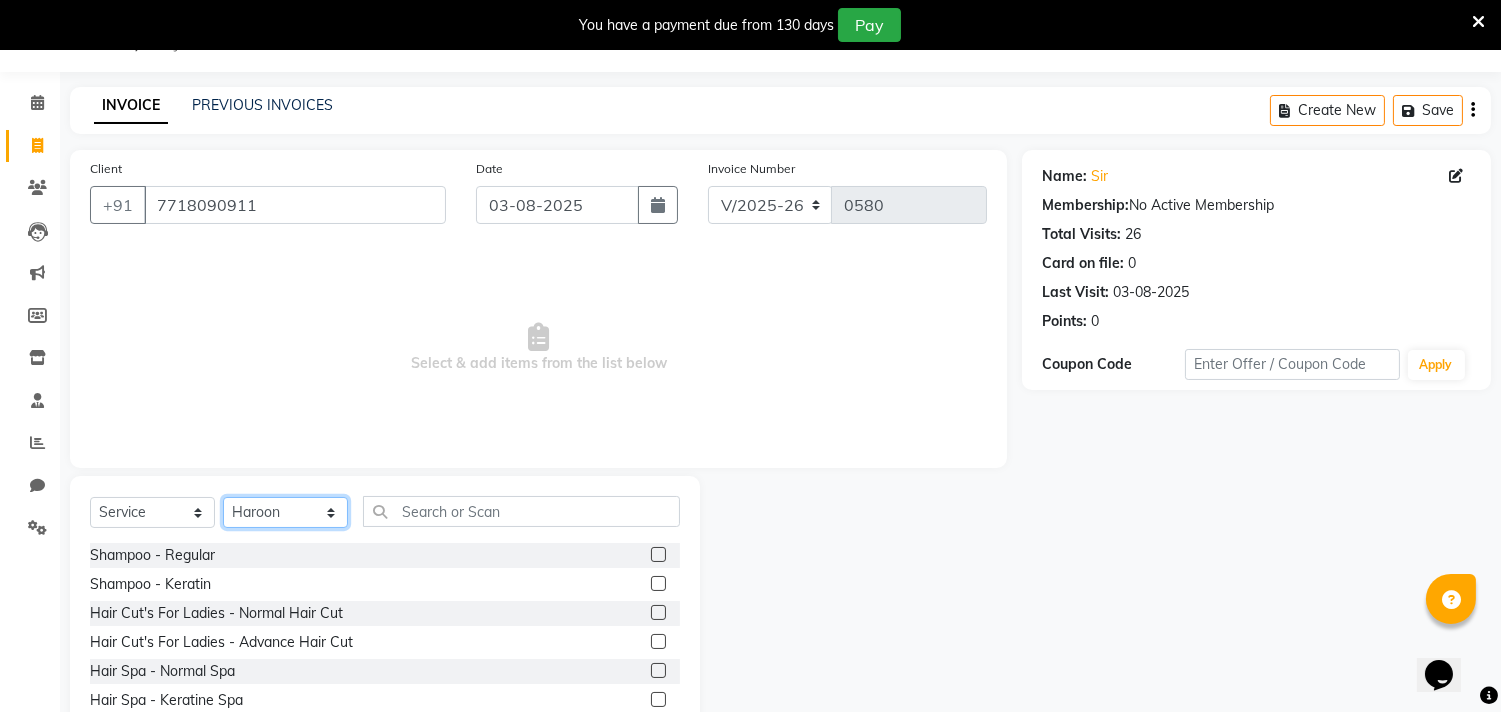 click on "Select Stylist [PERSON] [PERSON] [PERSON] [PERSON] [PERSON] [PERSON] [PERSON] [PERSON] [PERSON] [PERSON] [PERSON] [PERSON] [PERSON] [PERSON] [PERSON] [PERSON] [PERSON] [PERSON] [PERSON] [PERSON] [PERSON] [PERSON]" 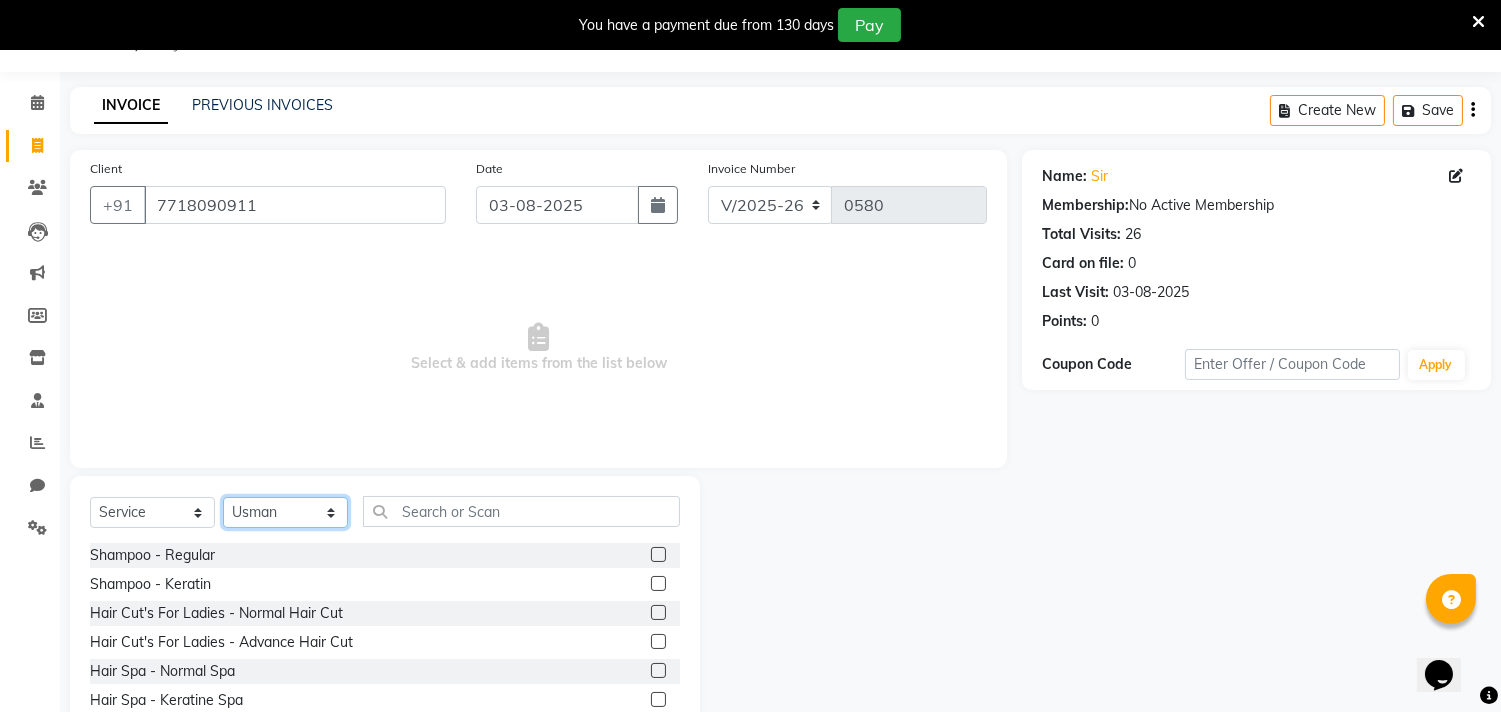 click on "Select Stylist [PERSON] [PERSON] [PERSON] [PERSON] [PERSON] [PERSON] [PERSON] [PERSON] [PERSON] [PERSON] [PERSON] [PERSON] [PERSON] [PERSON] [PERSON] [PERSON] [PERSON] [PERSON] [PERSON] [PERSON] [PERSON] [PERSON]" 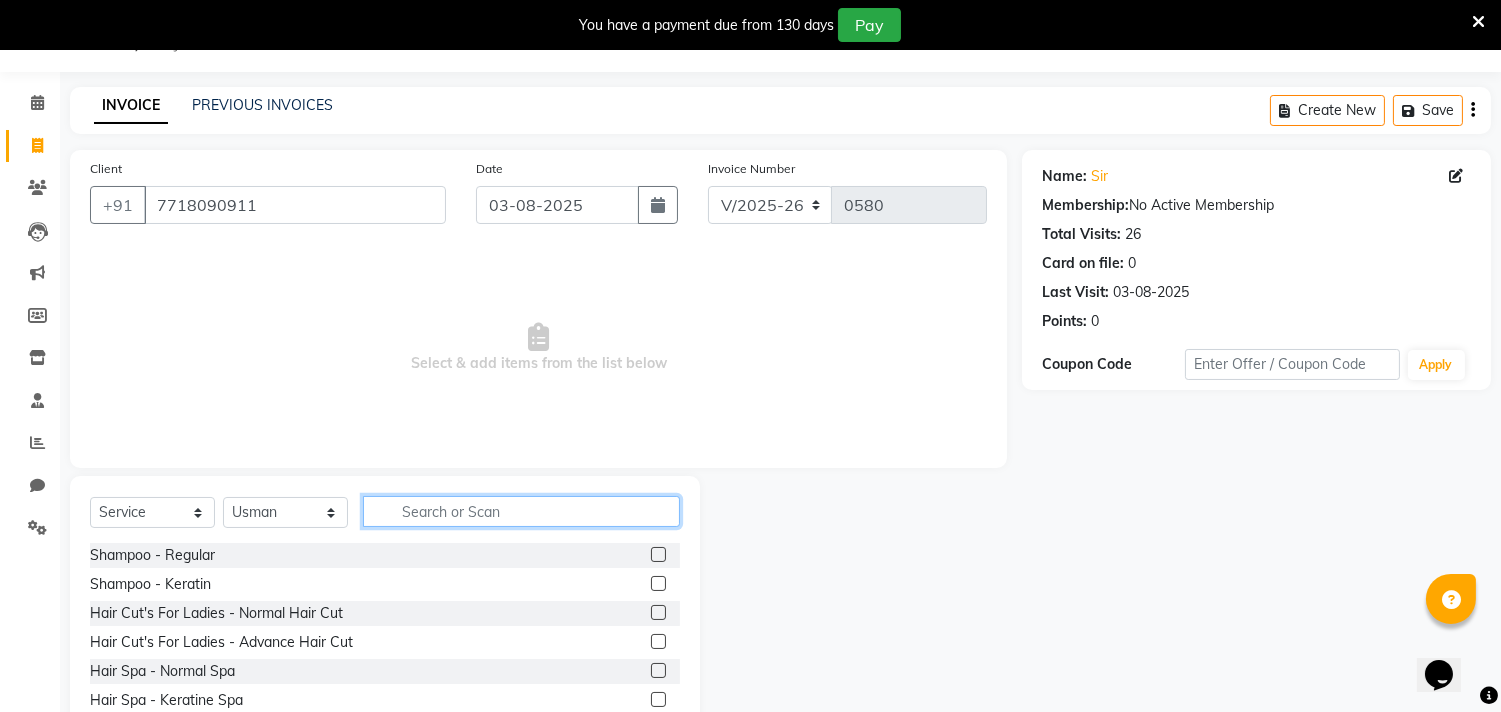 click 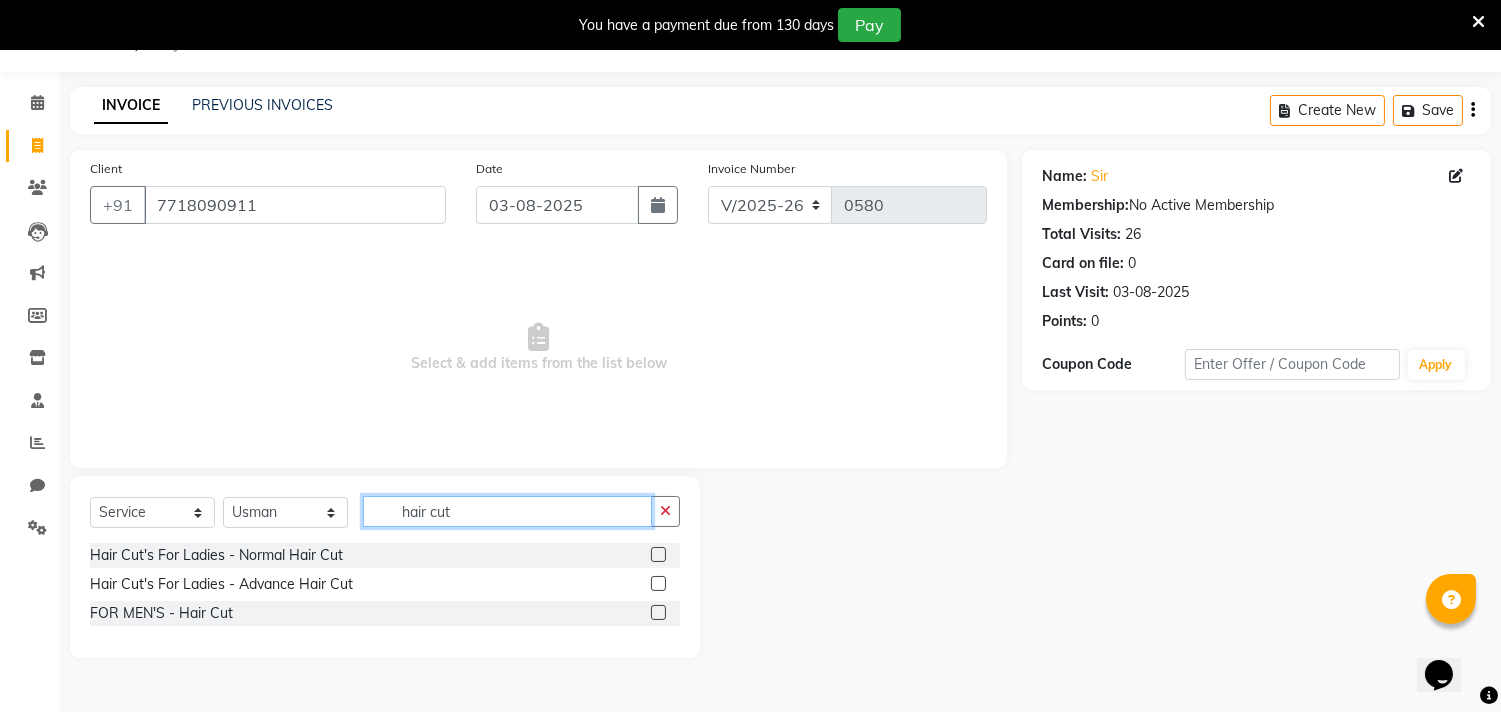 type on "hair cut" 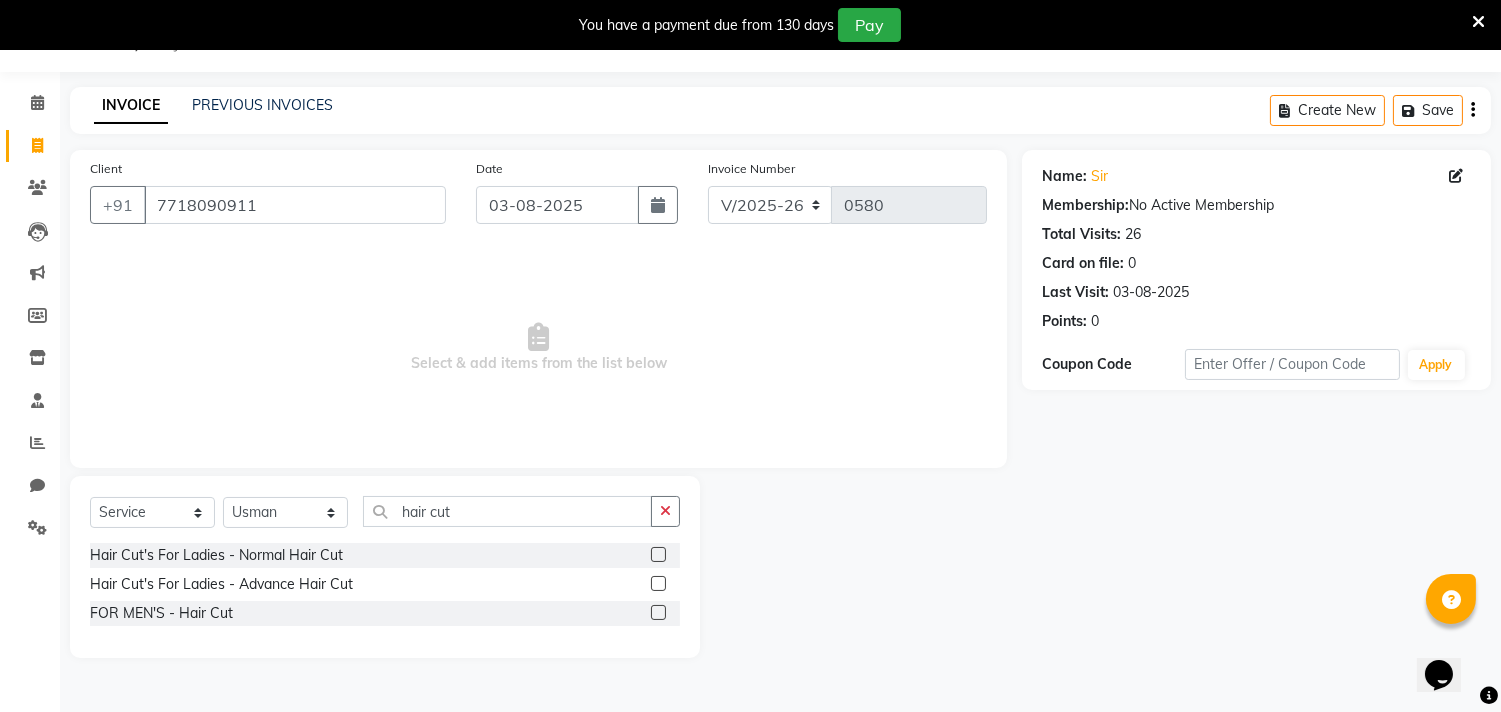 click 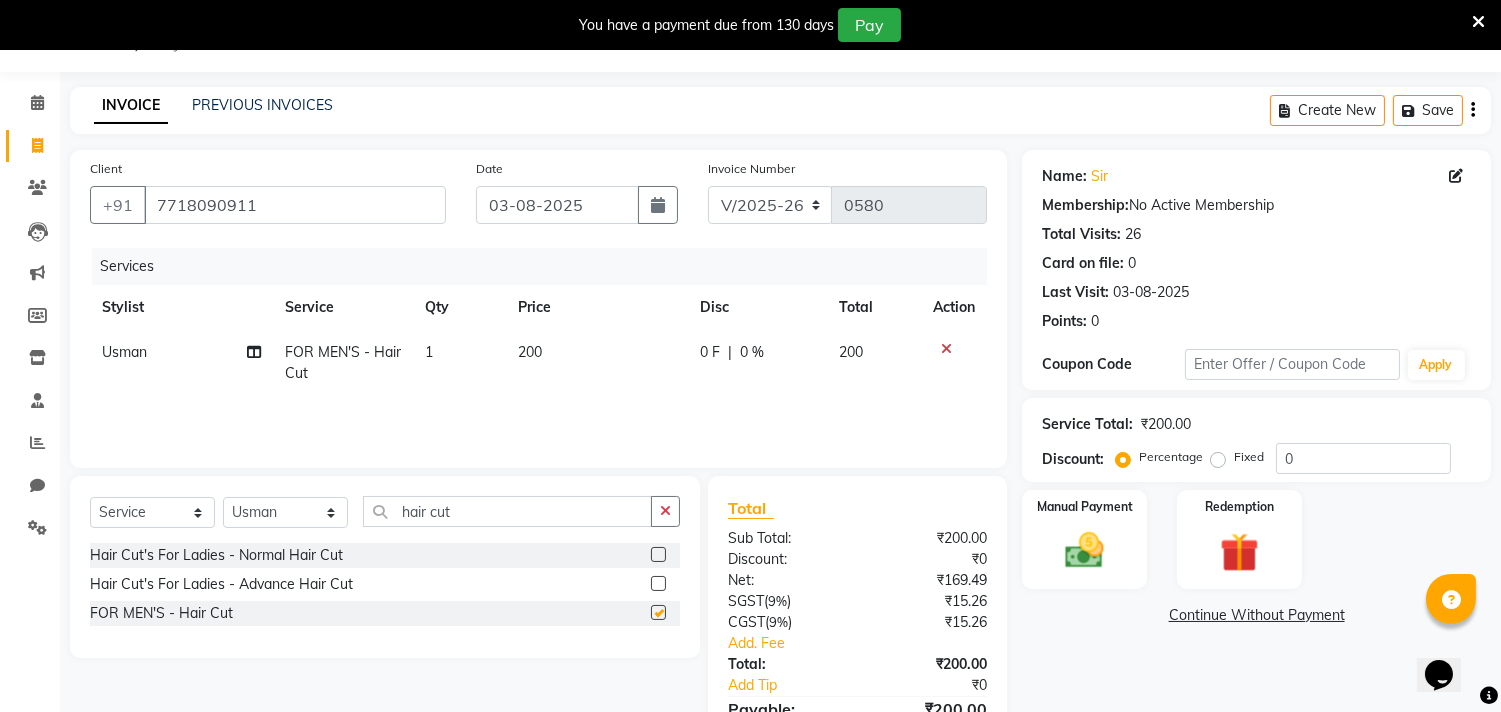 checkbox on "false" 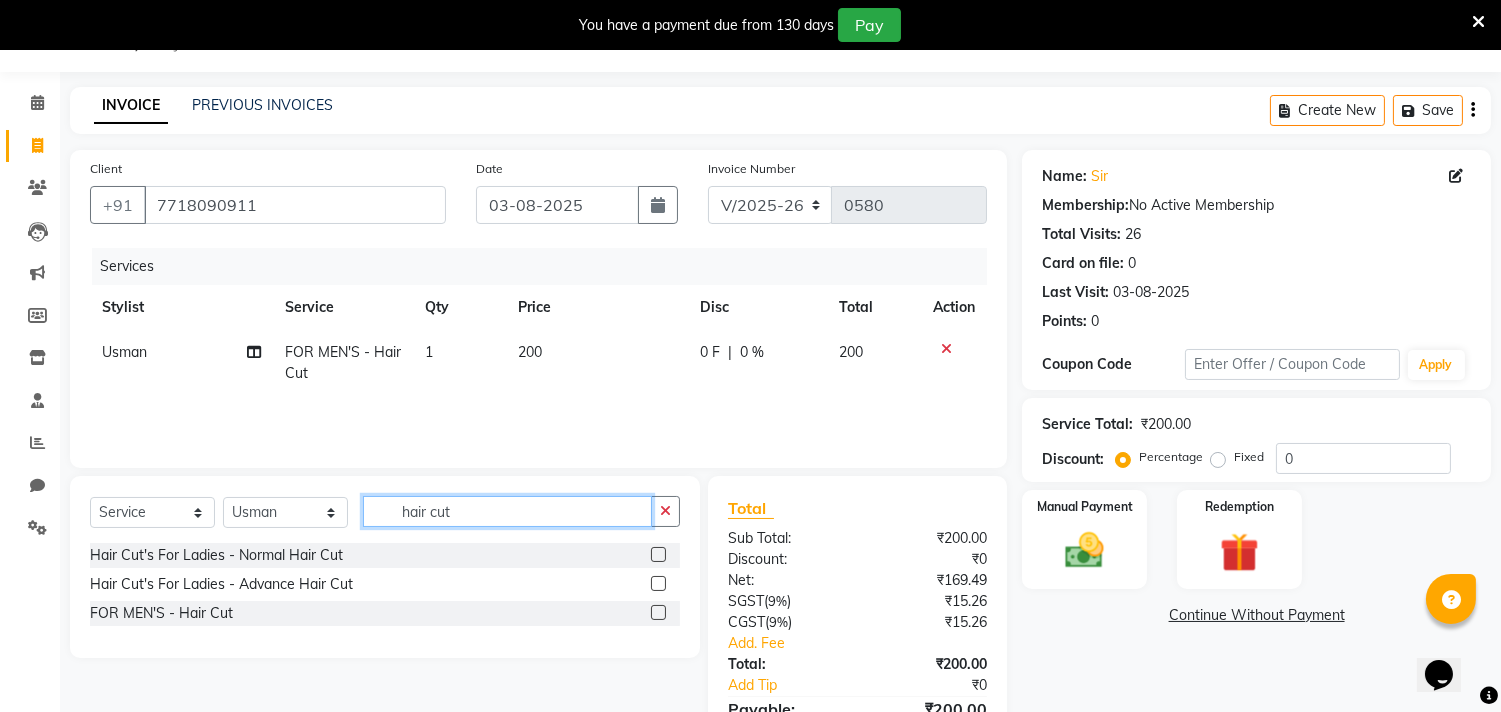 click on "hair cut" 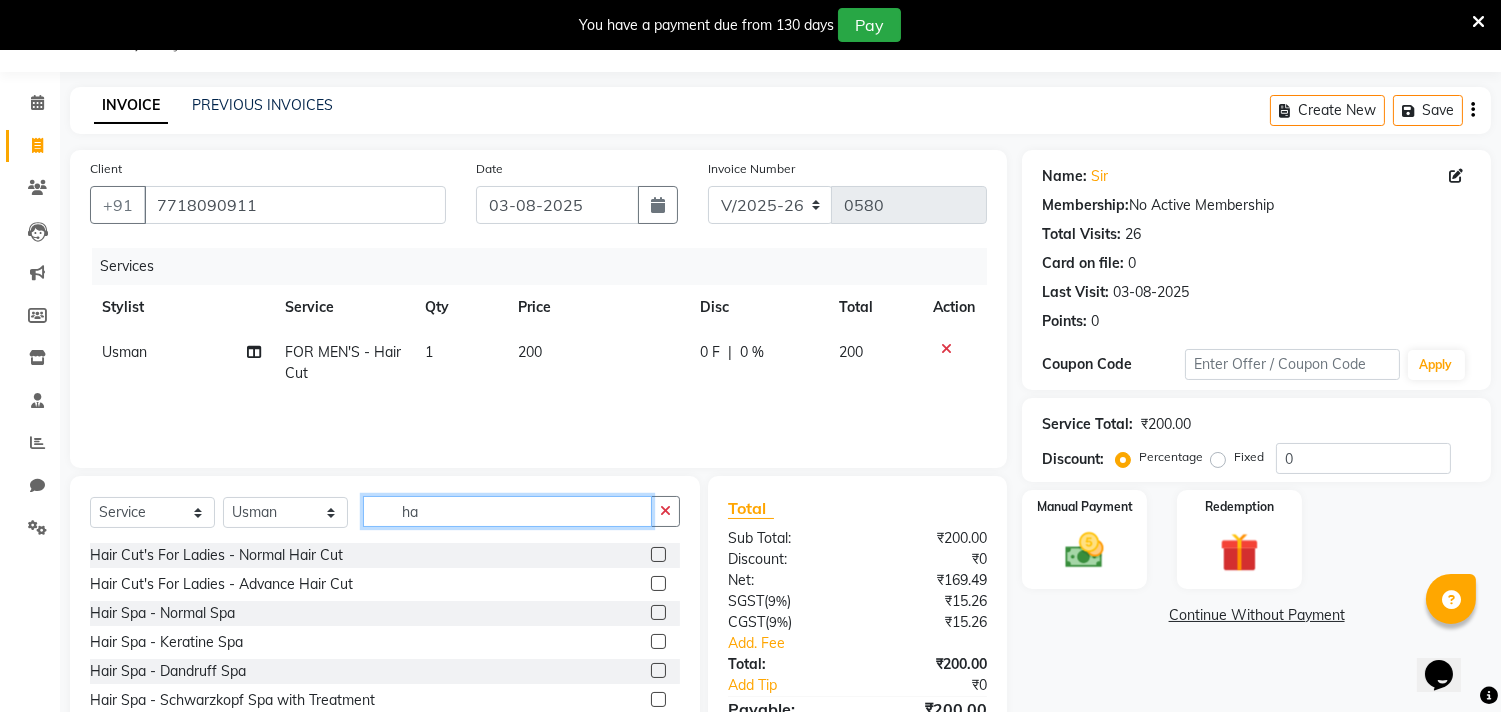 type on "h" 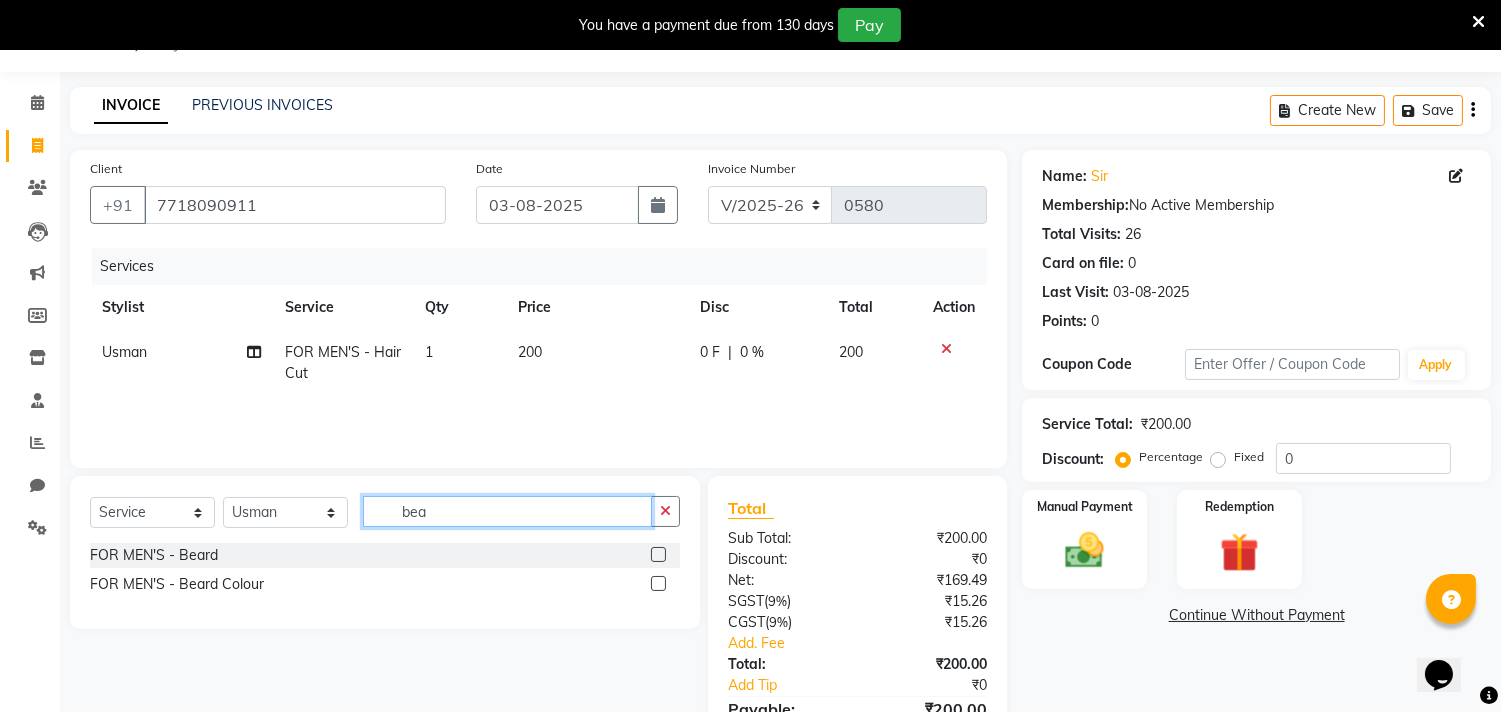 type on "bea" 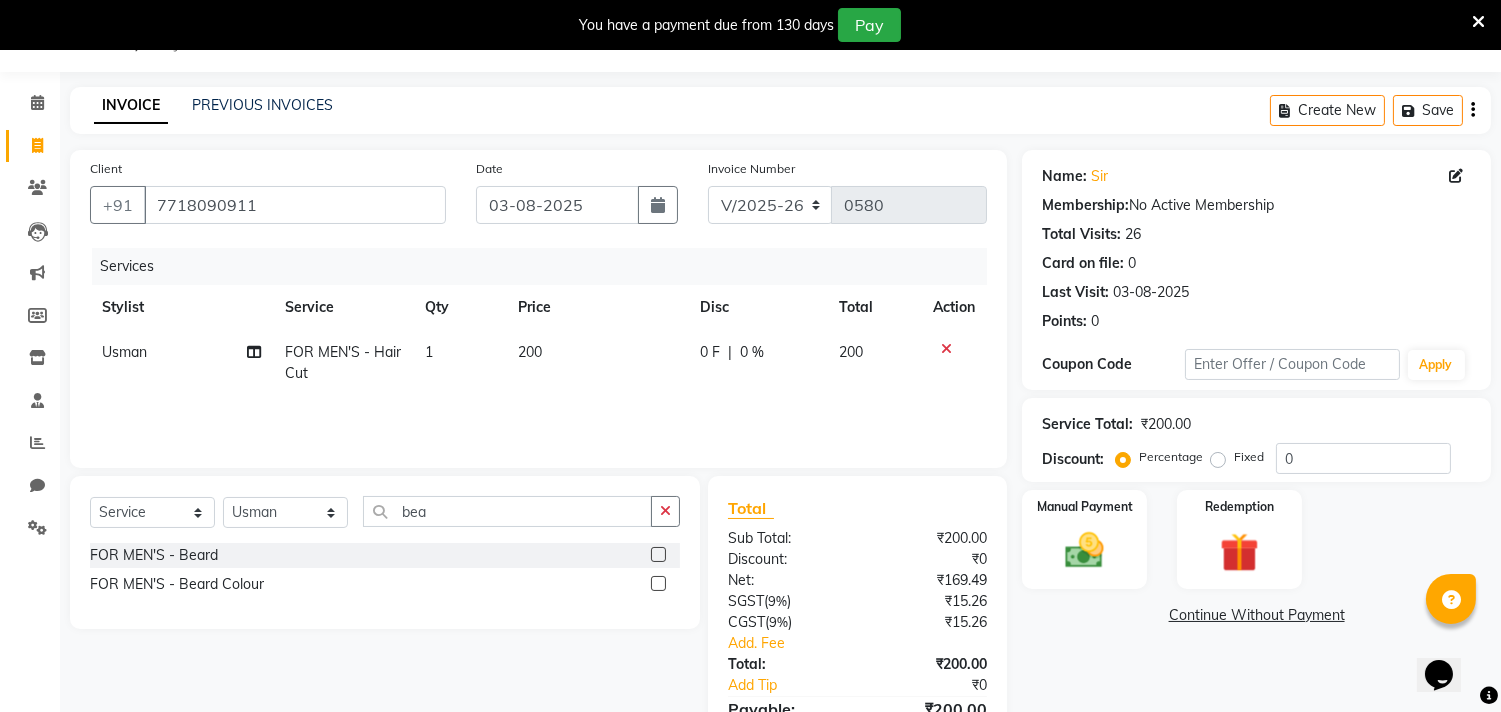 click 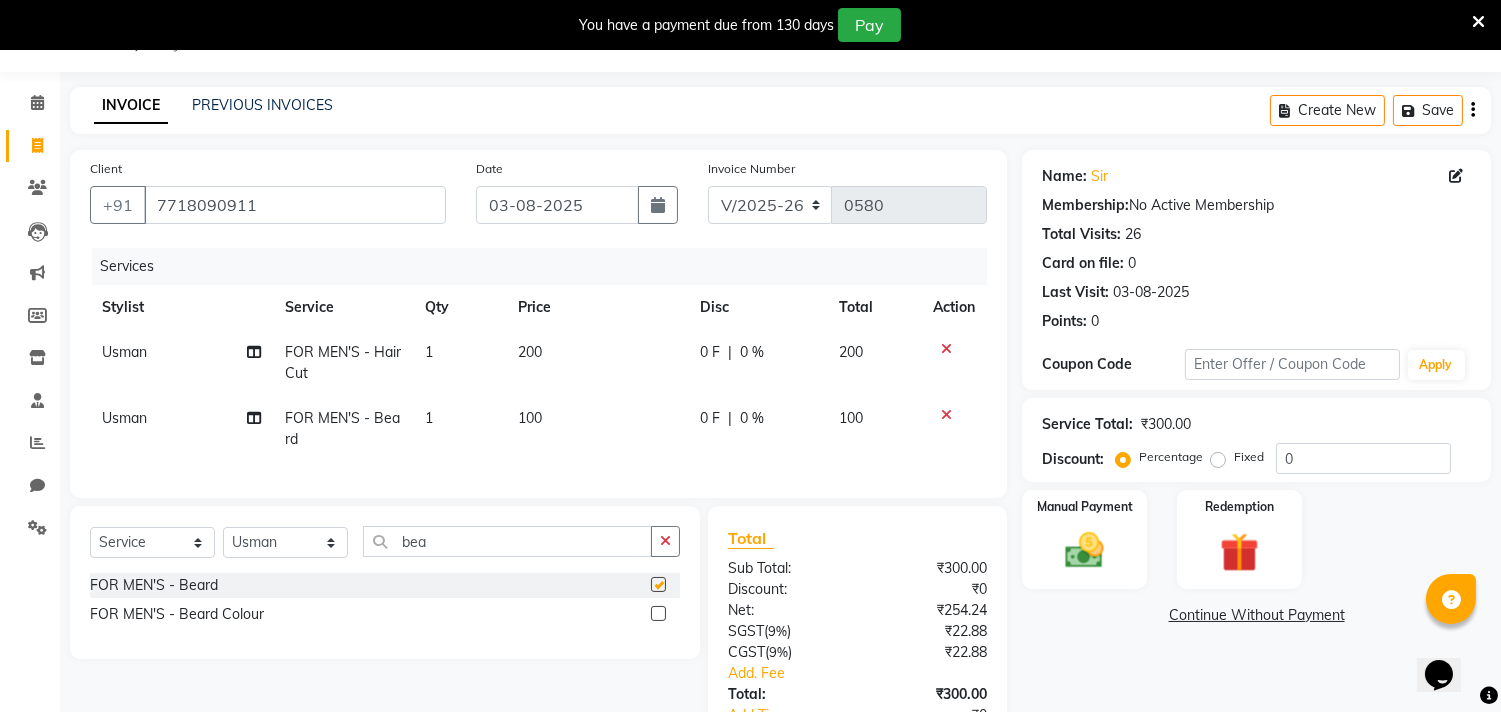checkbox on "false" 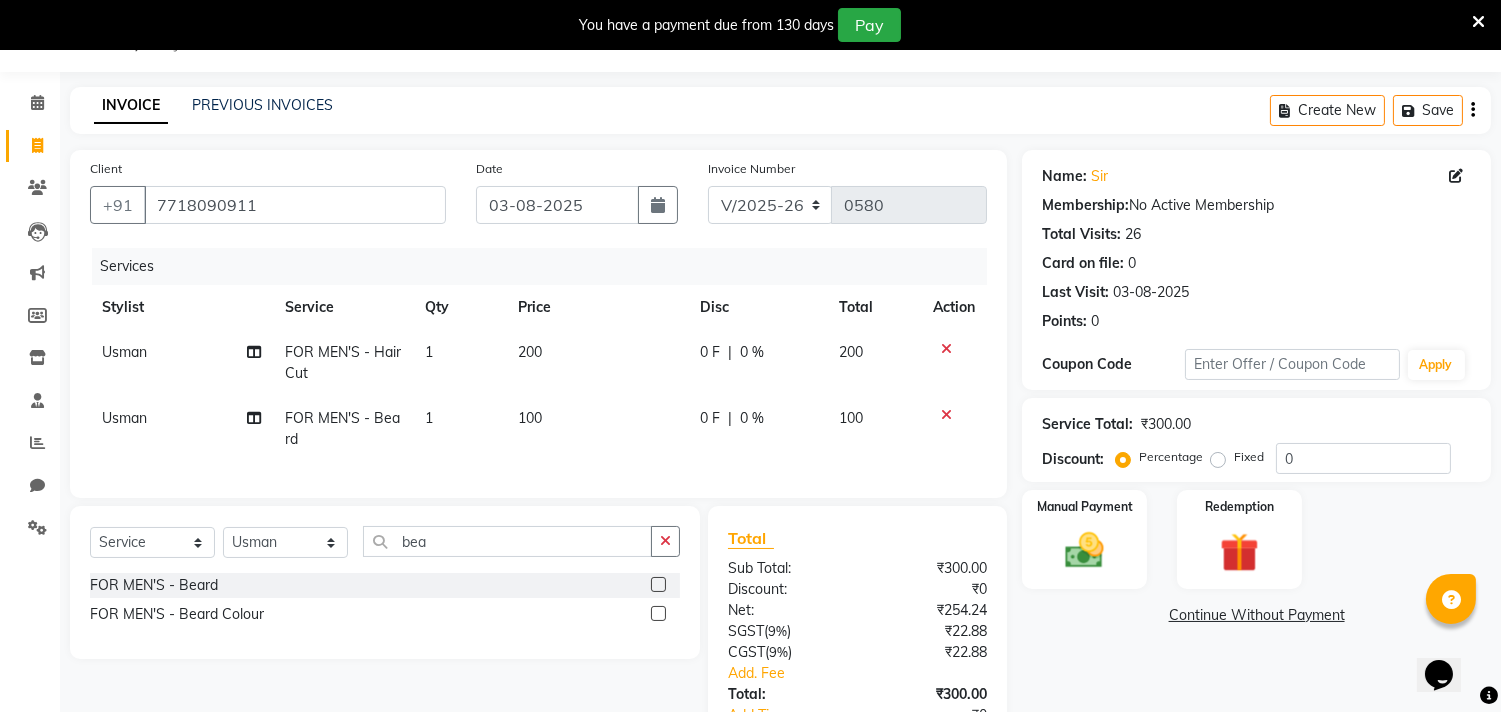 click 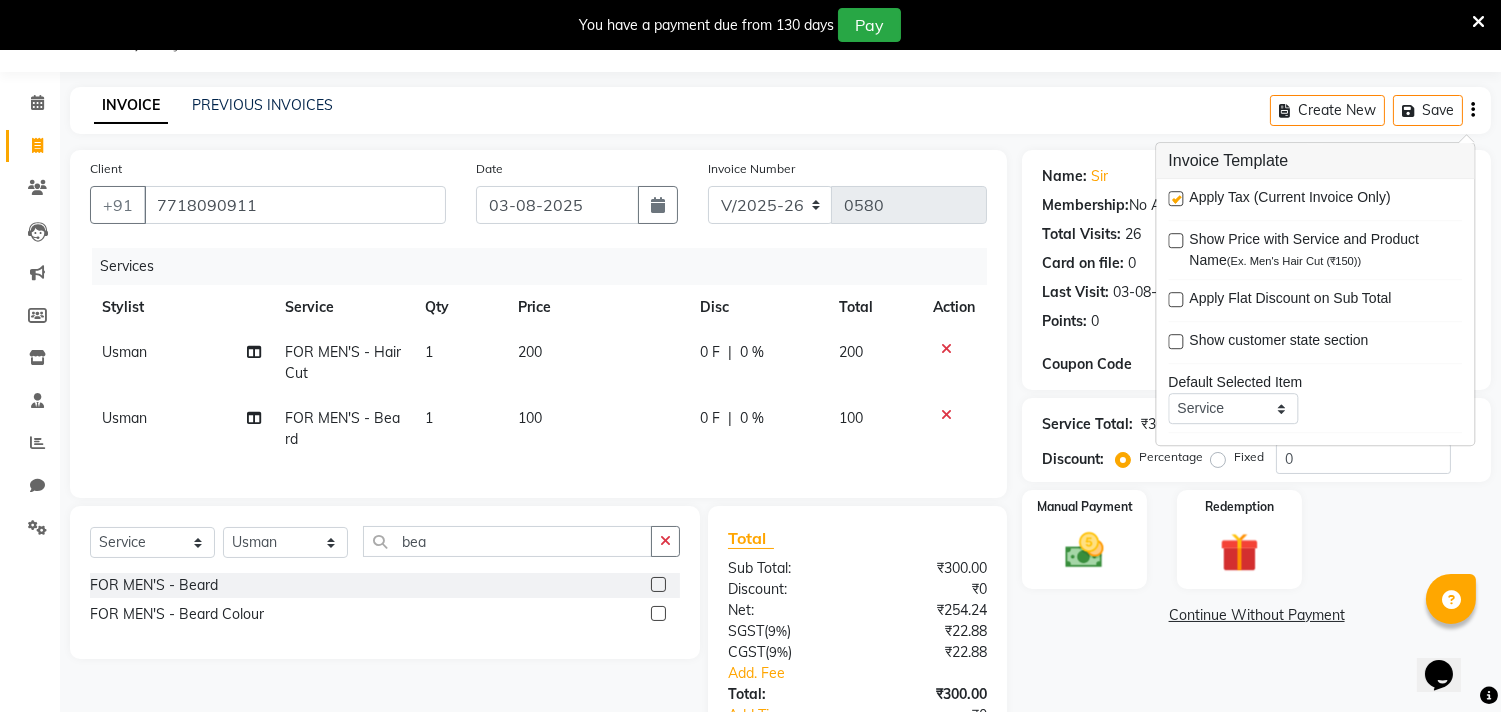click at bounding box center (1175, 198) 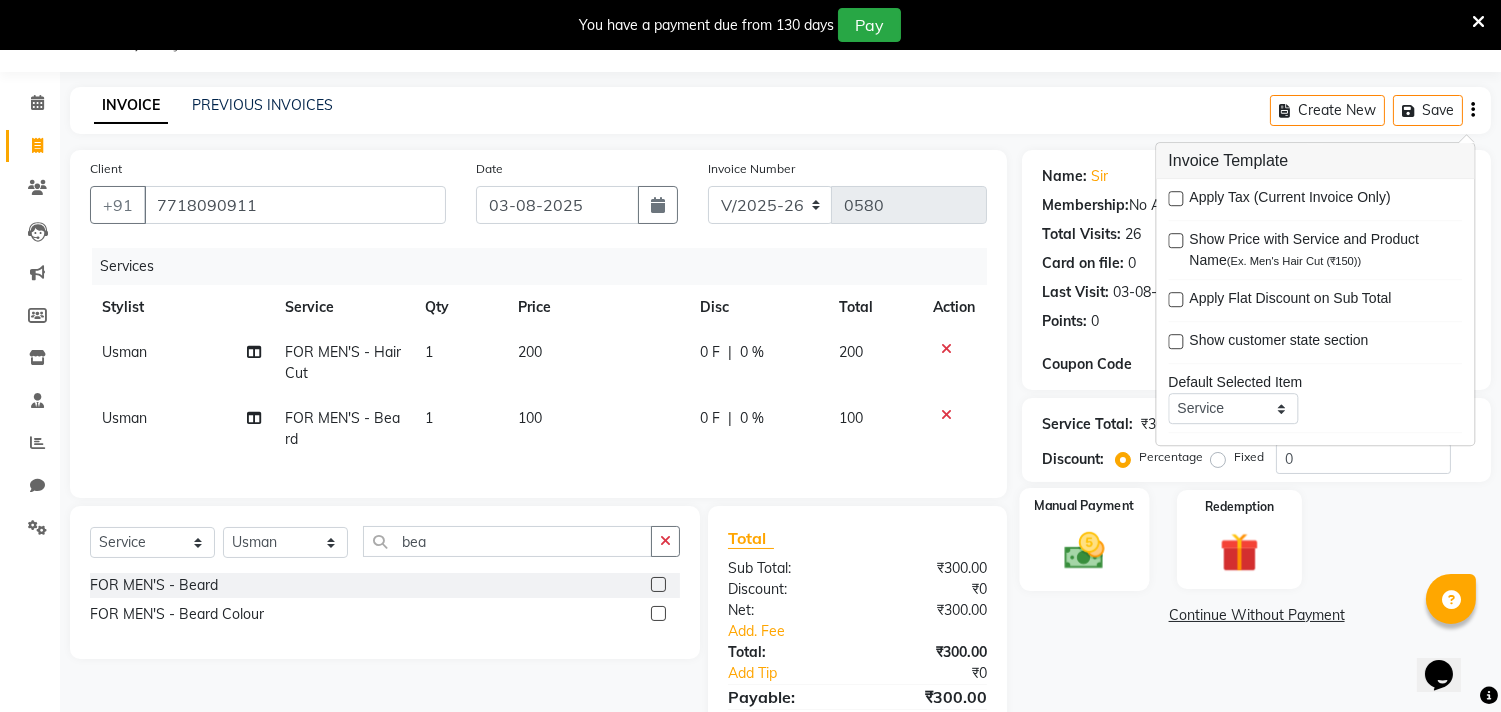 click 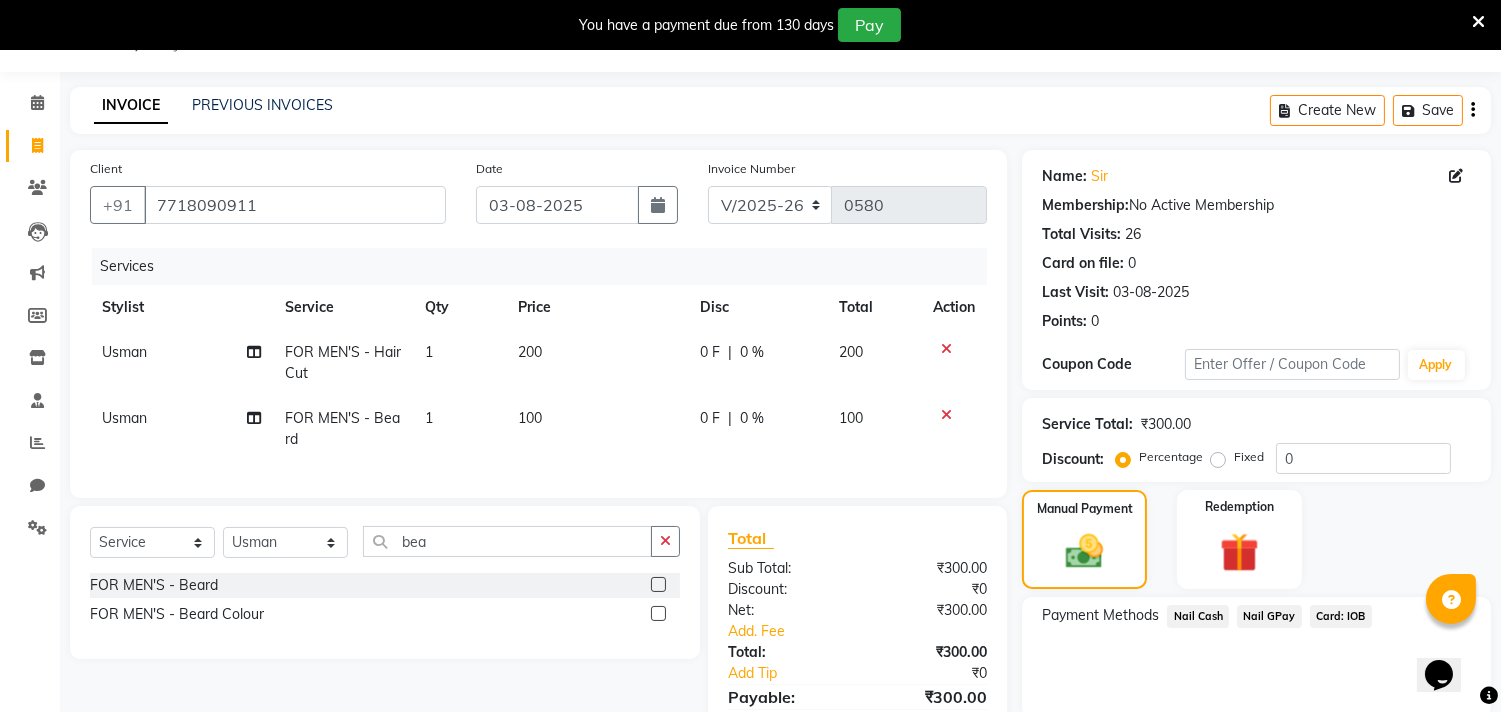 click on "Nail GPay" 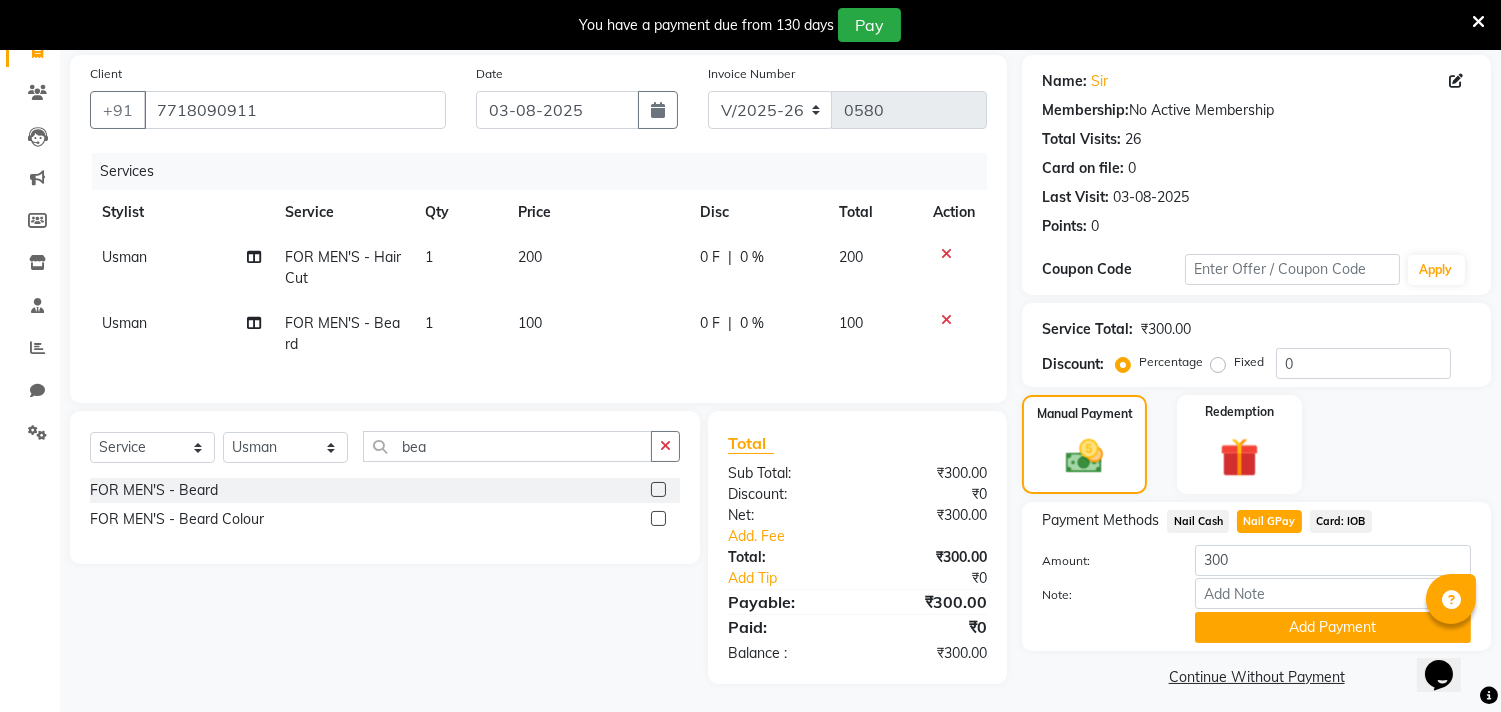 scroll, scrollTop: 163, scrollLeft: 0, axis: vertical 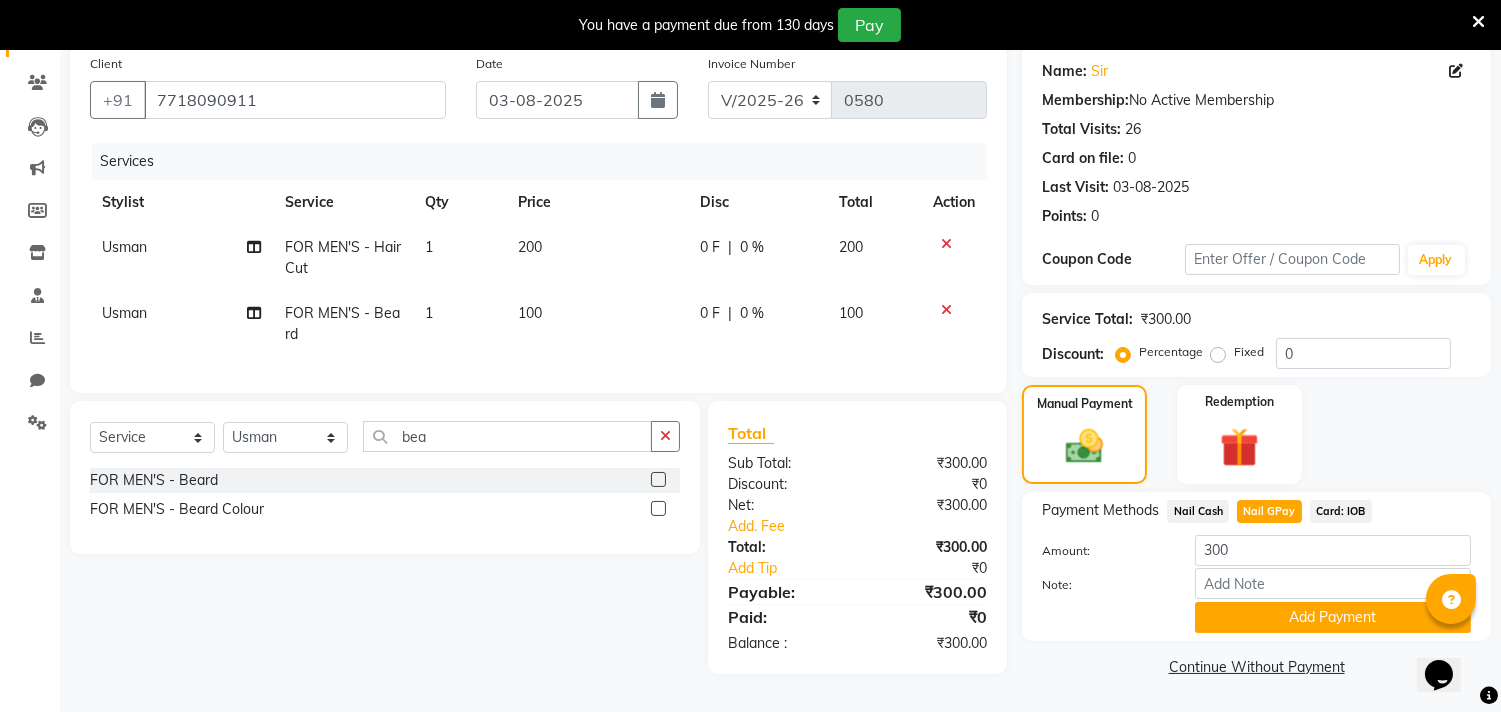 click on "Add Payment" 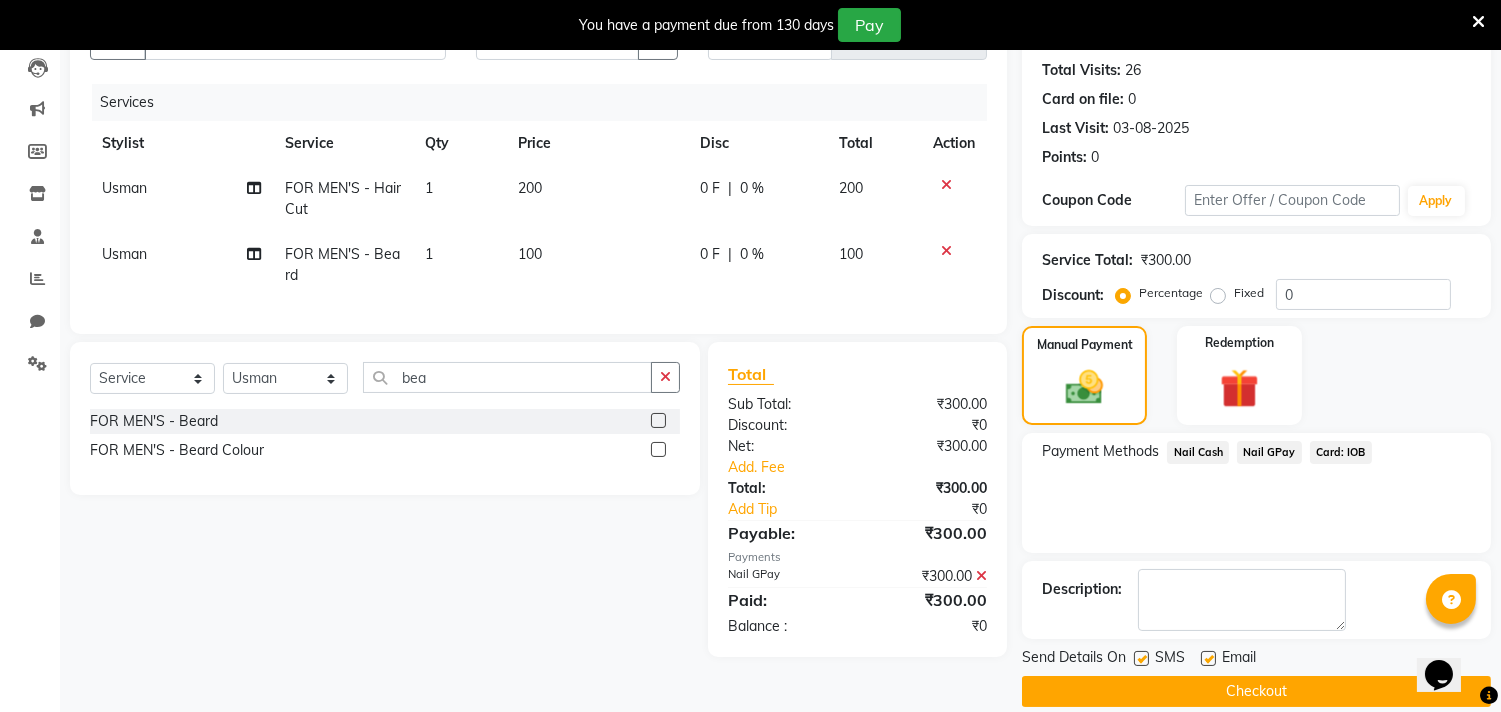 scroll, scrollTop: 237, scrollLeft: 0, axis: vertical 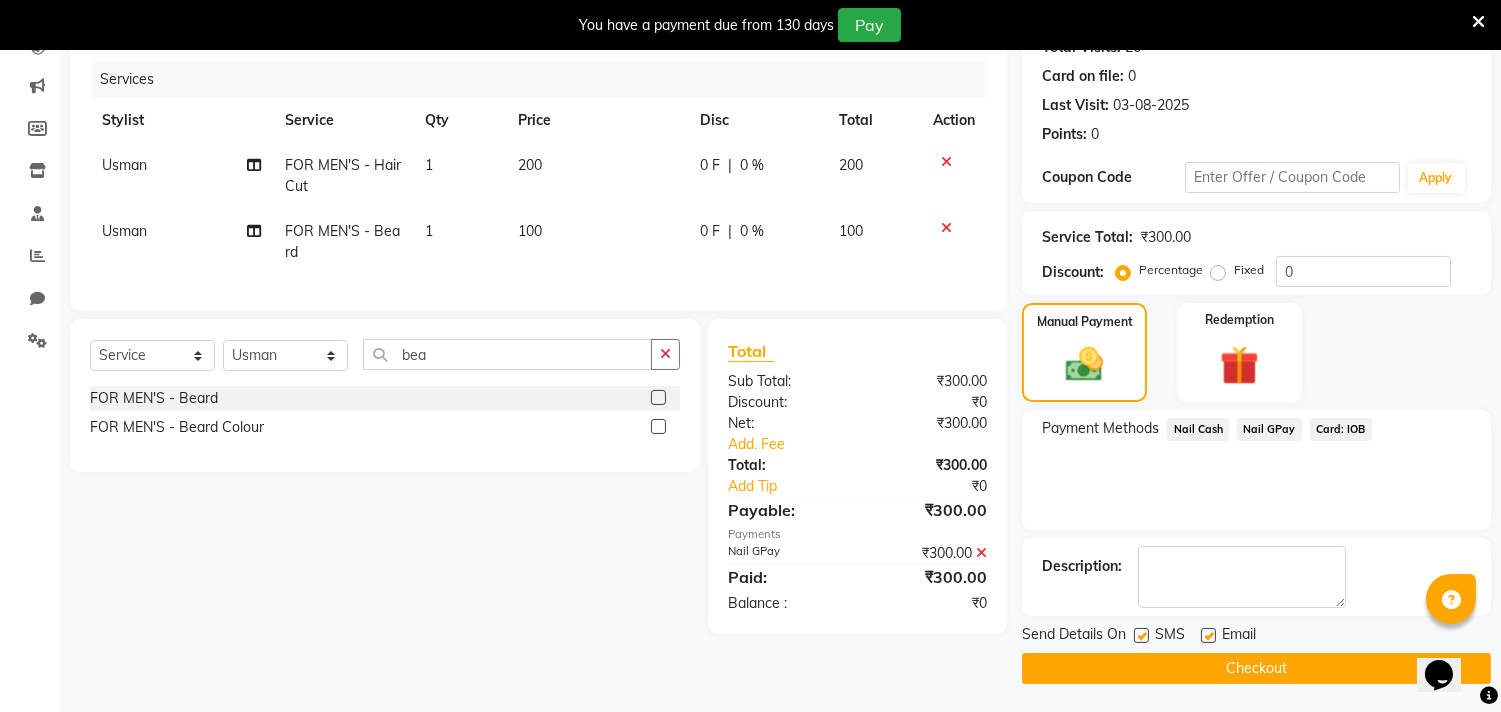 click on "Checkout" 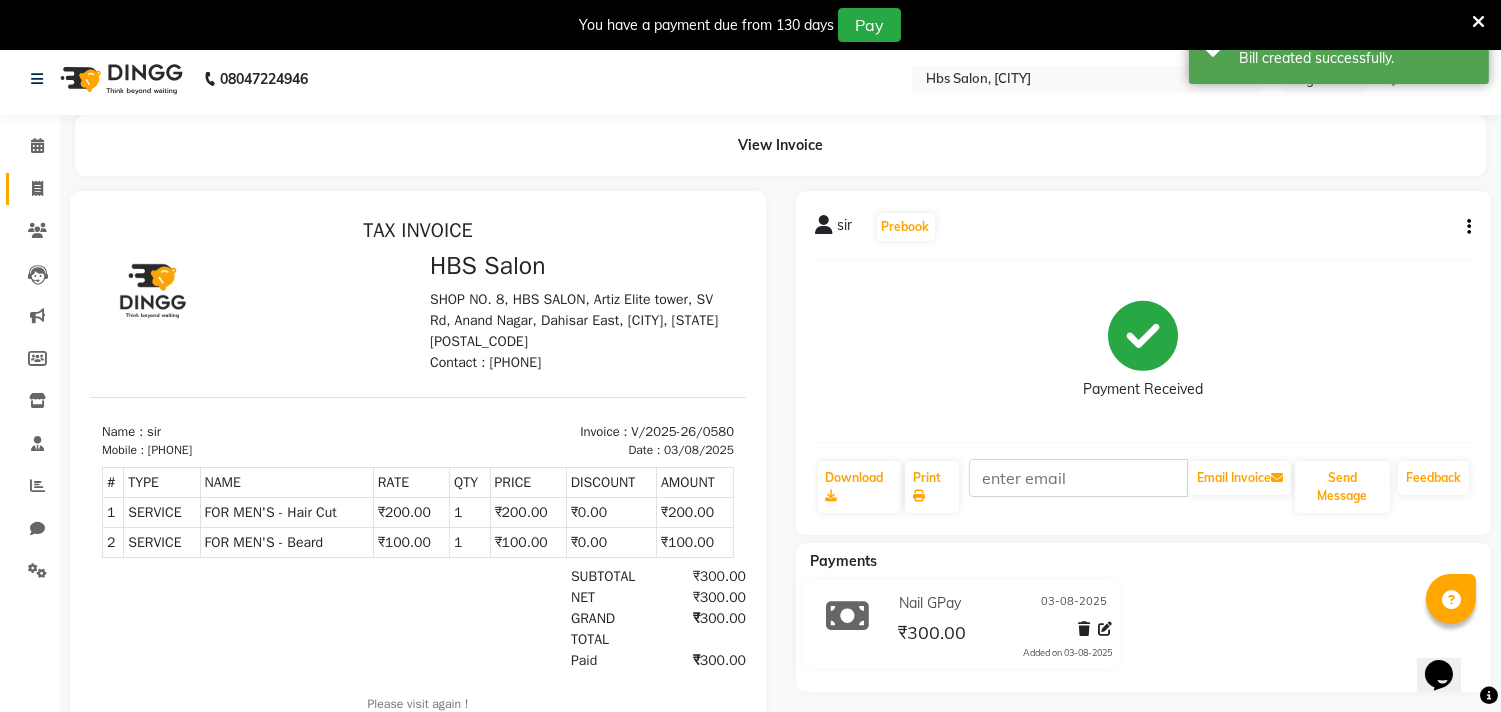scroll, scrollTop: 0, scrollLeft: 0, axis: both 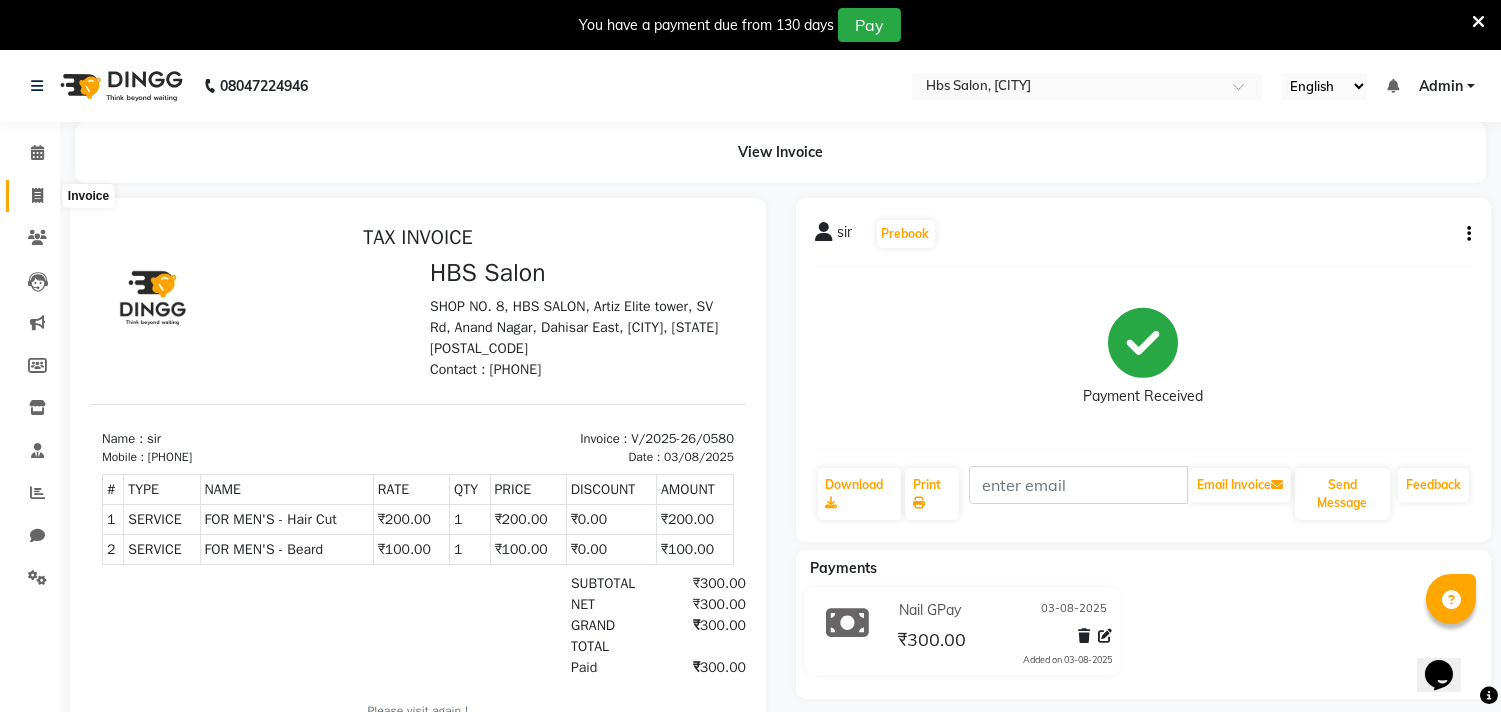 click 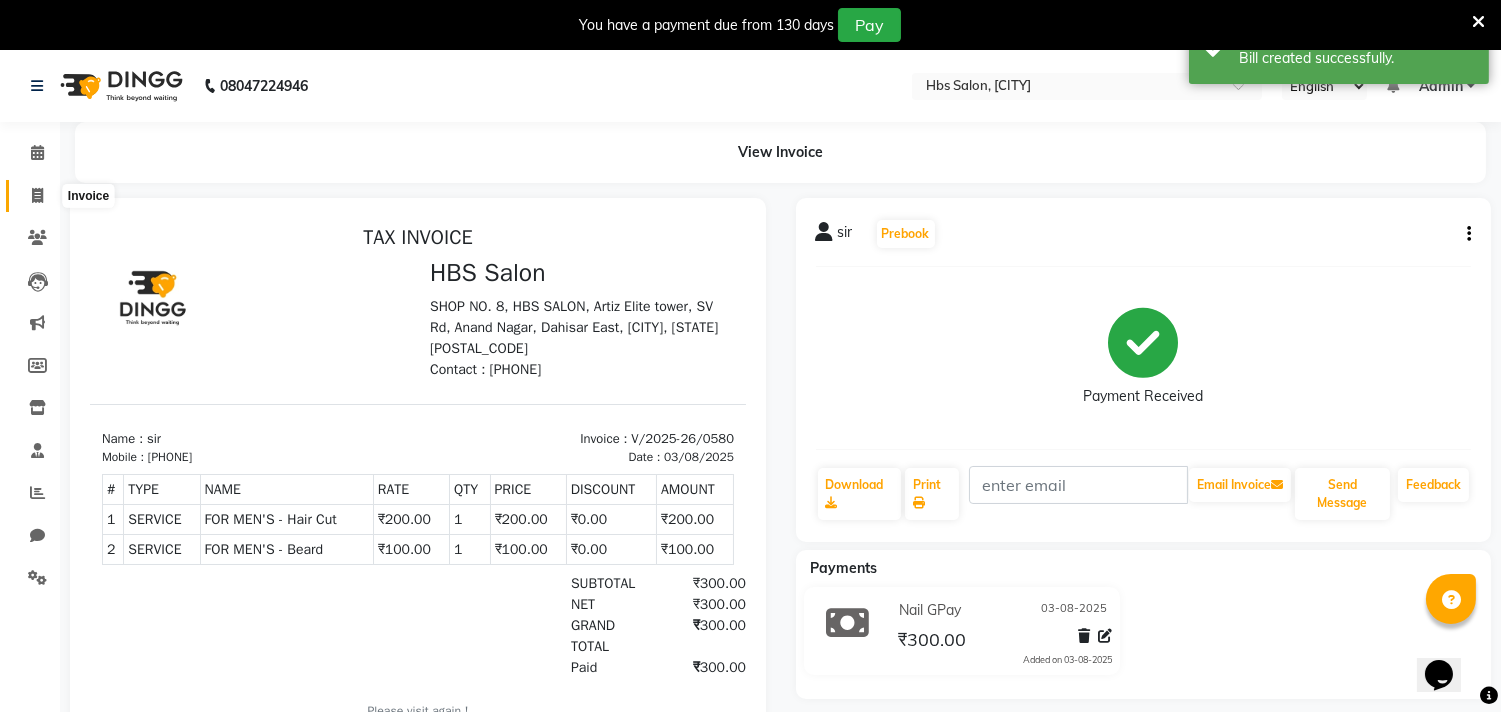 select on "7935" 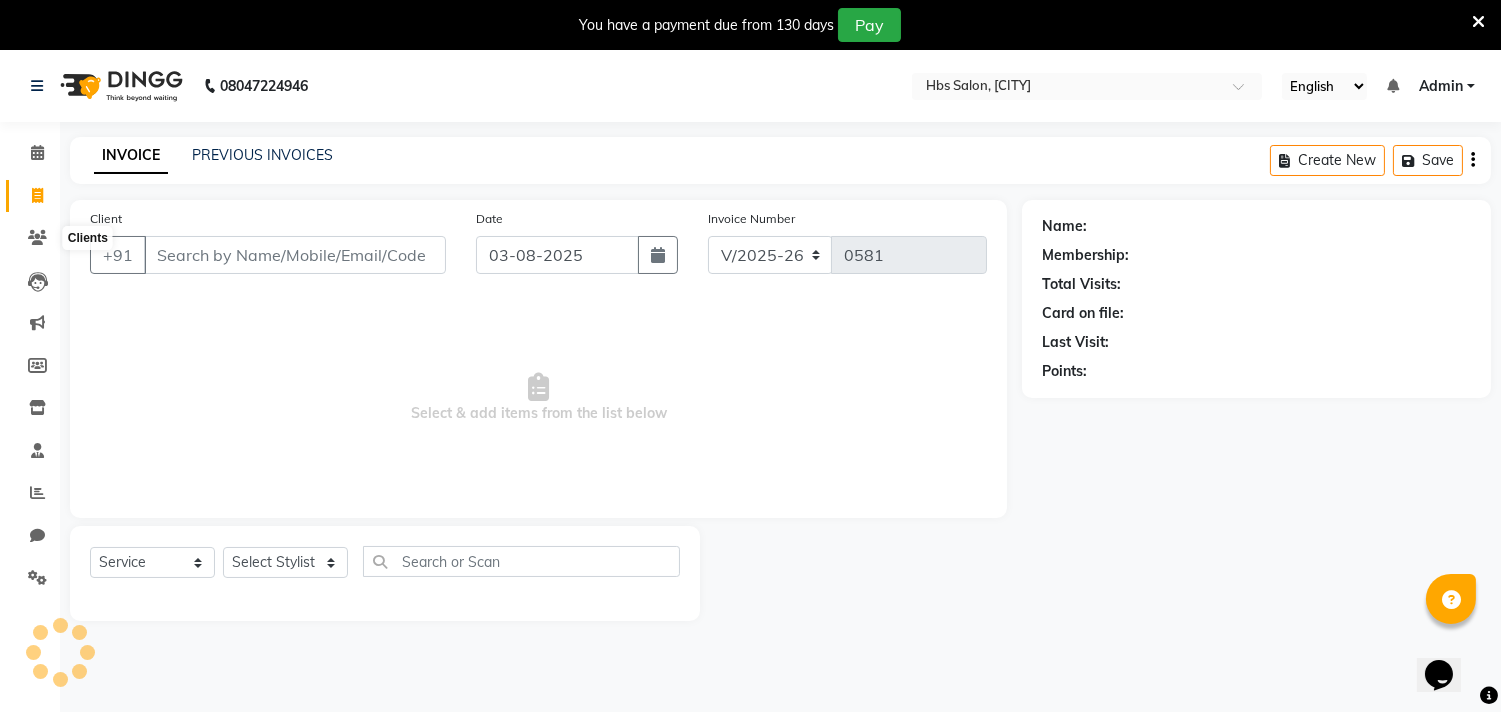 scroll, scrollTop: 50, scrollLeft: 0, axis: vertical 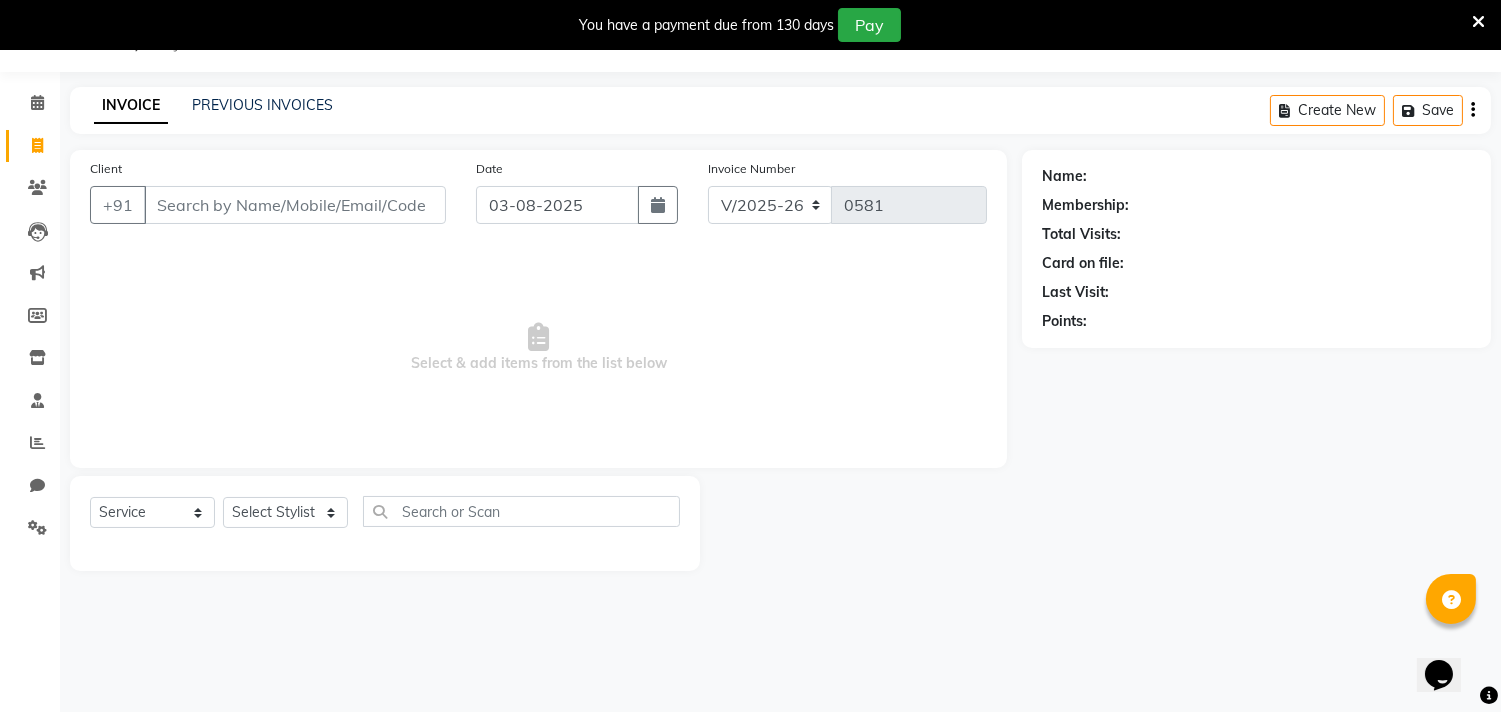 click on "Client" at bounding box center [295, 205] 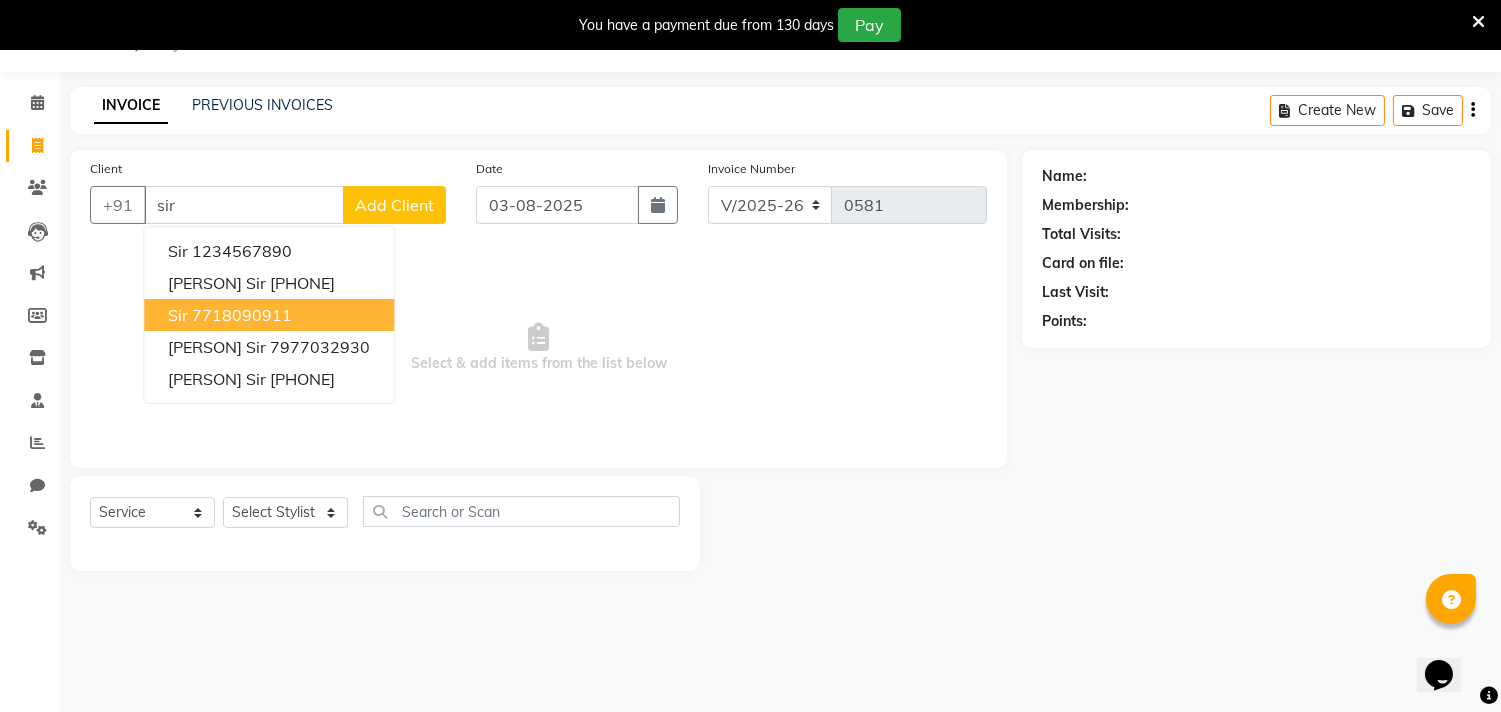 click on "sir  7718090911" at bounding box center [269, 315] 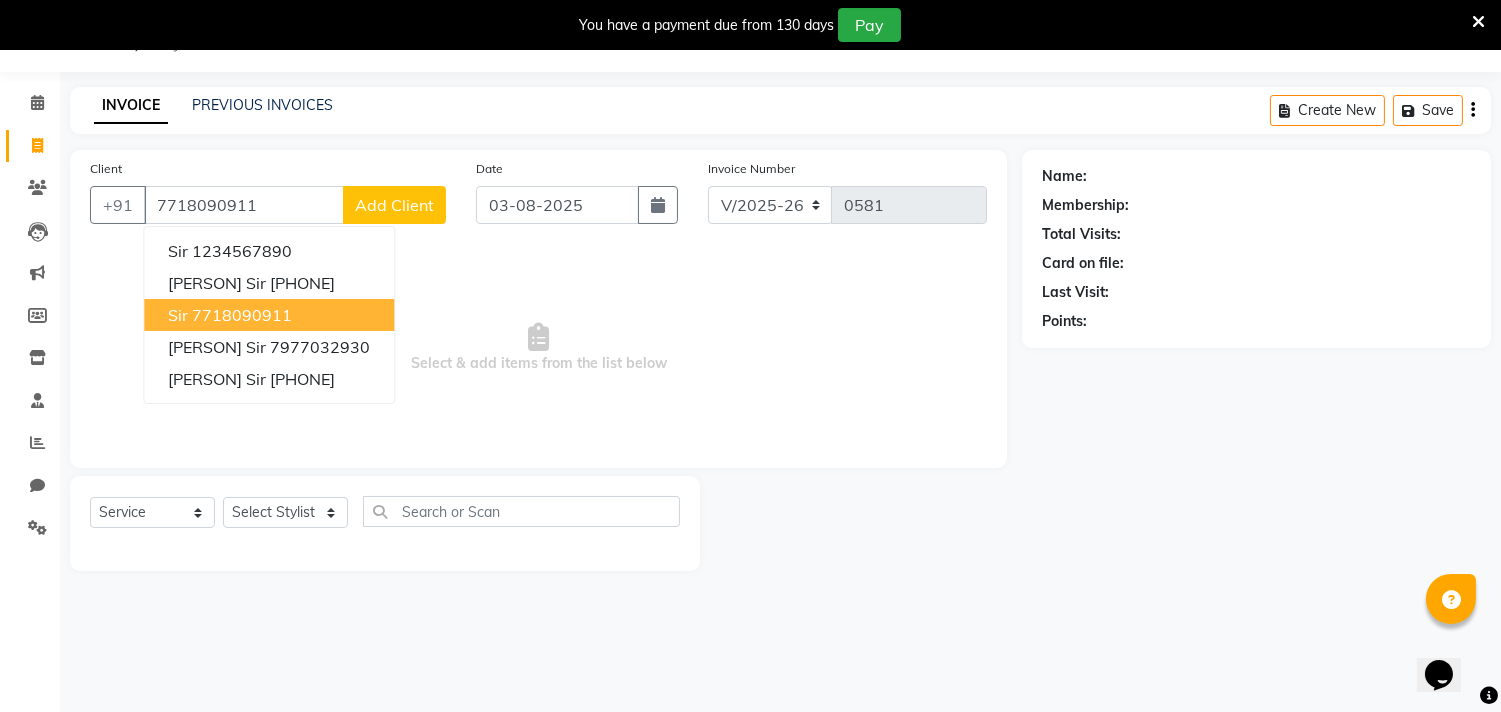 type on "7718090911" 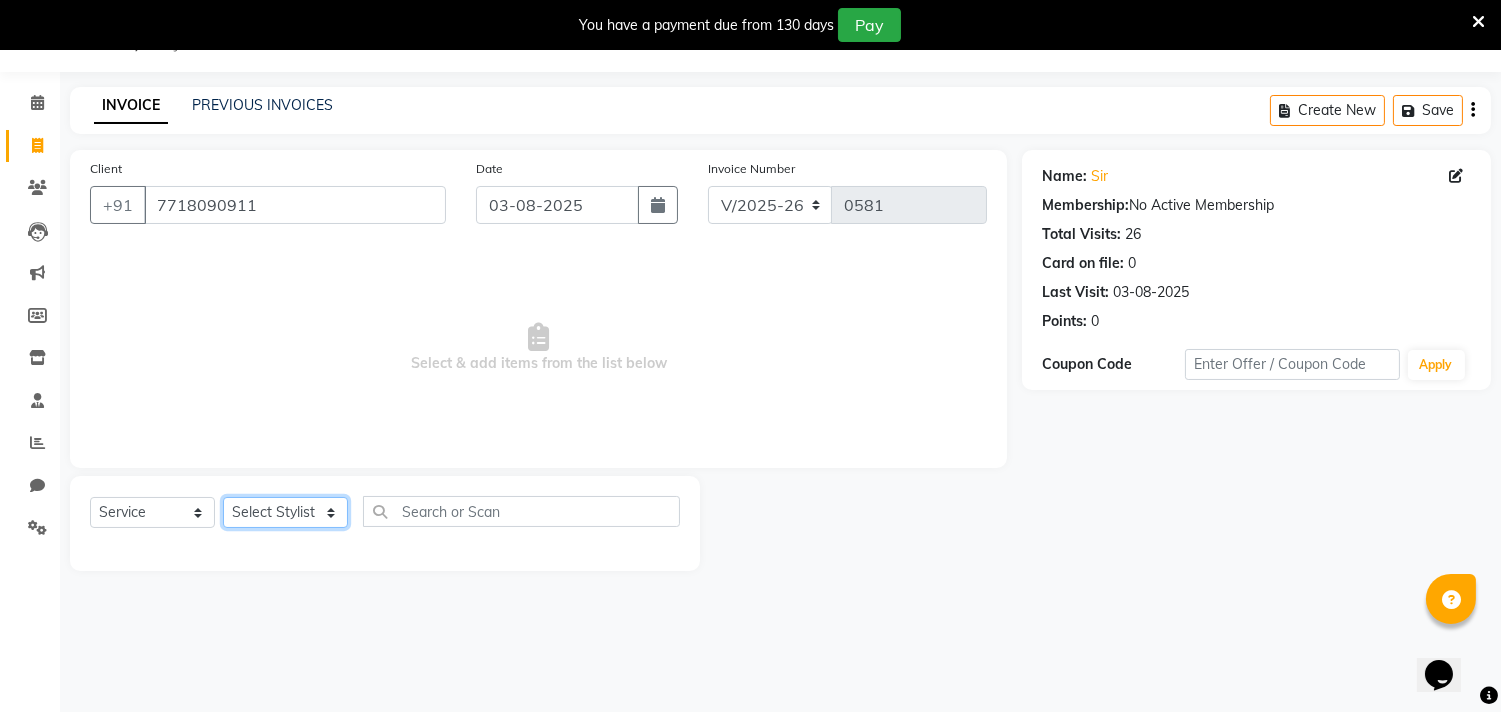 click on "Select Stylist [PERSON] [PERSON] [PERSON] [PERSON] [PERSON] [PERSON] [PERSON] [PERSON] [PERSON] [PERSON] [PERSON] [PERSON] [PERSON] [PERSON] [PERSON] [PERSON] [PERSON] [PERSON] [PERSON] [PERSON] [PERSON] [PERSON]" 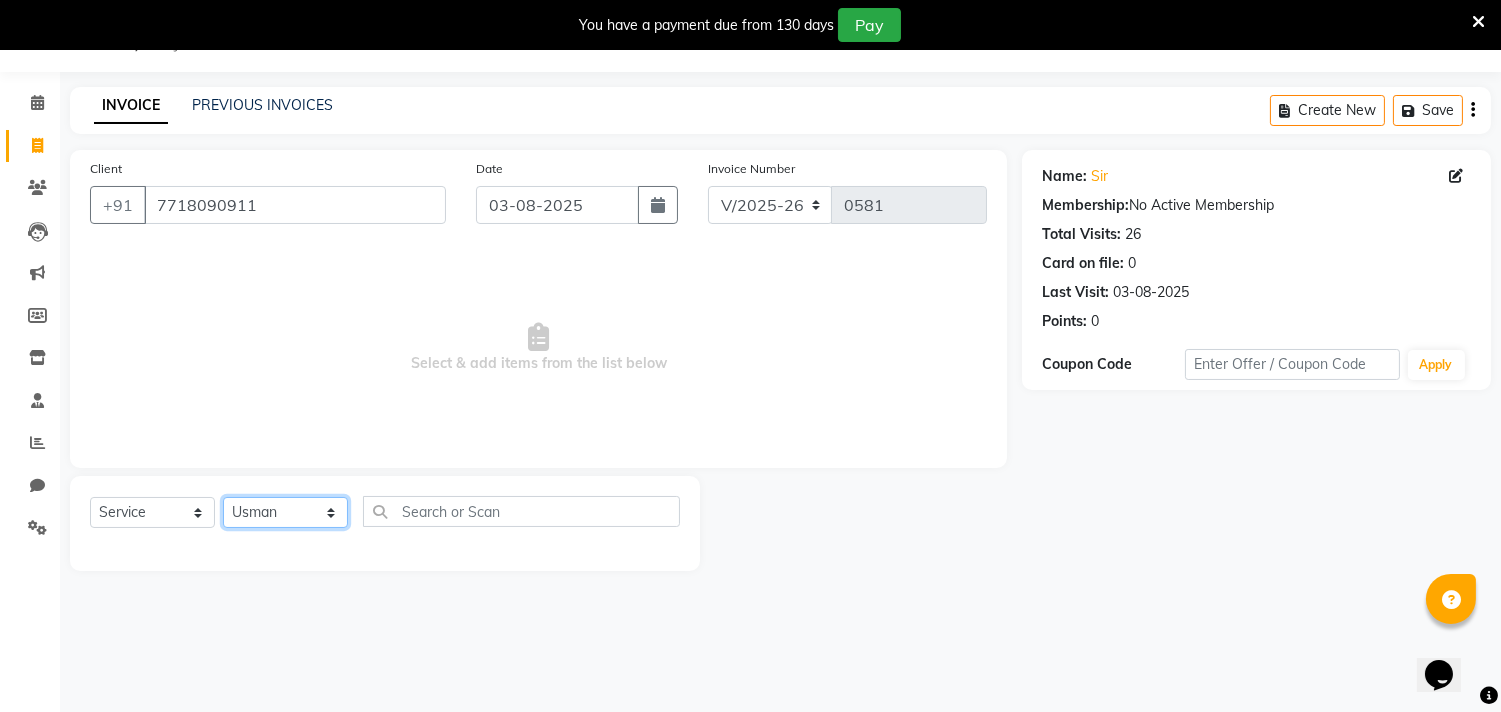 click on "Select Stylist [PERSON] [PERSON] [PERSON] [PERSON] [PERSON] [PERSON] [PERSON] [PERSON] [PERSON] [PERSON] [PERSON] [PERSON] [PERSON] [PERSON] [PERSON] [PERSON] [PERSON] [PERSON] [PERSON] [PERSON] [PERSON] [PERSON]" 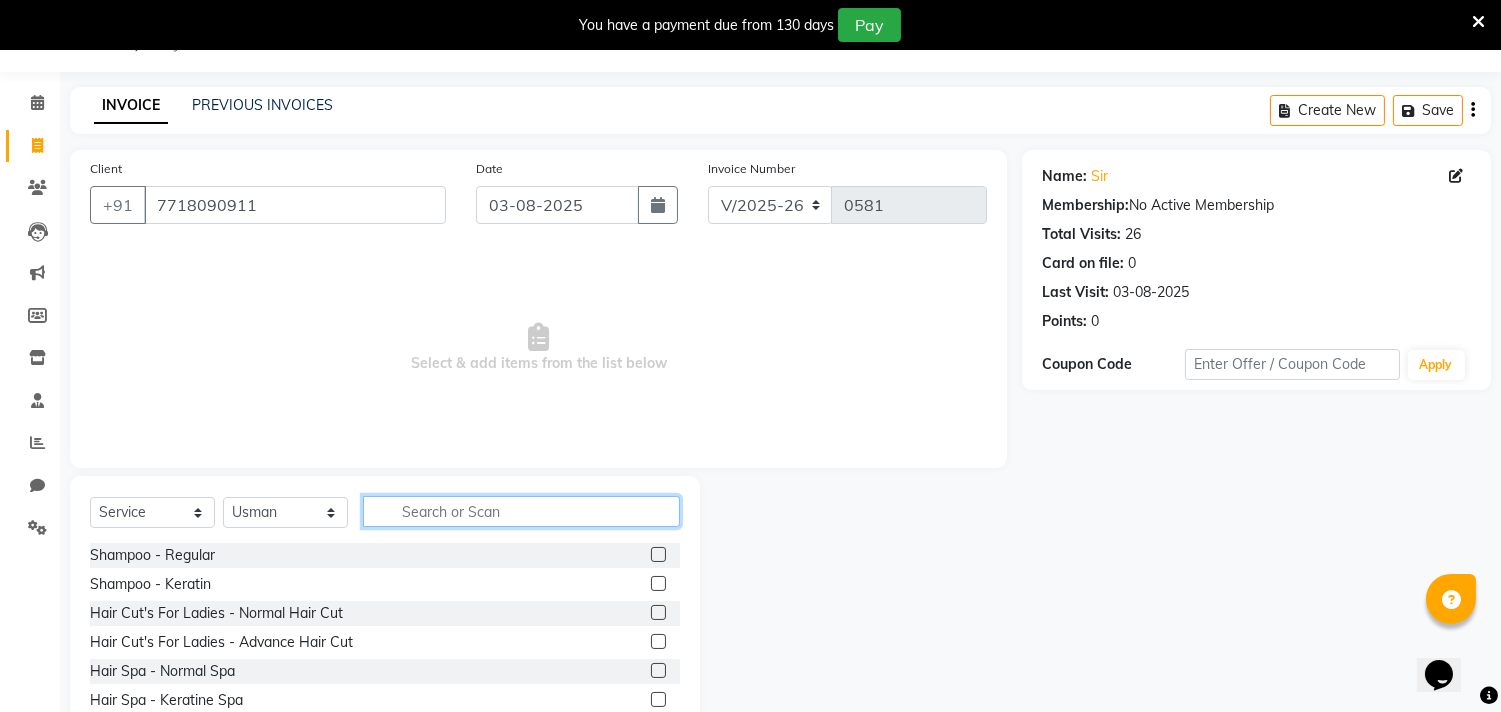 click 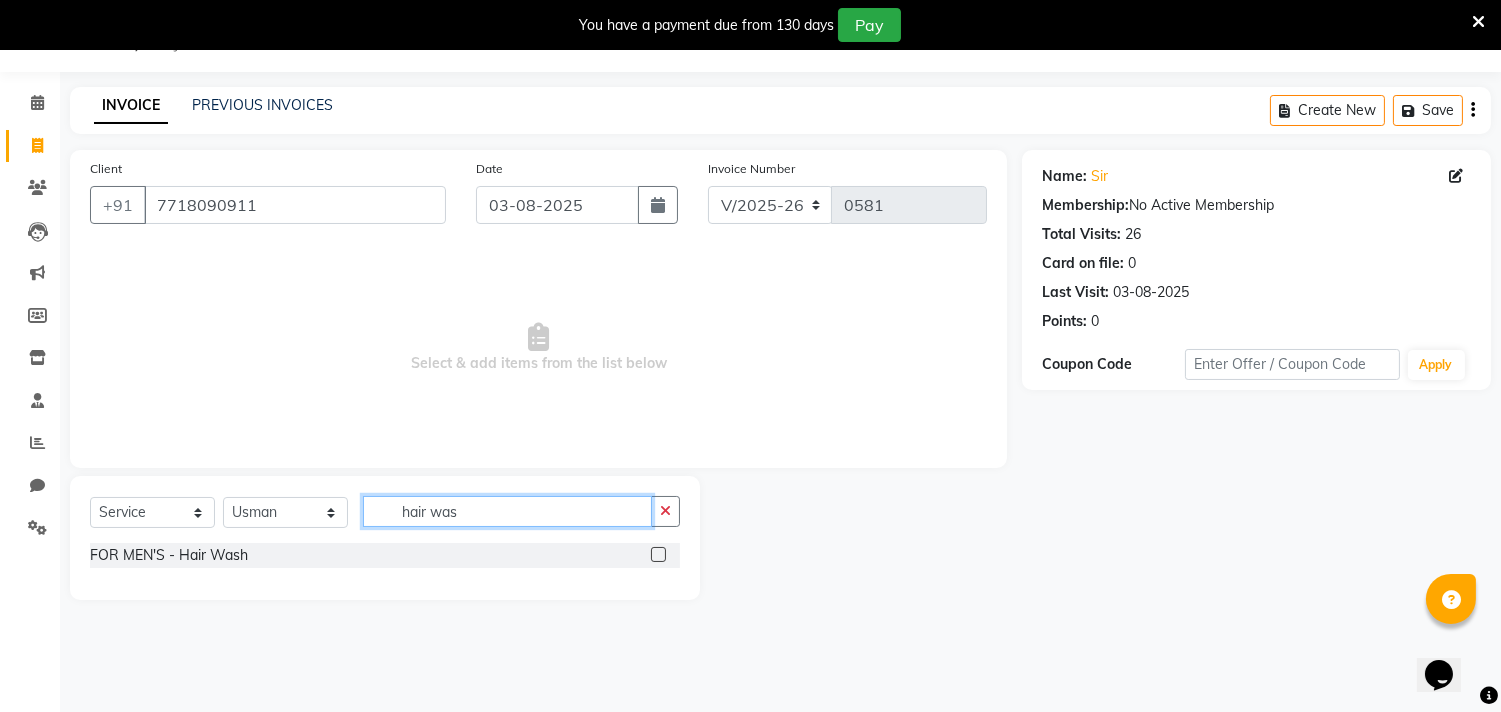type on "hair was" 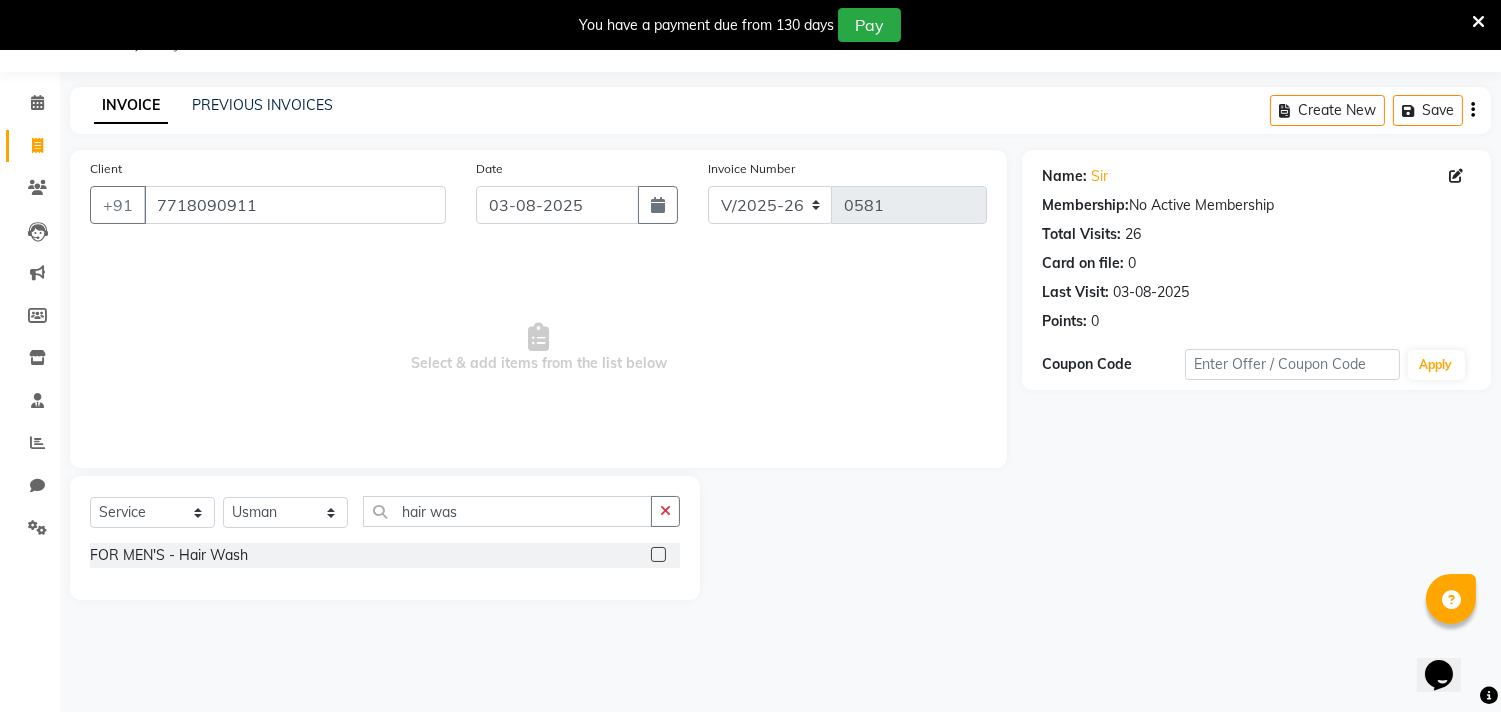 click 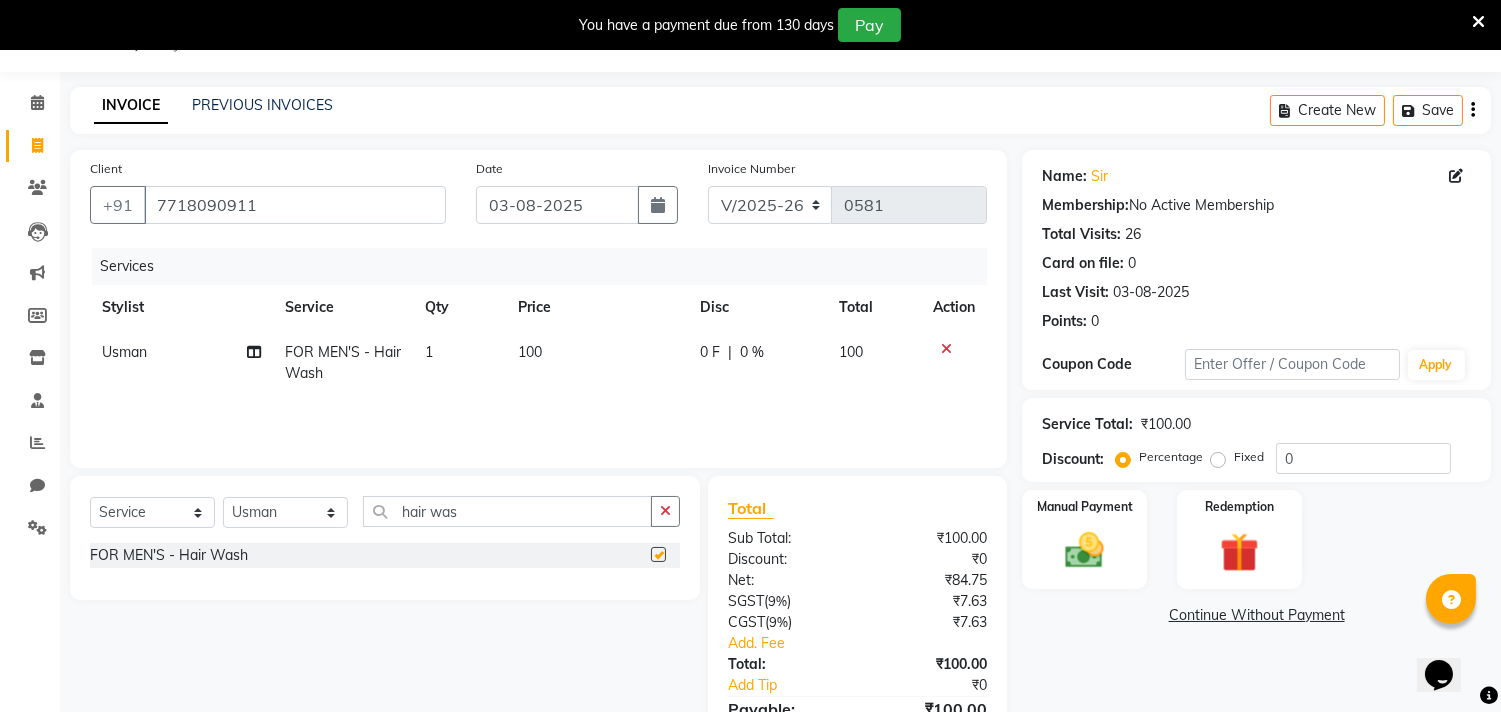 checkbox on "false" 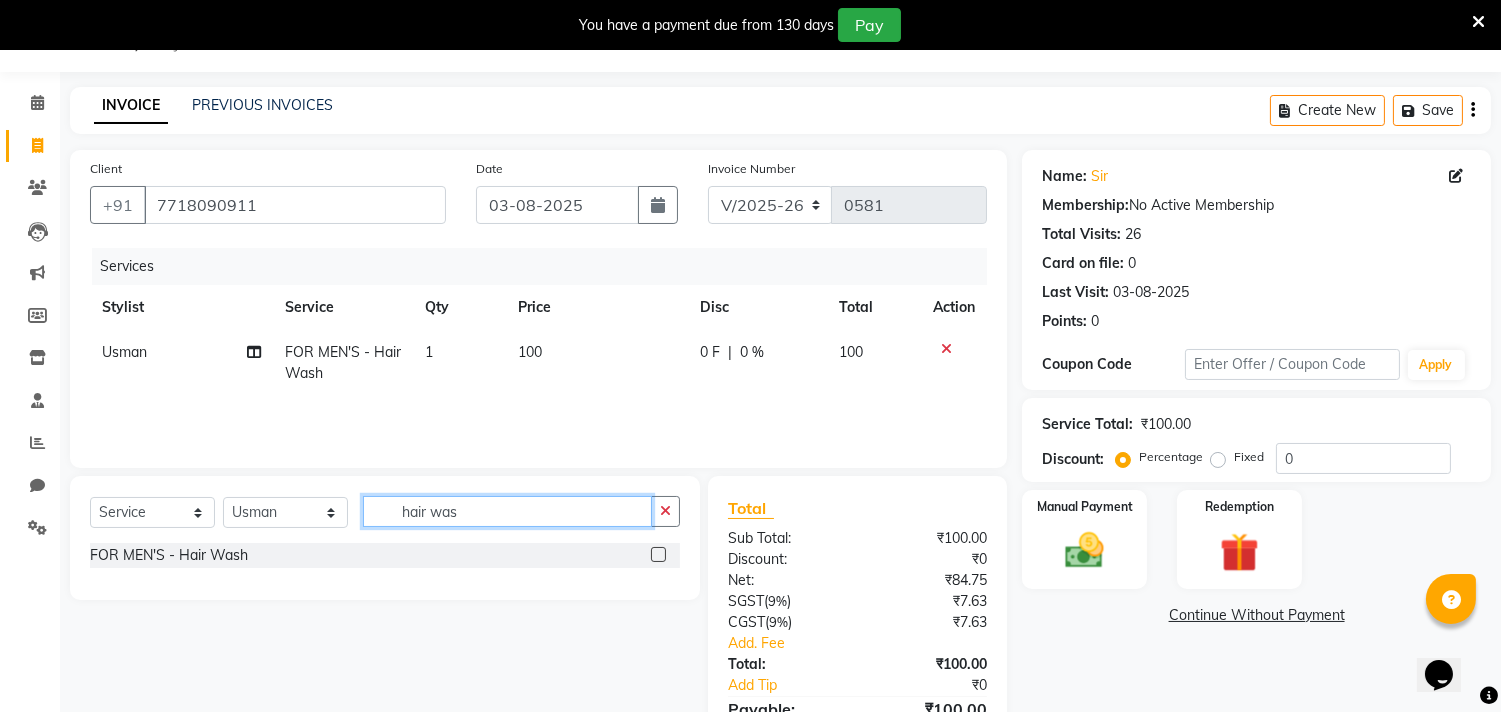 click on "hair was" 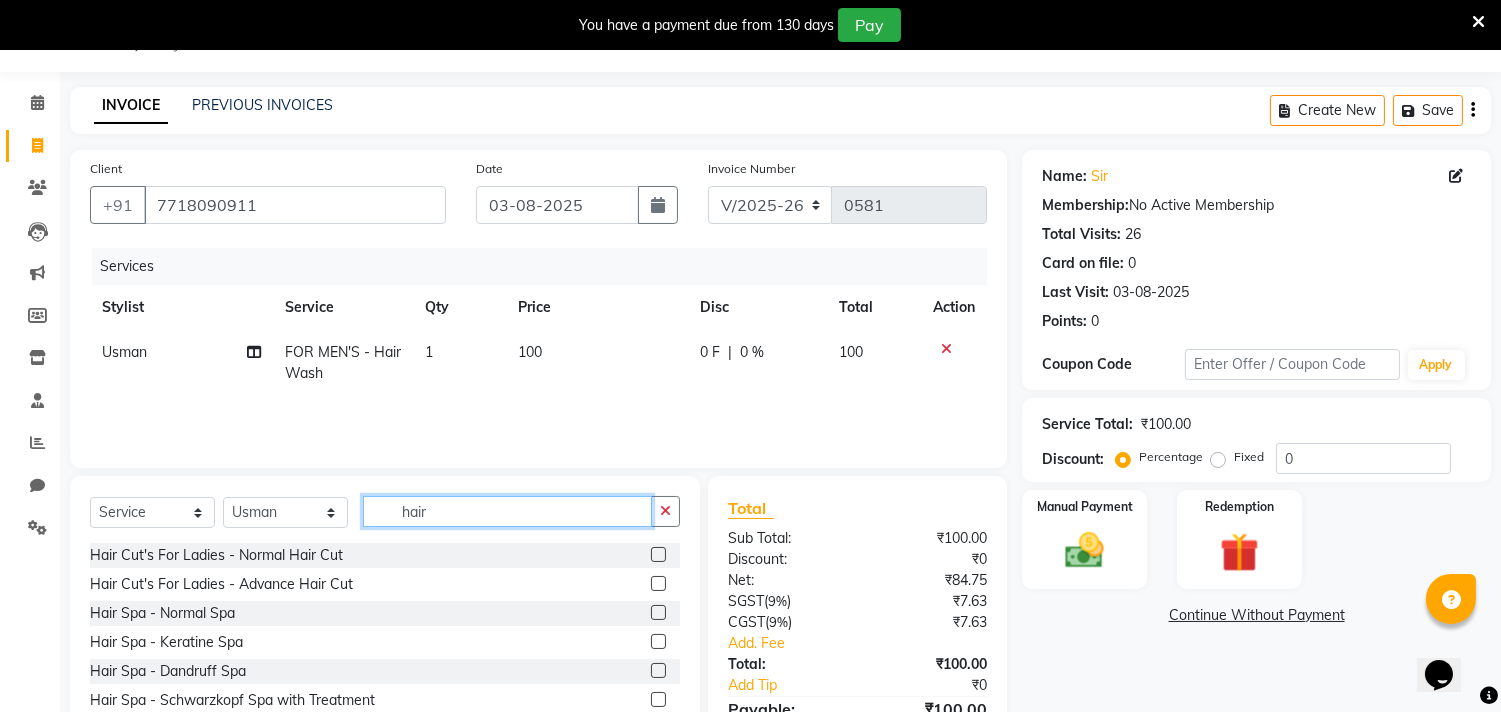 click on "hair" 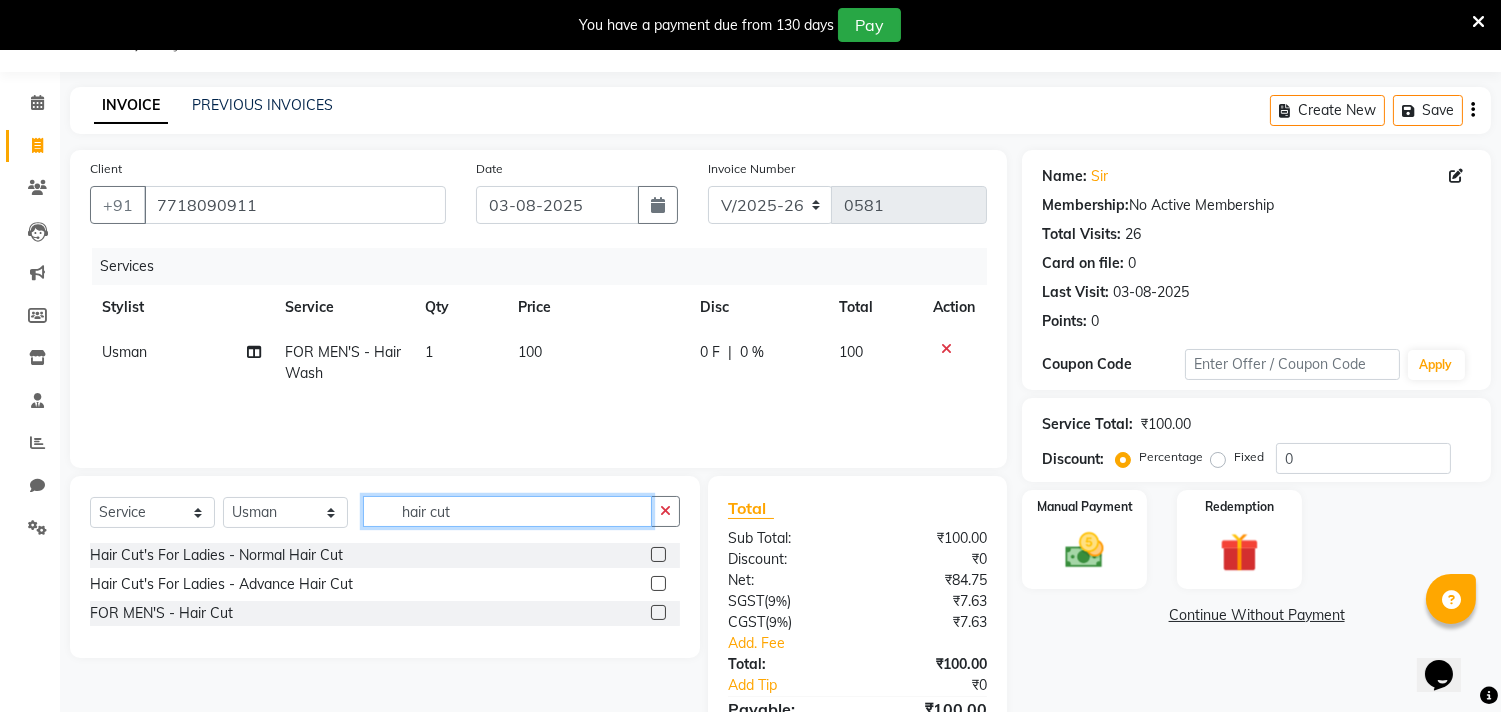 type on "hair cut" 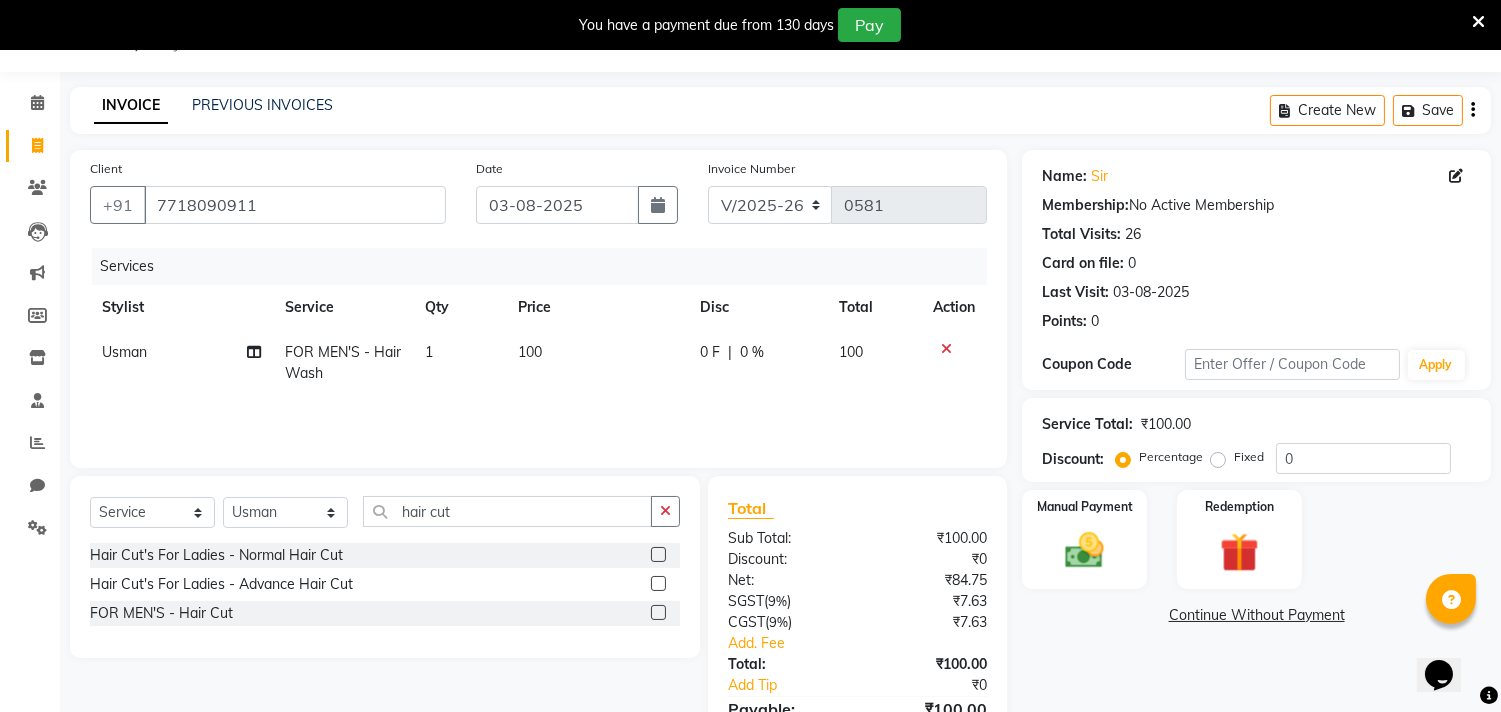 click 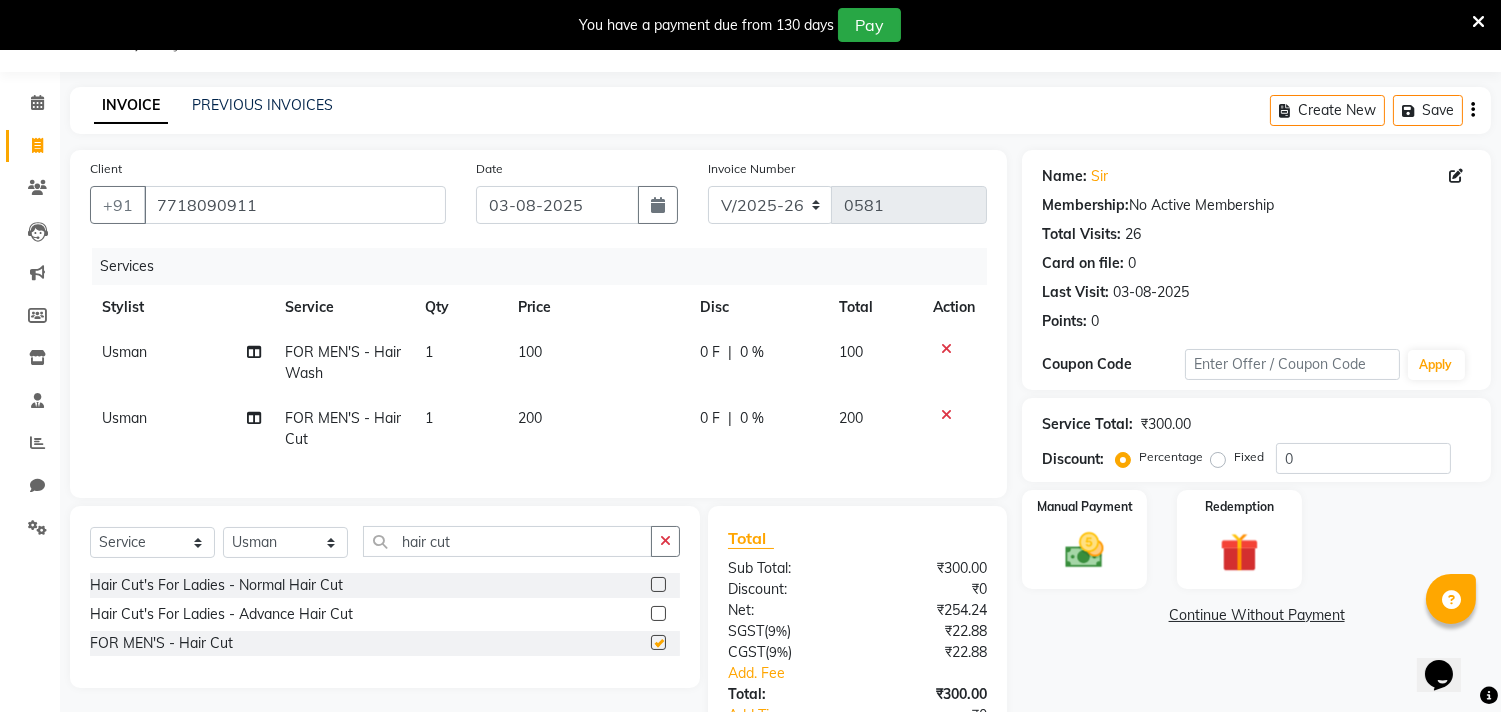 checkbox on "false" 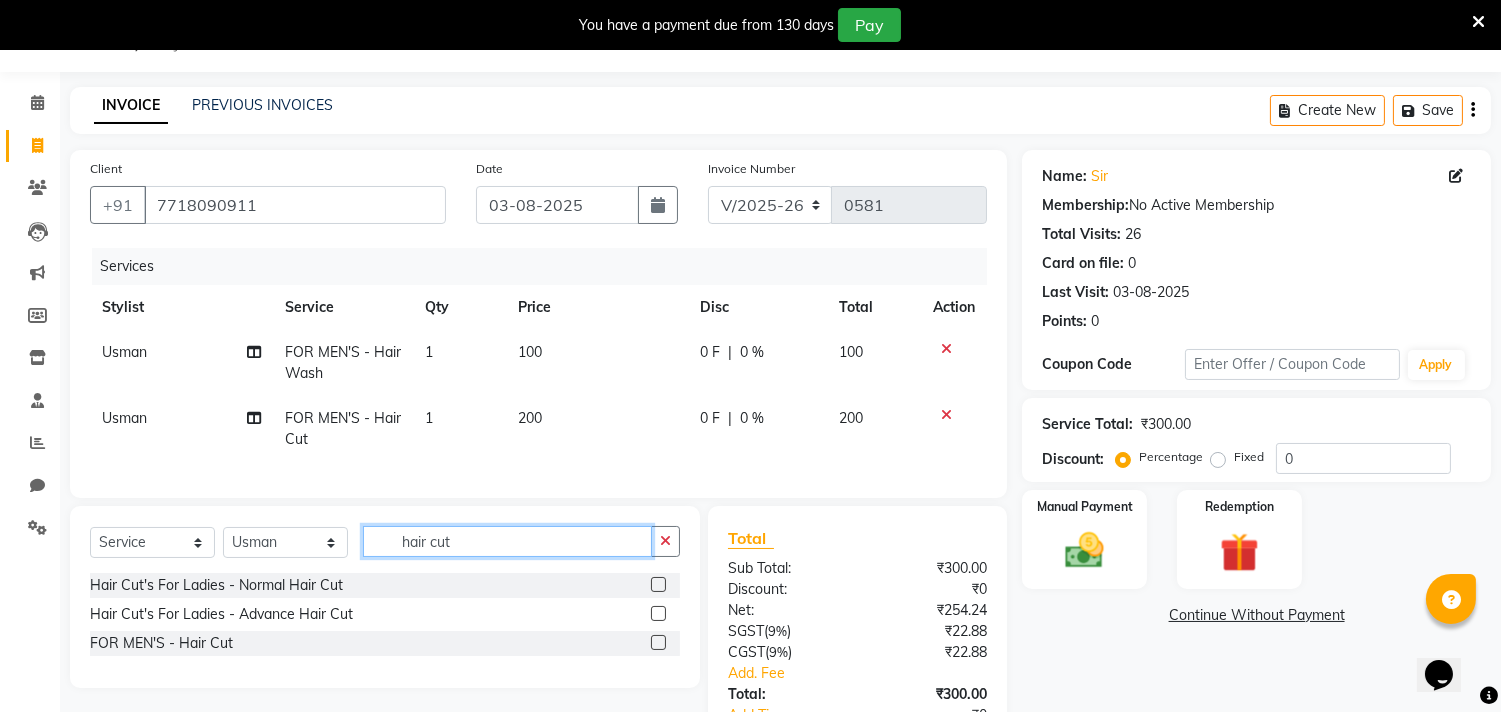 click on "hair cut" 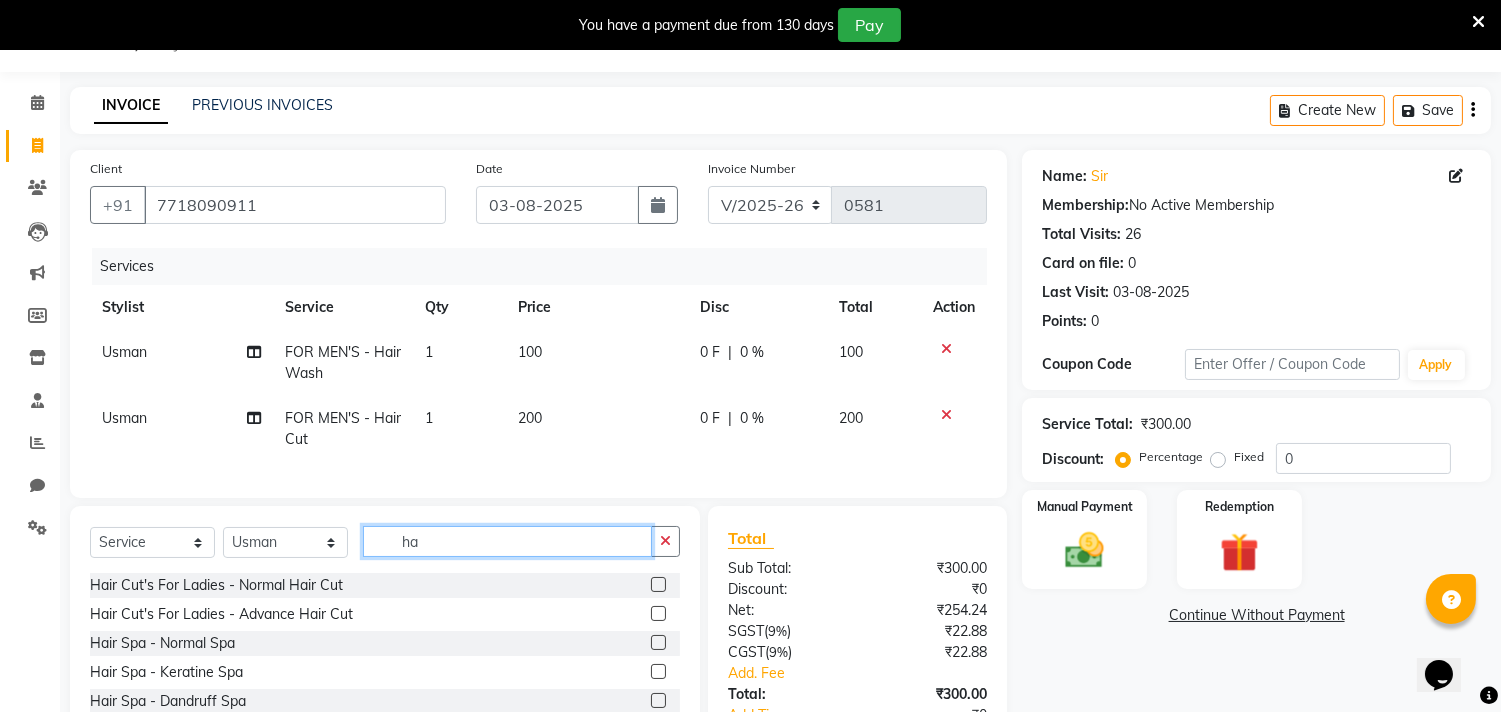 type on "h" 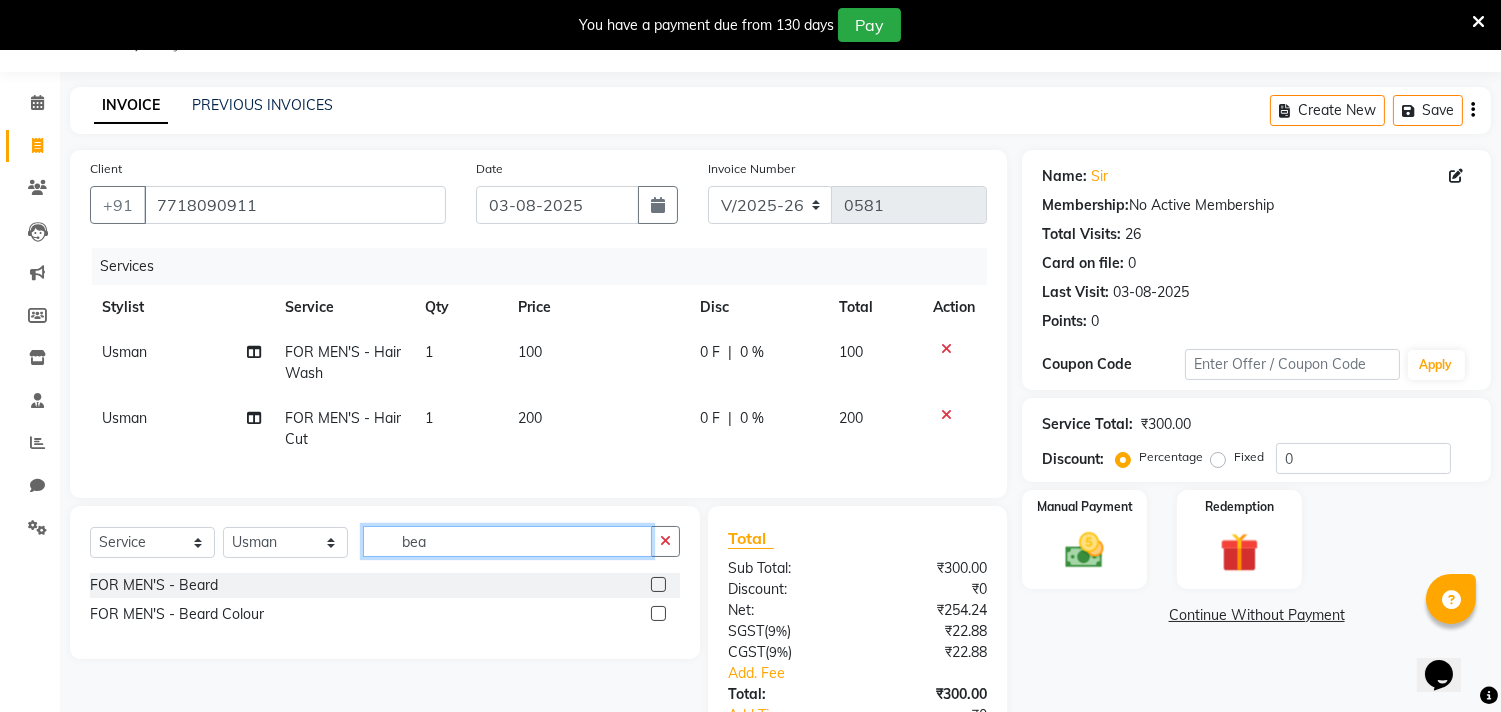 type on "bea" 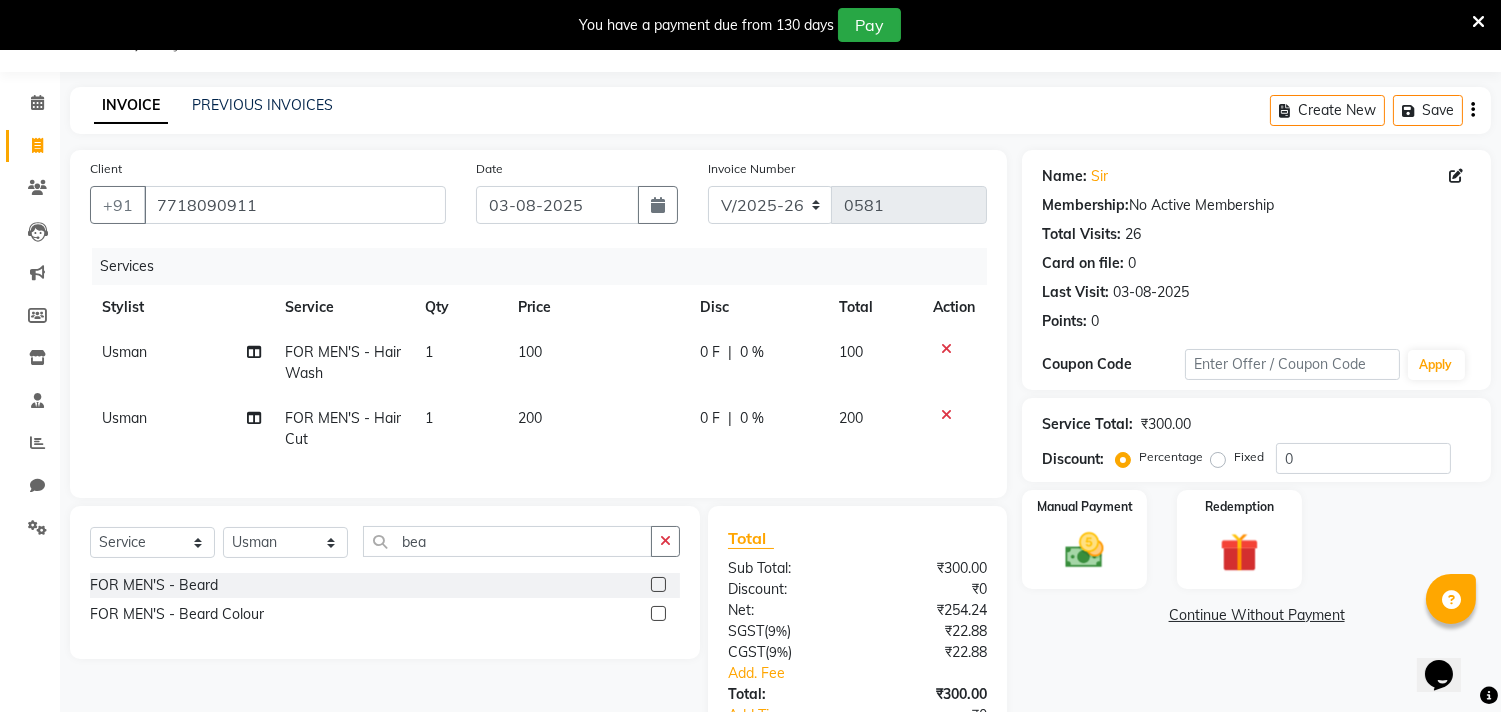 click 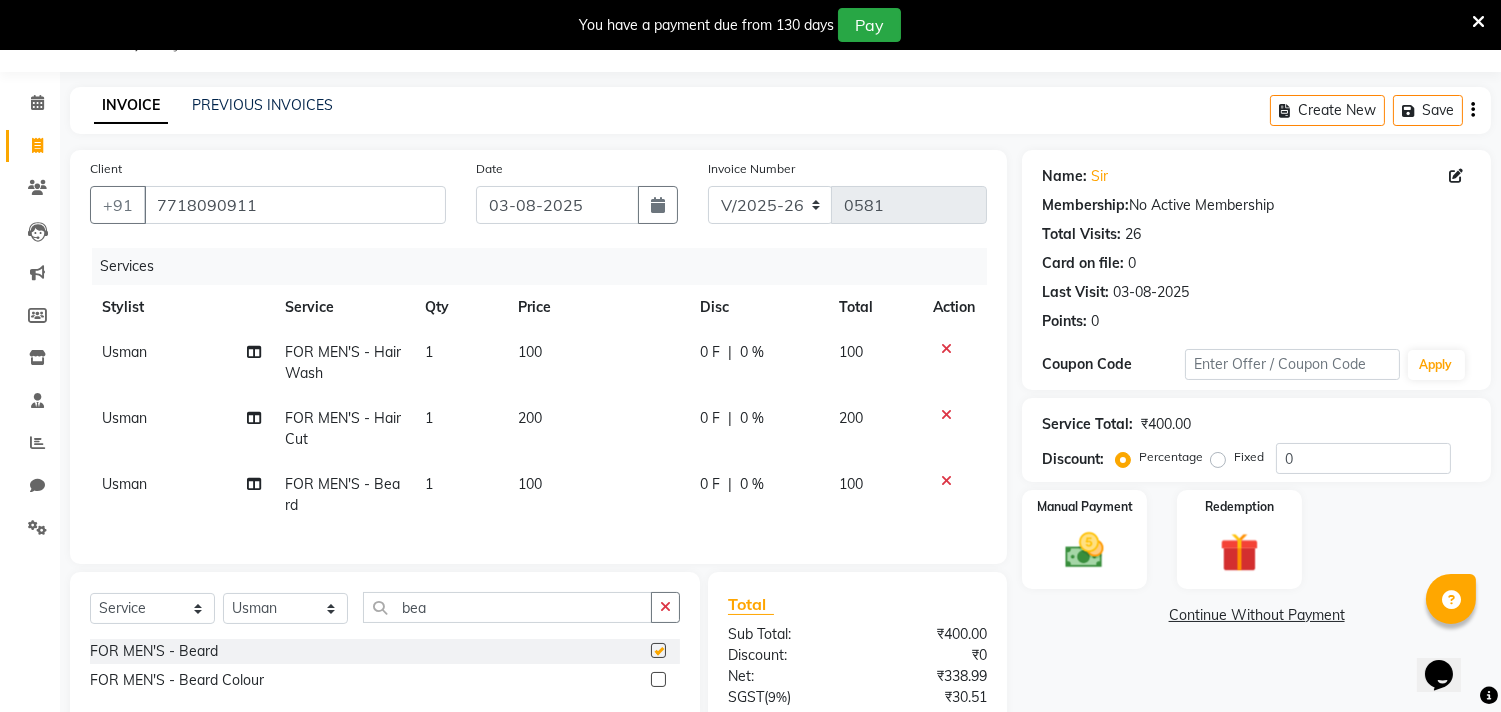 checkbox on "false" 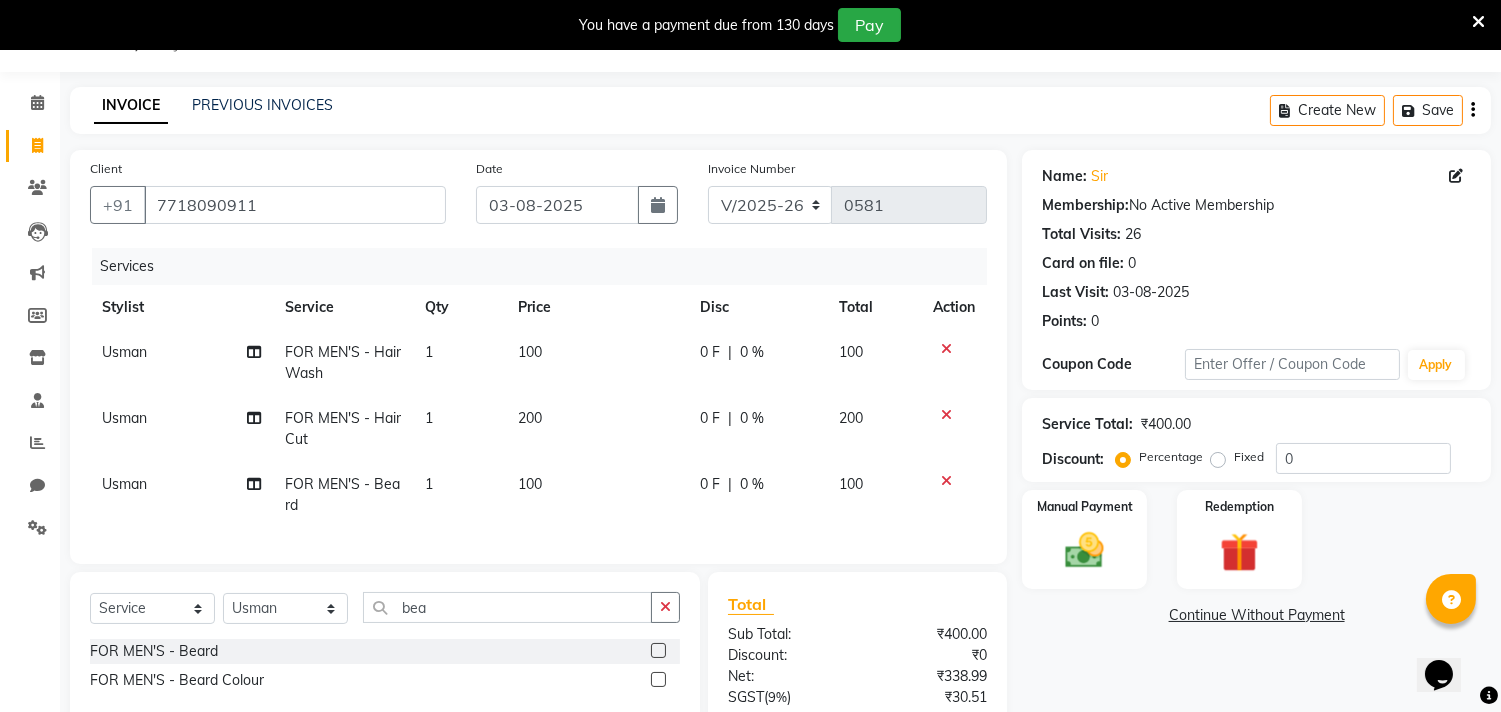 click 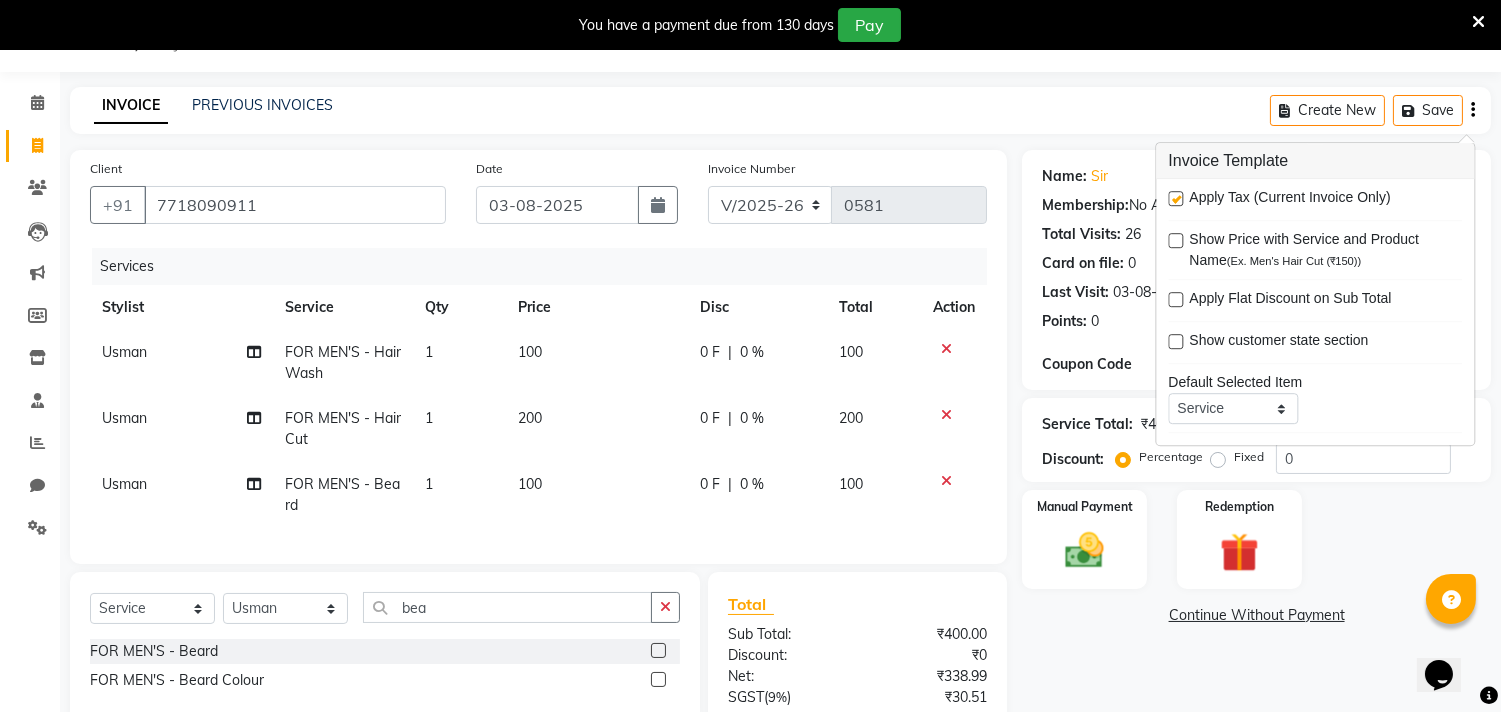 click at bounding box center (1175, 198) 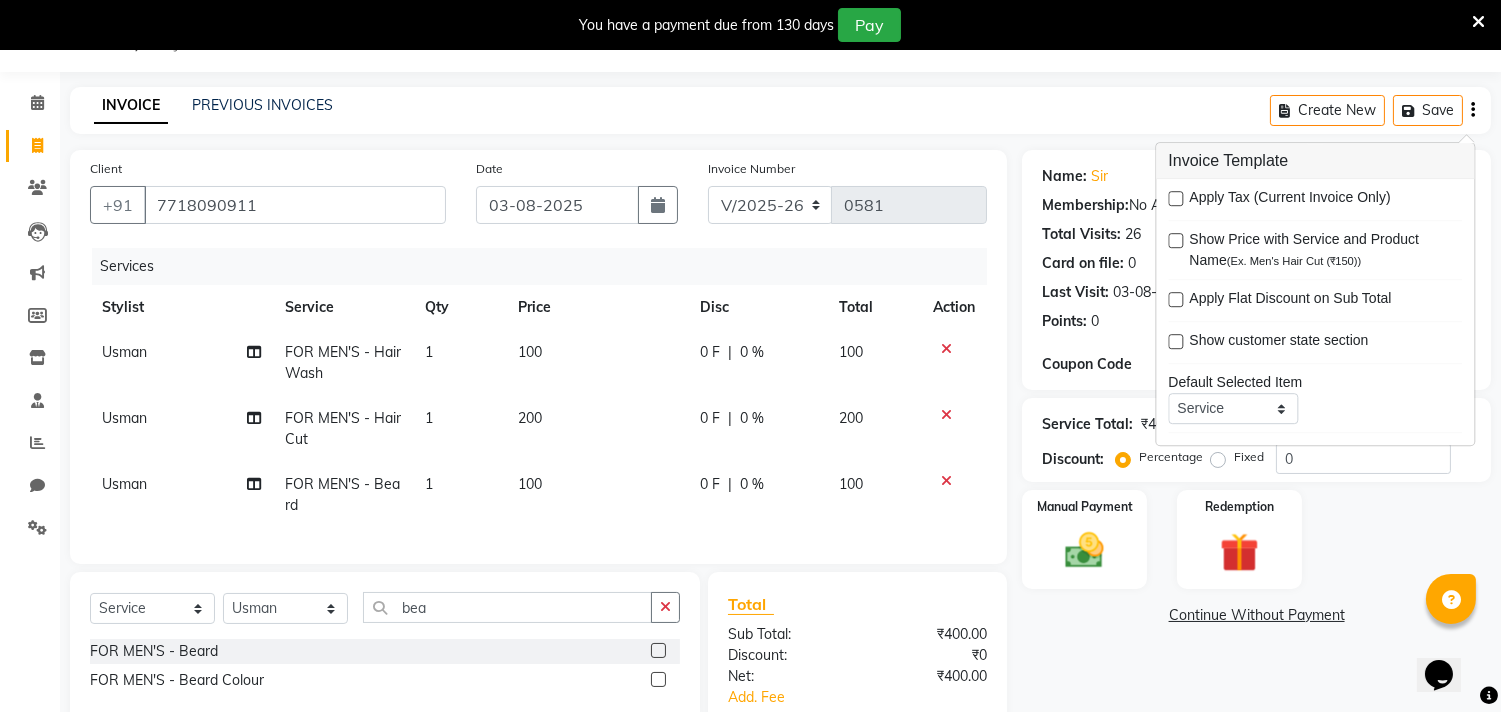 click at bounding box center (1175, 198) 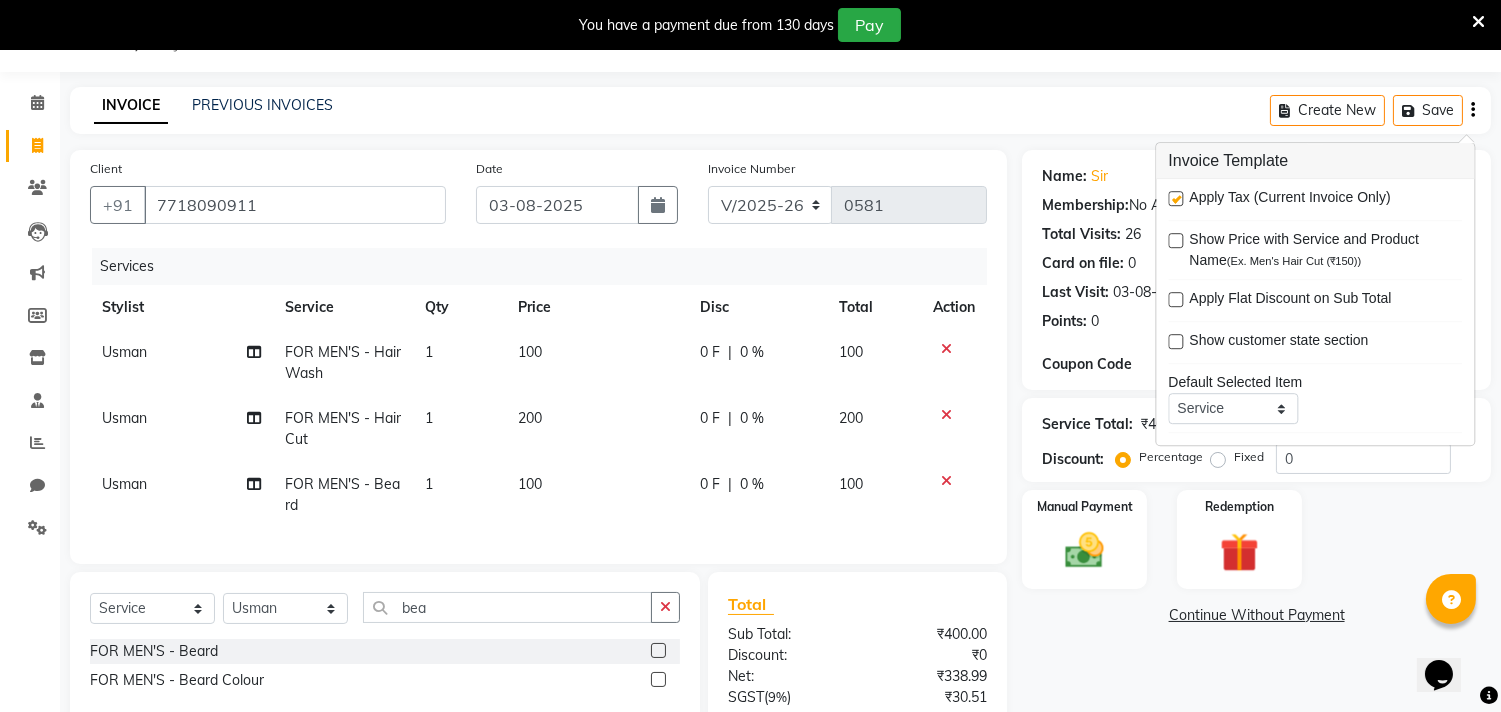 click at bounding box center (1175, 198) 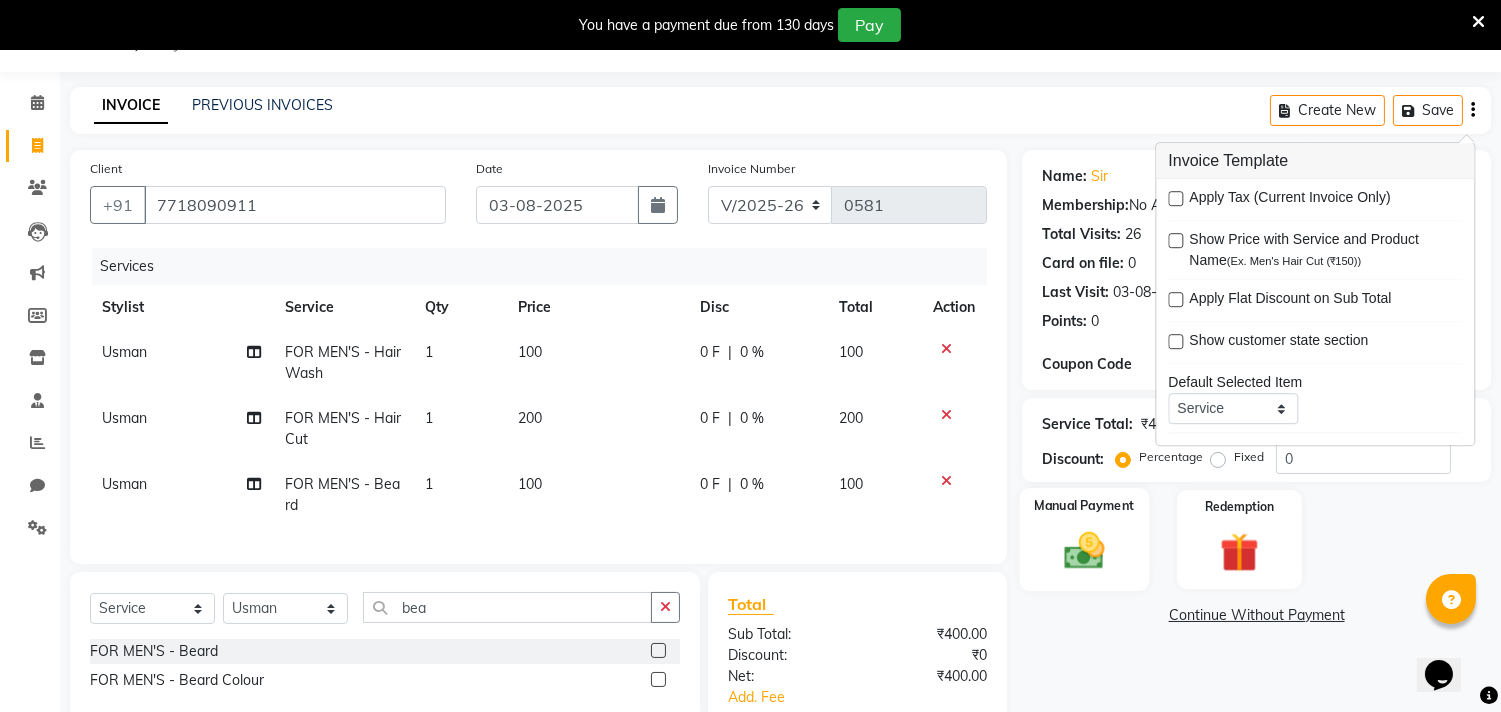 click 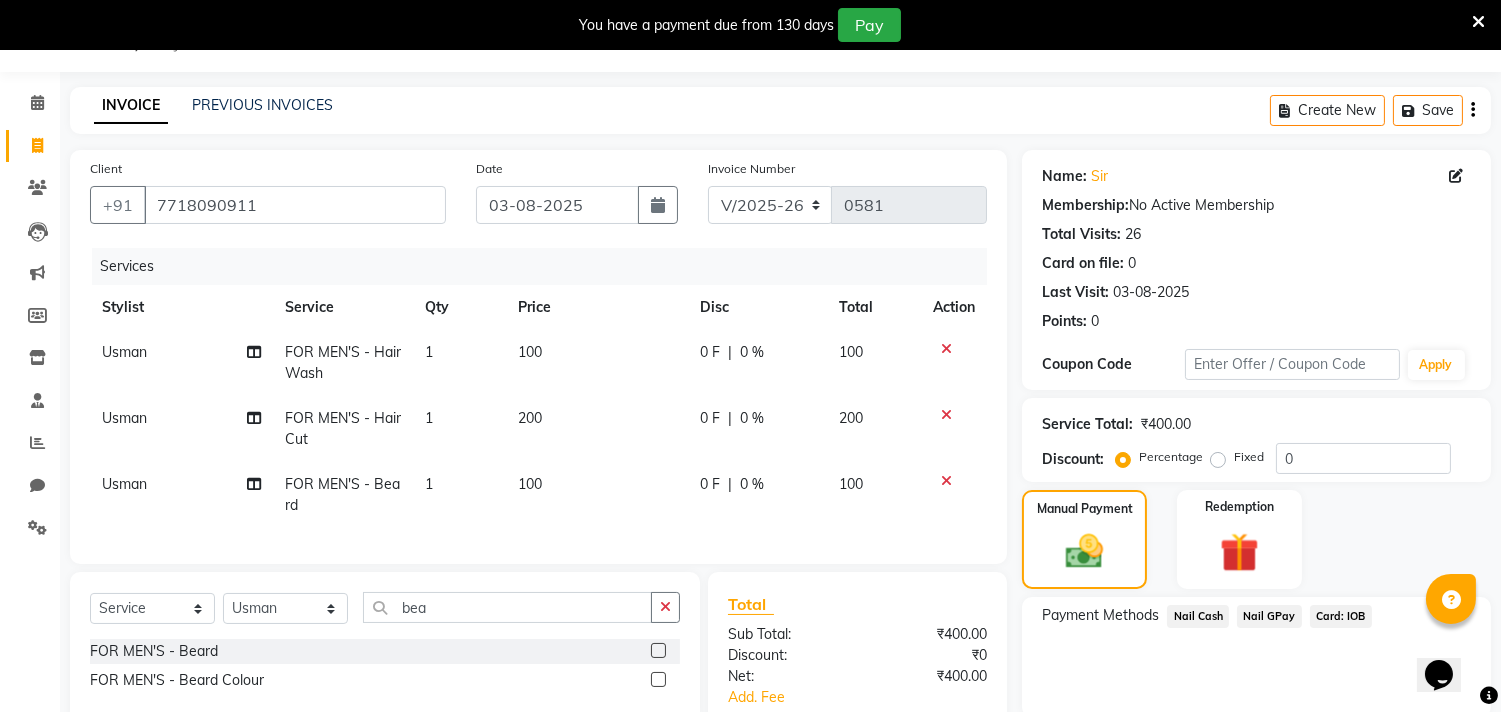 click on "Nail GPay" 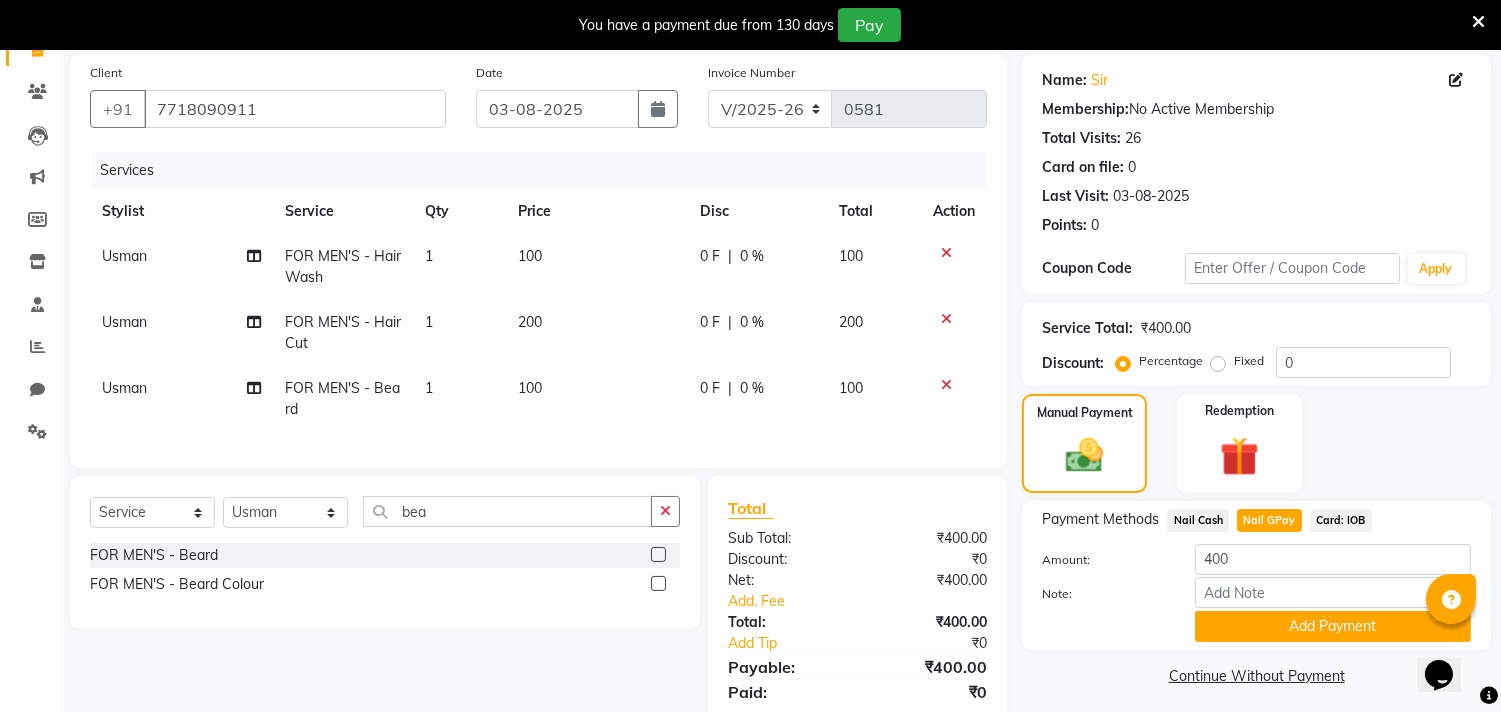 scroll, scrollTop: 183, scrollLeft: 0, axis: vertical 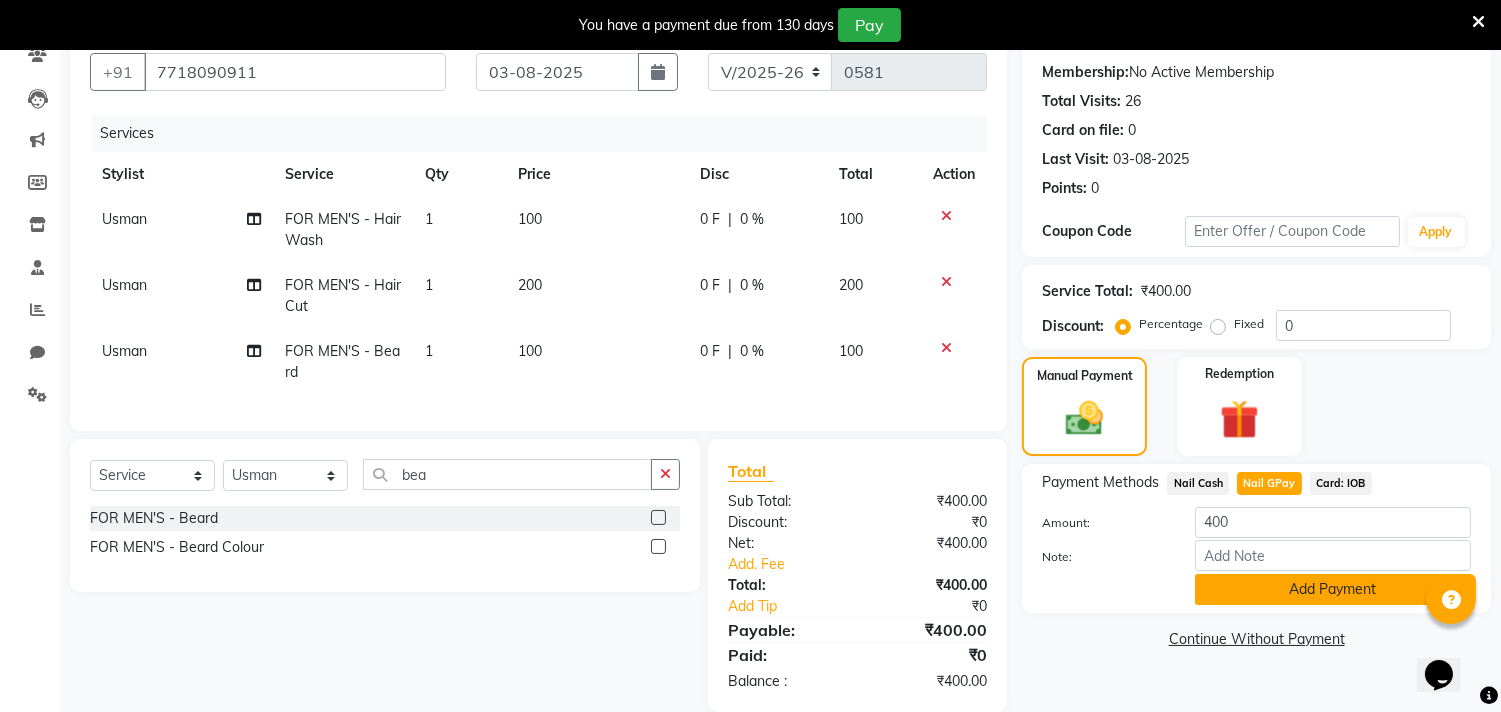 click on "Add Payment" 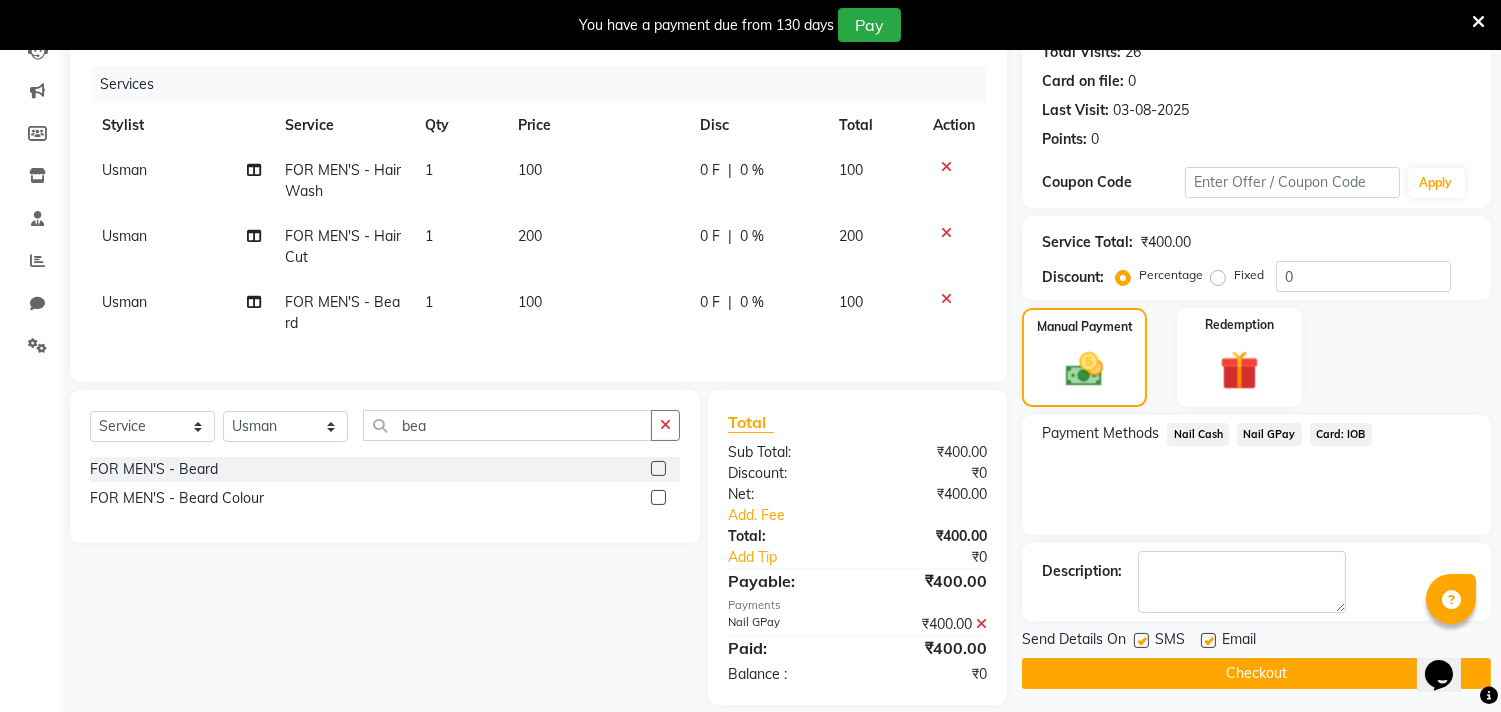 scroll, scrollTop: 271, scrollLeft: 0, axis: vertical 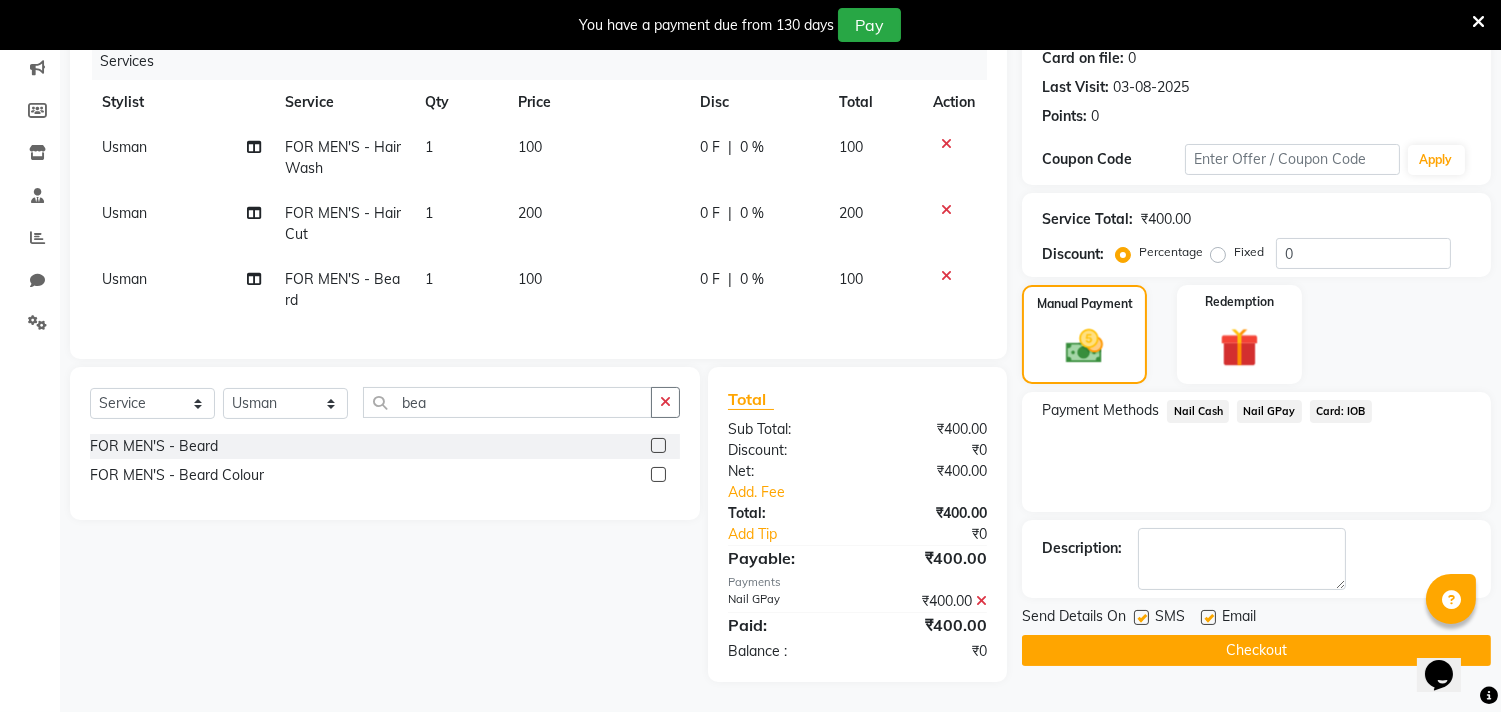click on "Checkout" 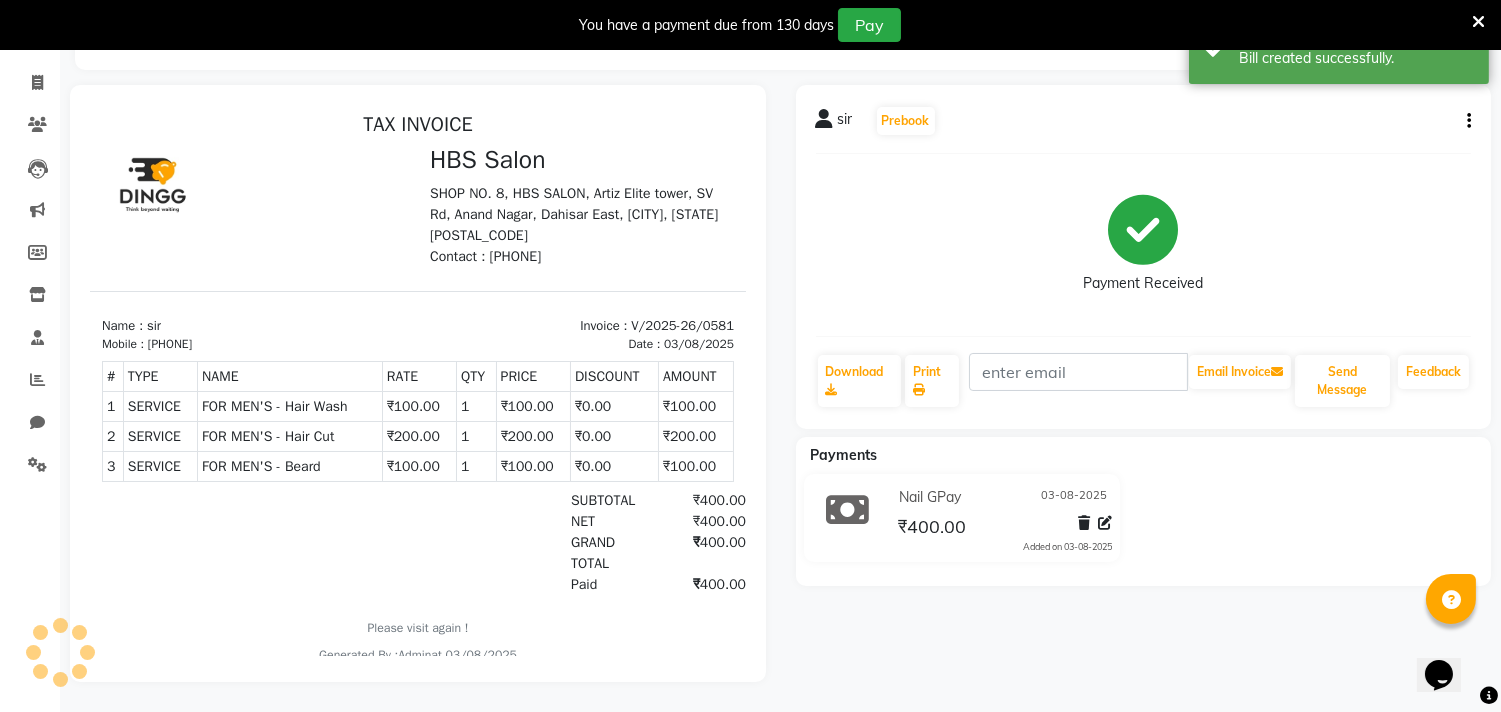 scroll, scrollTop: 0, scrollLeft: 0, axis: both 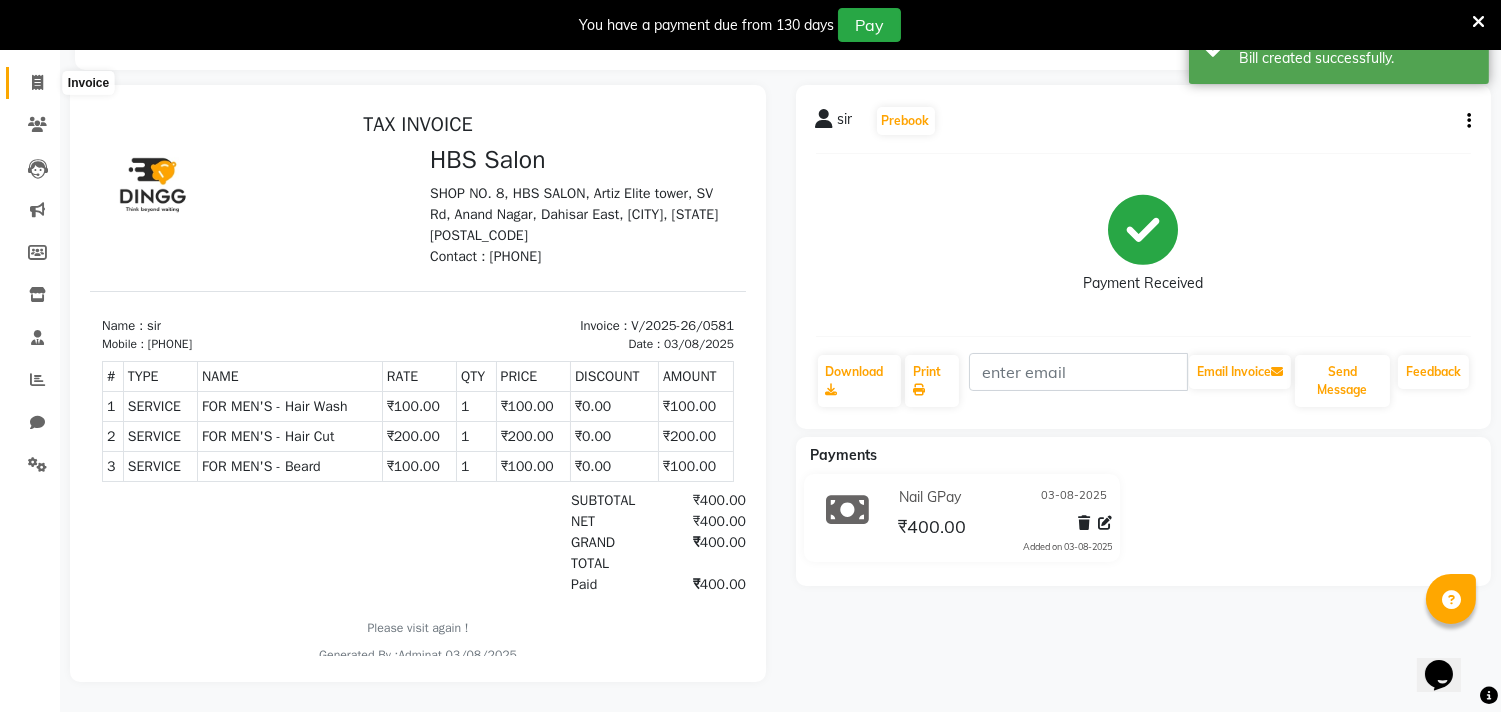 click 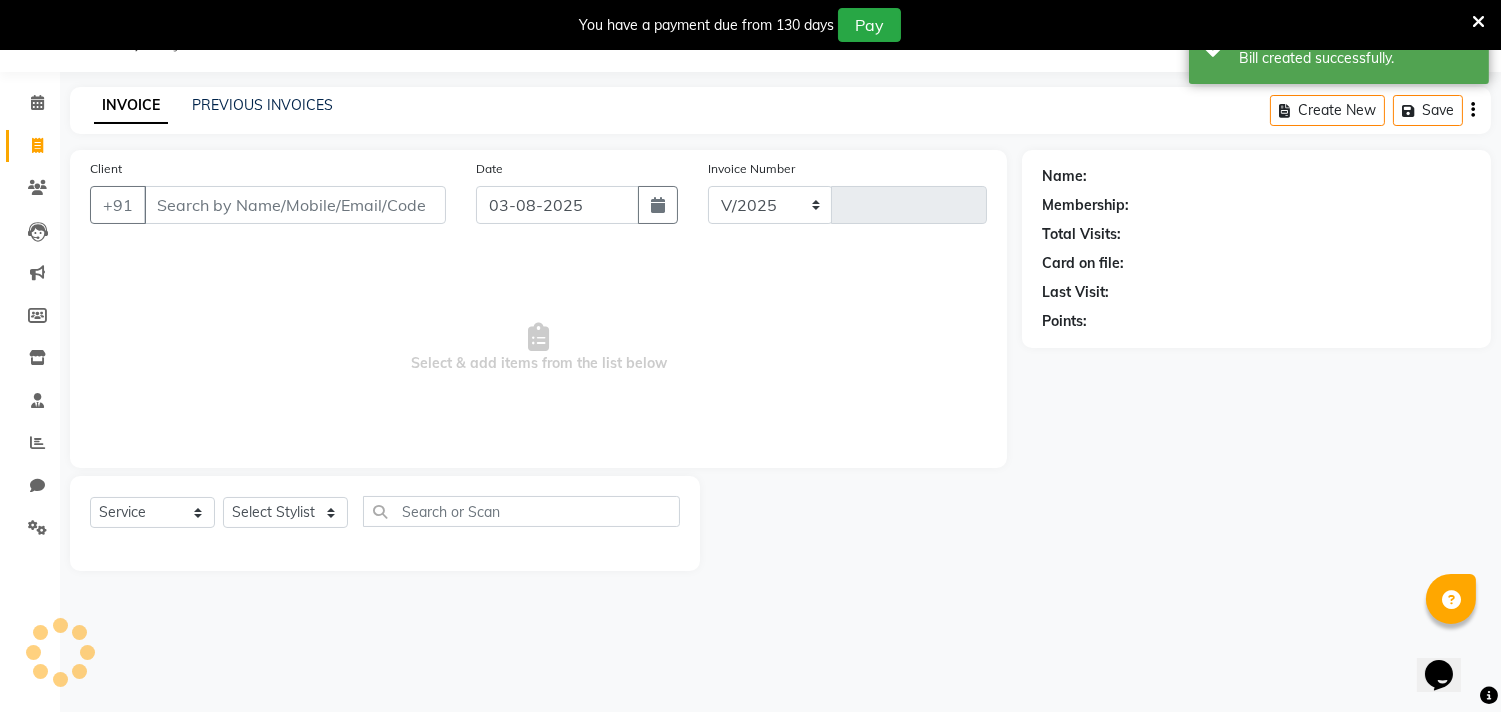 select on "7935" 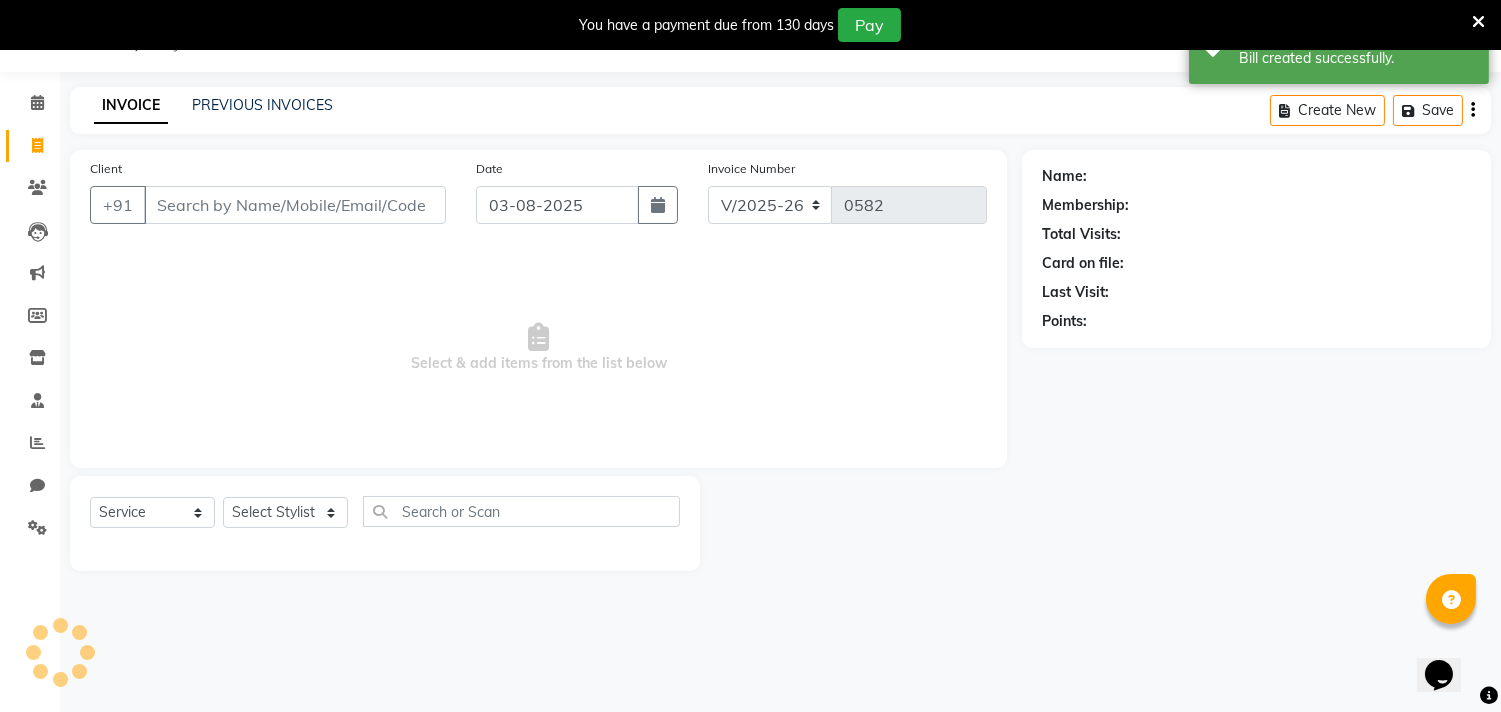 scroll, scrollTop: 50, scrollLeft: 0, axis: vertical 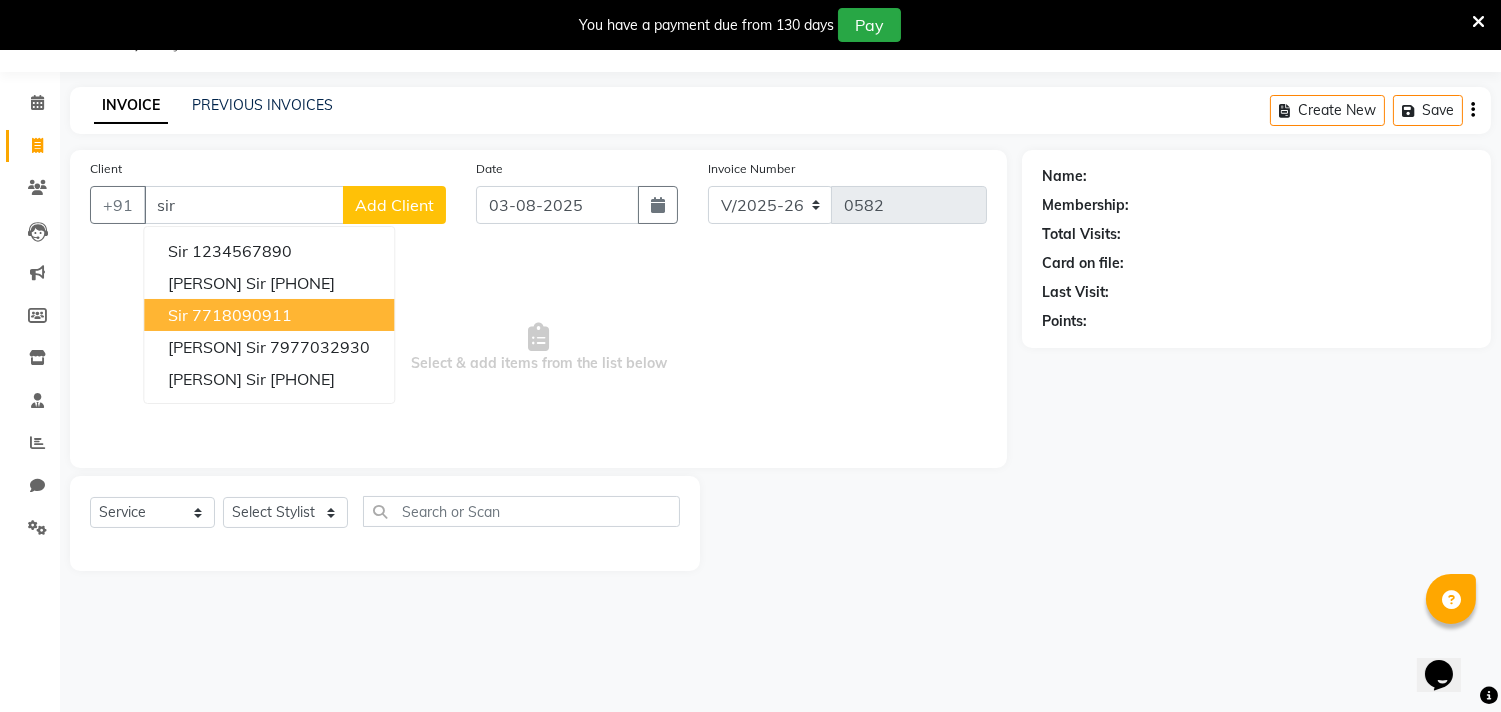 click on "7718090911" at bounding box center [242, 315] 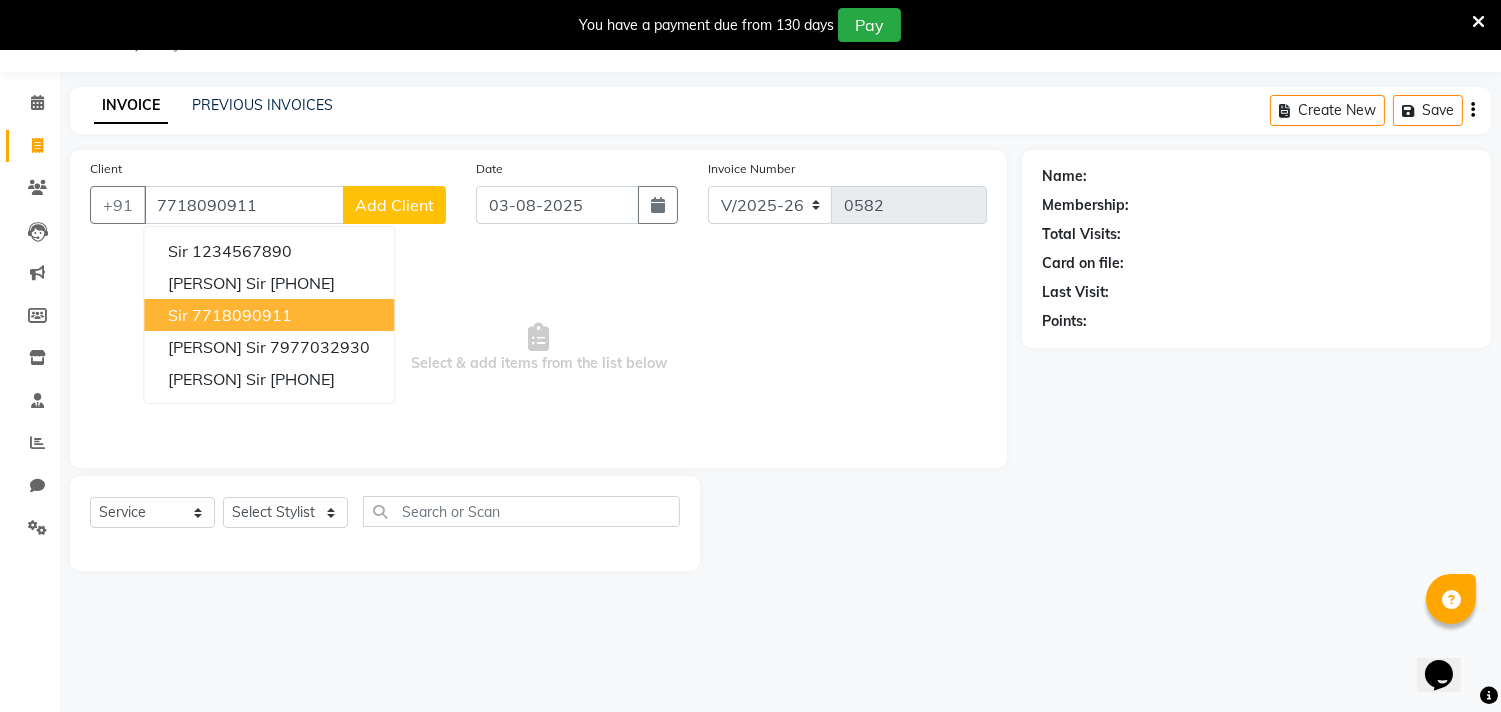 type on "7718090911" 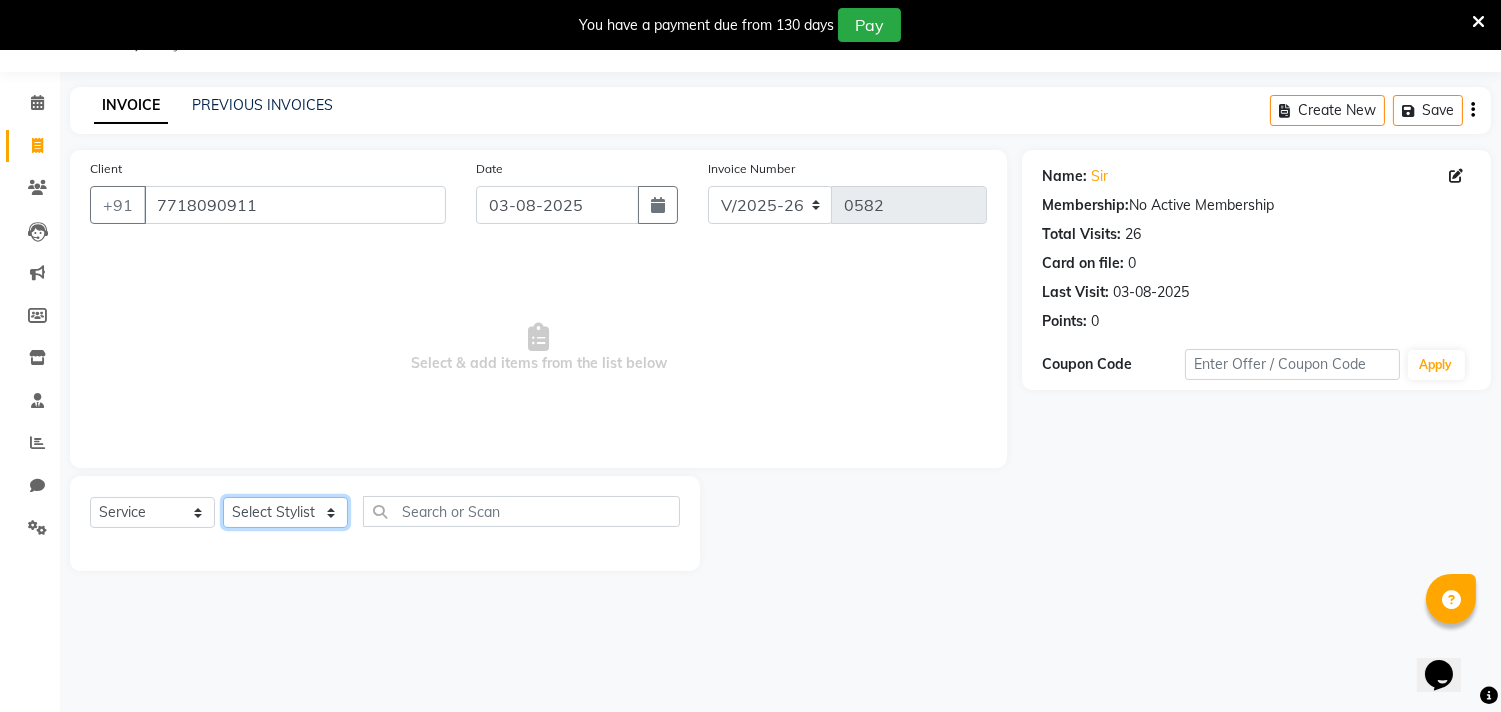 click on "Select Stylist [PERSON] [PERSON] [PERSON] [PERSON] [PERSON] [PERSON] [PERSON] [PERSON] [PERSON] [PERSON] [PERSON] [PERSON] [PERSON] [PERSON] [PERSON] [PERSON] [PERSON] [PERSON] [PERSON] [PERSON] [PERSON] [PERSON]" 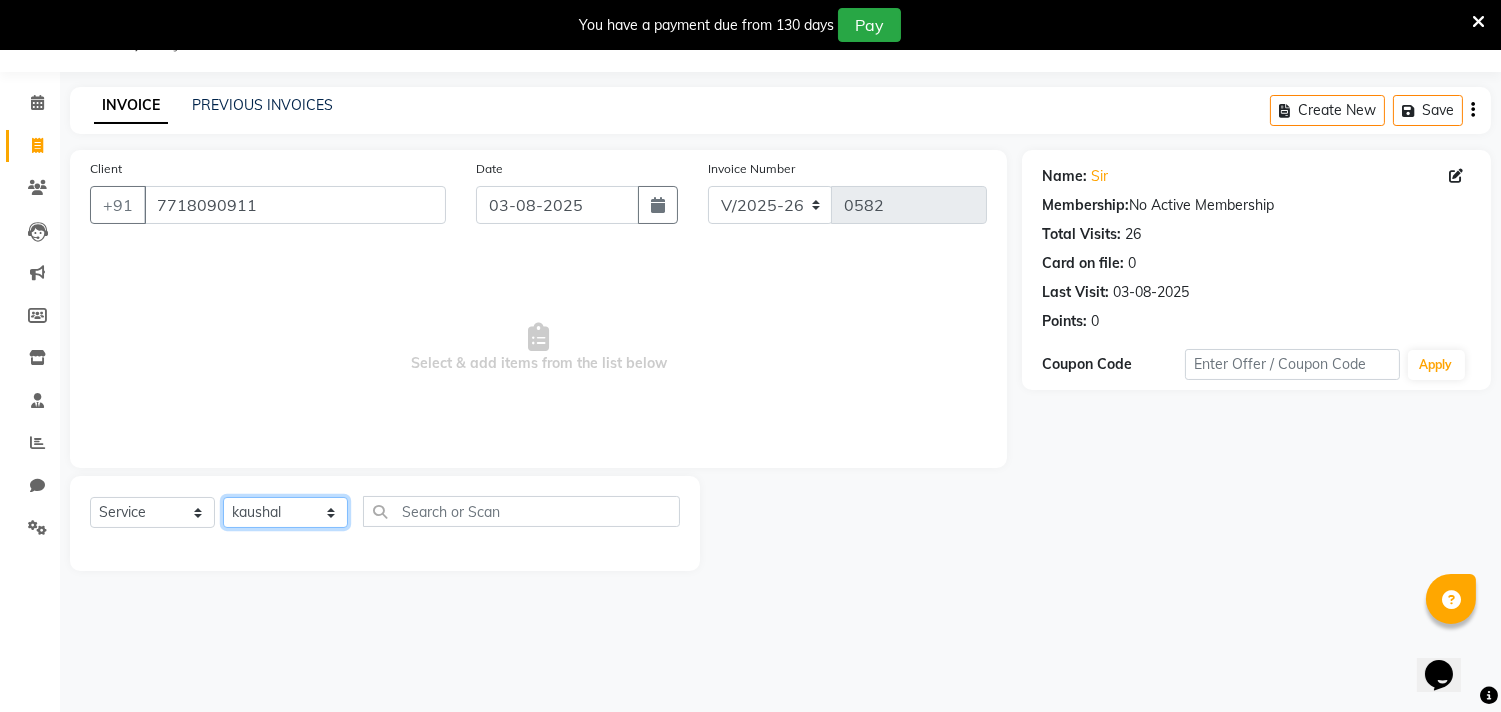 click on "Select Stylist [PERSON] [PERSON] [PERSON] [PERSON] [PERSON] [PERSON] [PERSON] [PERSON] [PERSON] [PERSON] [PERSON] [PERSON] [PERSON] [PERSON] [PERSON] [PERSON] [PERSON] [PERSON] [PERSON] [PERSON] [PERSON] [PERSON]" 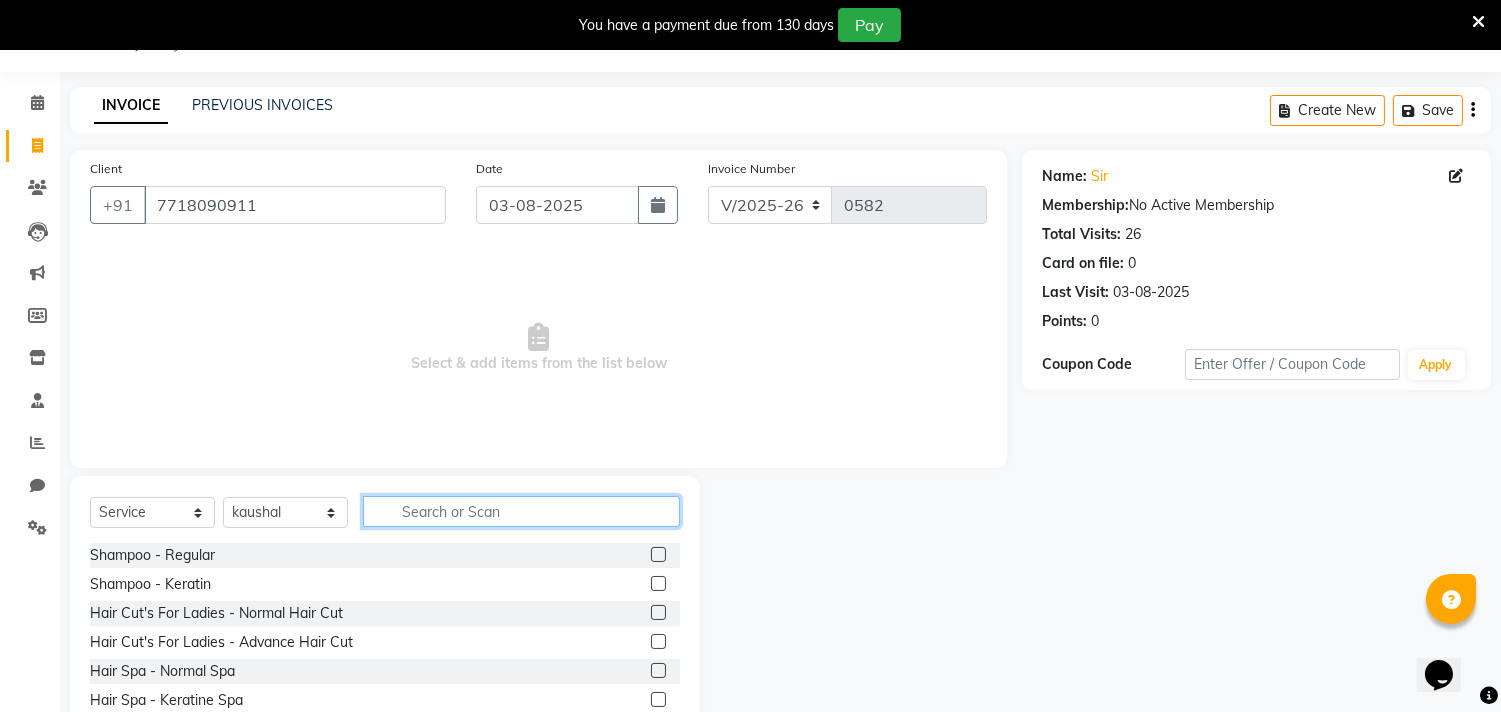 click 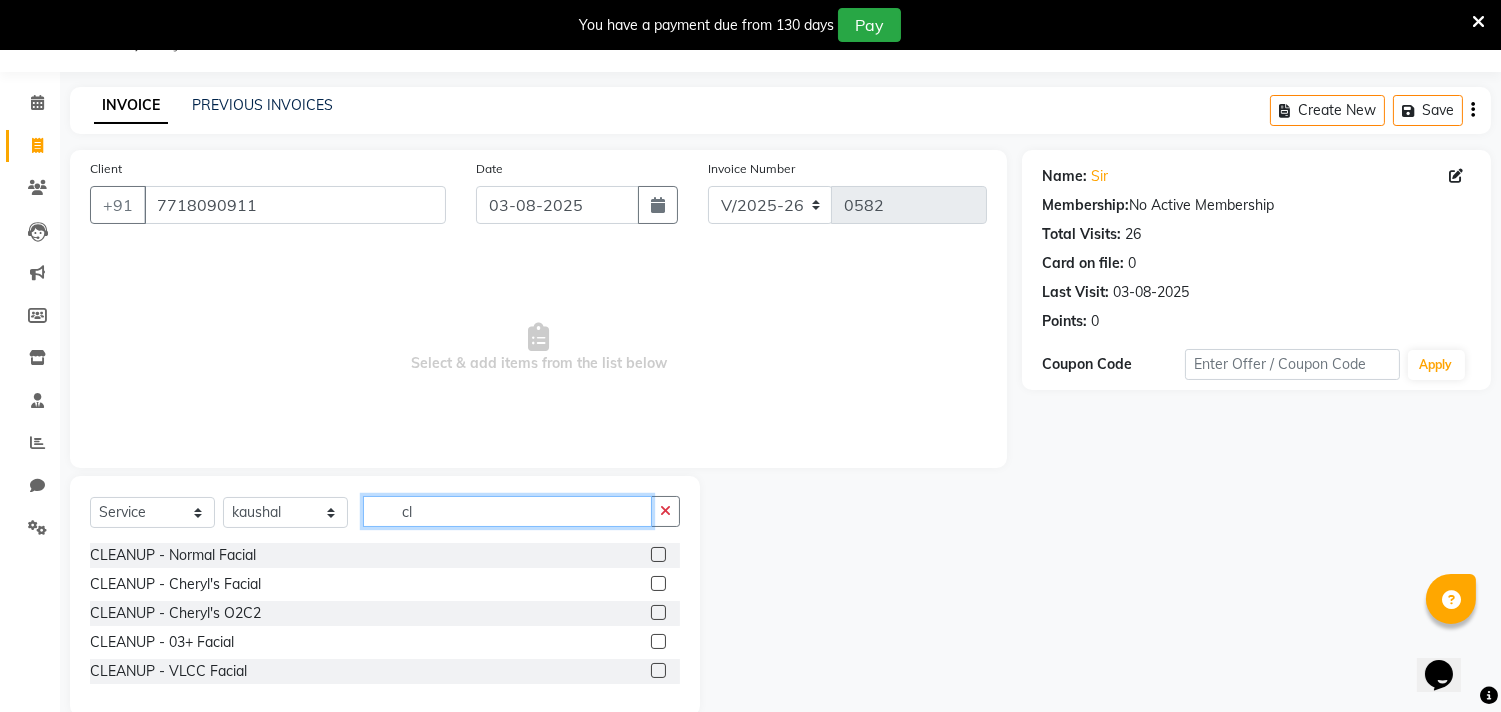 type on "c" 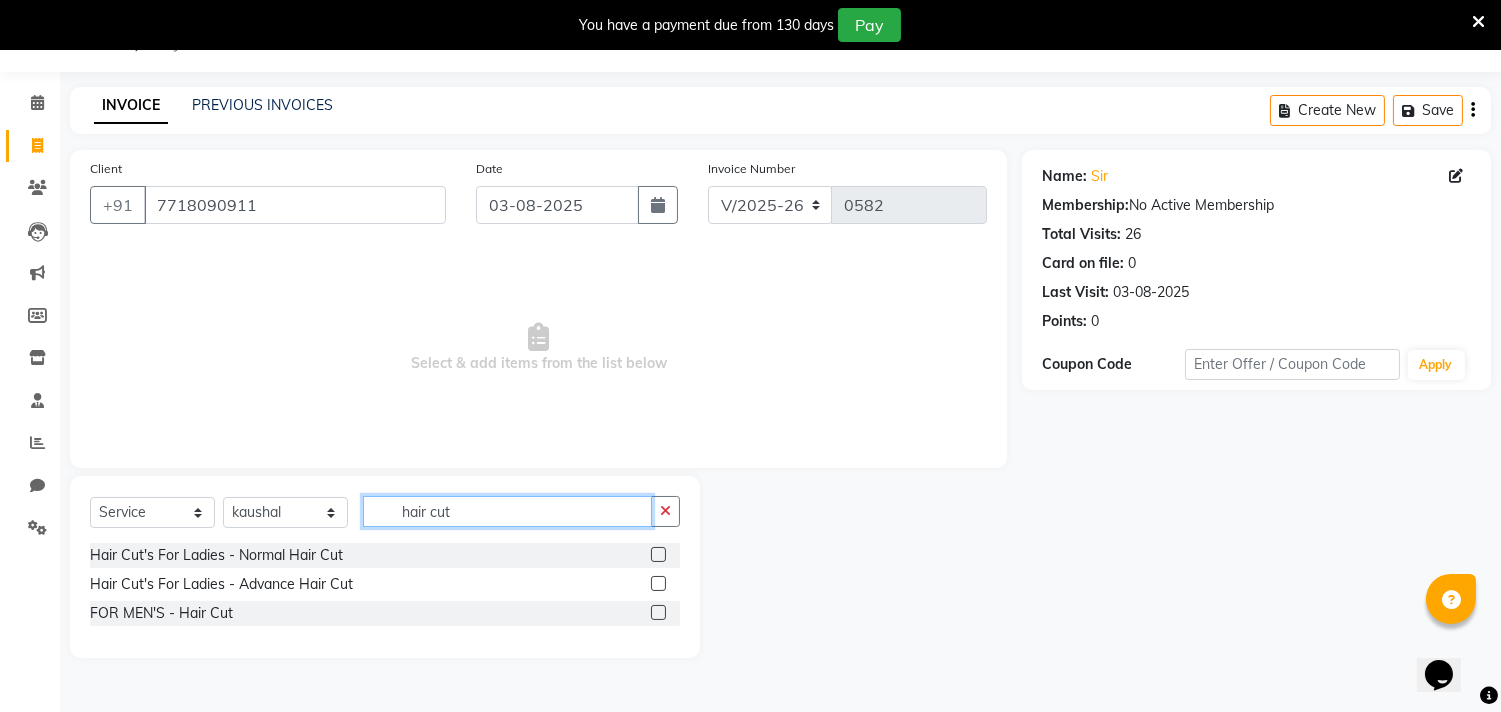 type on "hair cut" 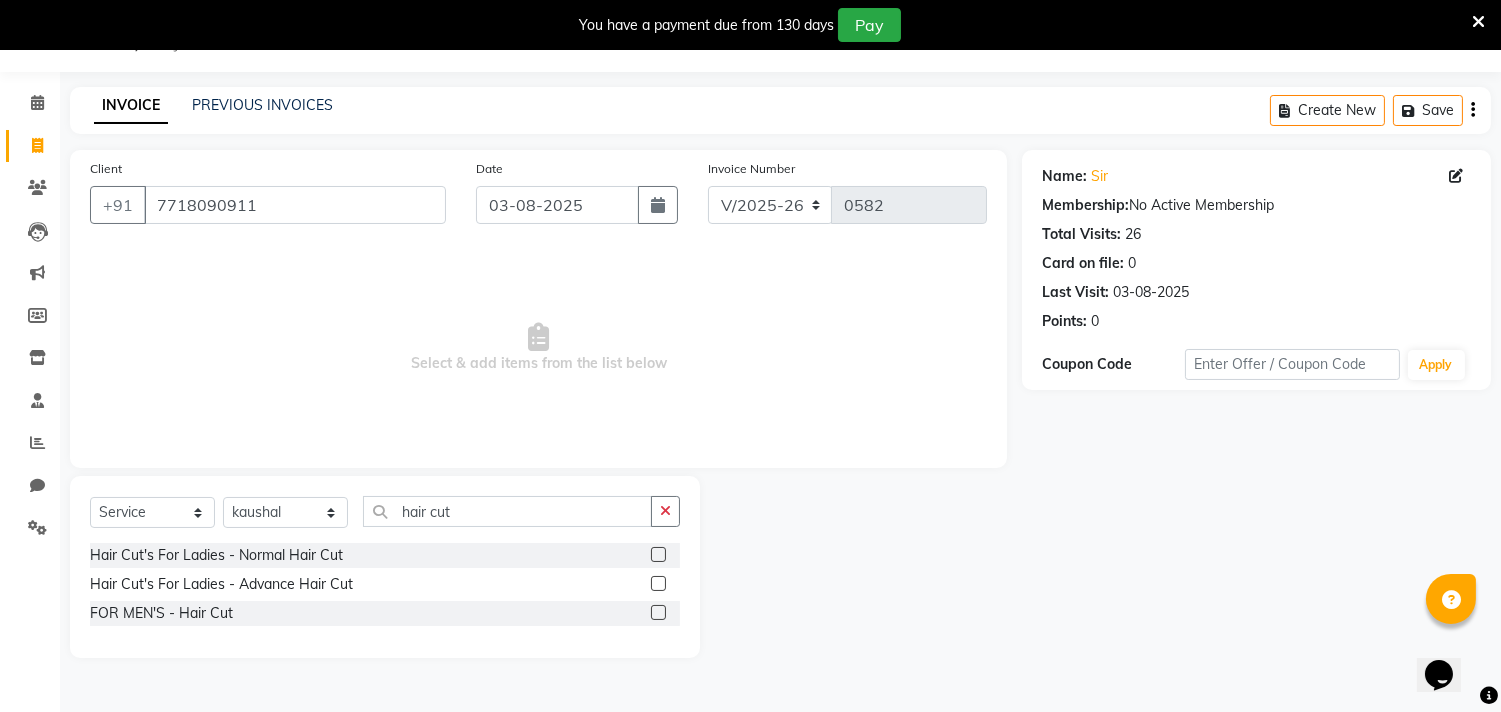 click 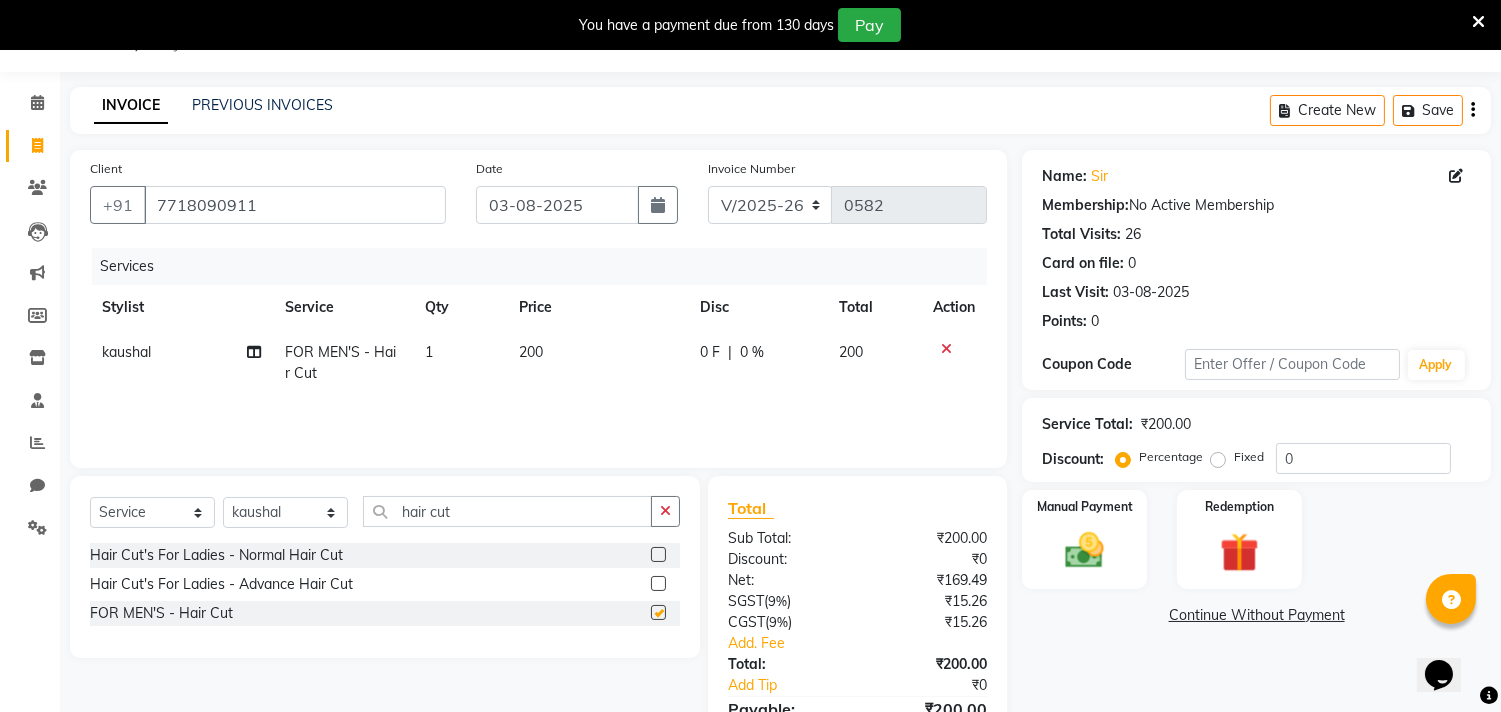 checkbox on "false" 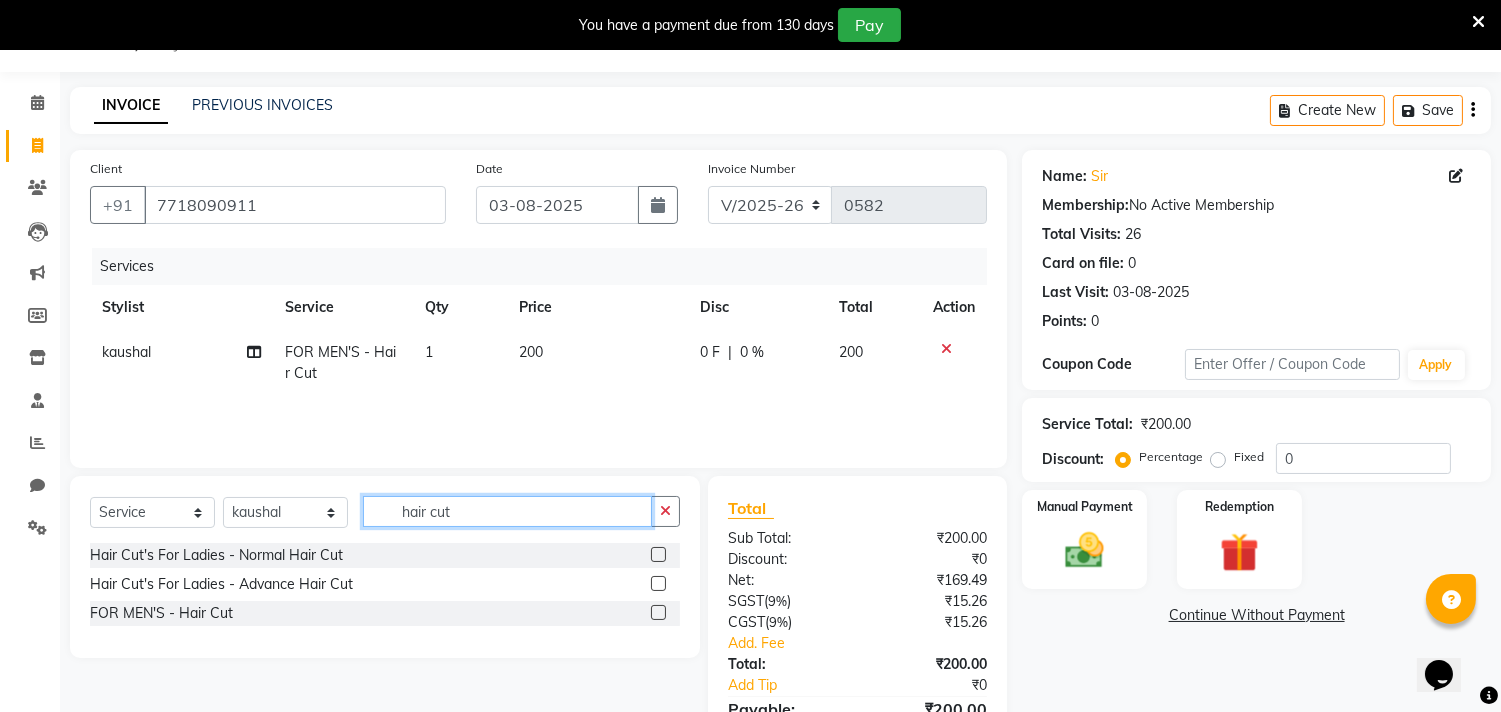click on "hair cut" 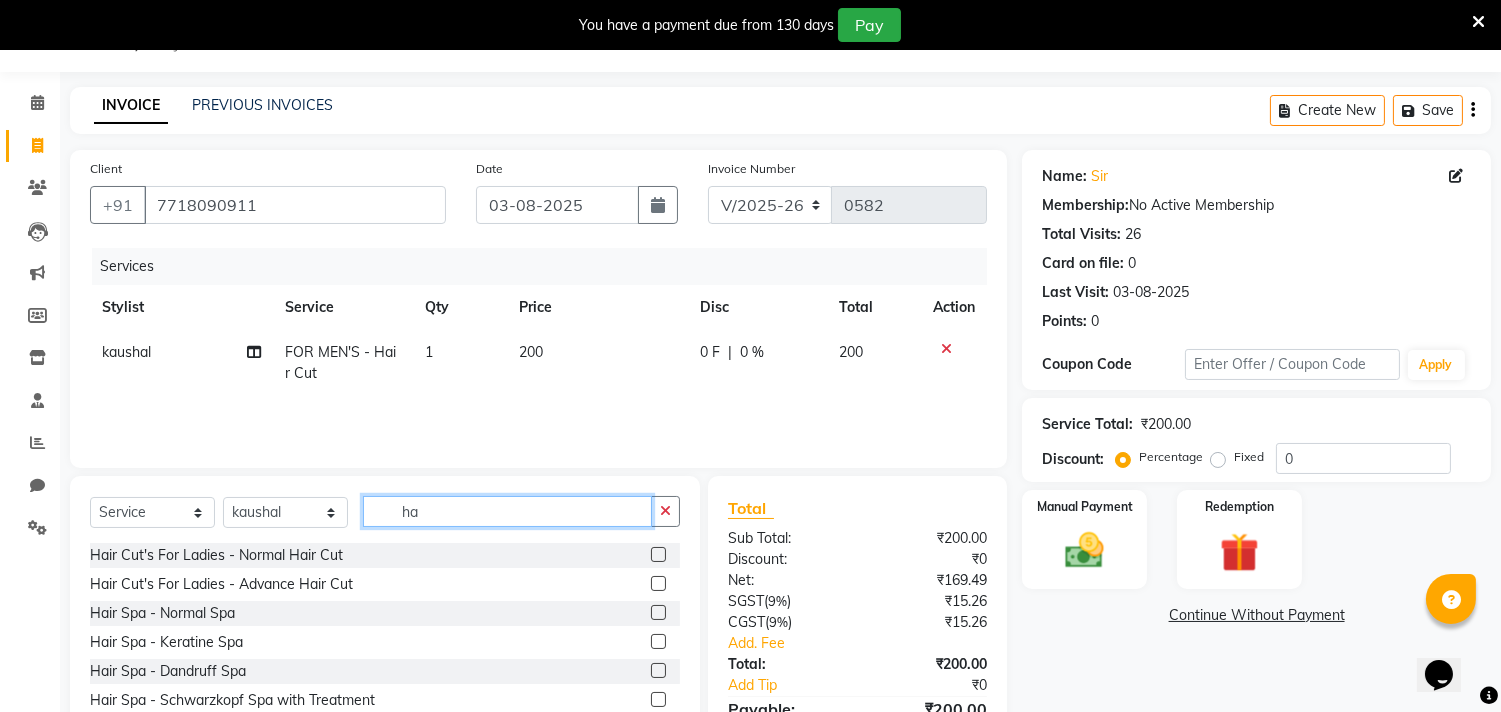 type on "h" 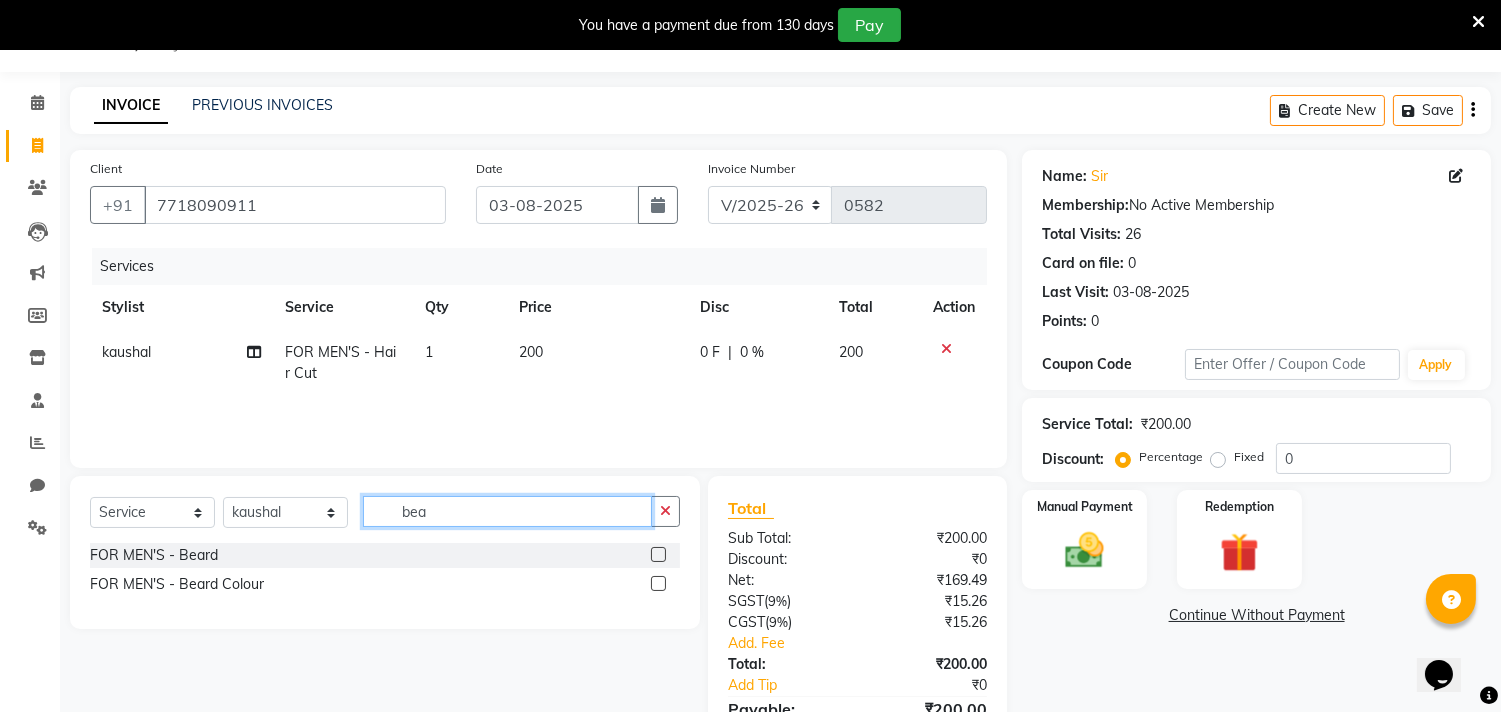type on "bea" 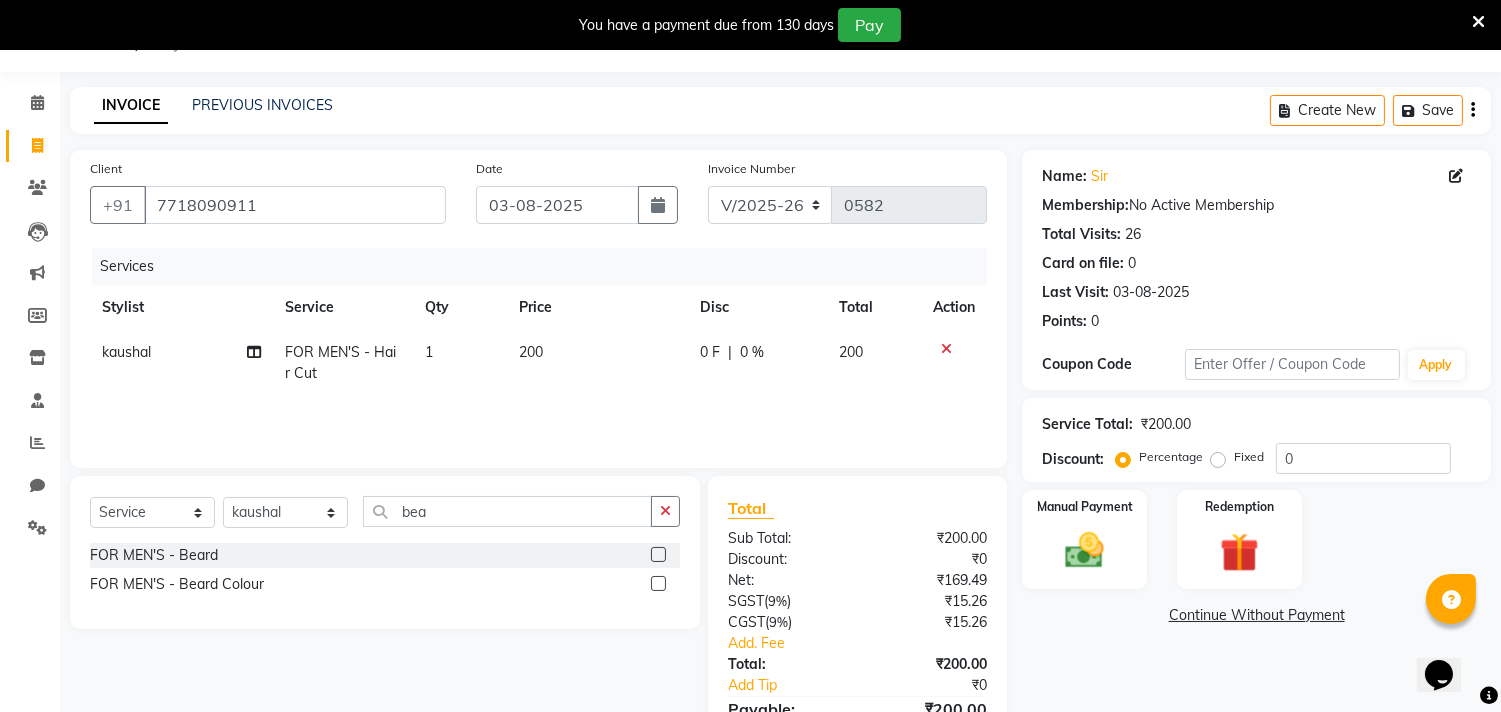 click 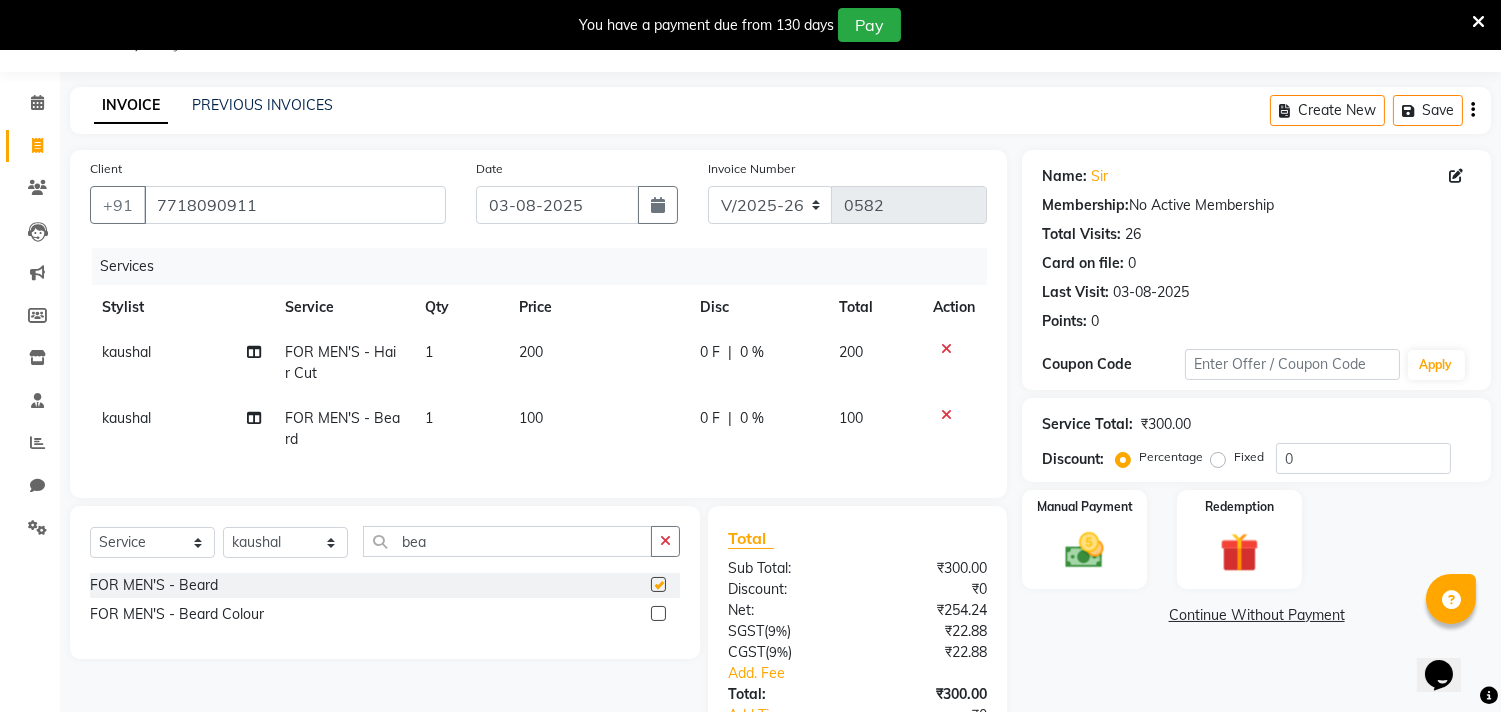 checkbox on "false" 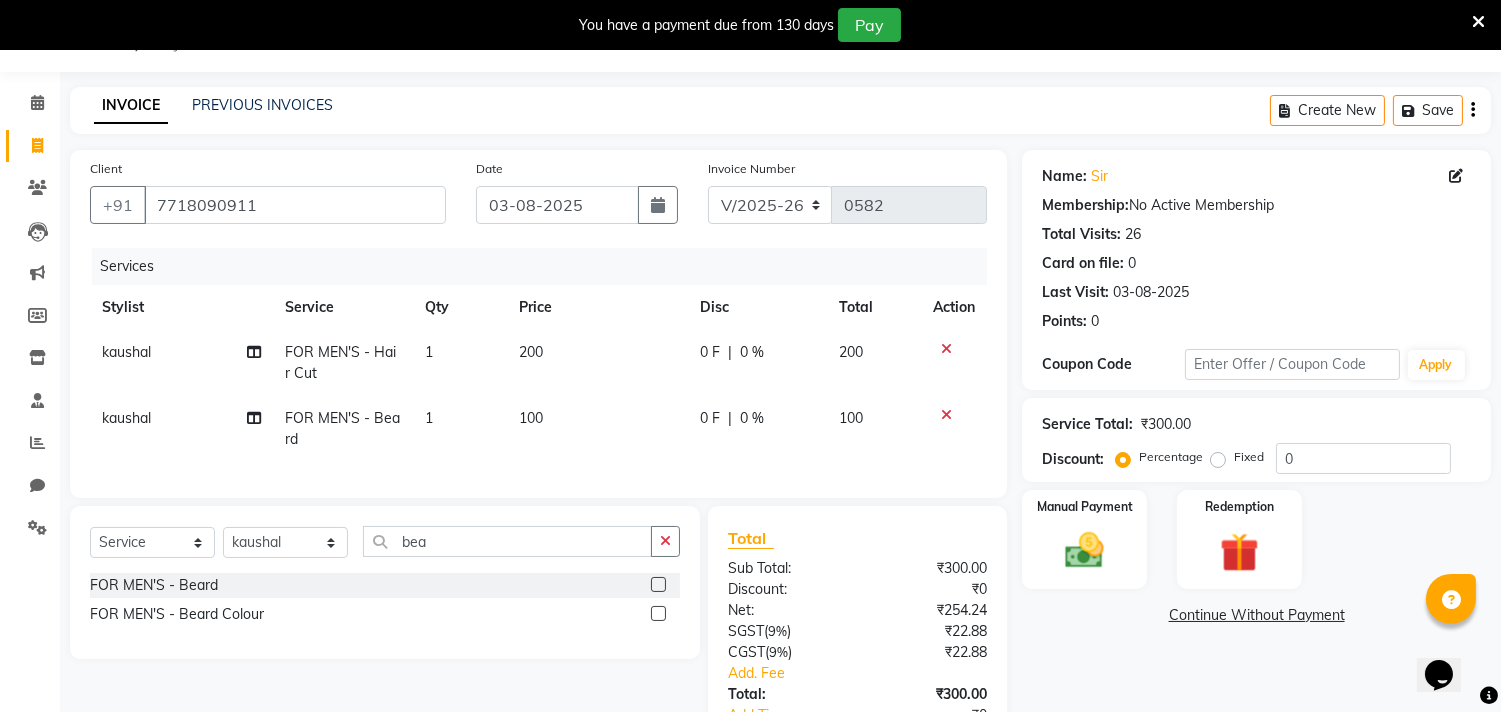 click on "1" 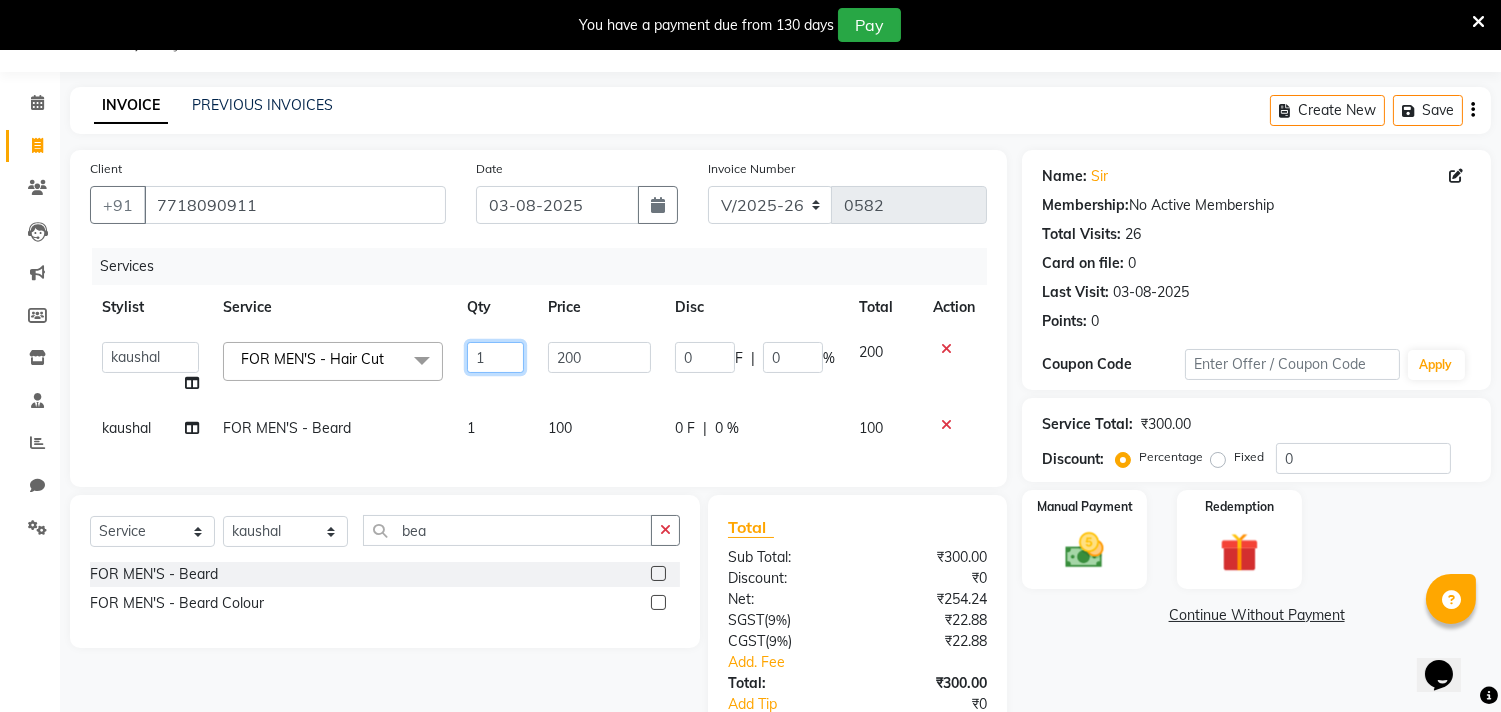 click on "1" 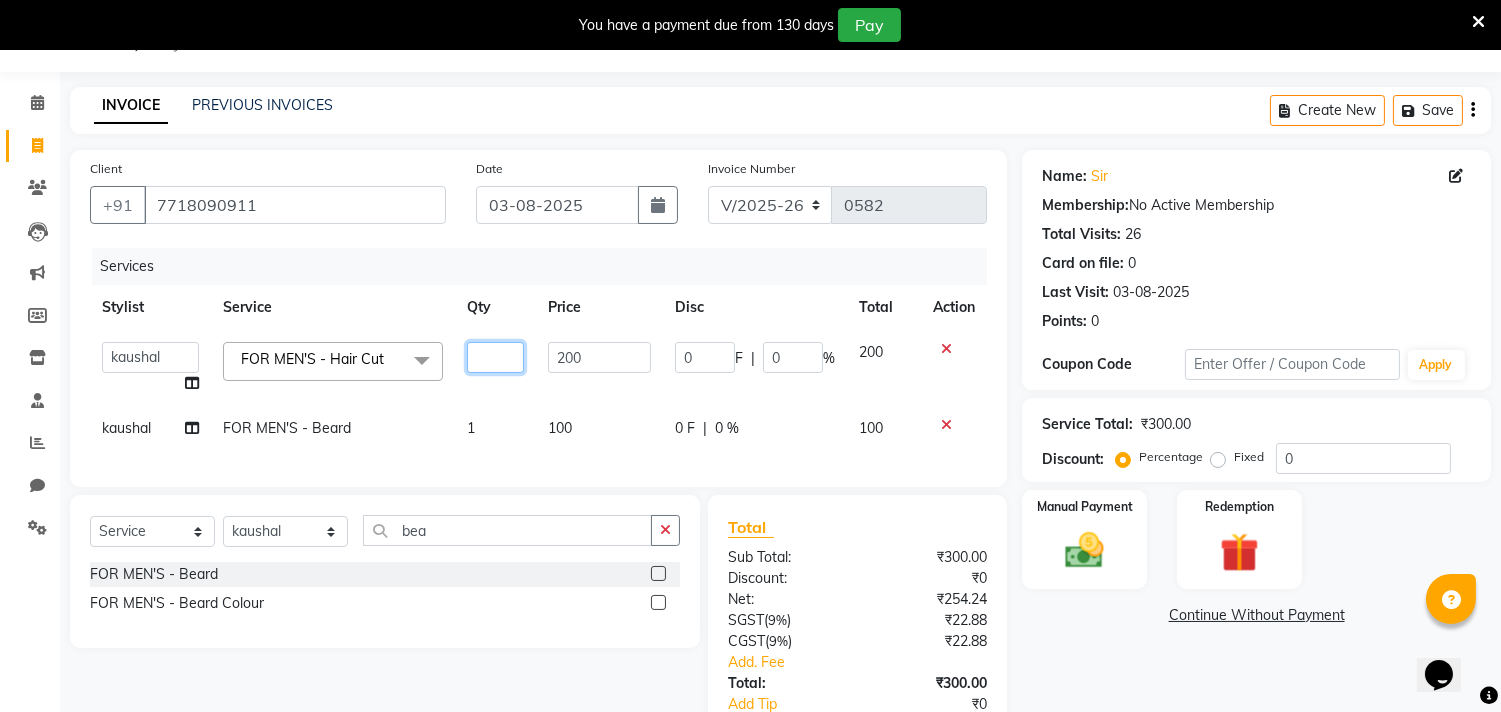 type on "2" 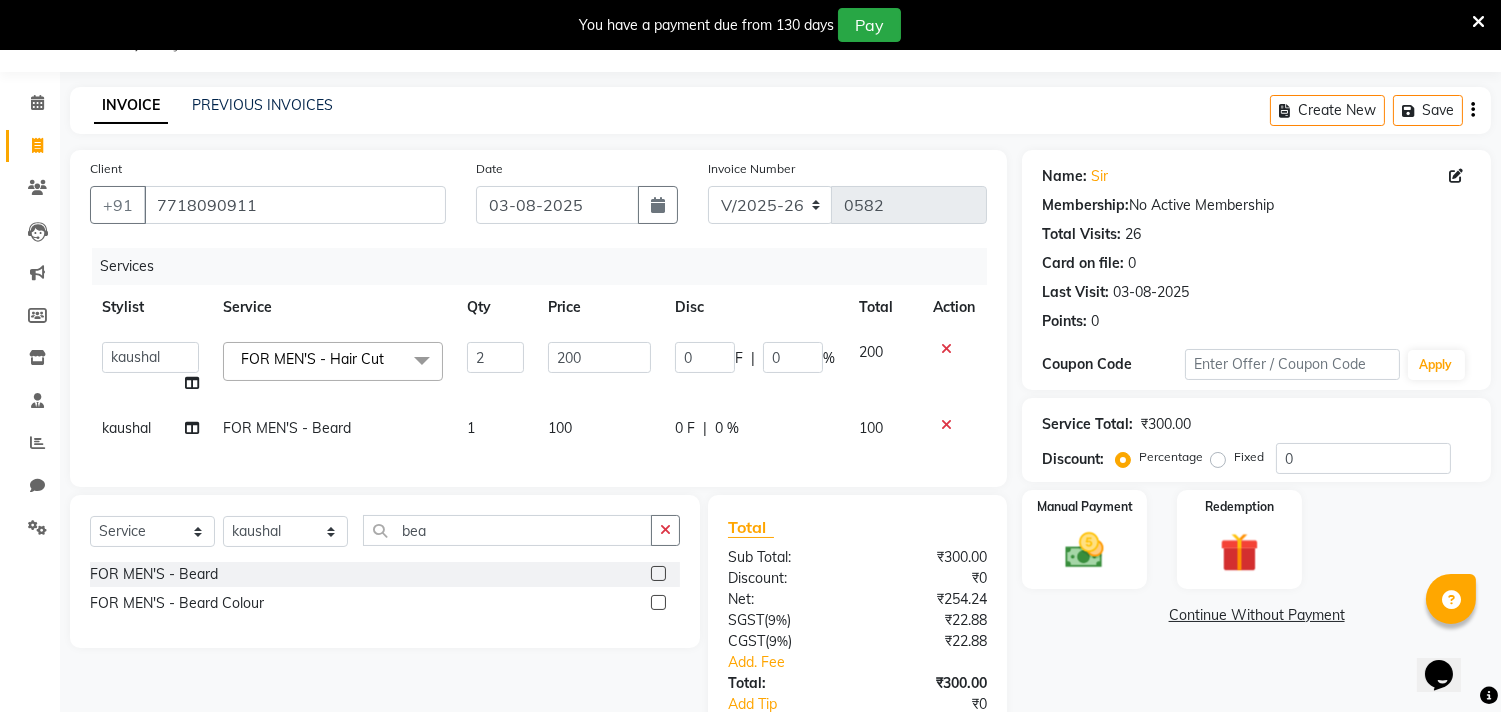 click on "1" 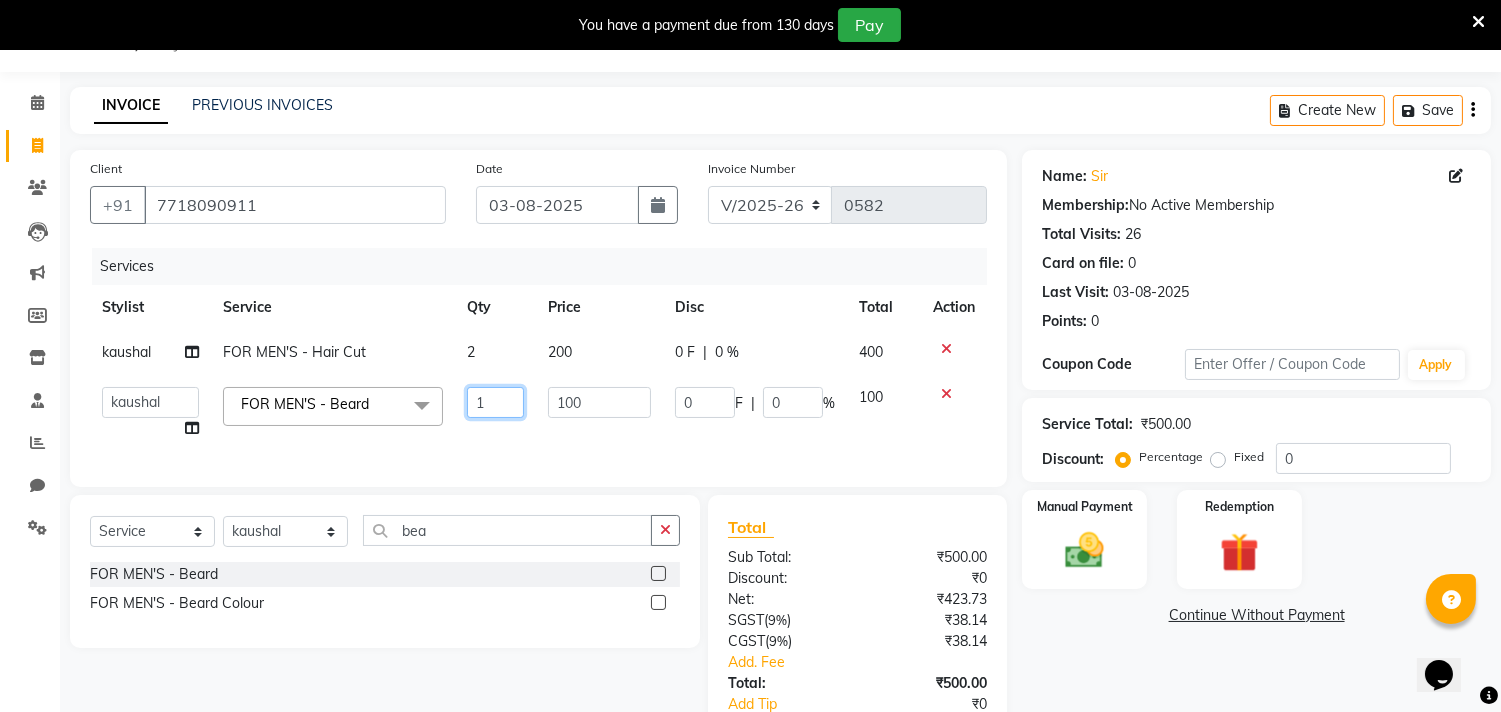 click on "1" 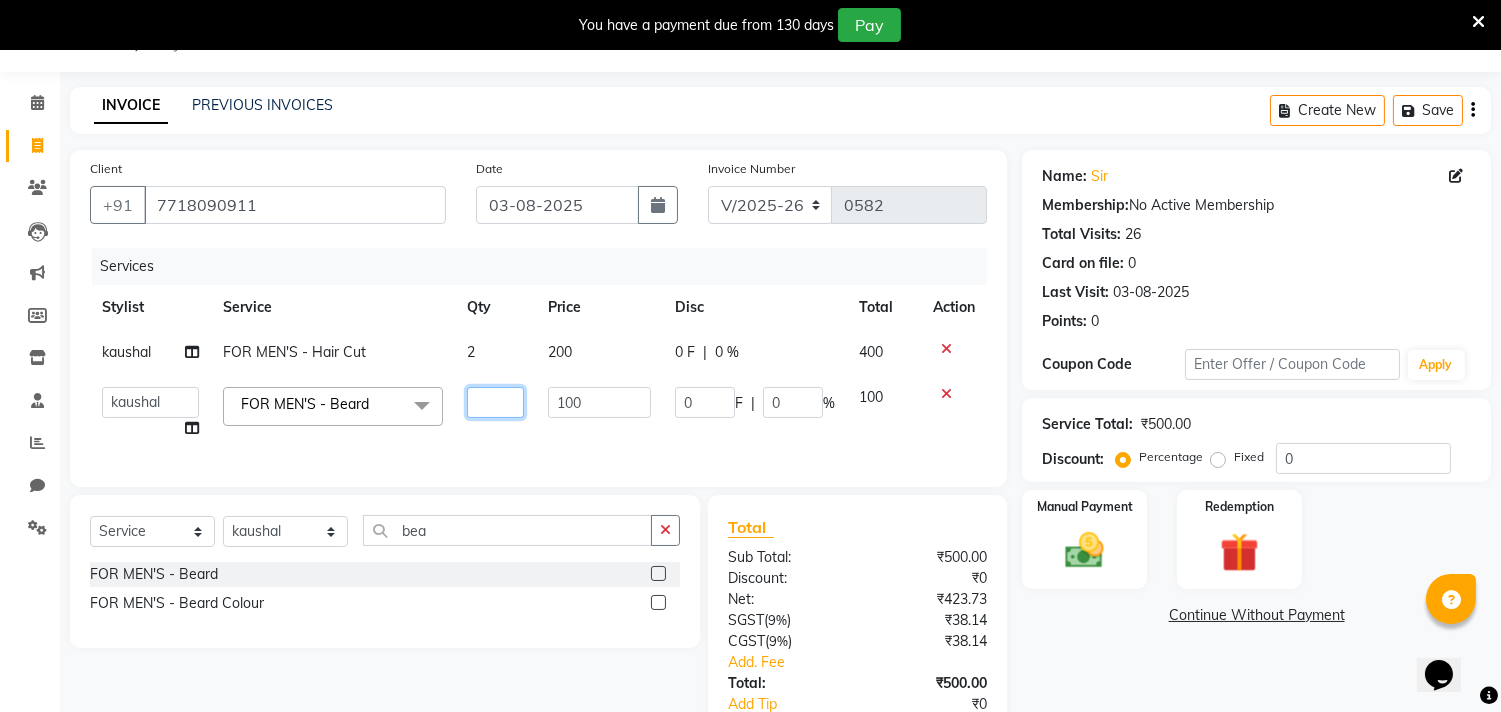 type on "2" 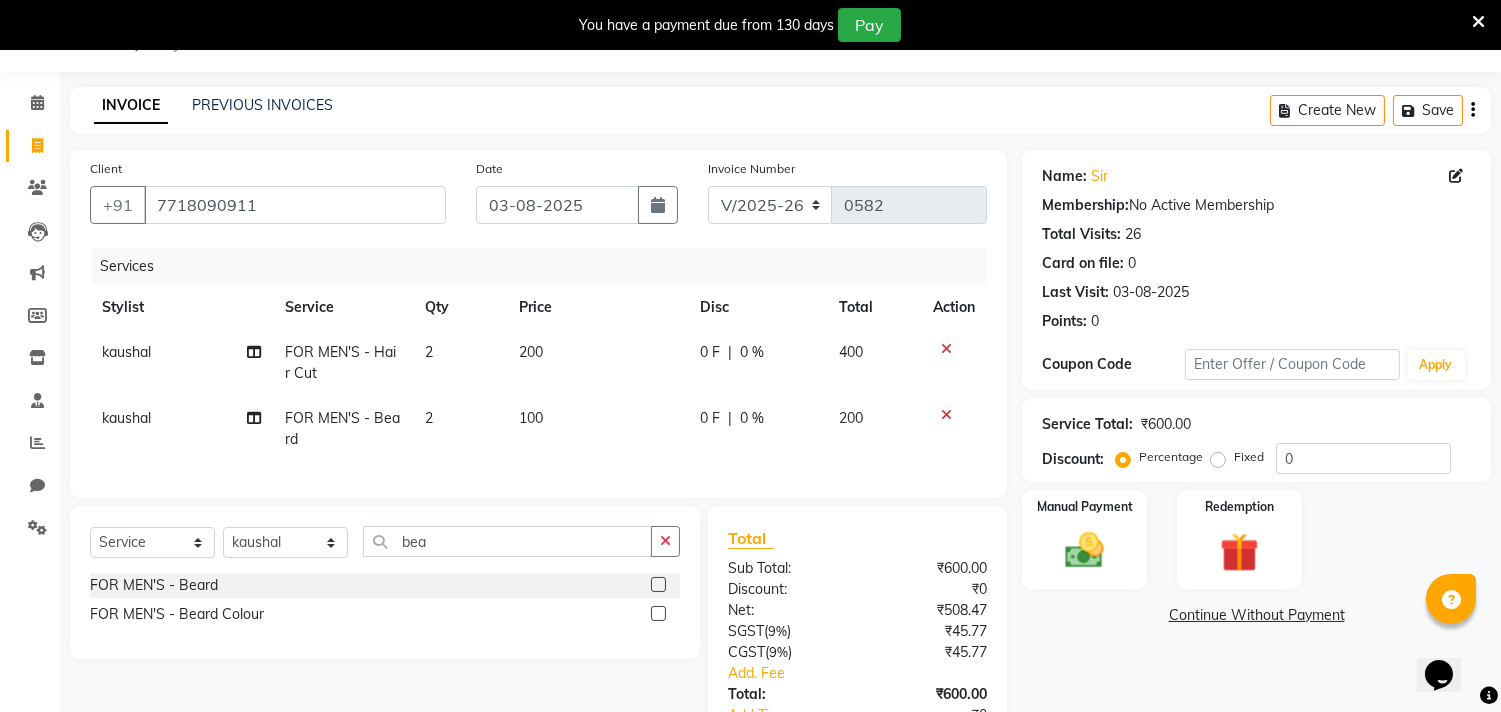 click on "400" 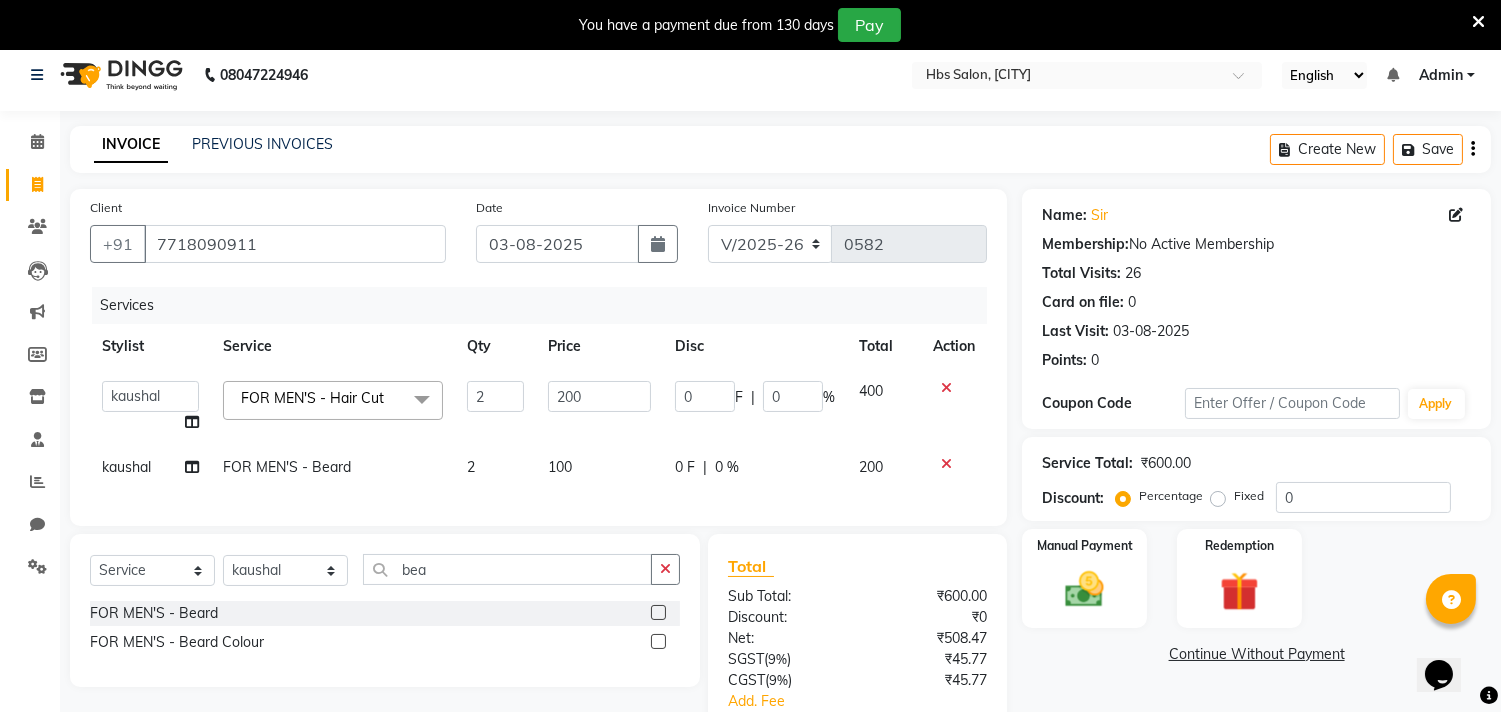 scroll, scrollTop: 5, scrollLeft: 0, axis: vertical 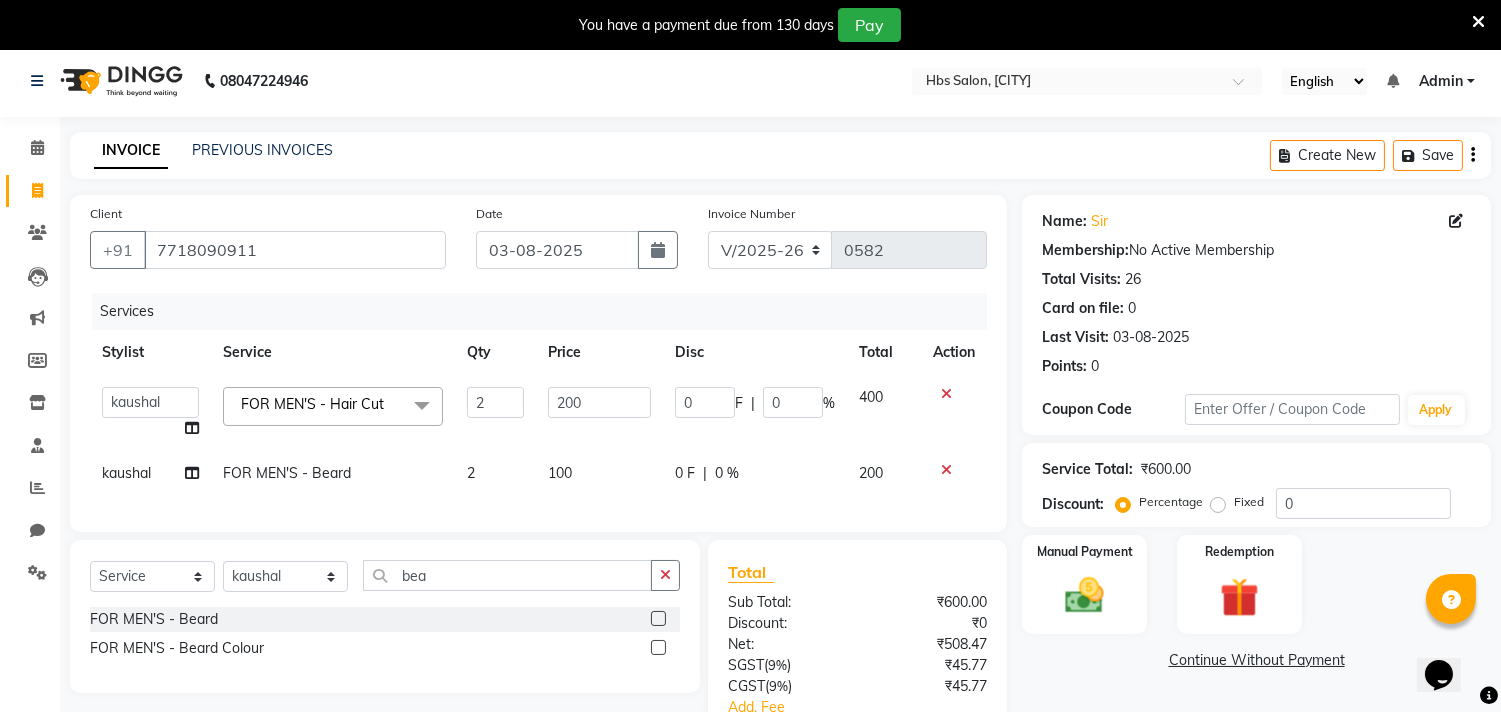 click 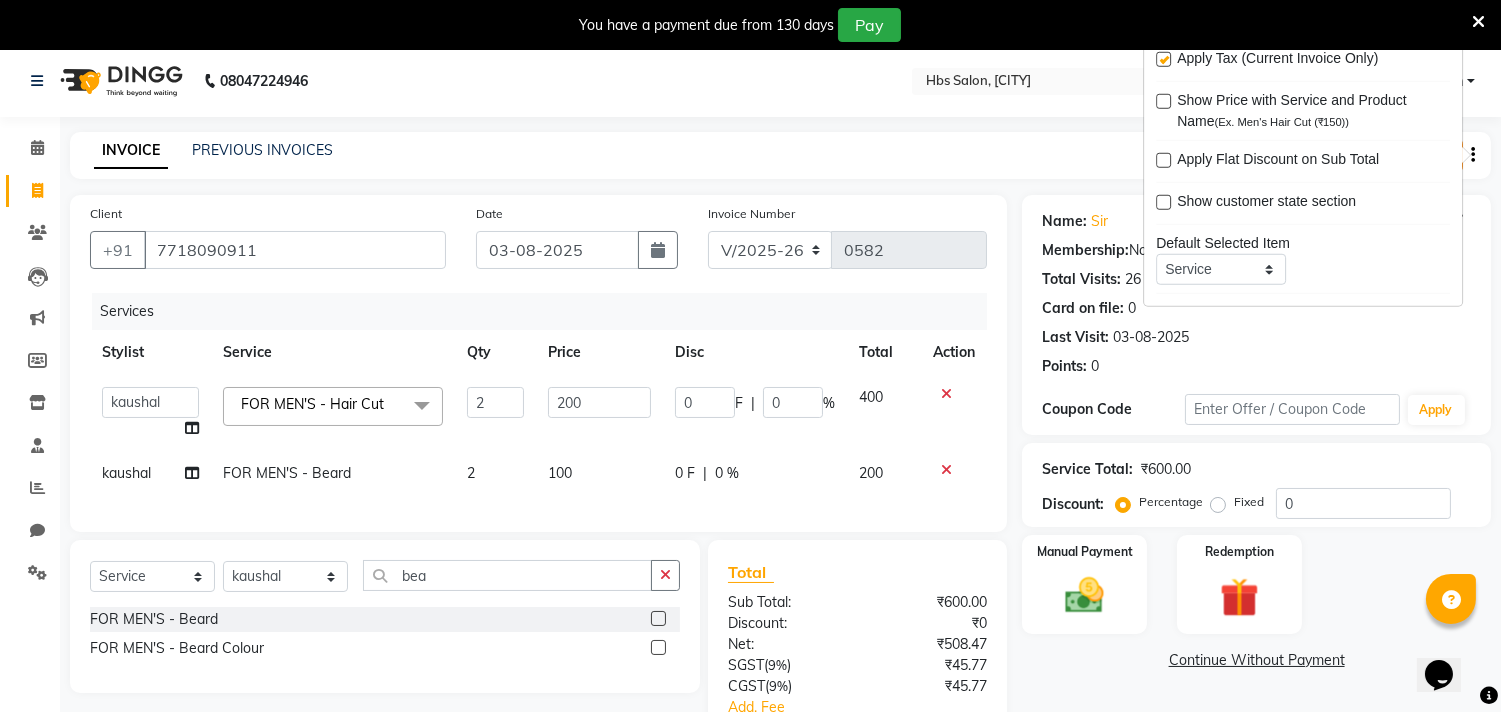 click at bounding box center (1163, 59) 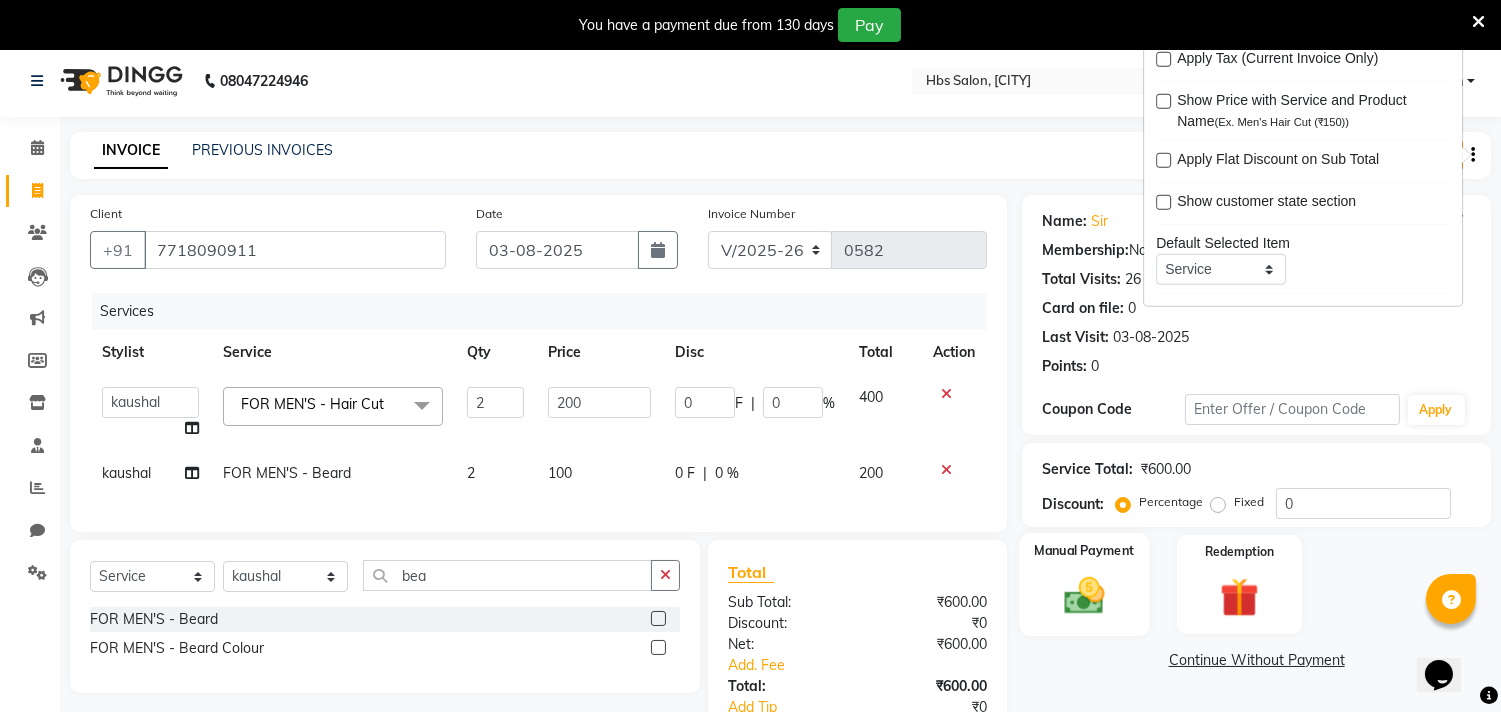 click 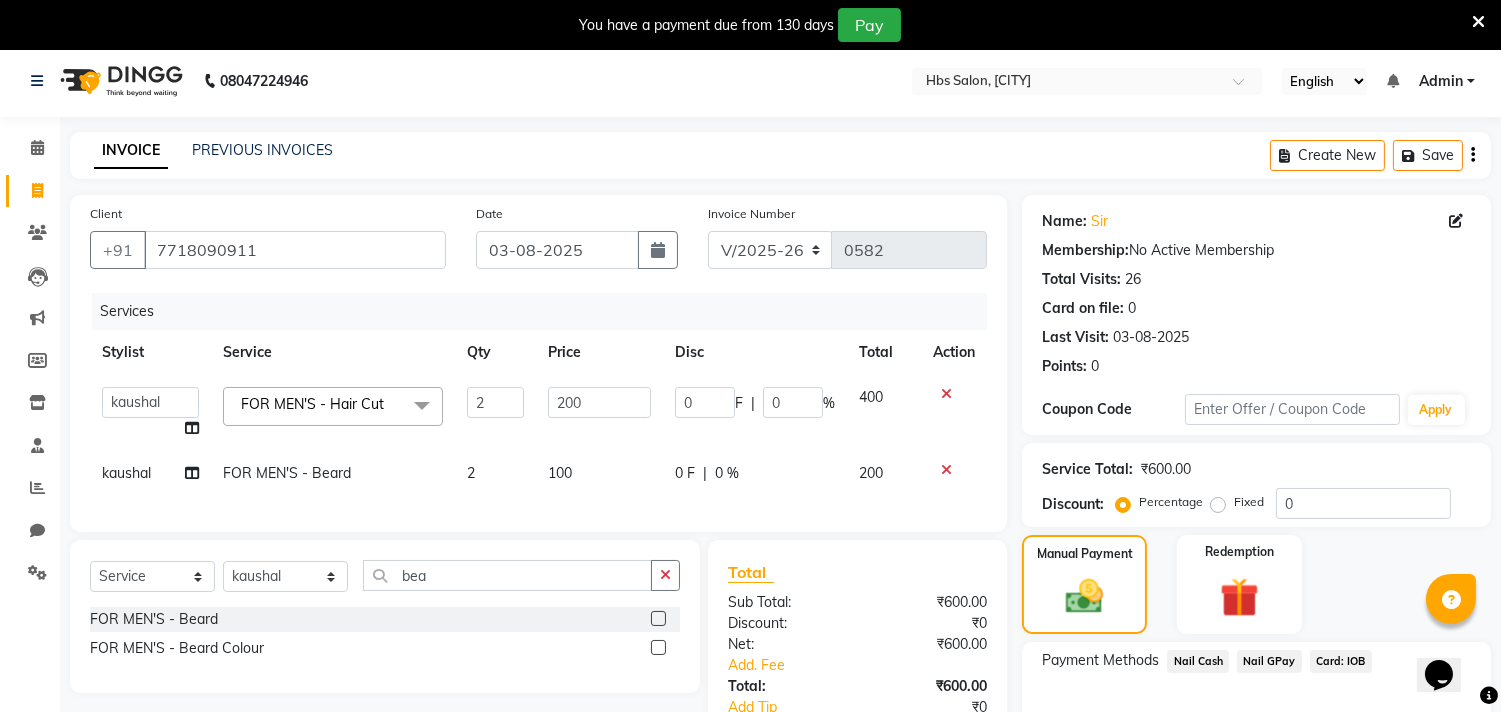 click on "Nail Cash" 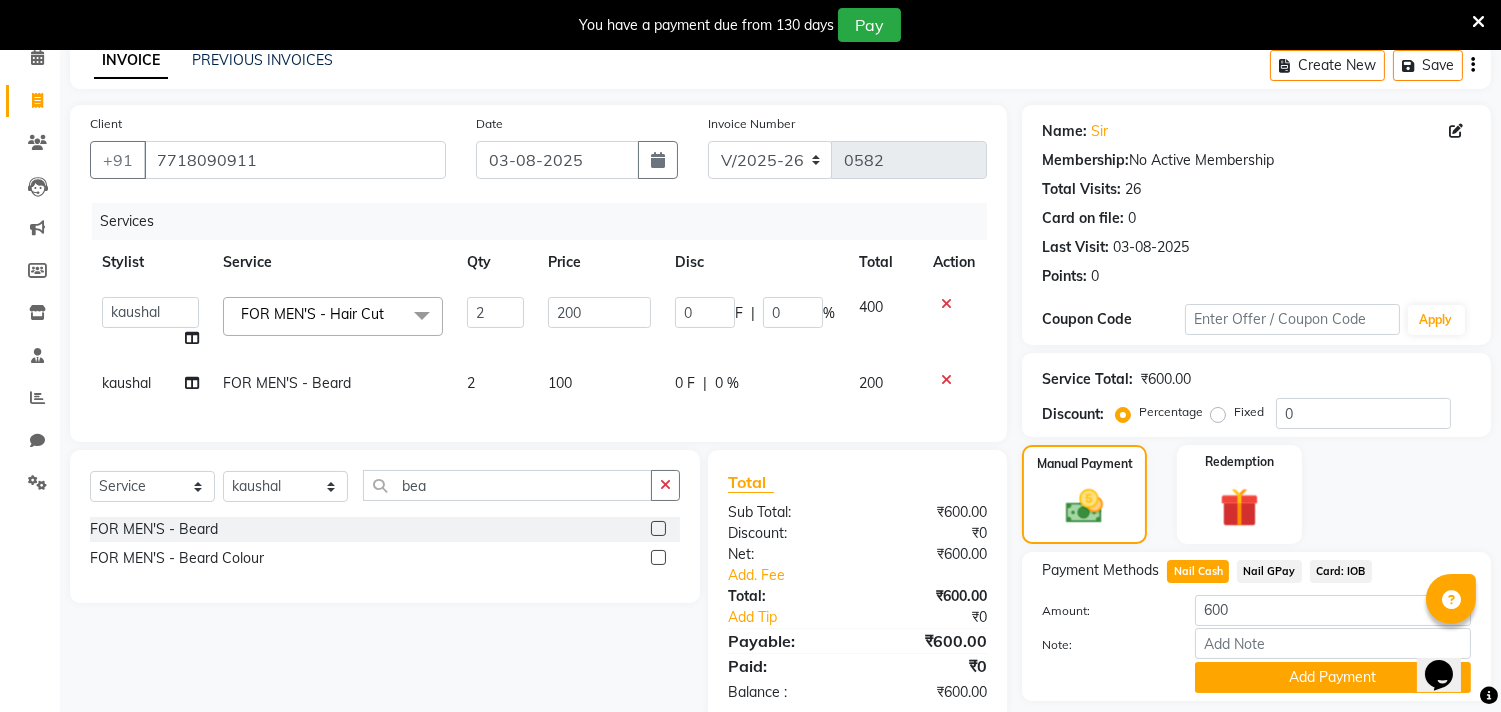 scroll, scrollTop: 138, scrollLeft: 0, axis: vertical 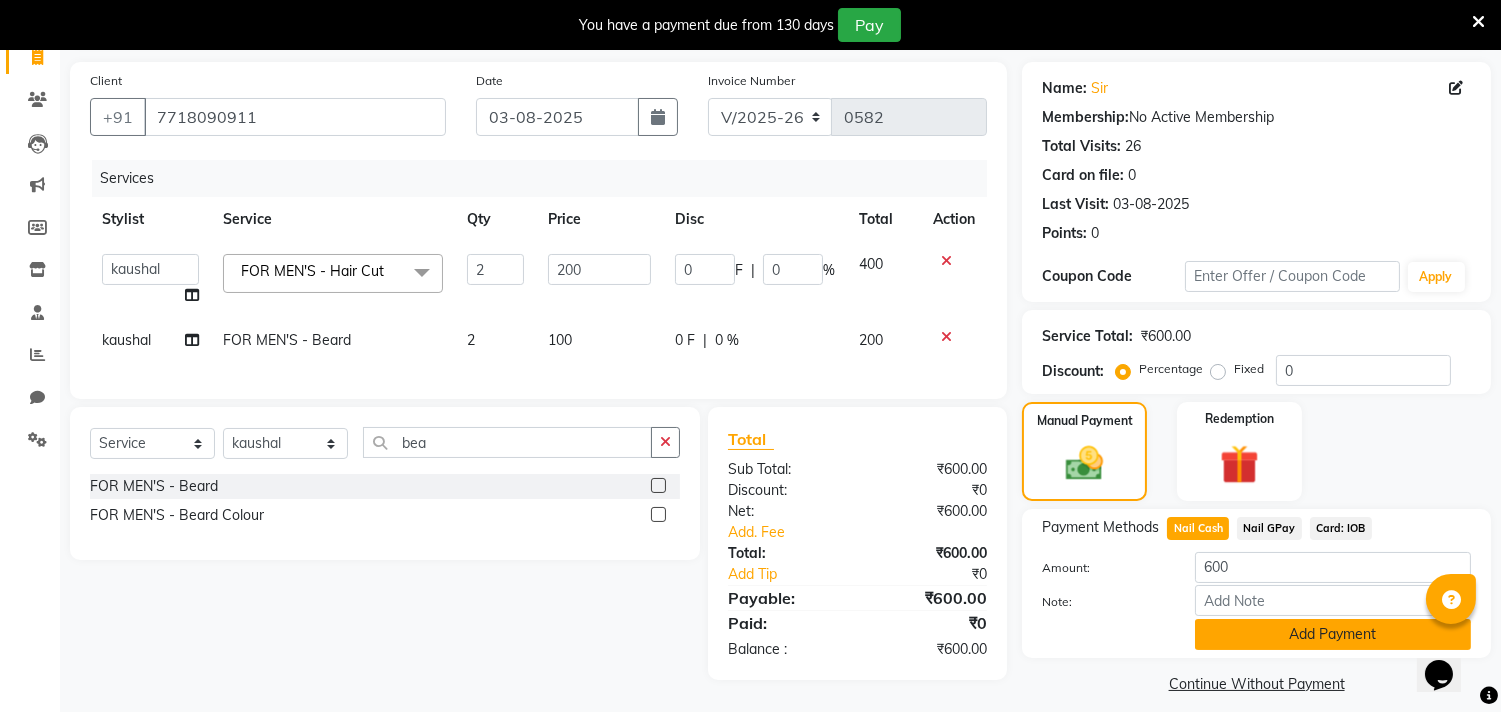 click on "Add Payment" 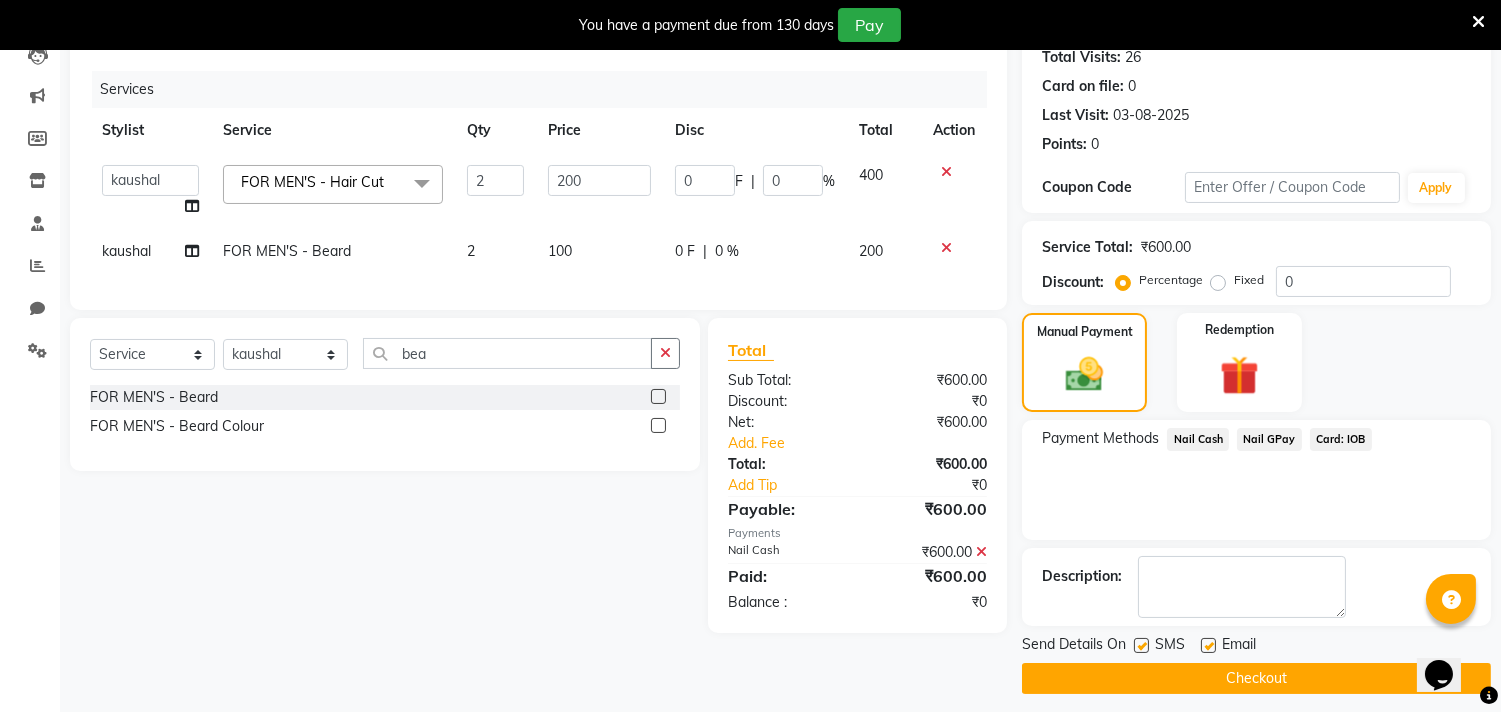 scroll, scrollTop: 237, scrollLeft: 0, axis: vertical 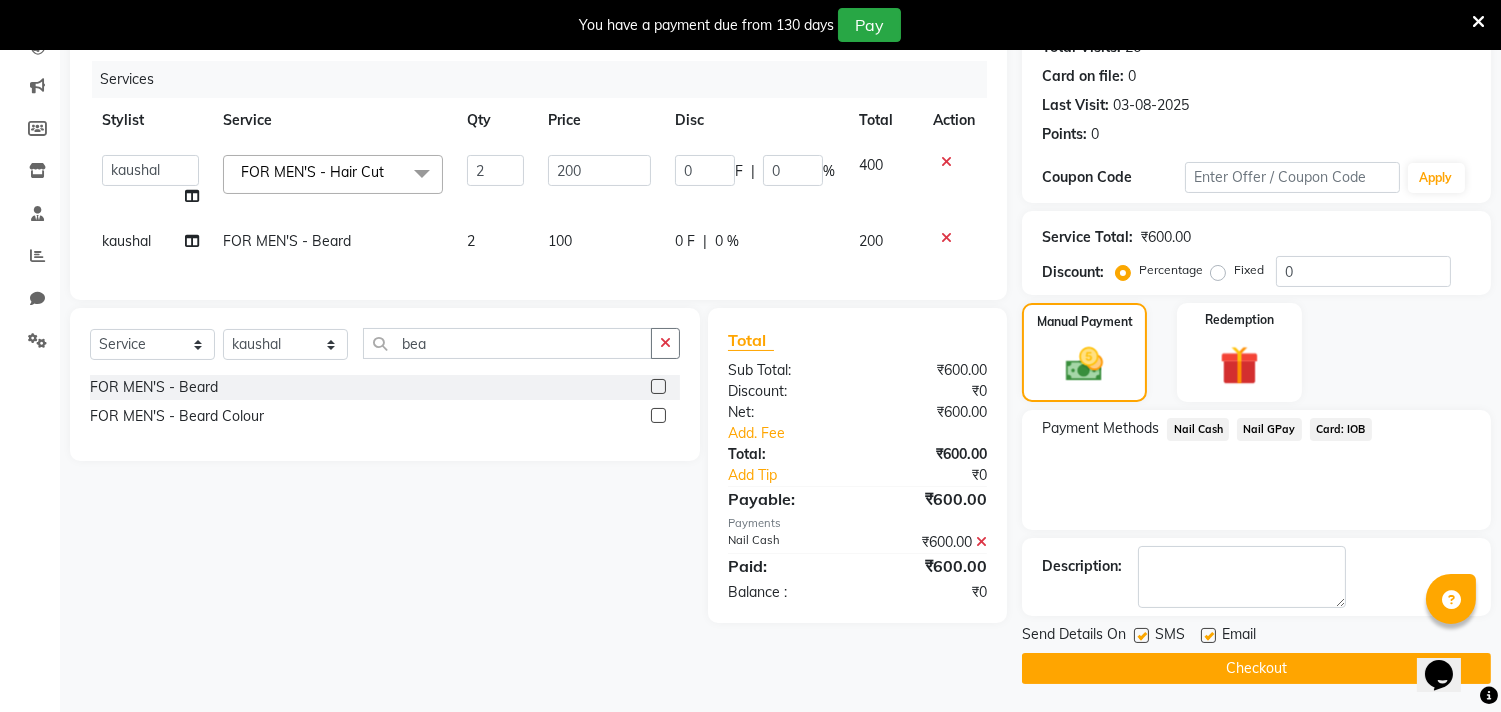 click on "Checkout" 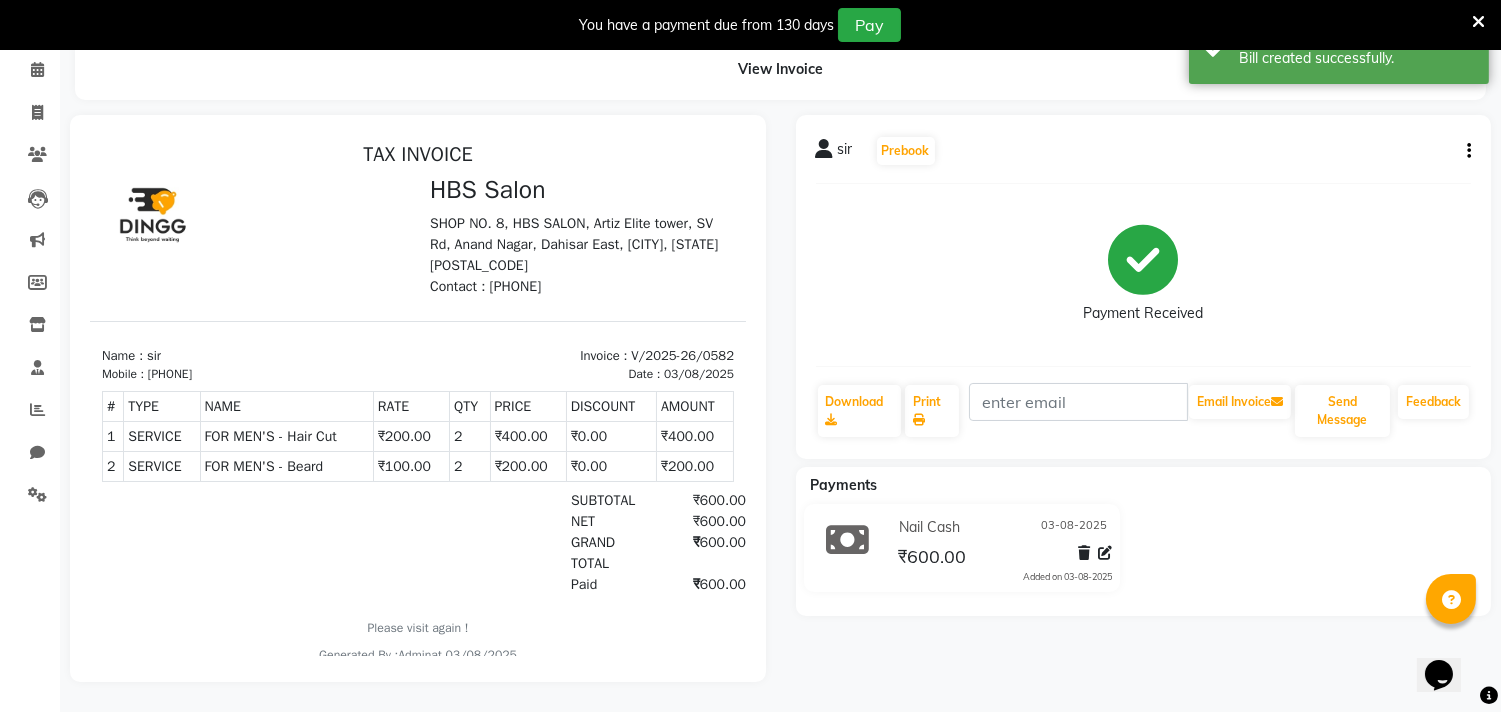 scroll, scrollTop: 0, scrollLeft: 0, axis: both 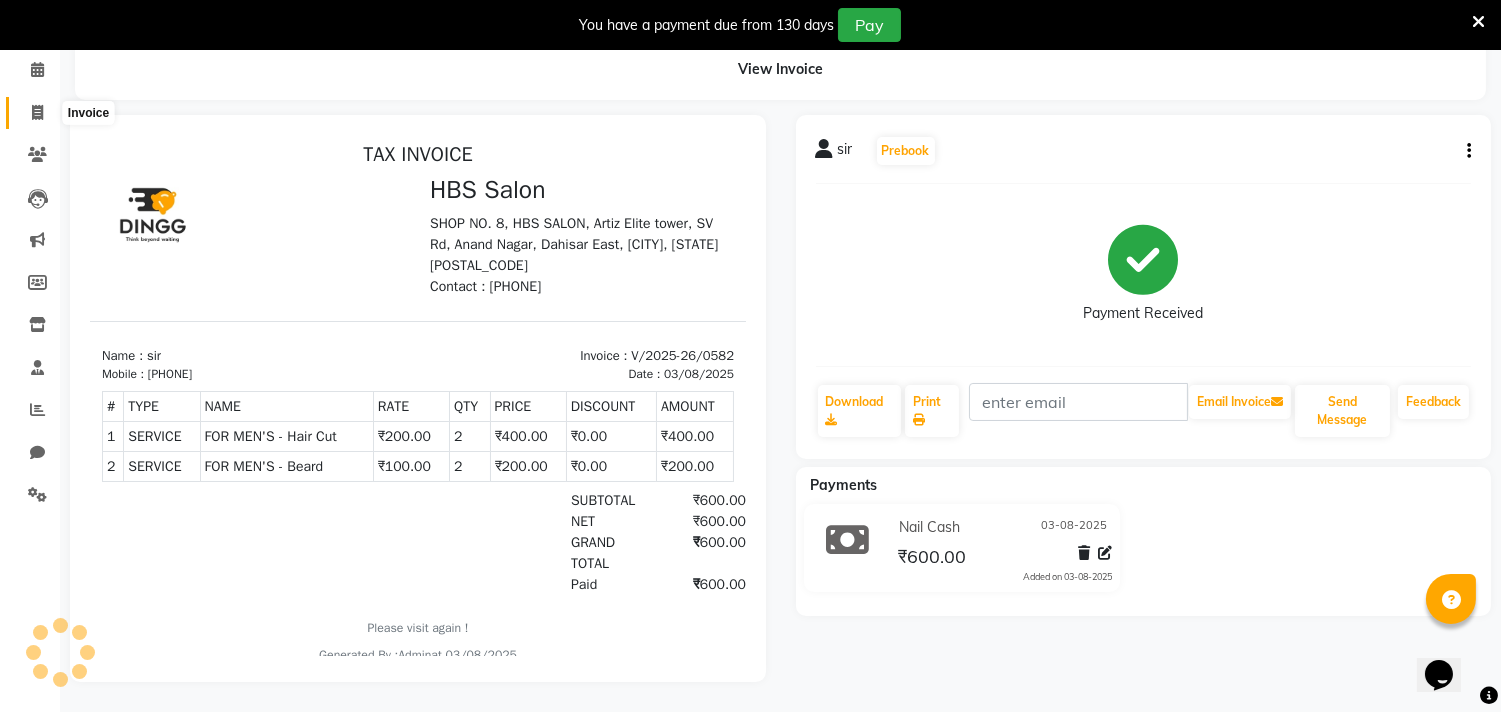 click 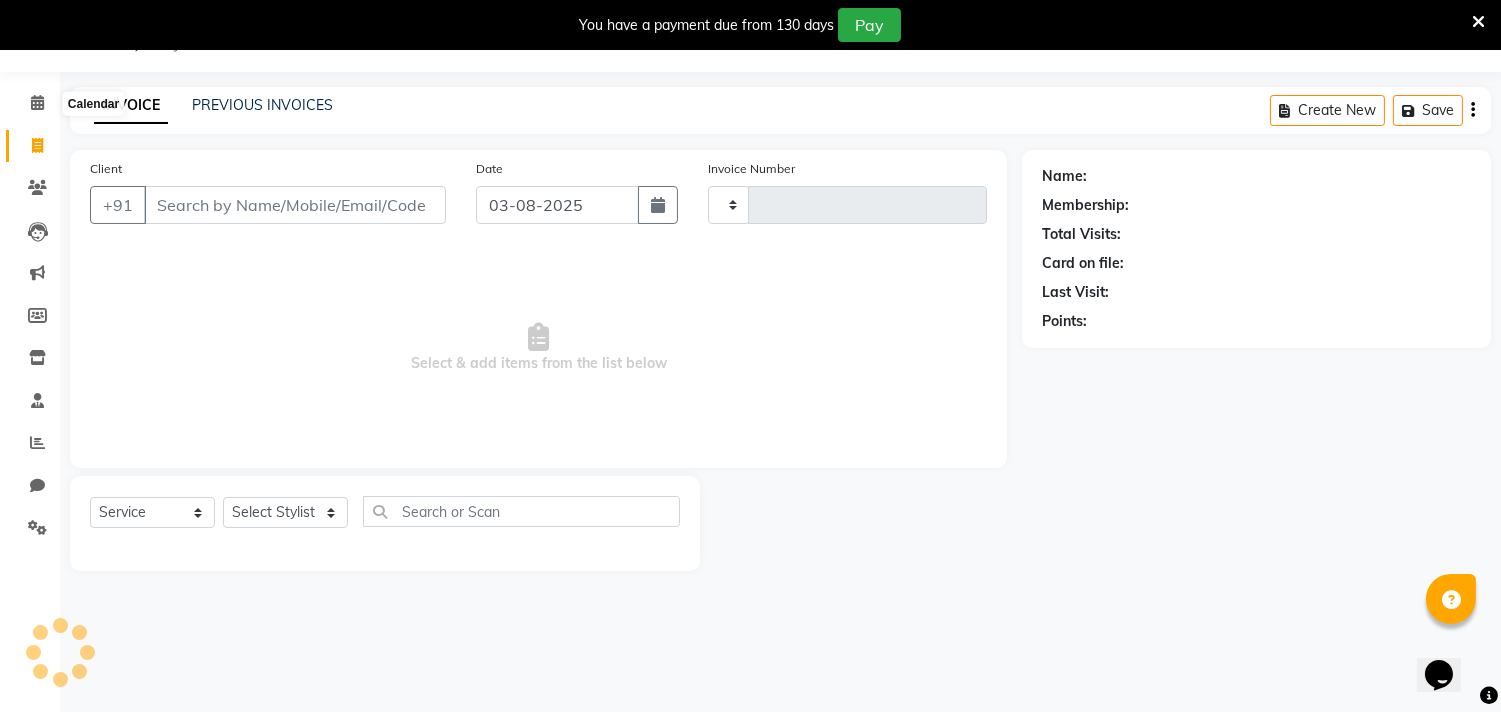 type on "0583" 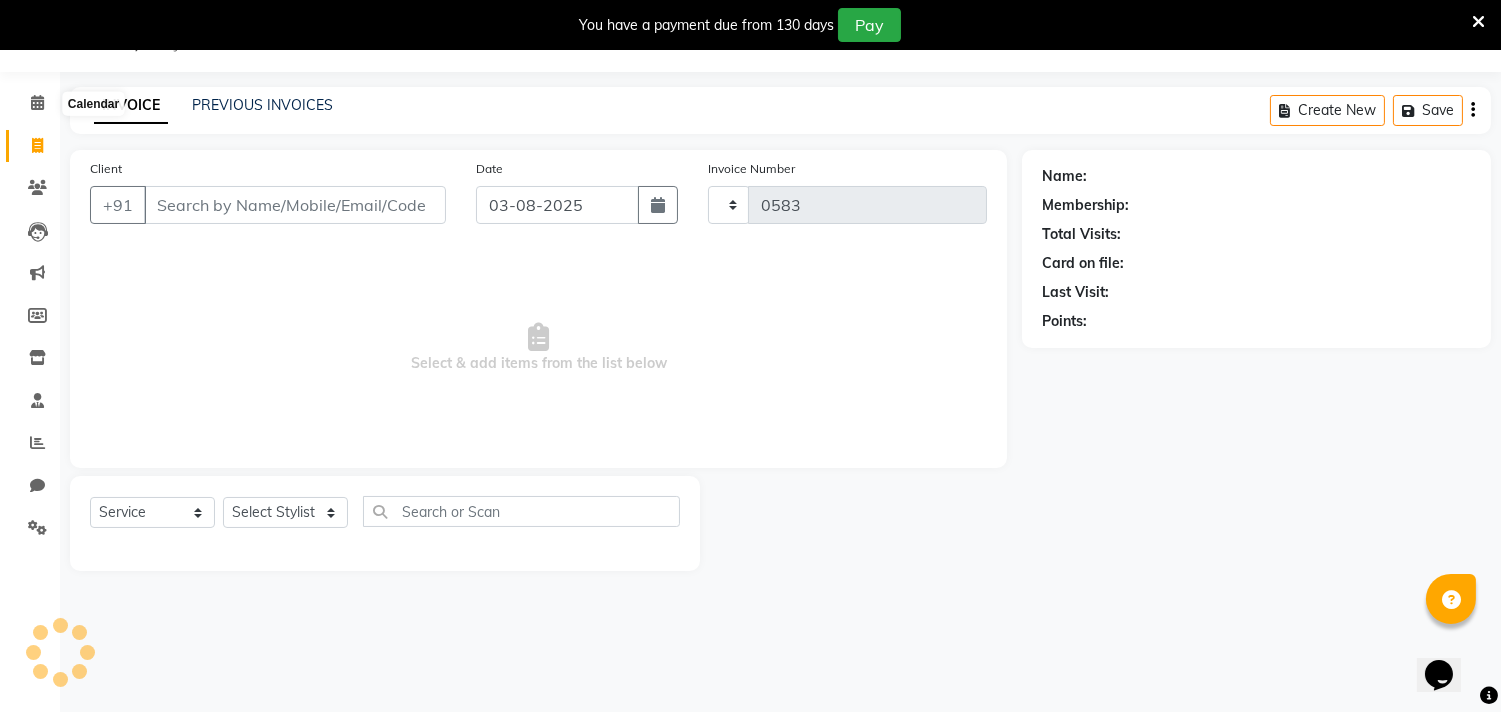 select on "7935" 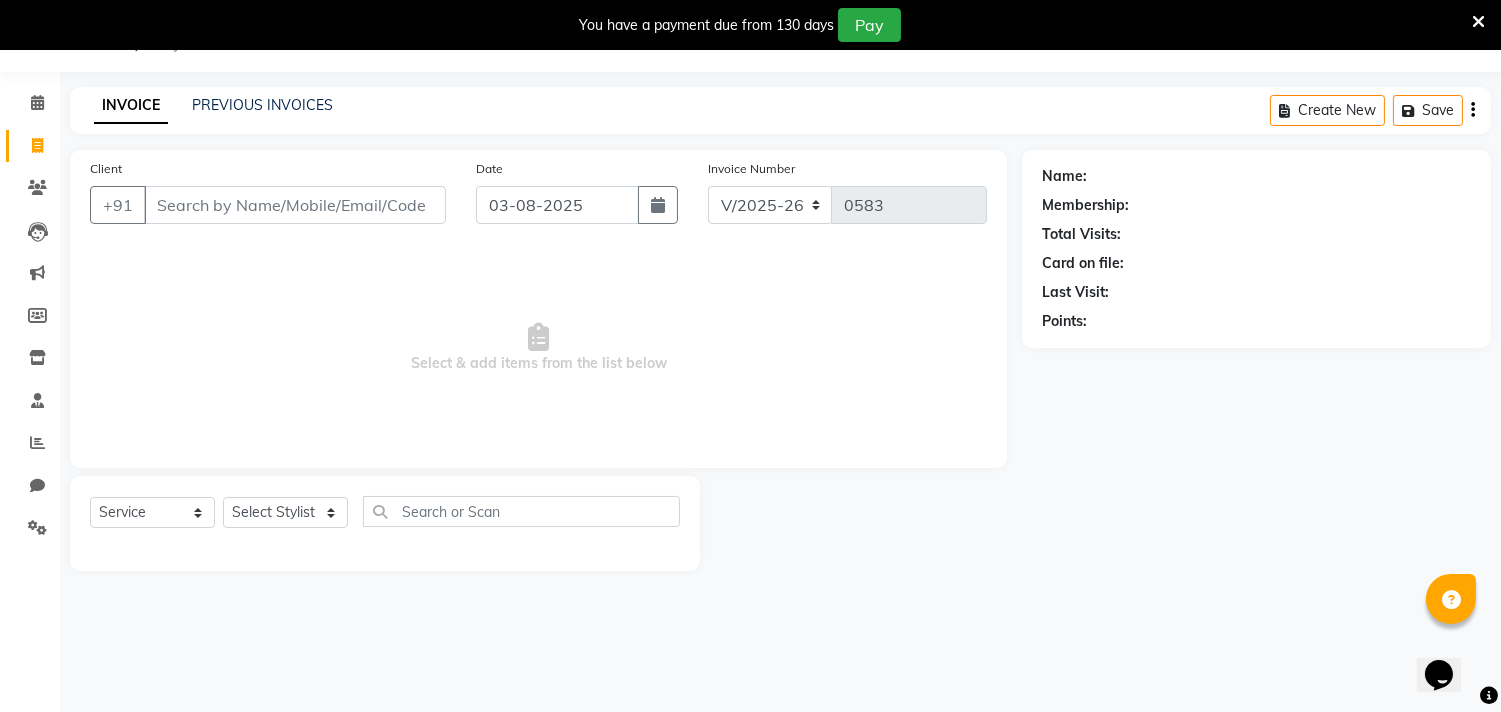 scroll, scrollTop: 50, scrollLeft: 0, axis: vertical 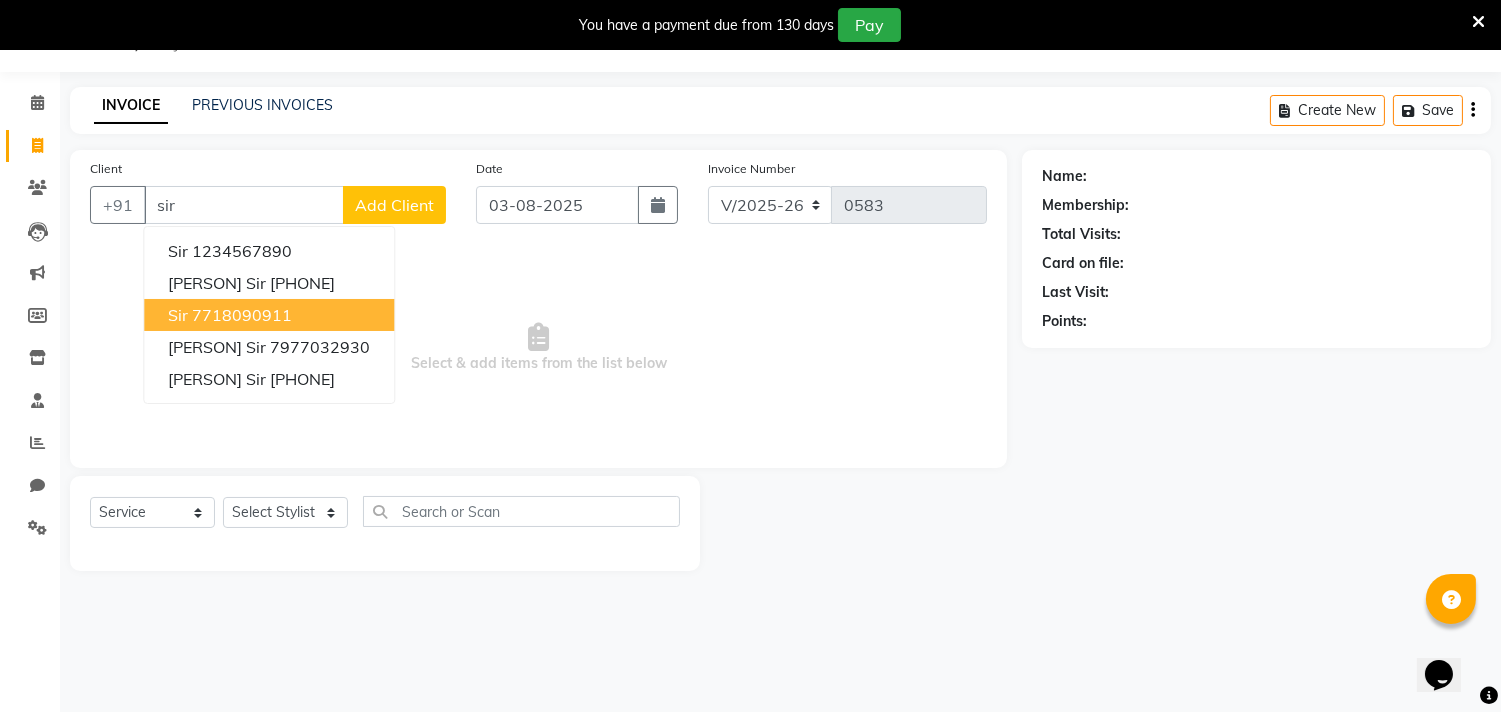 click on "7718090911" at bounding box center [242, 315] 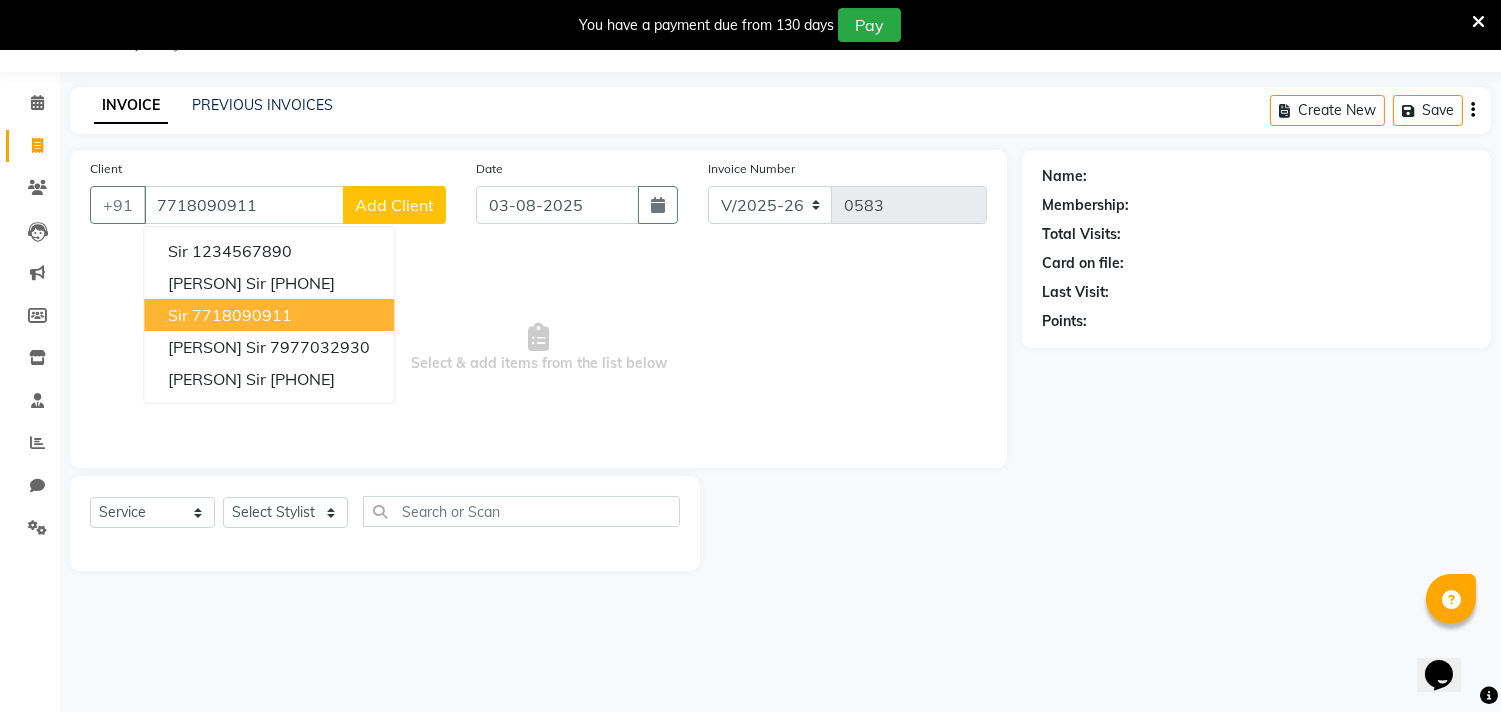 type on "7718090911" 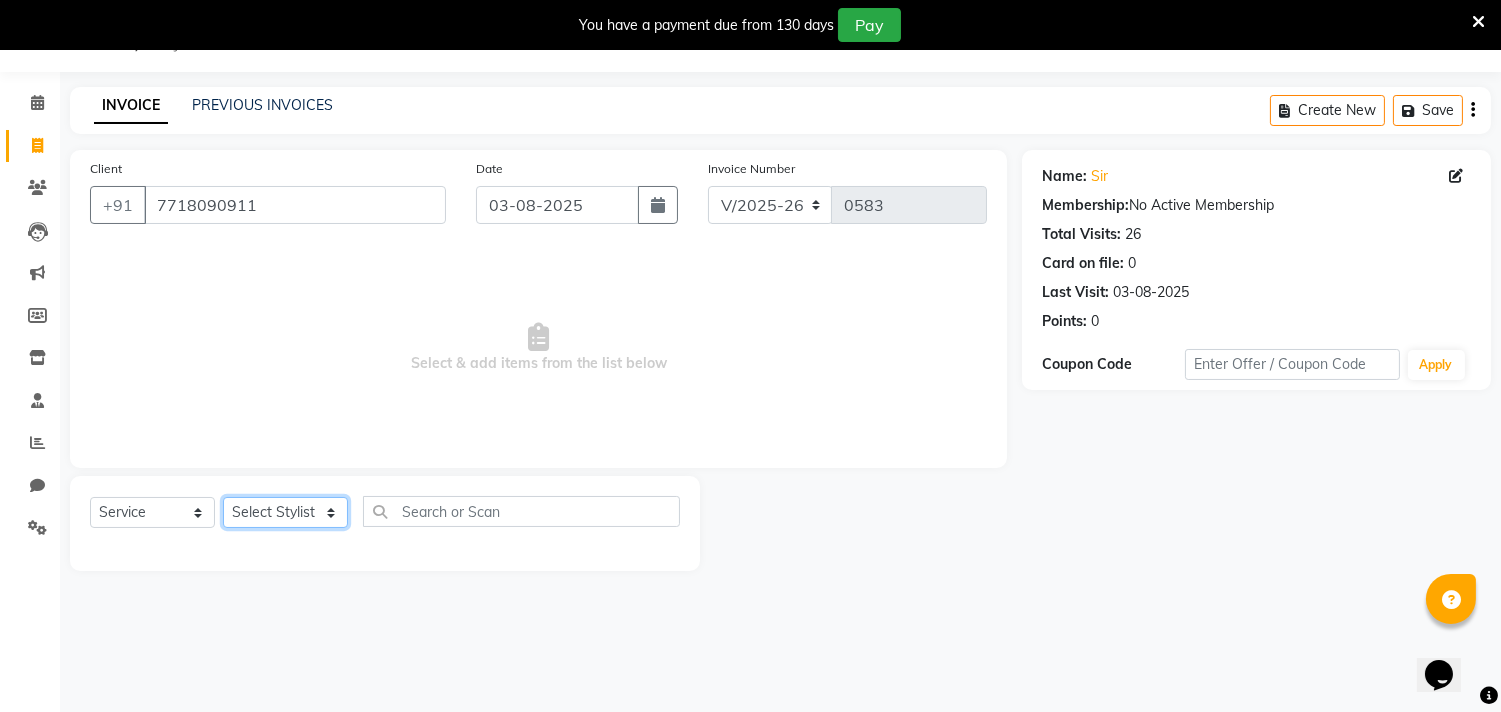 click on "Select Stylist [PERSON] [PERSON] [PERSON] [PERSON] [PERSON] [PERSON] [PERSON] [PERSON] [PERSON] [PERSON] [PERSON] [PERSON] [PERSON] [PERSON] [PERSON] [PERSON] [PERSON] [PERSON] [PERSON] [PERSON] [PERSON] [PERSON]" 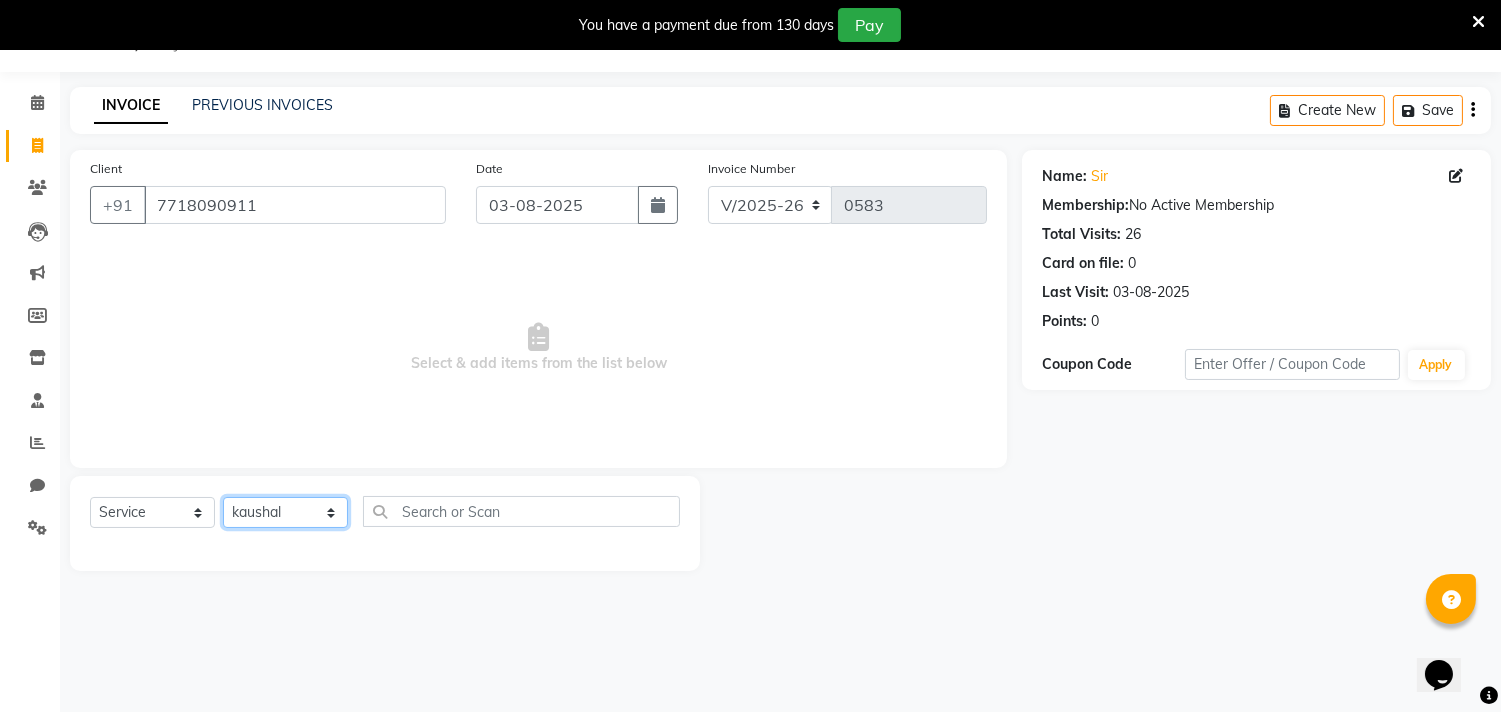 click on "Select Stylist [PERSON] [PERSON] [PERSON] [PERSON] [PERSON] [PERSON] [PERSON] [PERSON] [PERSON] [PERSON] [PERSON] [PERSON] [PERSON] [PERSON] [PERSON] [PERSON] [PERSON] [PERSON] [PERSON] [PERSON] [PERSON] [PERSON]" 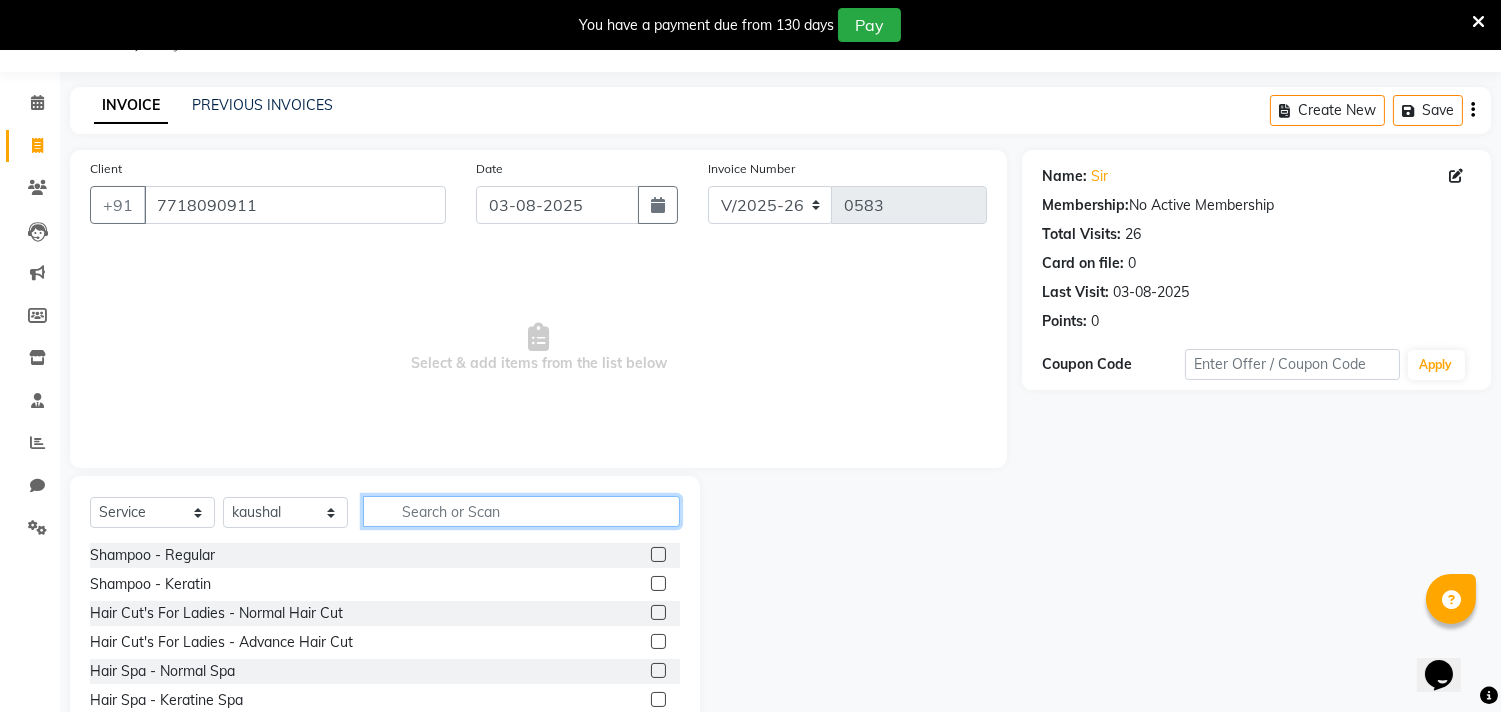 click 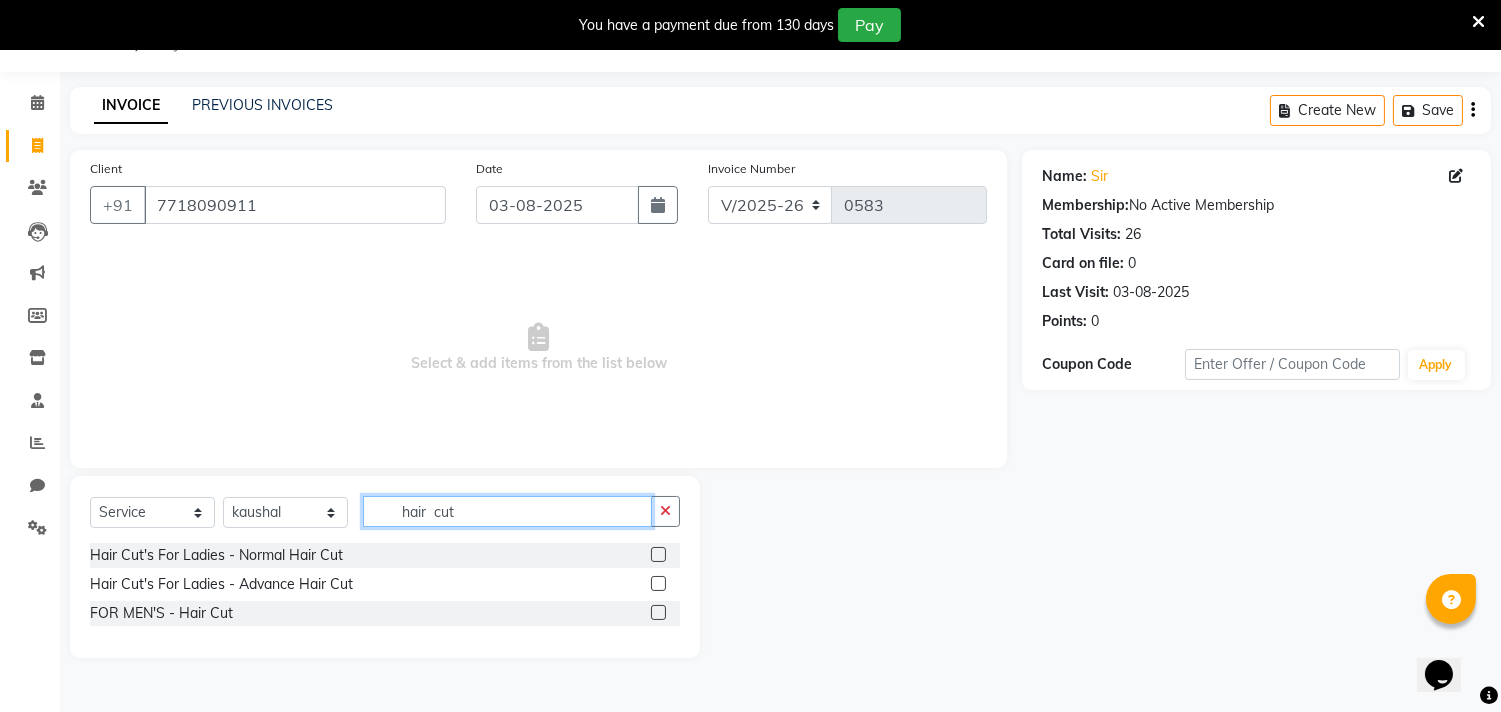 type on "hair  cut" 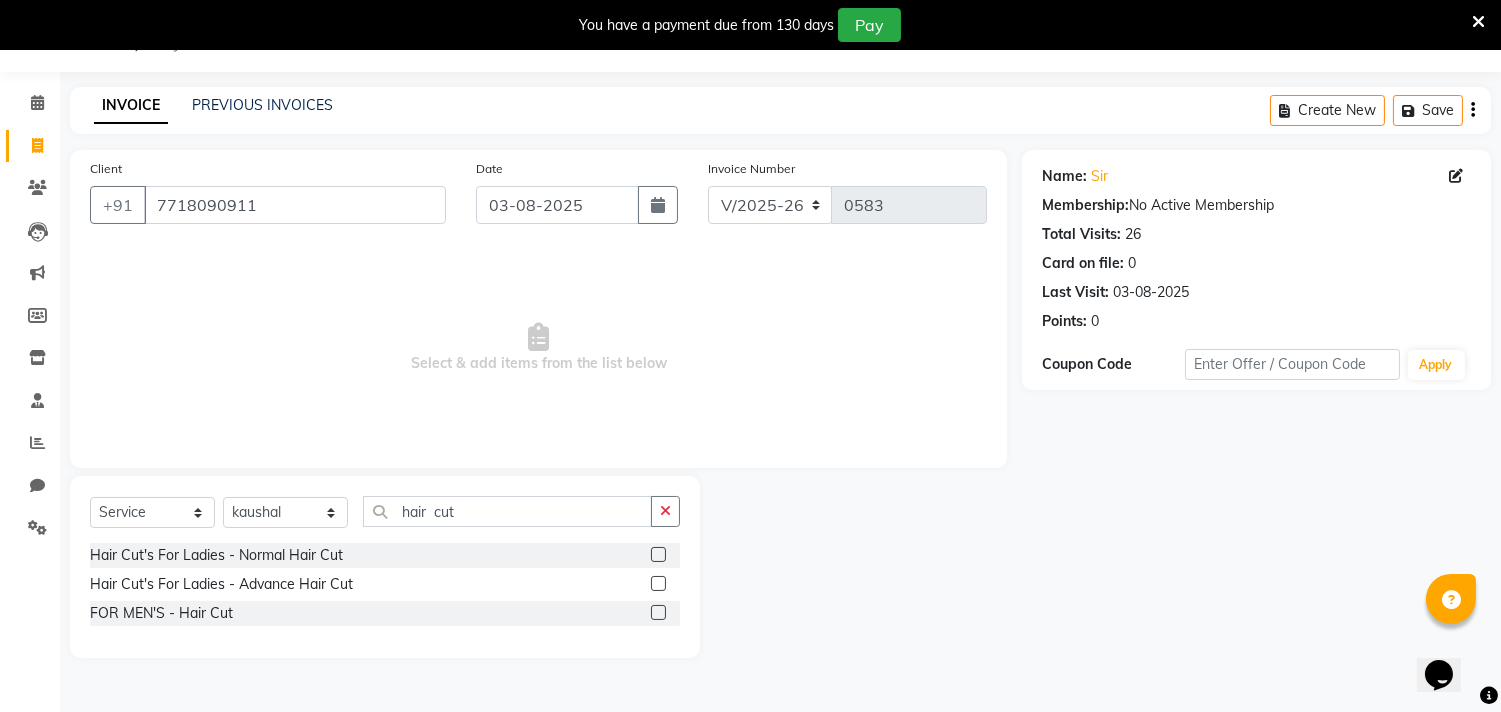 click 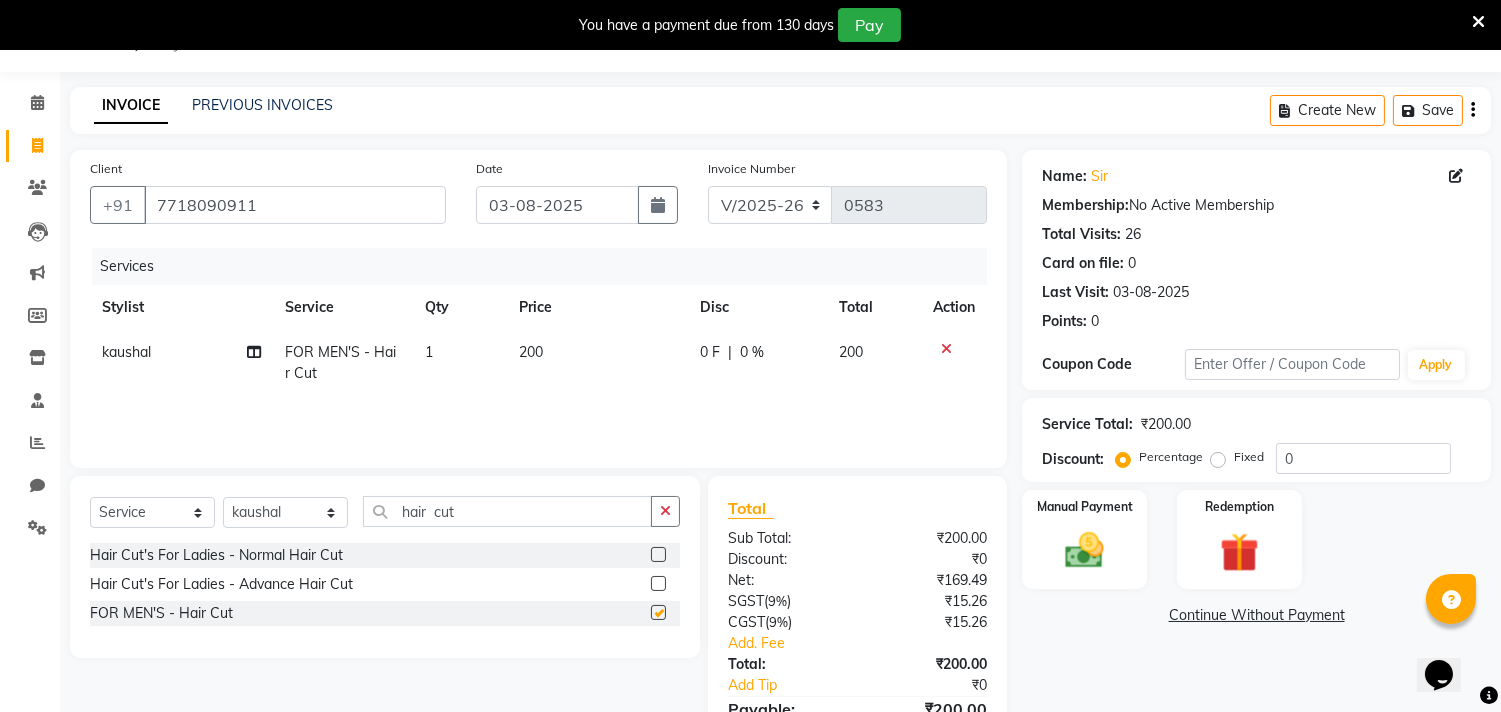 checkbox on "false" 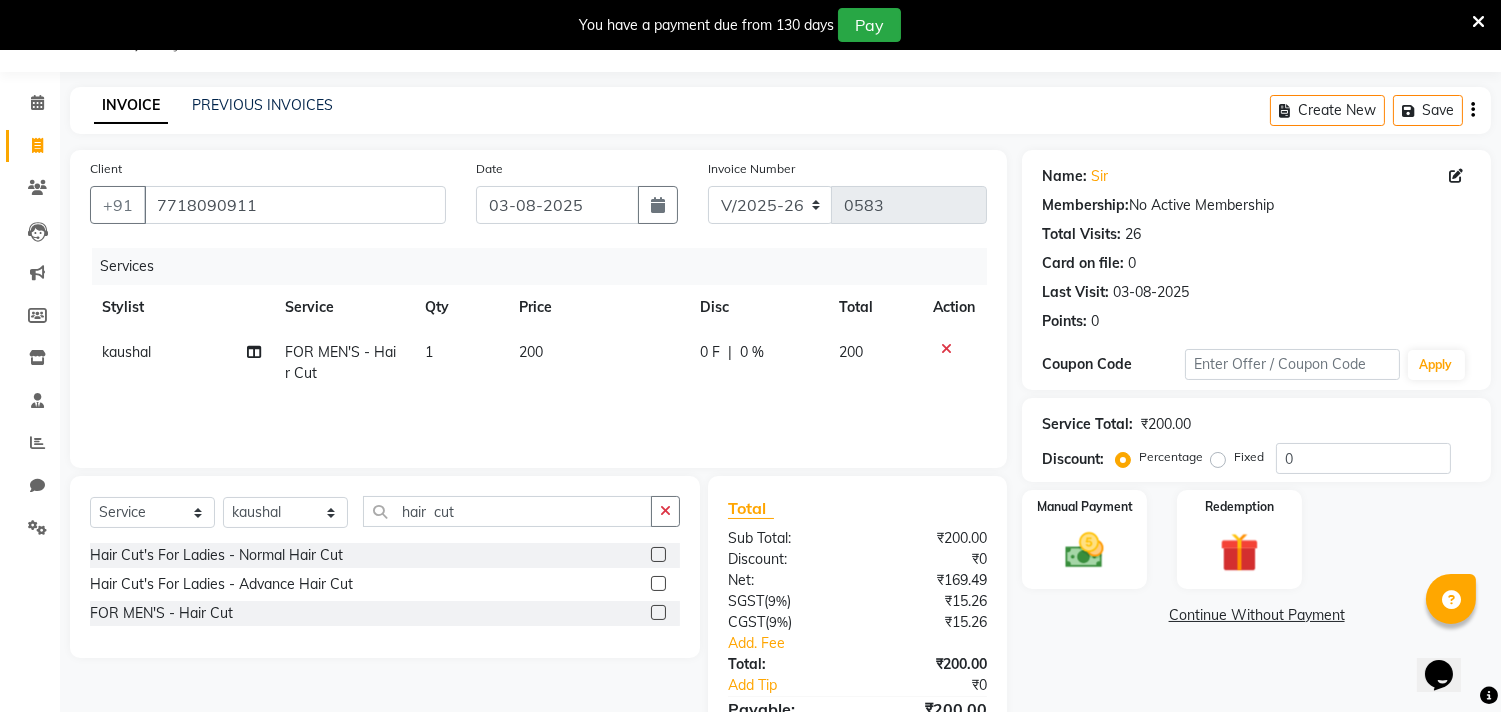 click 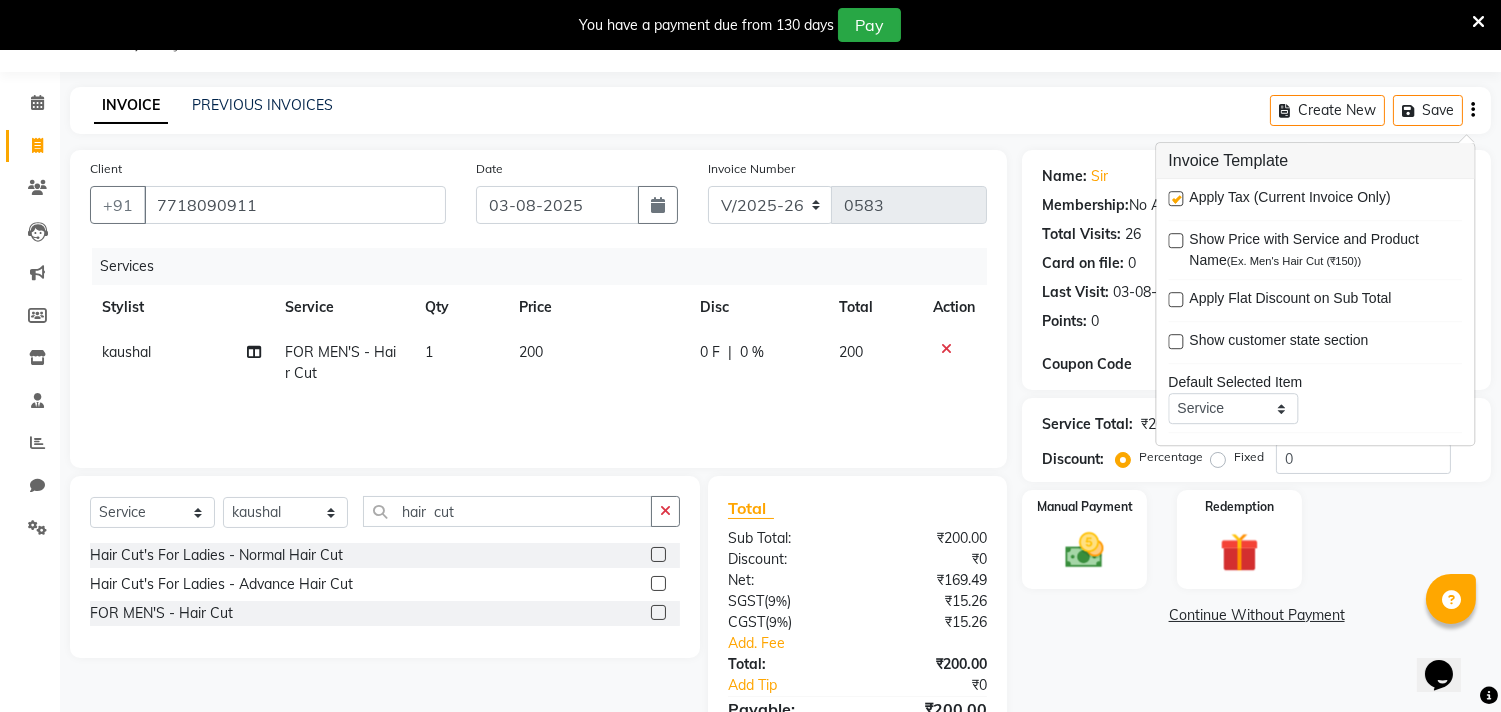click at bounding box center [1175, 198] 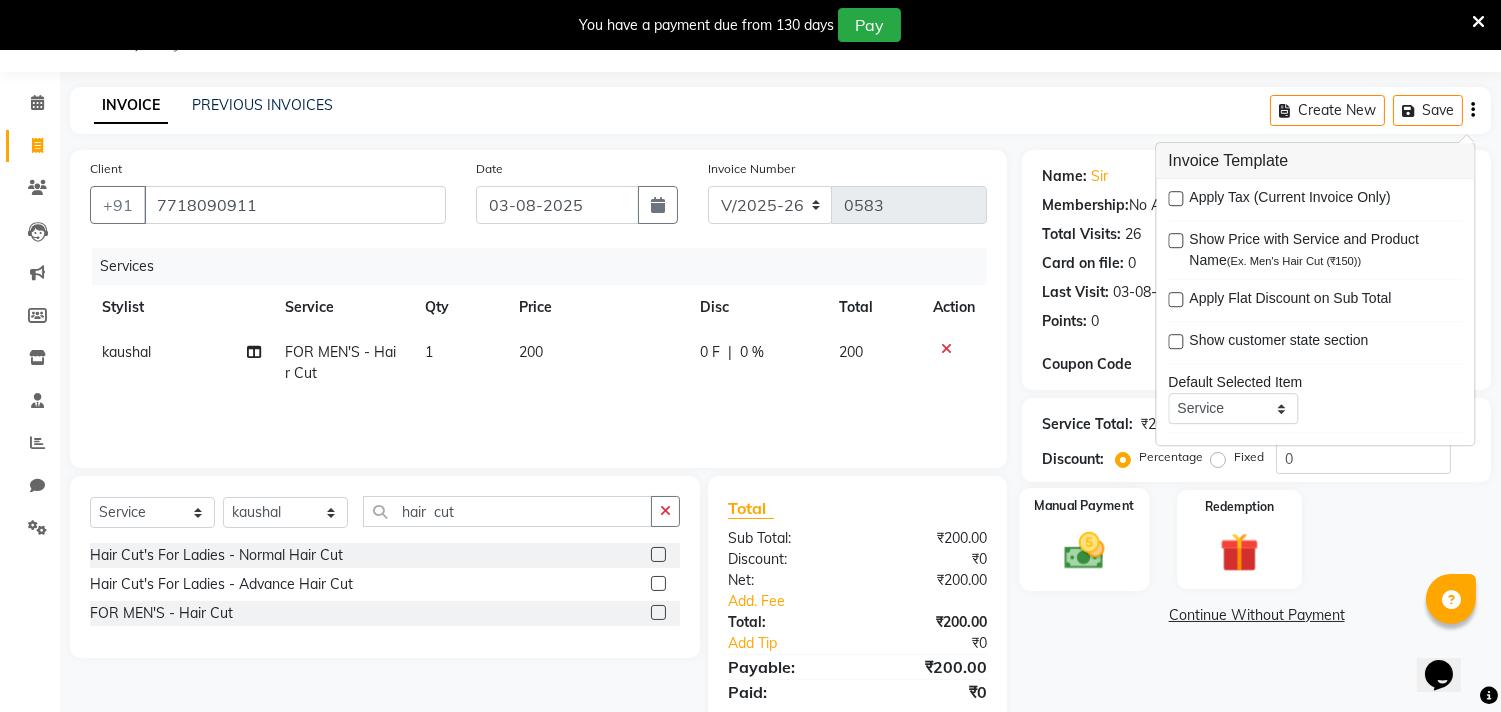 click 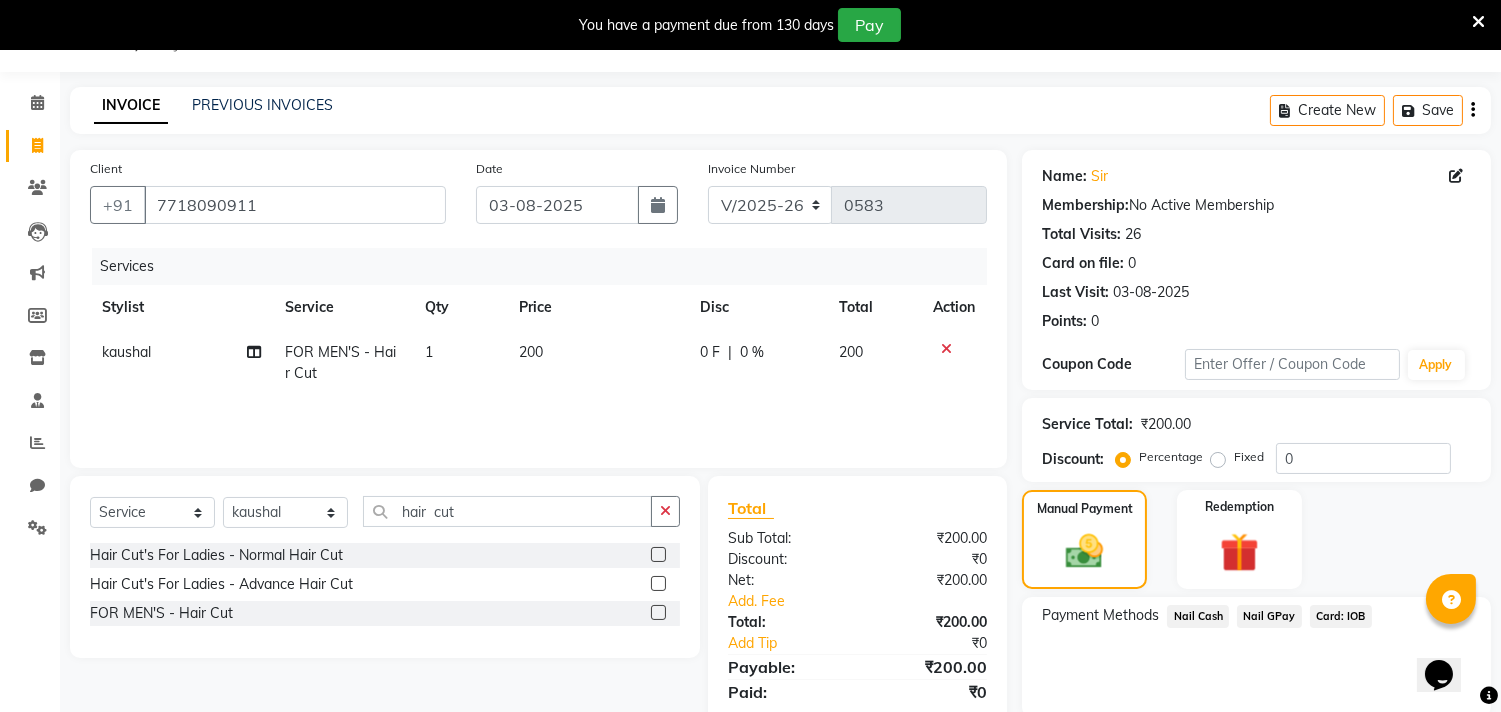click on "Nail GPay" 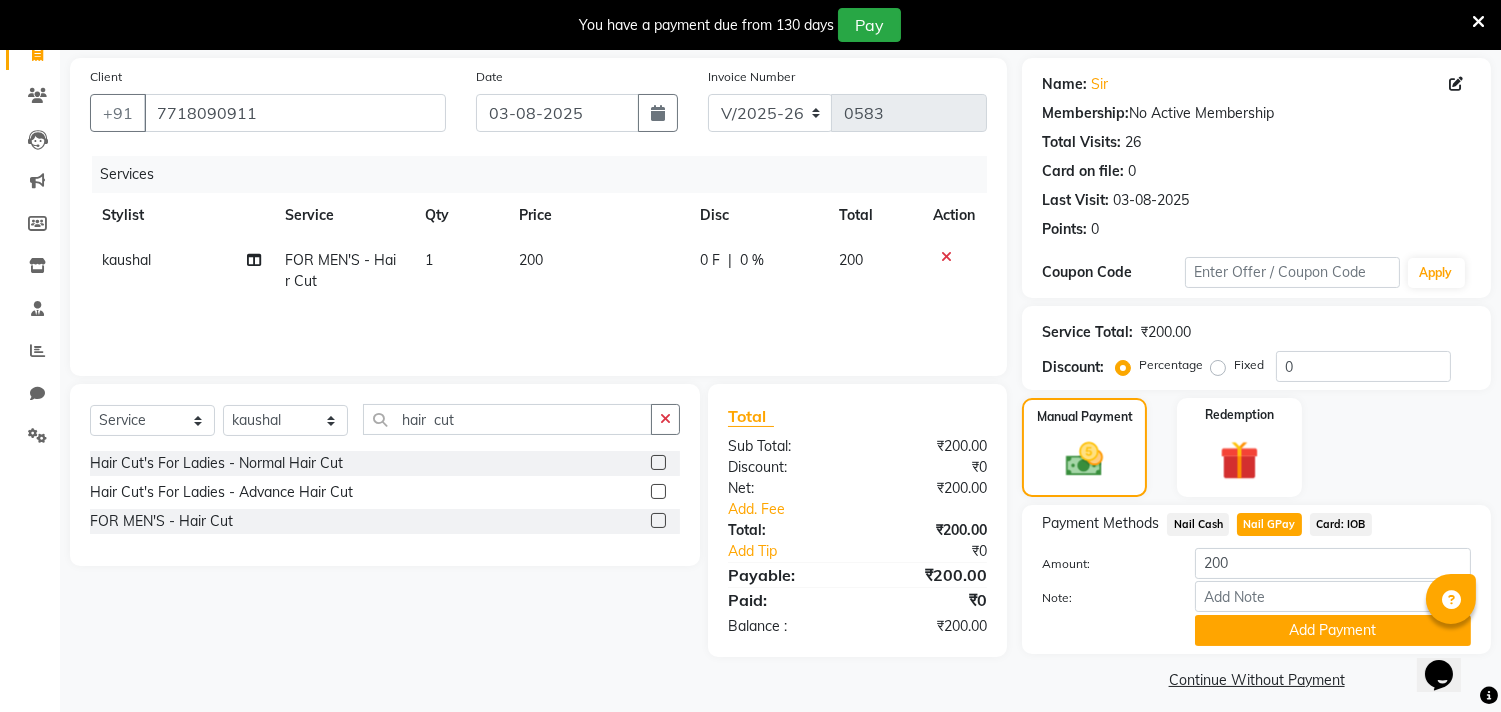 scroll, scrollTop: 154, scrollLeft: 0, axis: vertical 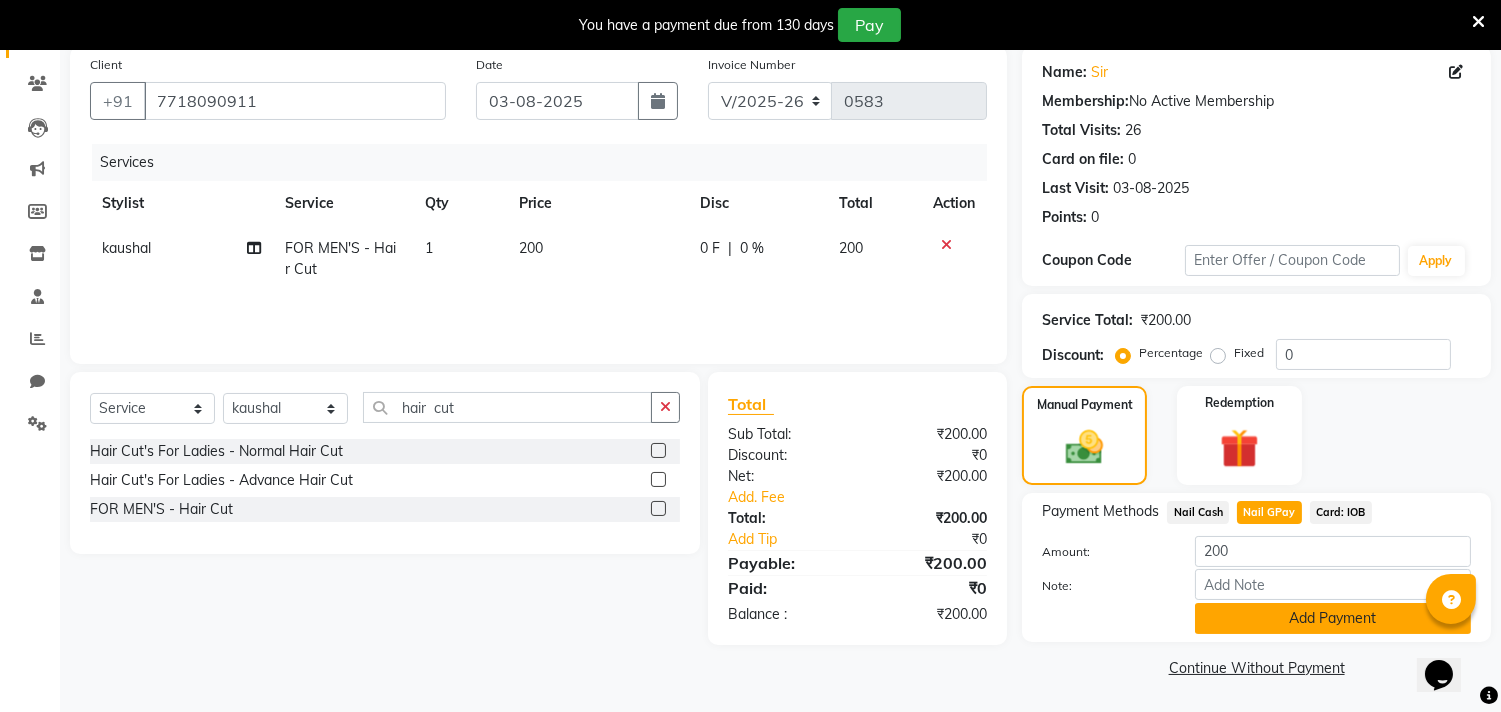 click on "Add Payment" 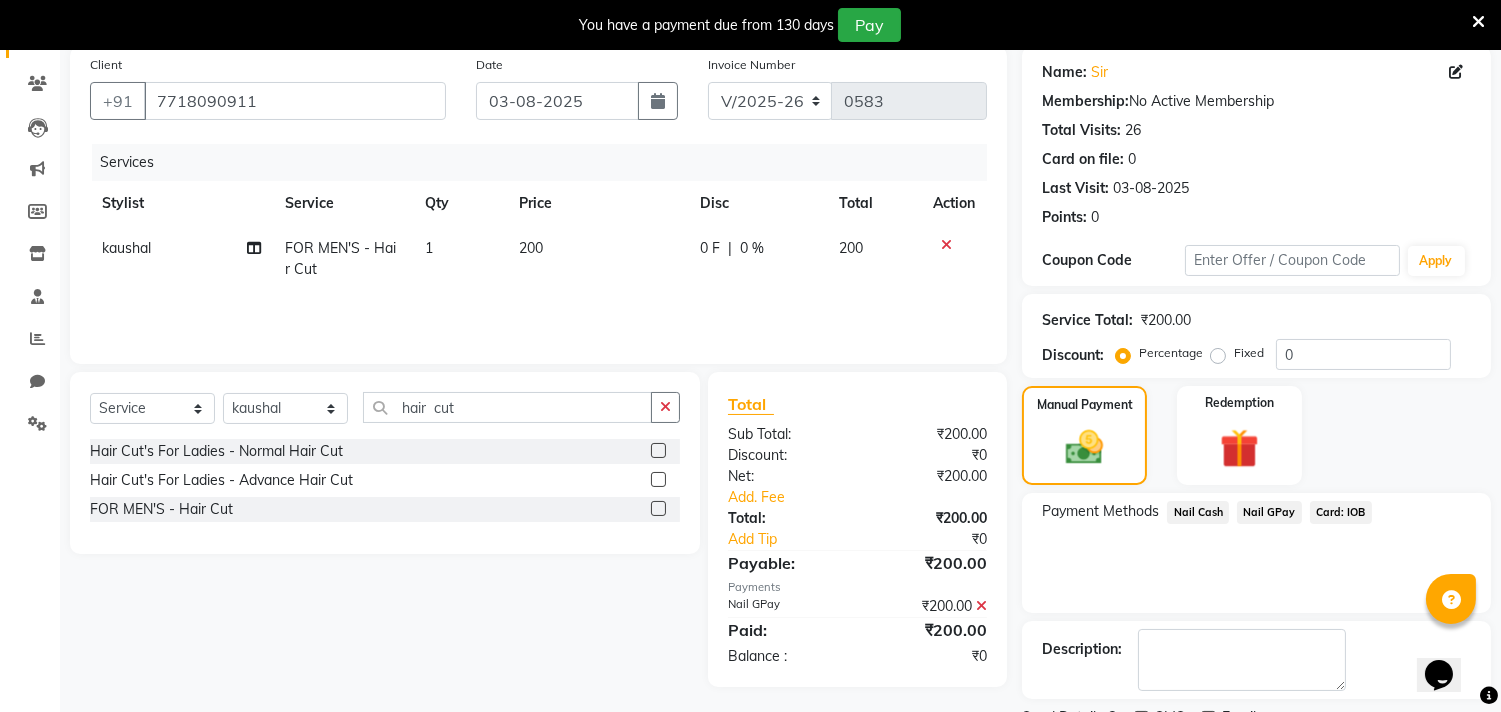 click on "Name: Sir Membership: No Active Membership Total Visits: 26 Card on file: 0 Last Visit: 03-08-2025 Points: 0 Coupon Code Apply Service Total: ₹200.00 Discount: Percentage Fixed 0 Manual Payment Redemption Payment Methods Nail Cash Nail GPay Card: IOB Description: Send Details On SMS Email Checkout" 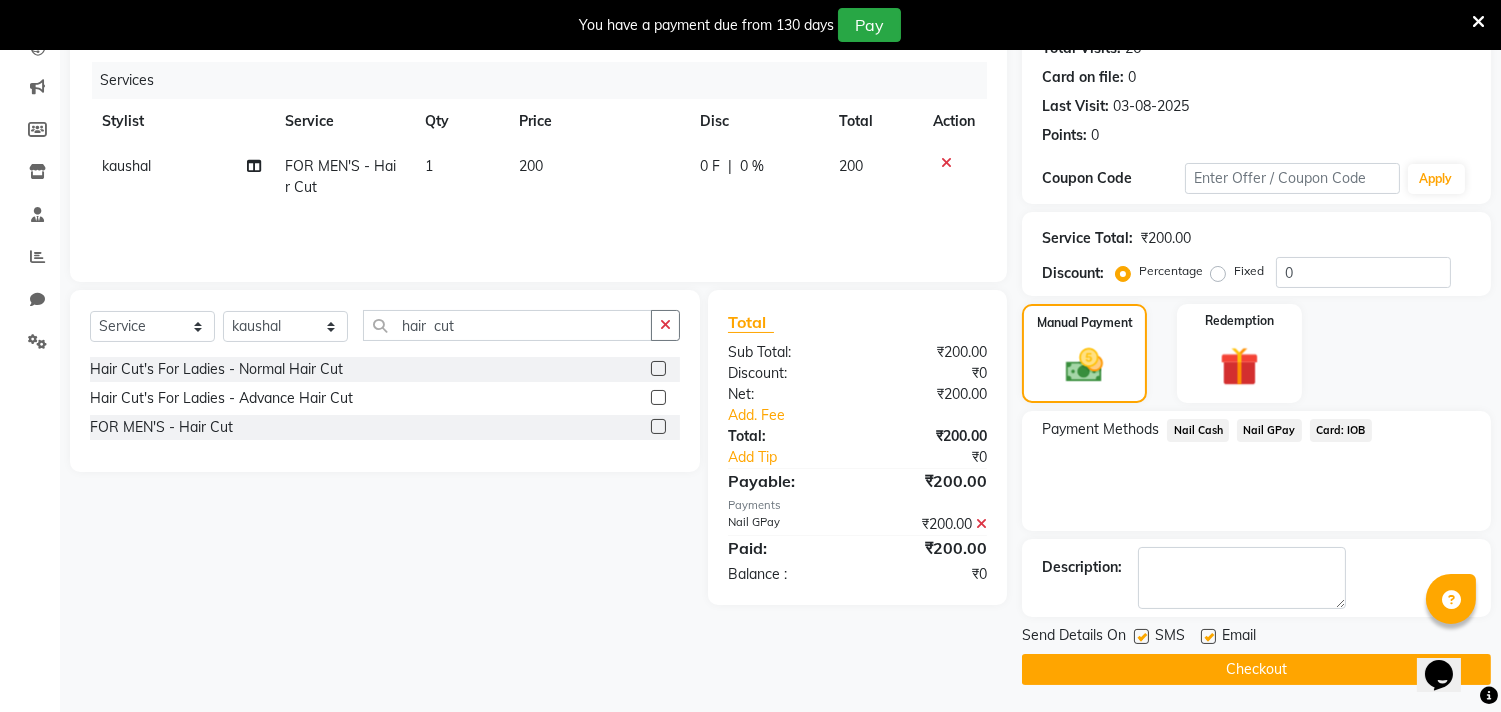 scroll, scrollTop: 237, scrollLeft: 0, axis: vertical 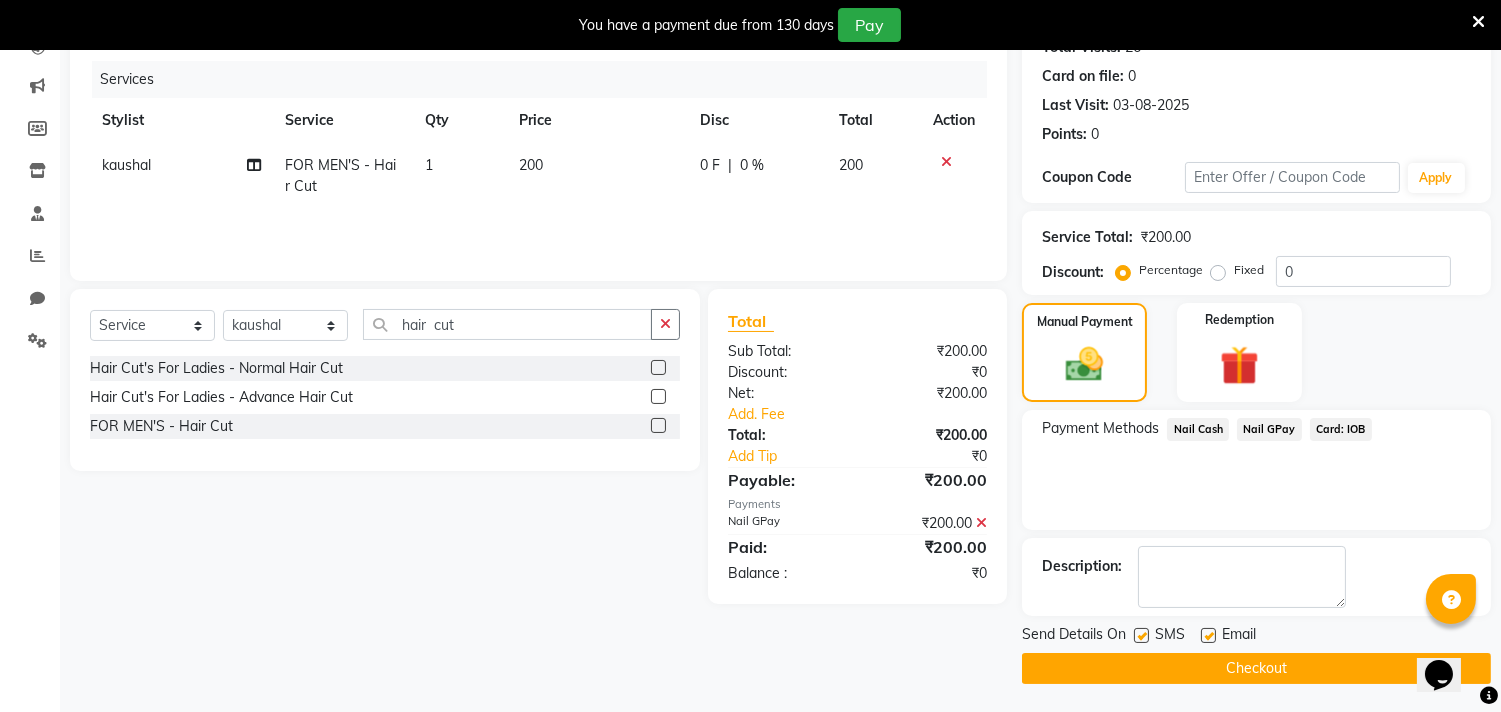 click on "Checkout" 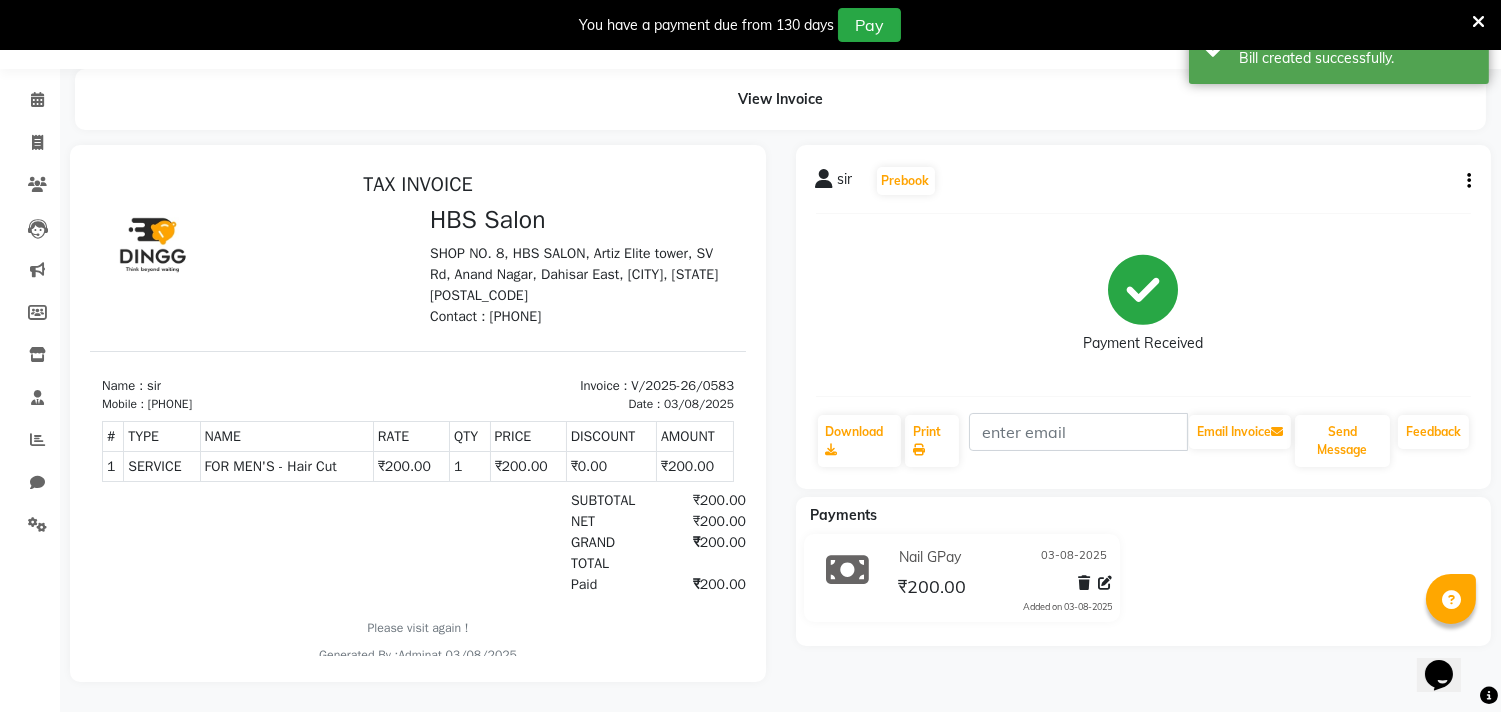 scroll, scrollTop: 0, scrollLeft: 0, axis: both 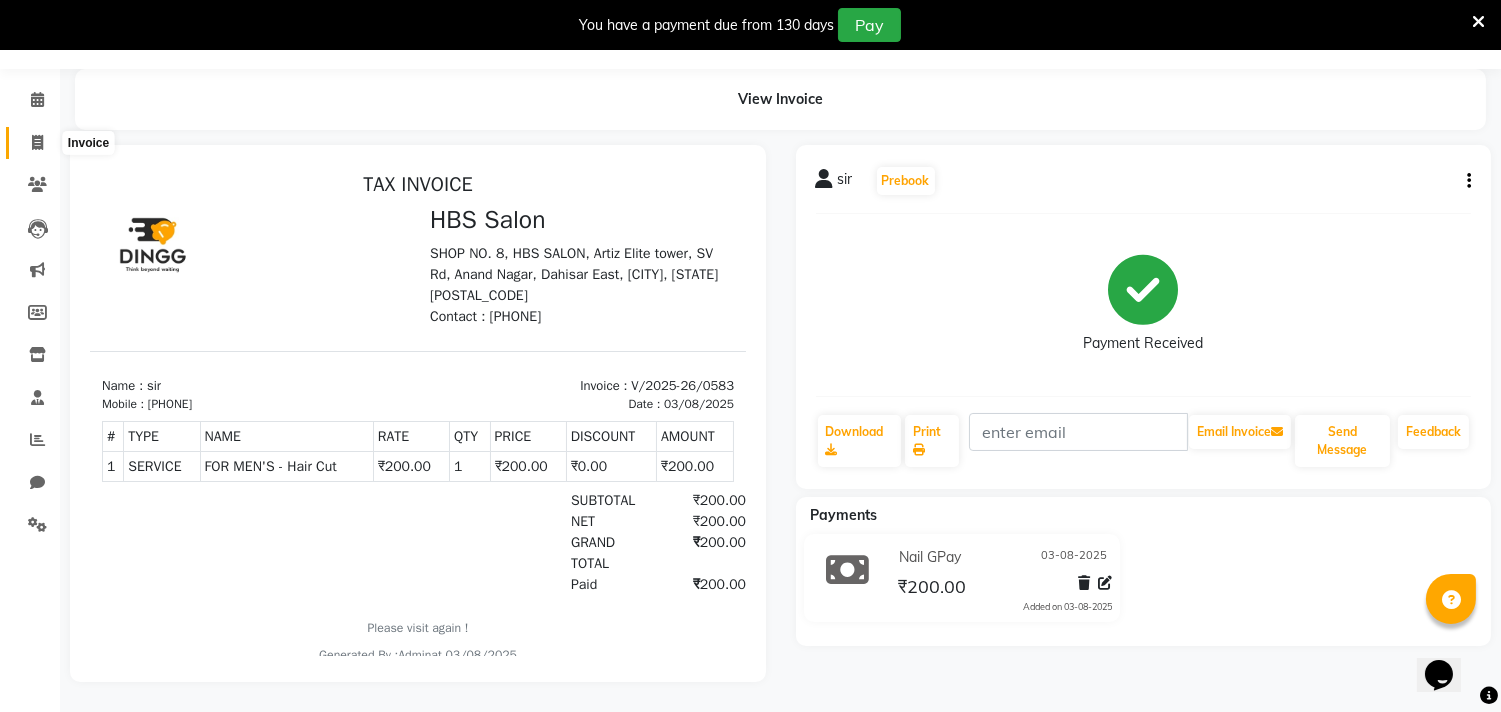 click 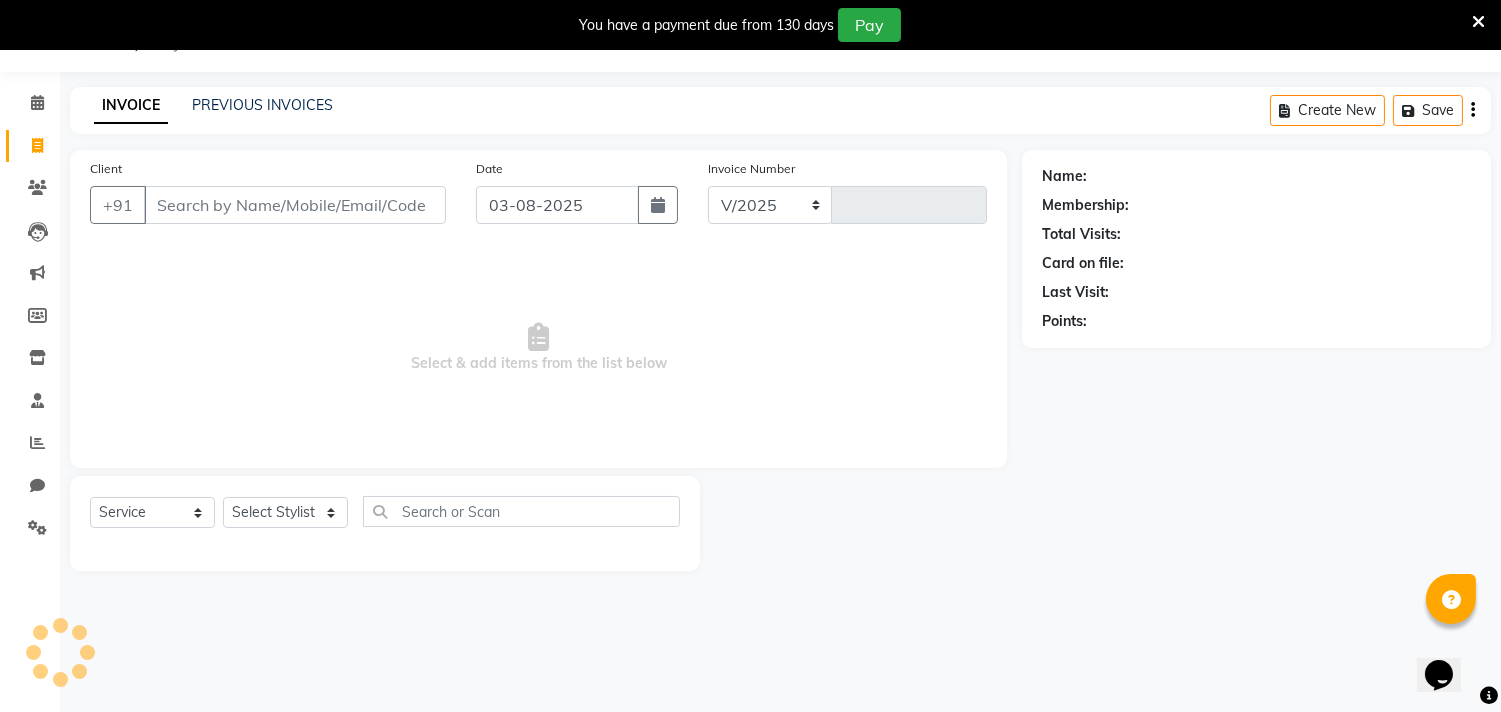 select on "7935" 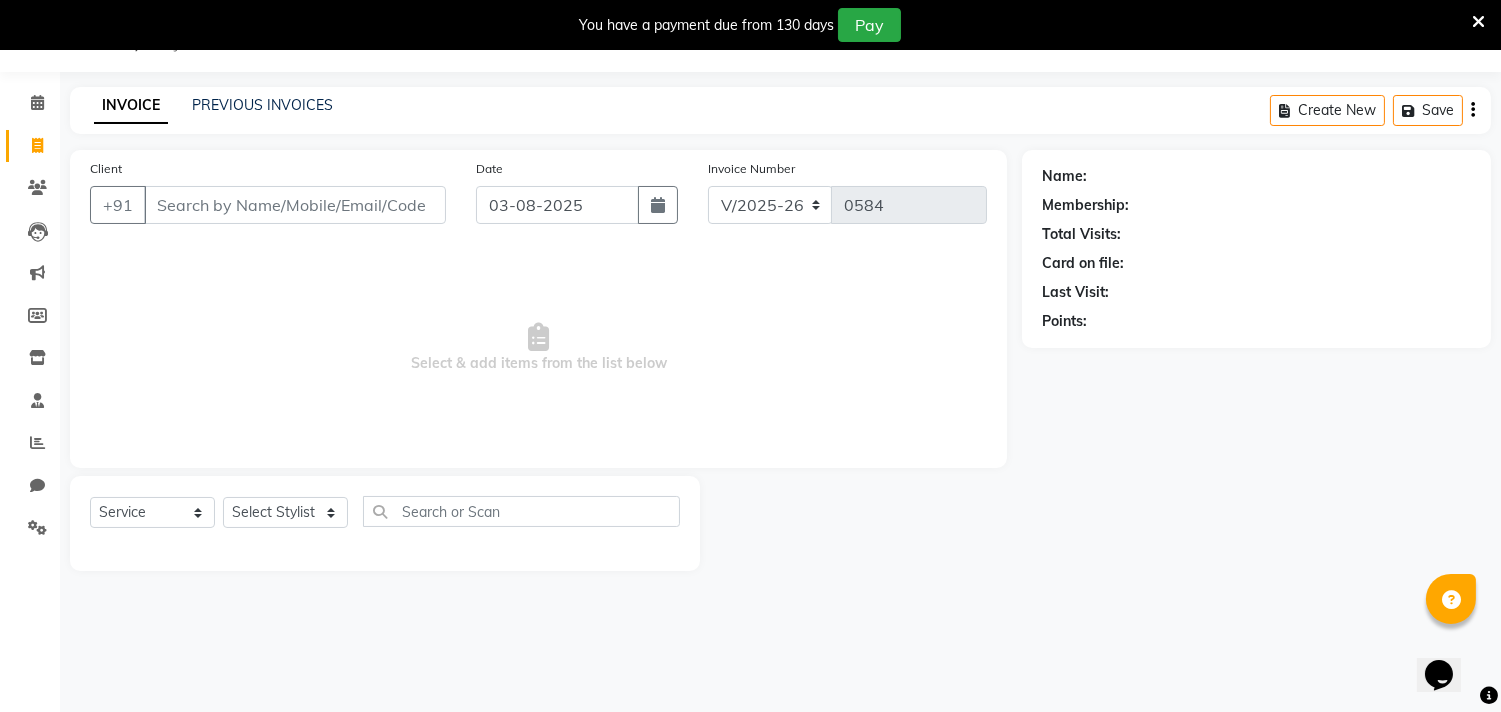 scroll, scrollTop: 50, scrollLeft: 0, axis: vertical 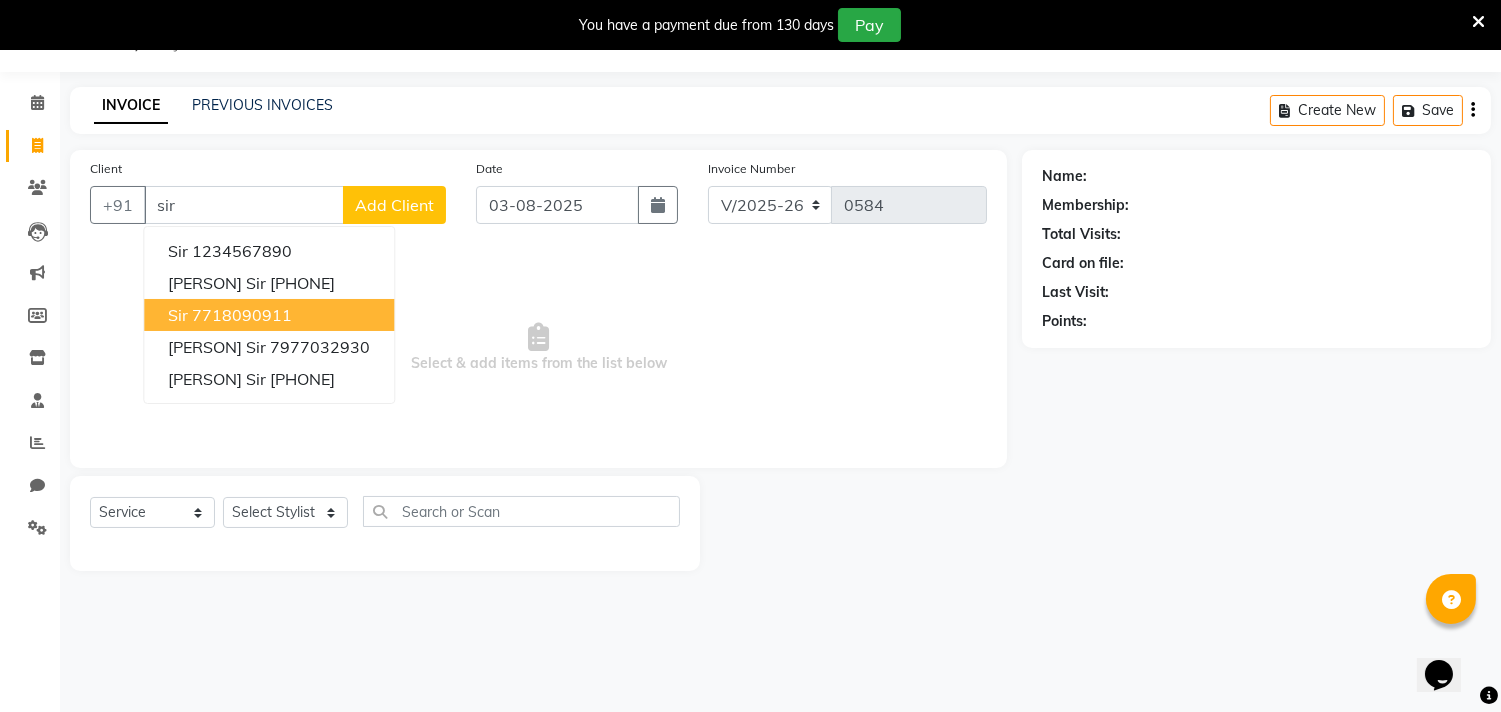 click on "7718090911" at bounding box center (242, 315) 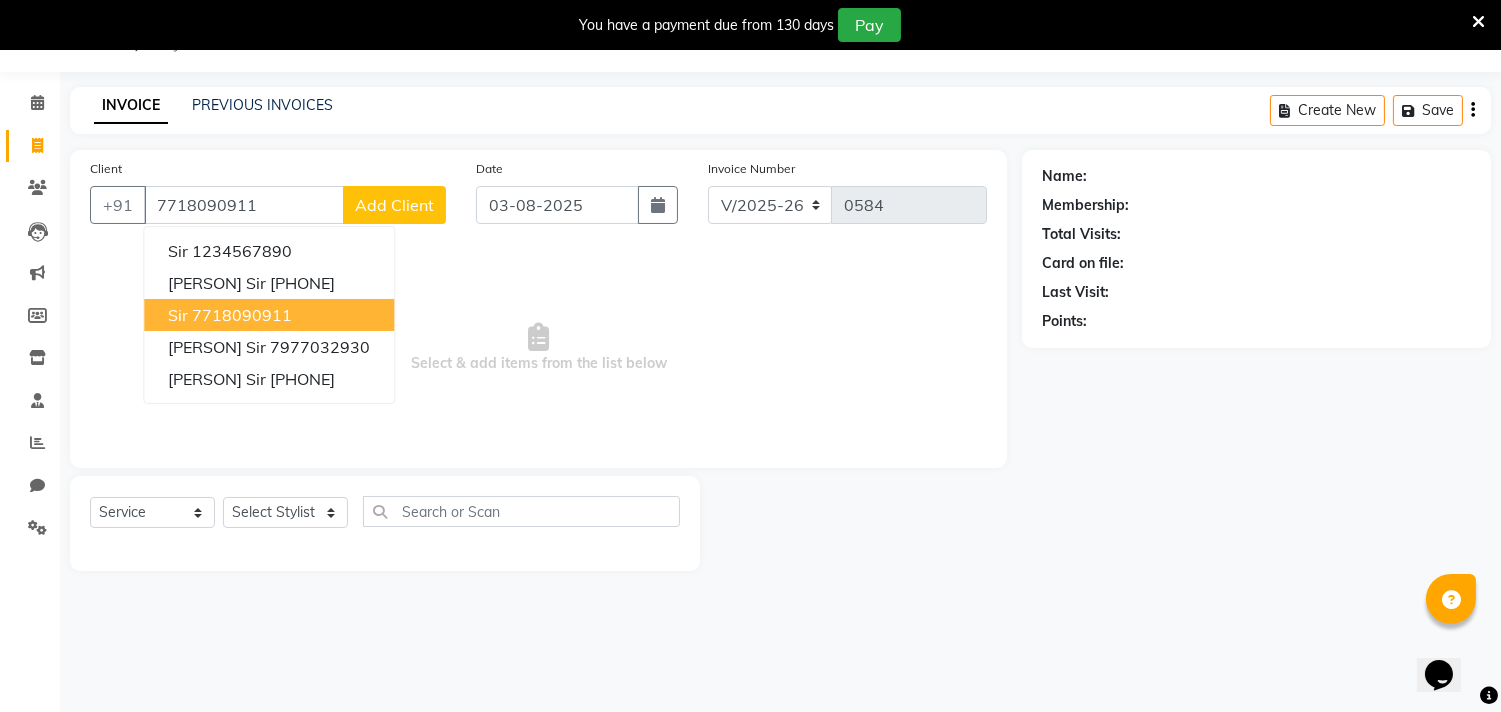 type on "7718090911" 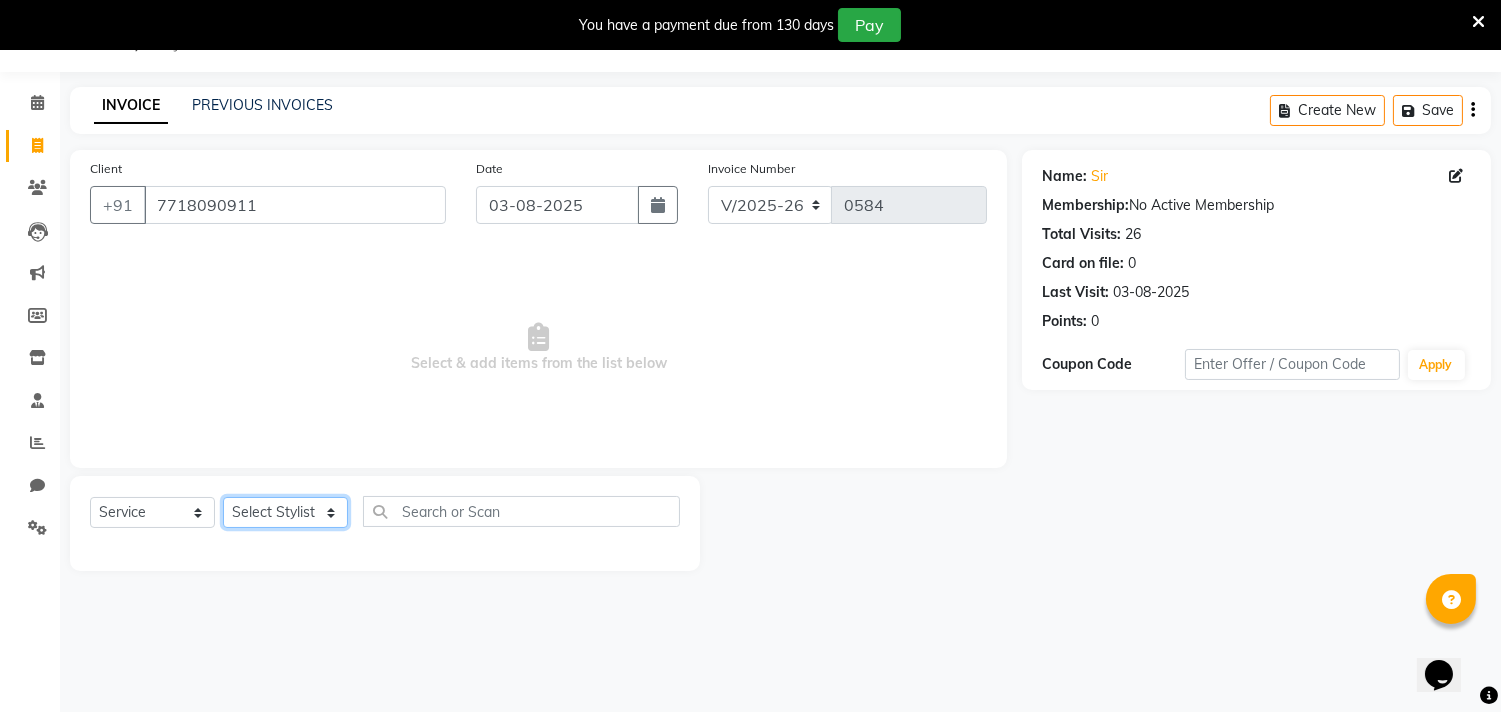 click on "Select Stylist [PERSON] [PERSON] [PERSON] [PERSON] [PERSON] [PERSON] [PERSON] [PERSON] [PERSON] [PERSON] [PERSON] [PERSON] [PERSON] [PERSON] [PERSON] [PERSON] [PERSON] [PERSON] [PERSON] [PERSON] [PERSON] [PERSON]" 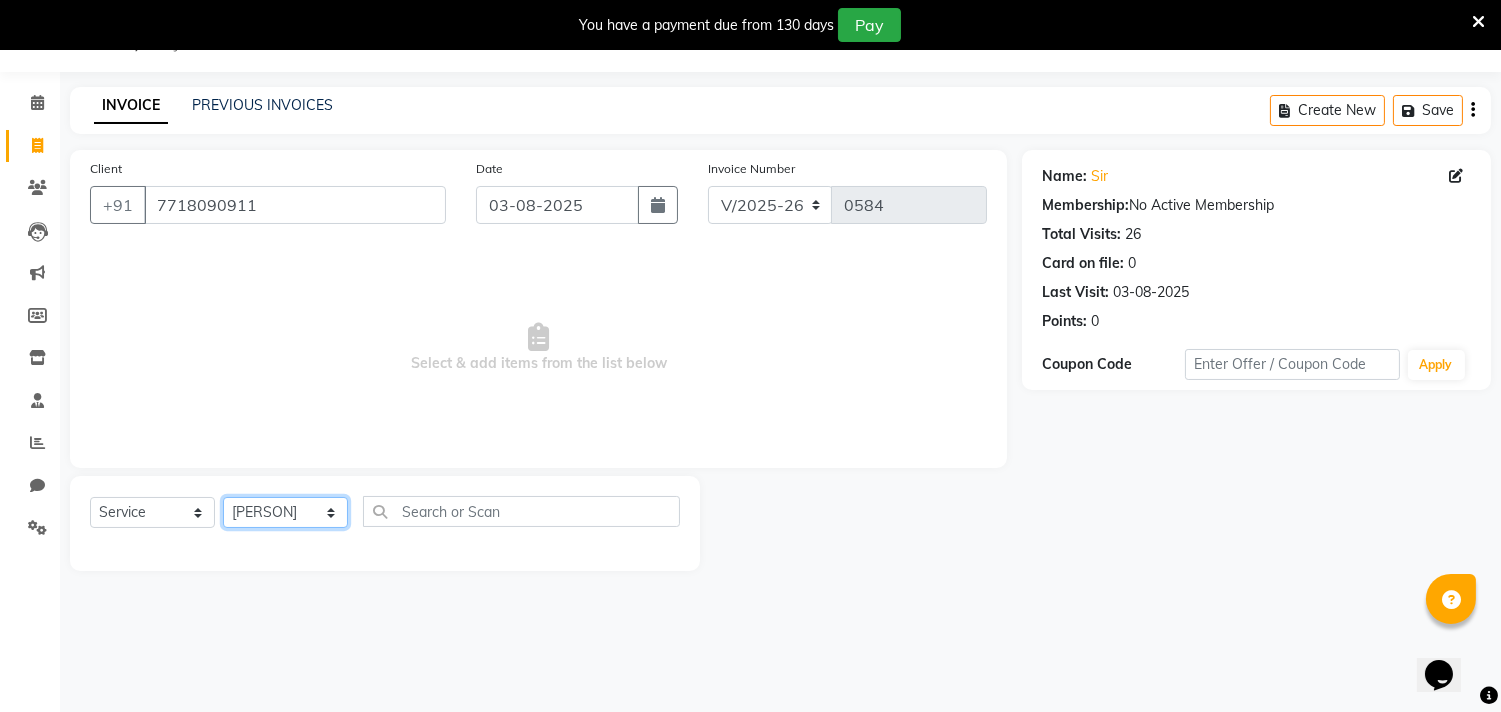 click on "Select Stylist [PERSON] [PERSON] [PERSON] [PERSON] [PERSON] [PERSON] [PERSON] [PERSON] [PERSON] [PERSON] [PERSON] [PERSON] [PERSON] [PERSON] [PERSON] [PERSON] [PERSON] [PERSON] [PERSON] [PERSON] [PERSON] [PERSON]" 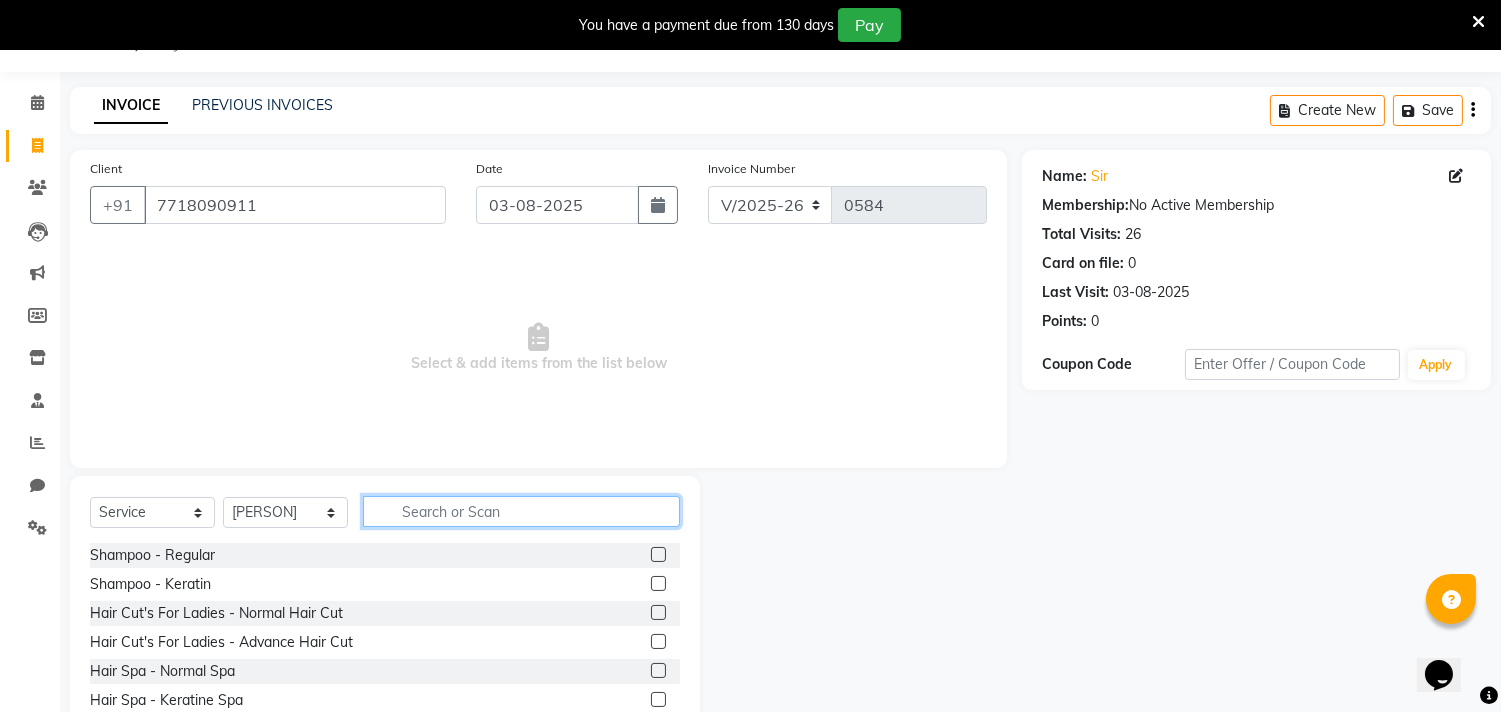 click 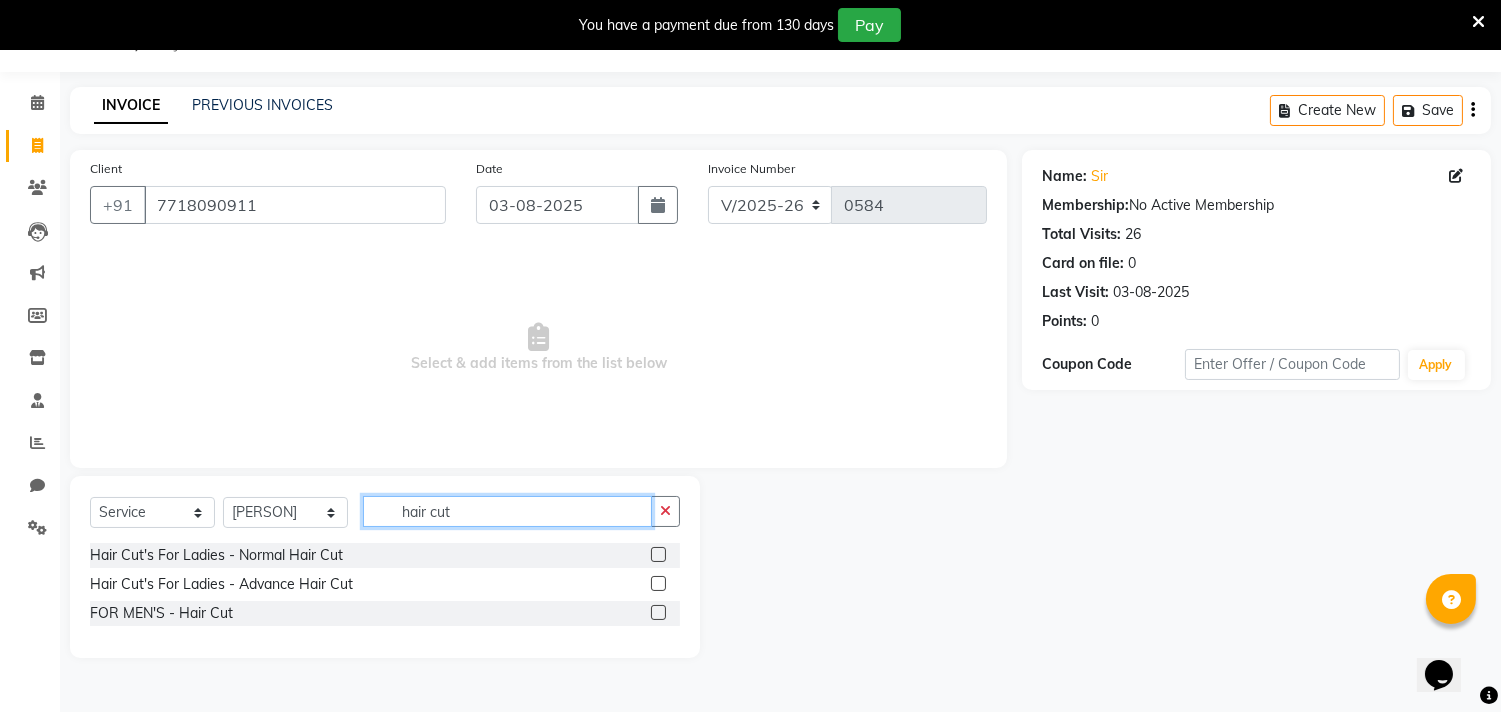type on "hair cut" 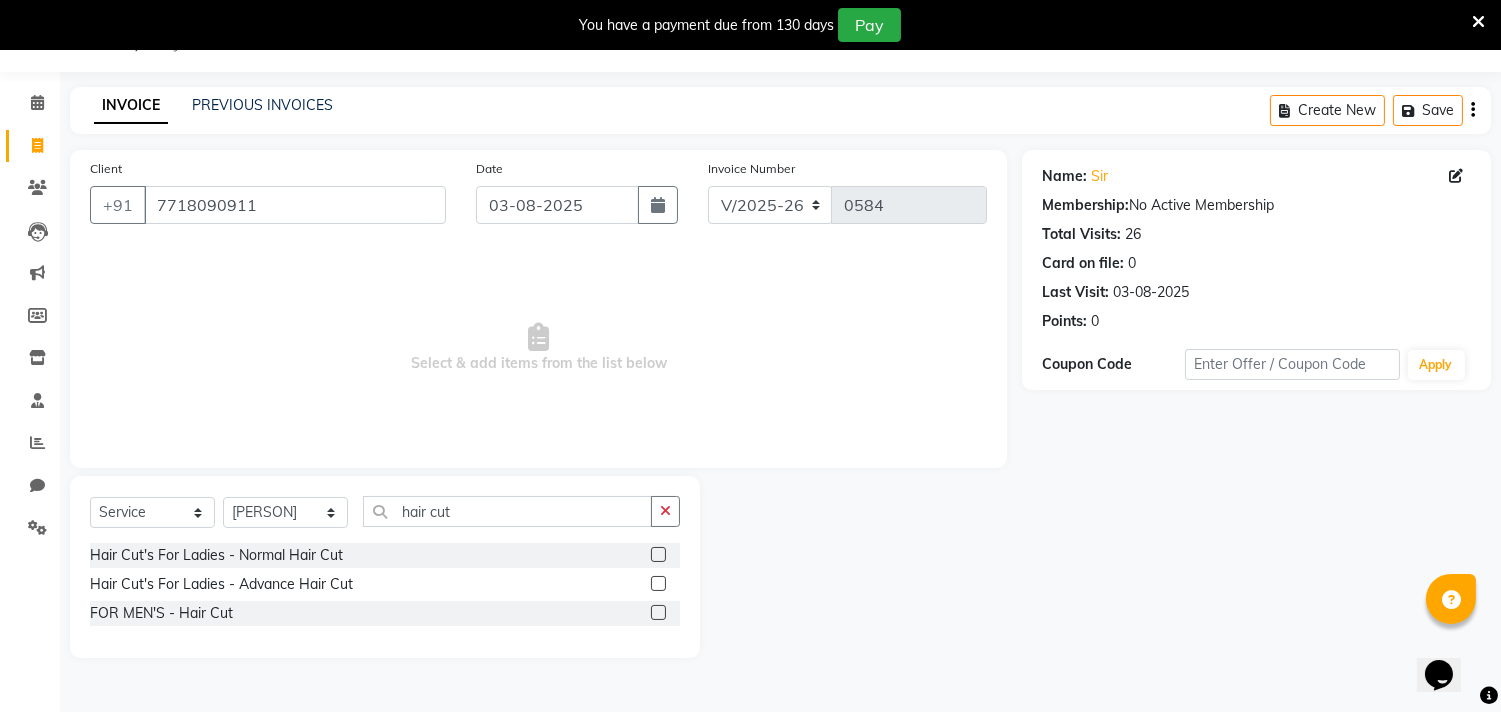 click 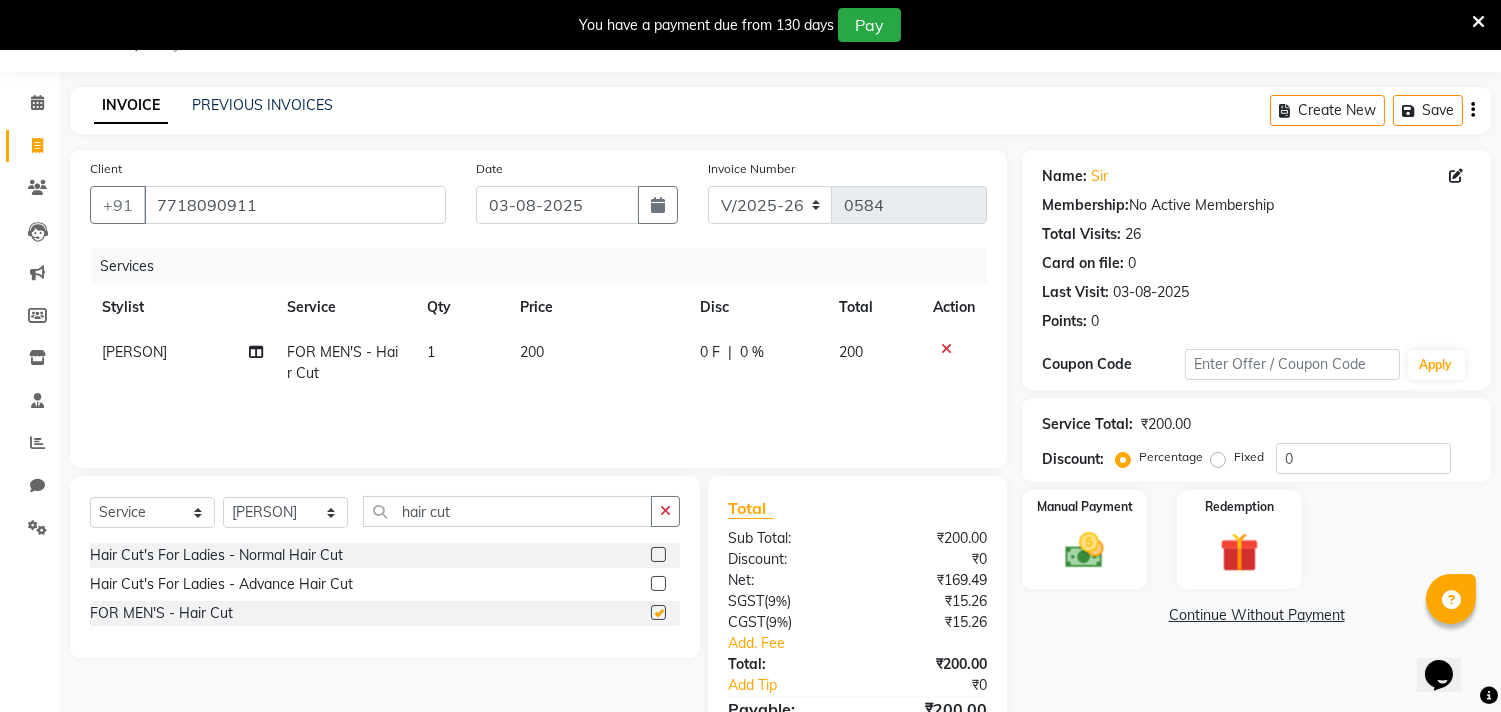 checkbox on "false" 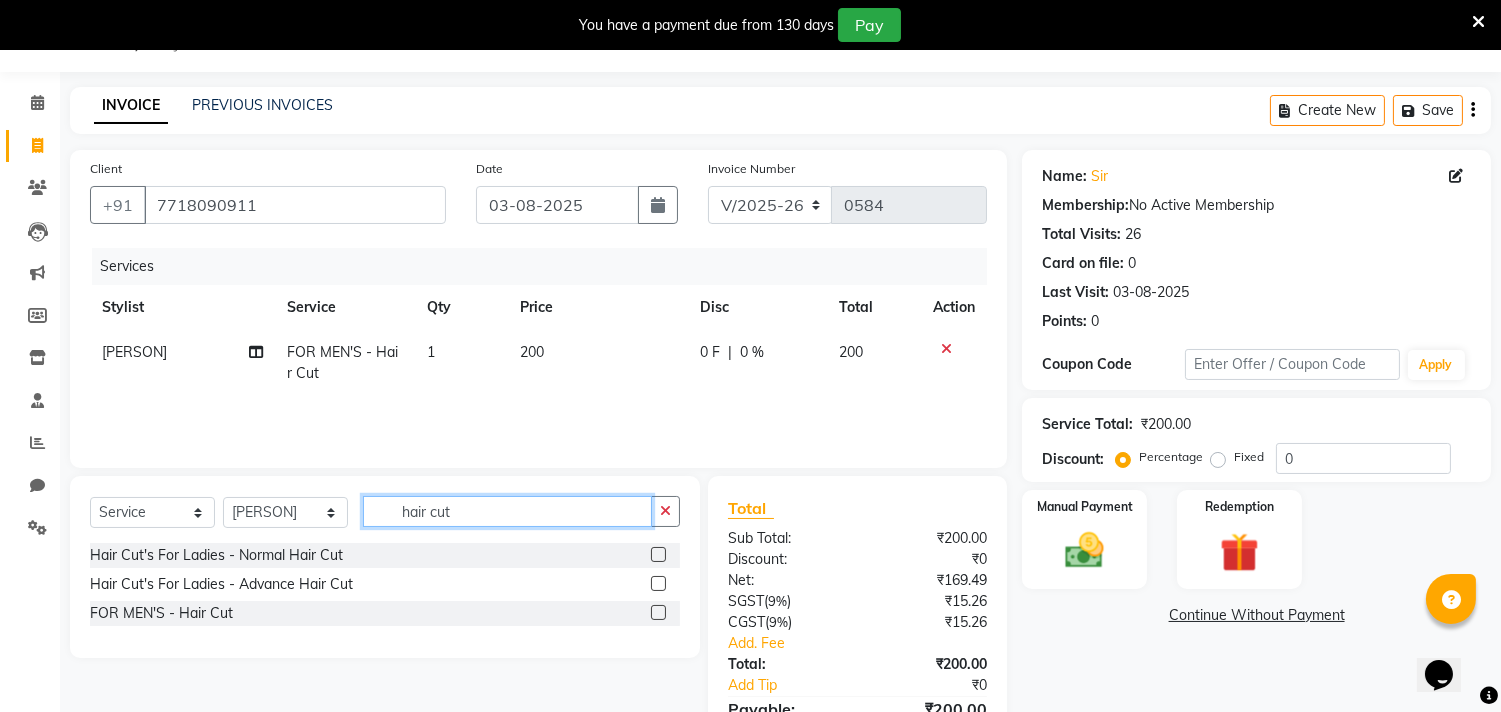 click on "hair cut" 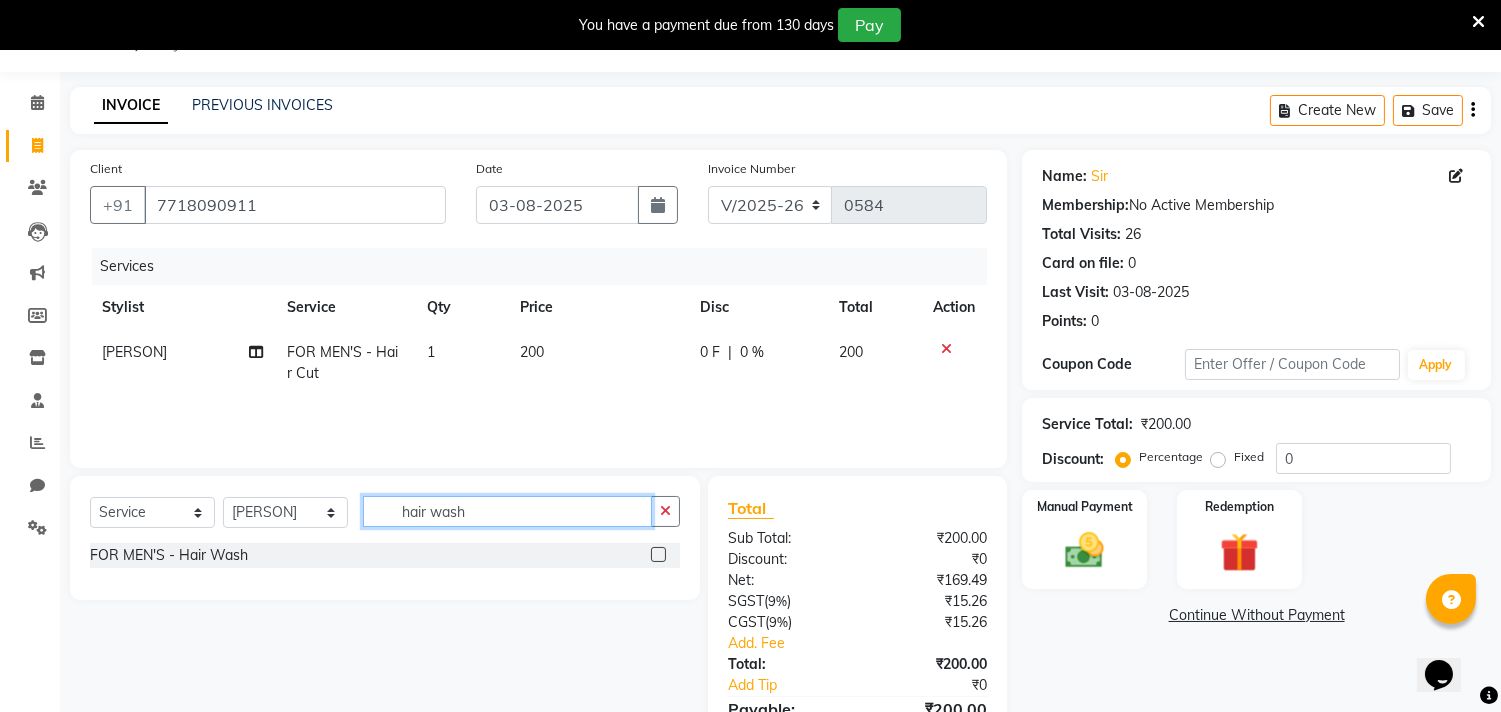 type on "hair wash" 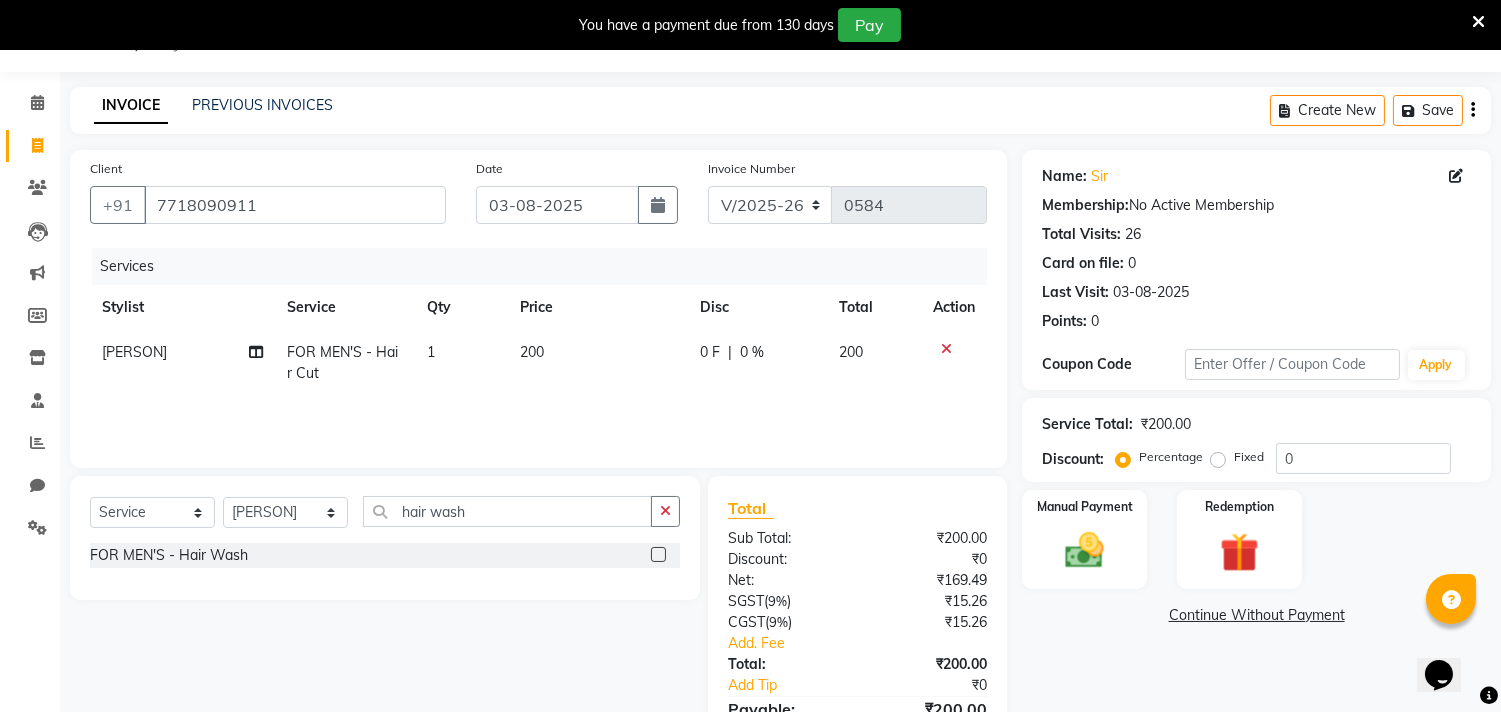 click 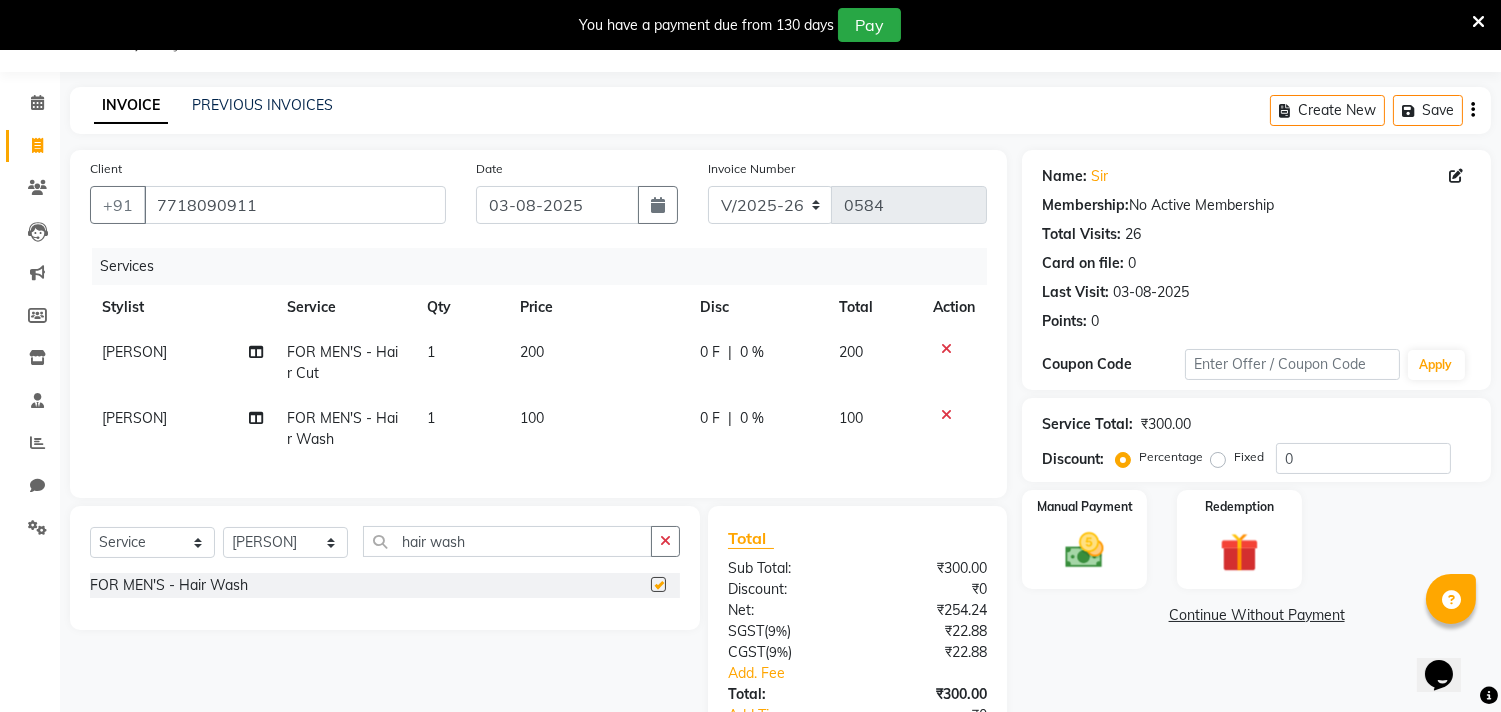 checkbox on "false" 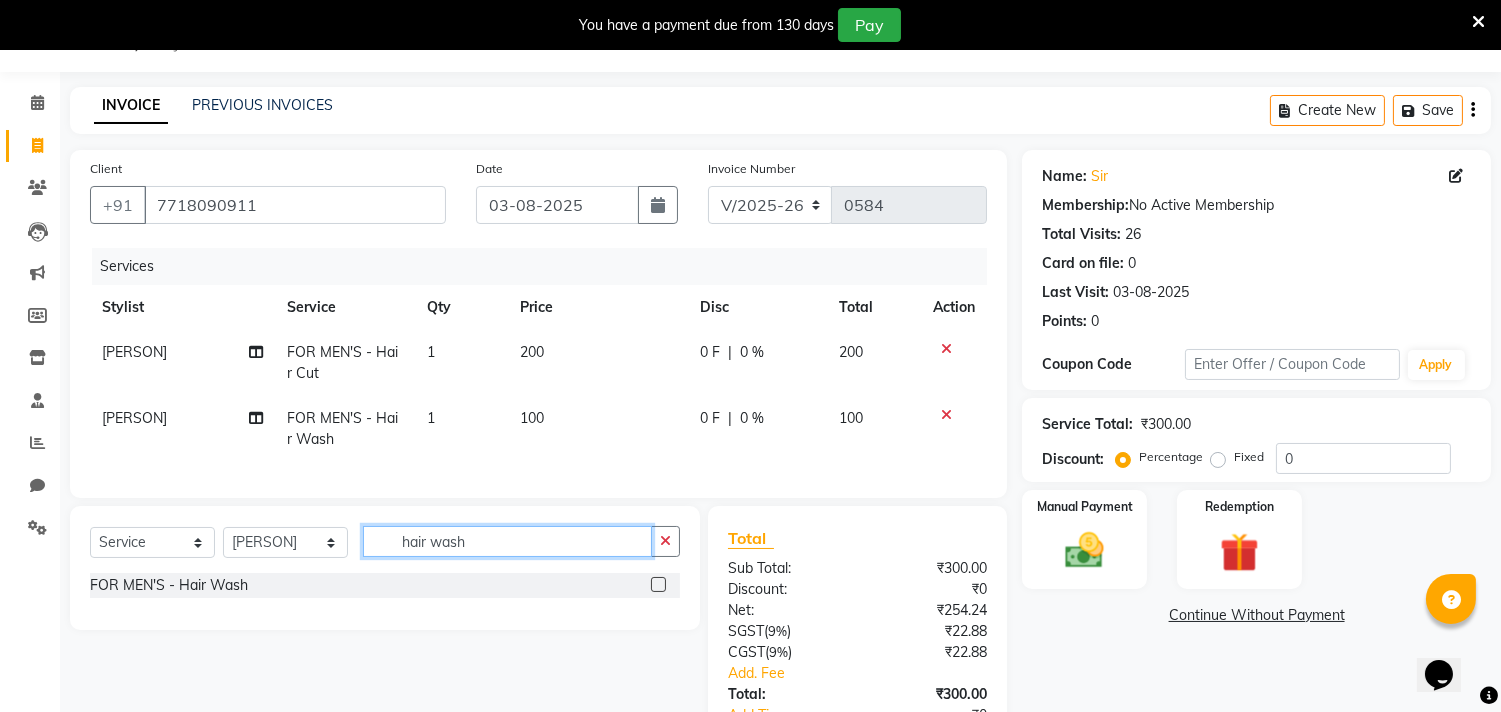 click on "hair wash" 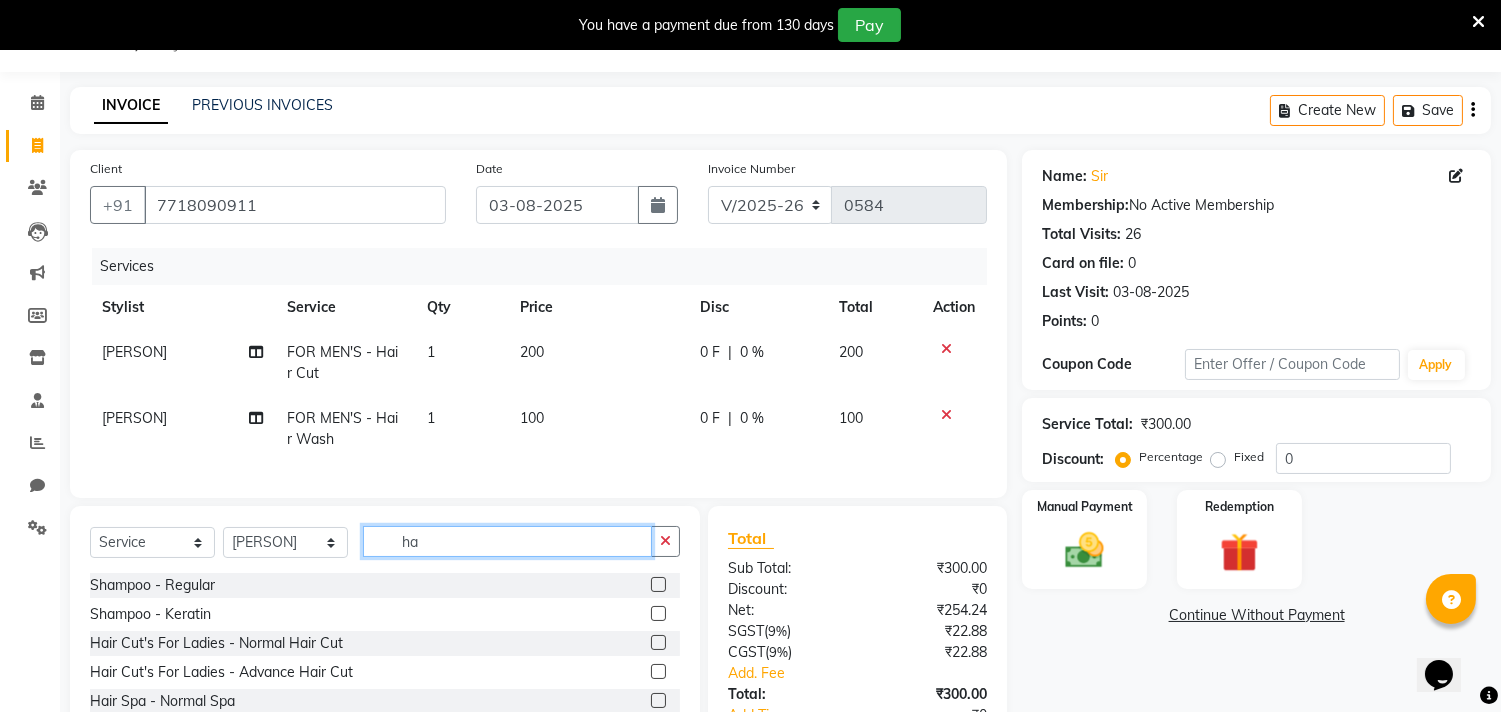 type on "h" 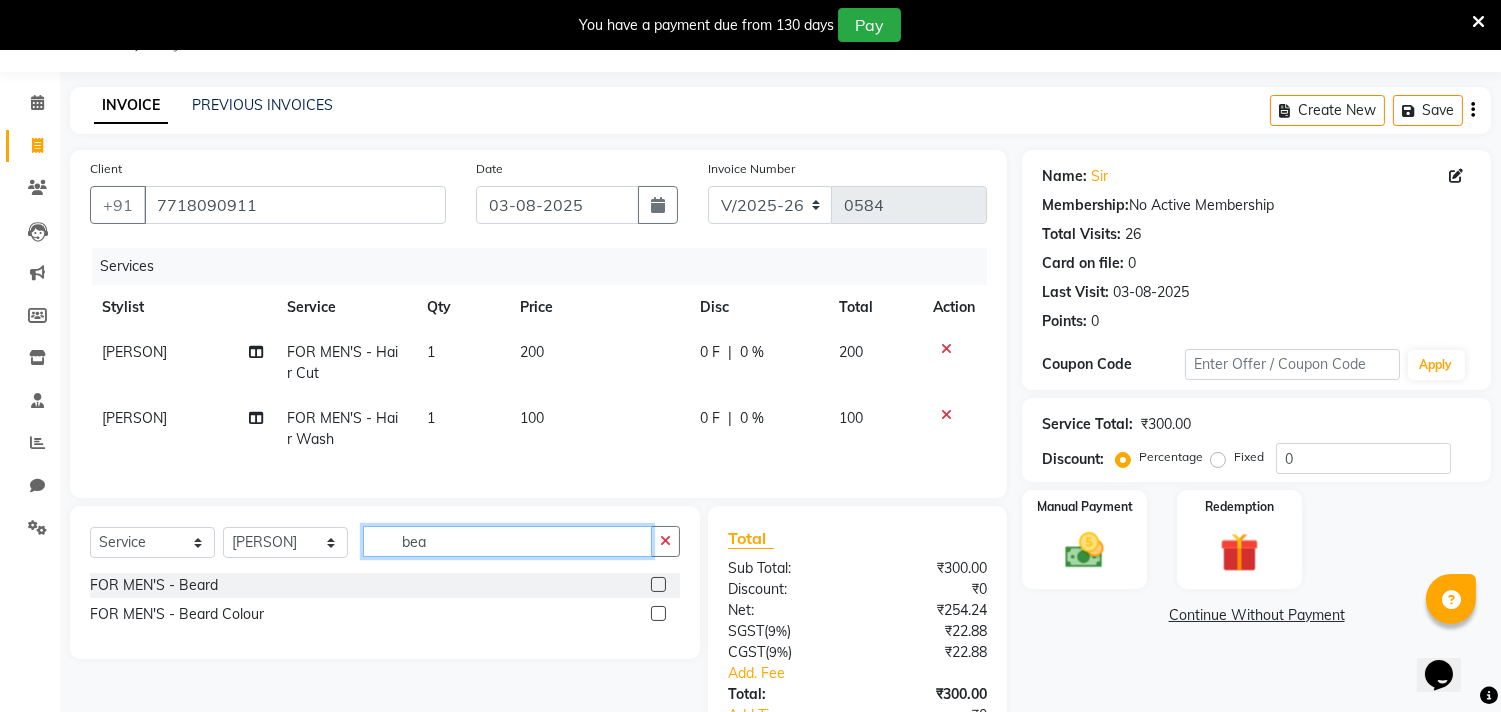 type on "bea" 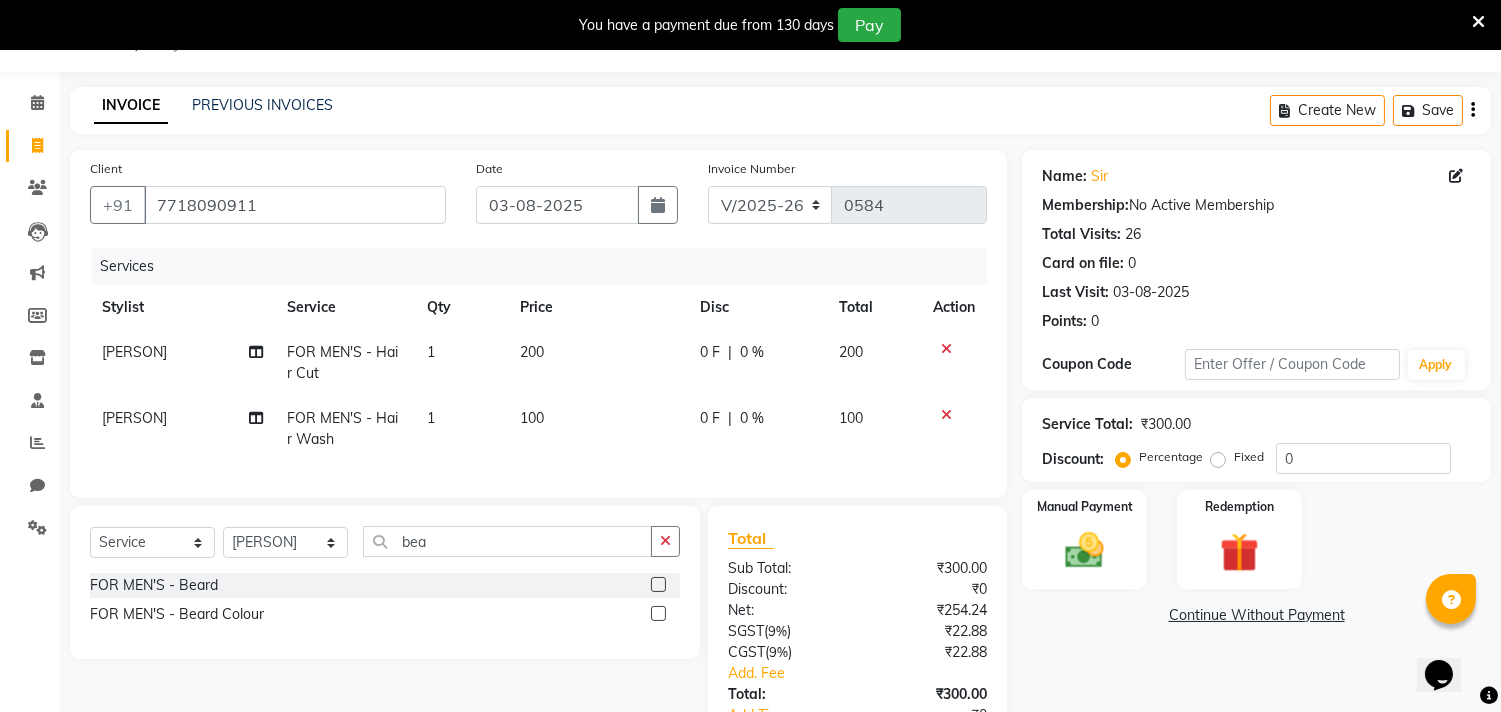 click 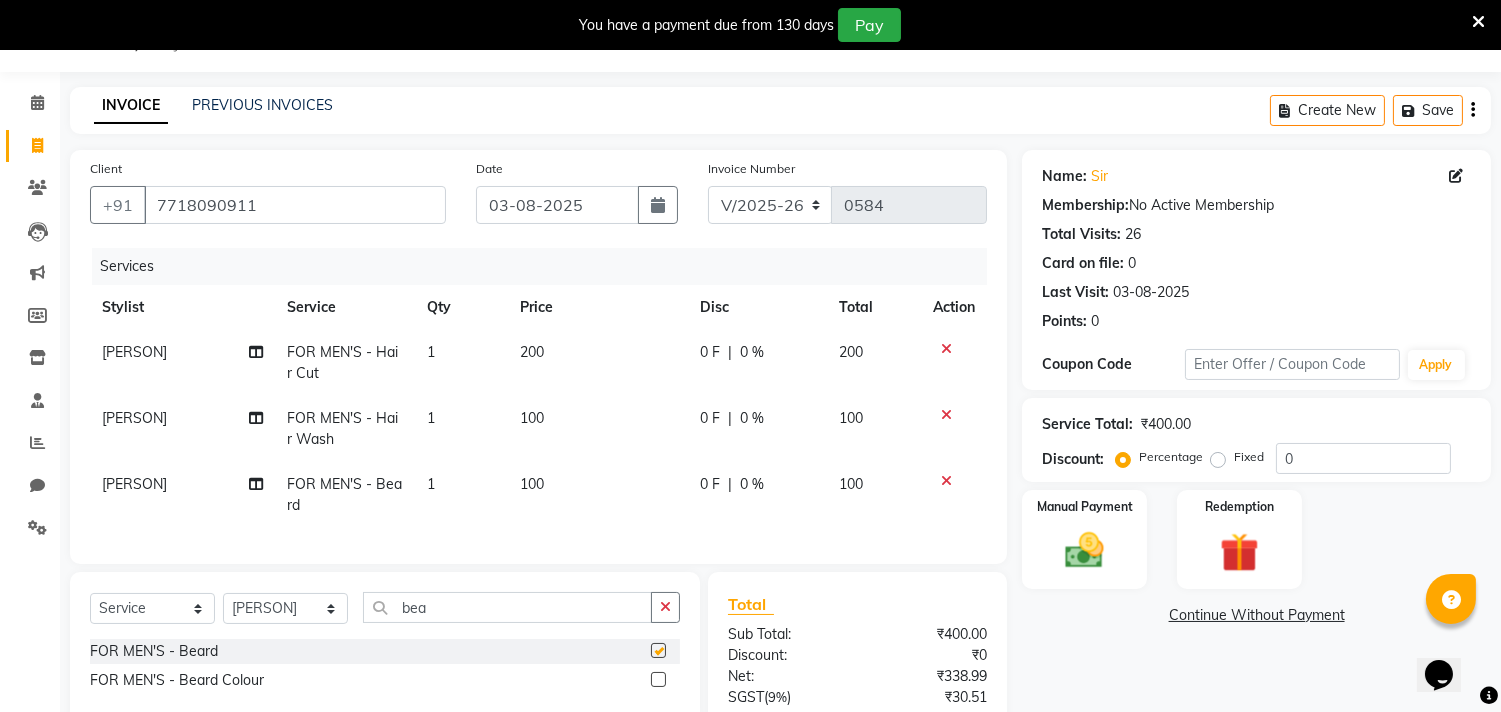 checkbox on "false" 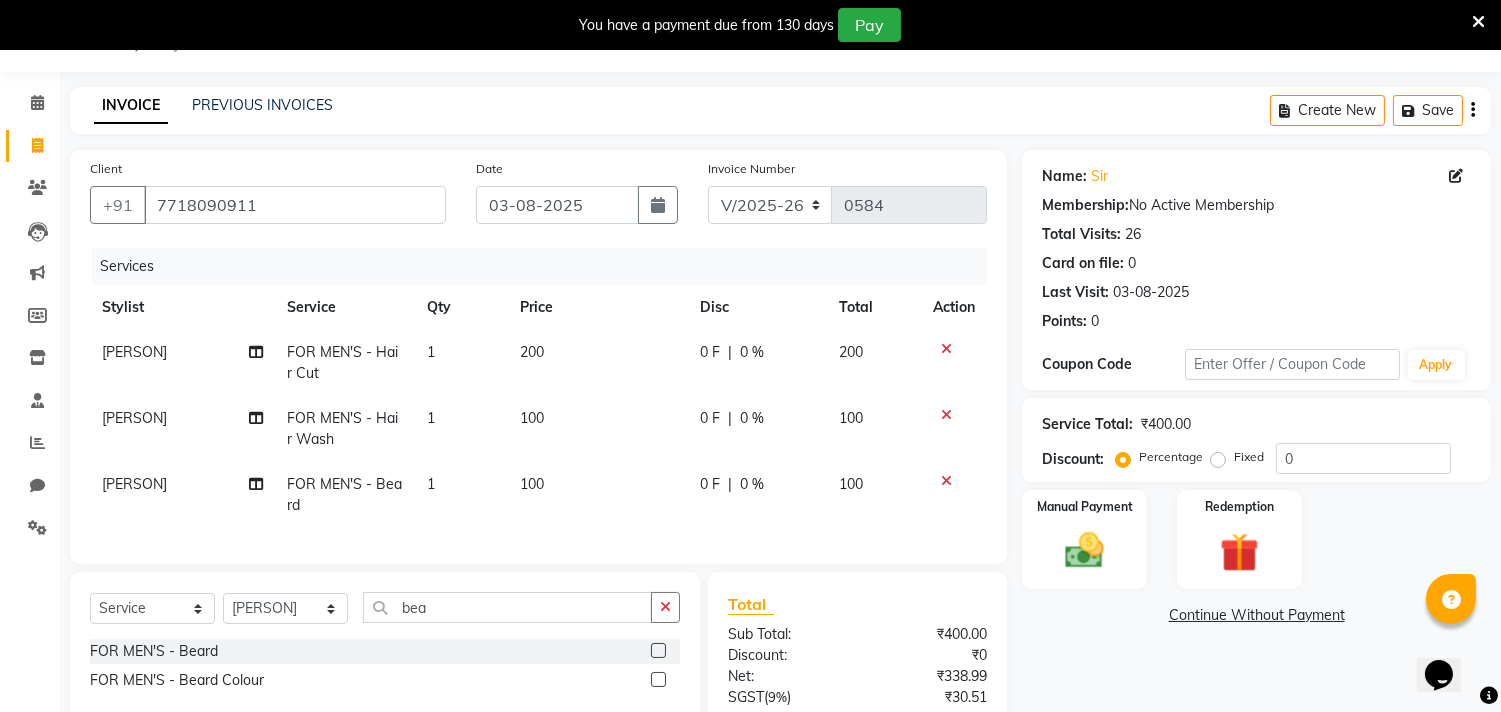 click 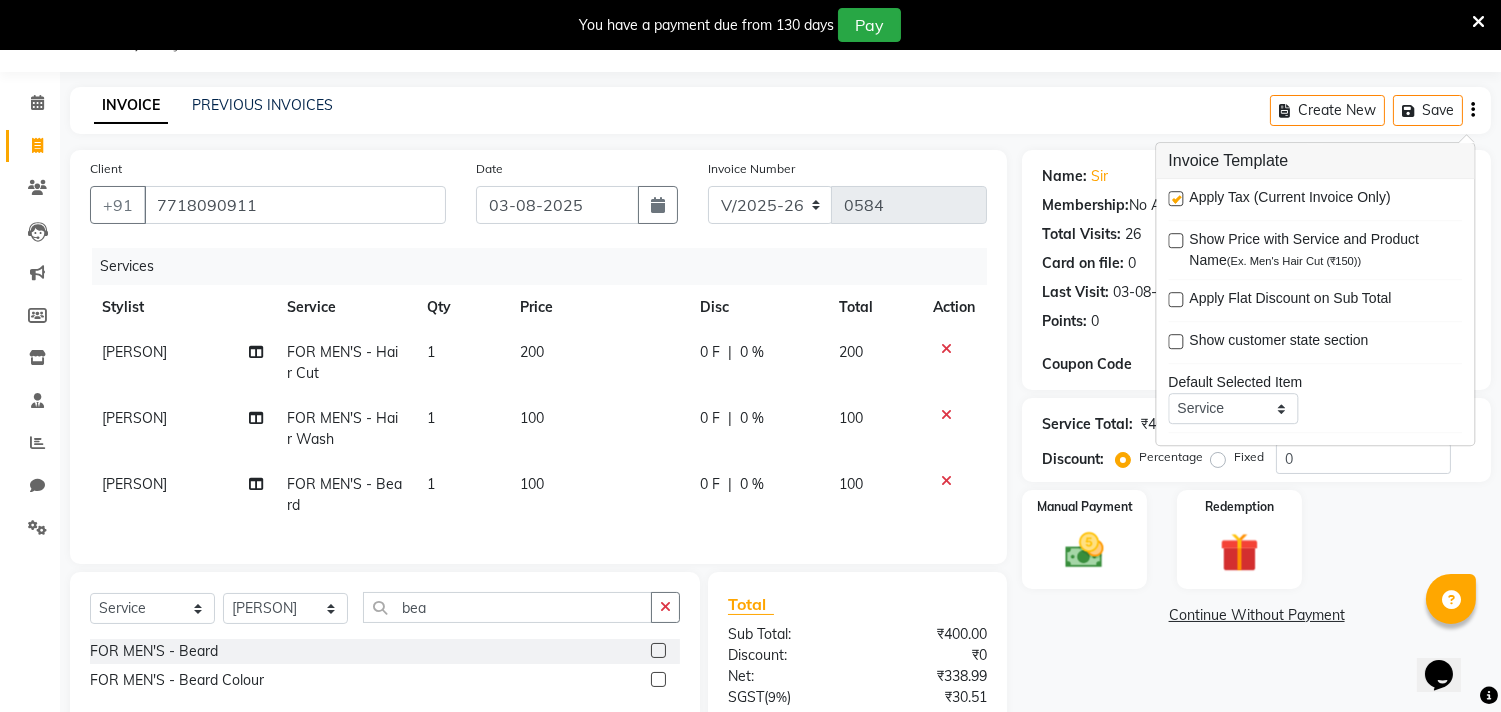 click at bounding box center [1175, 198] 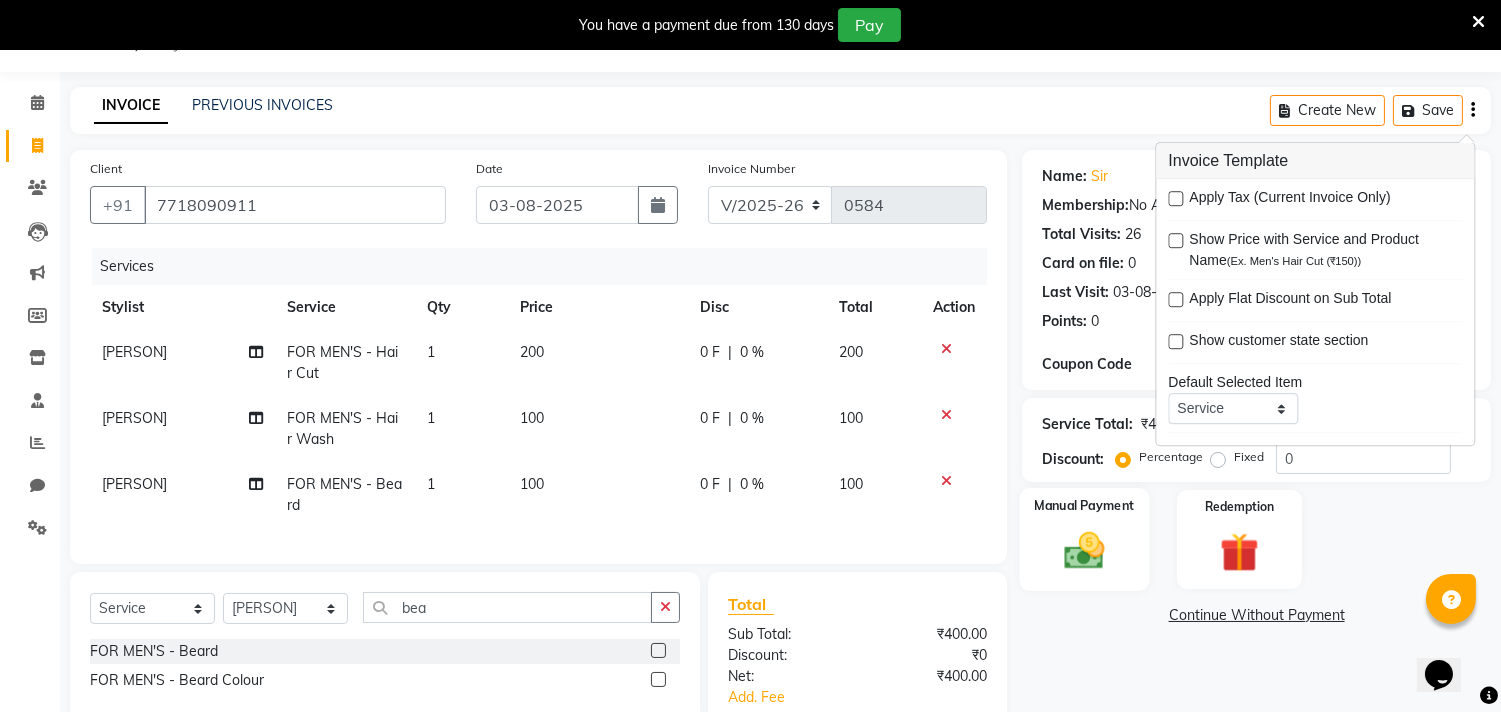click 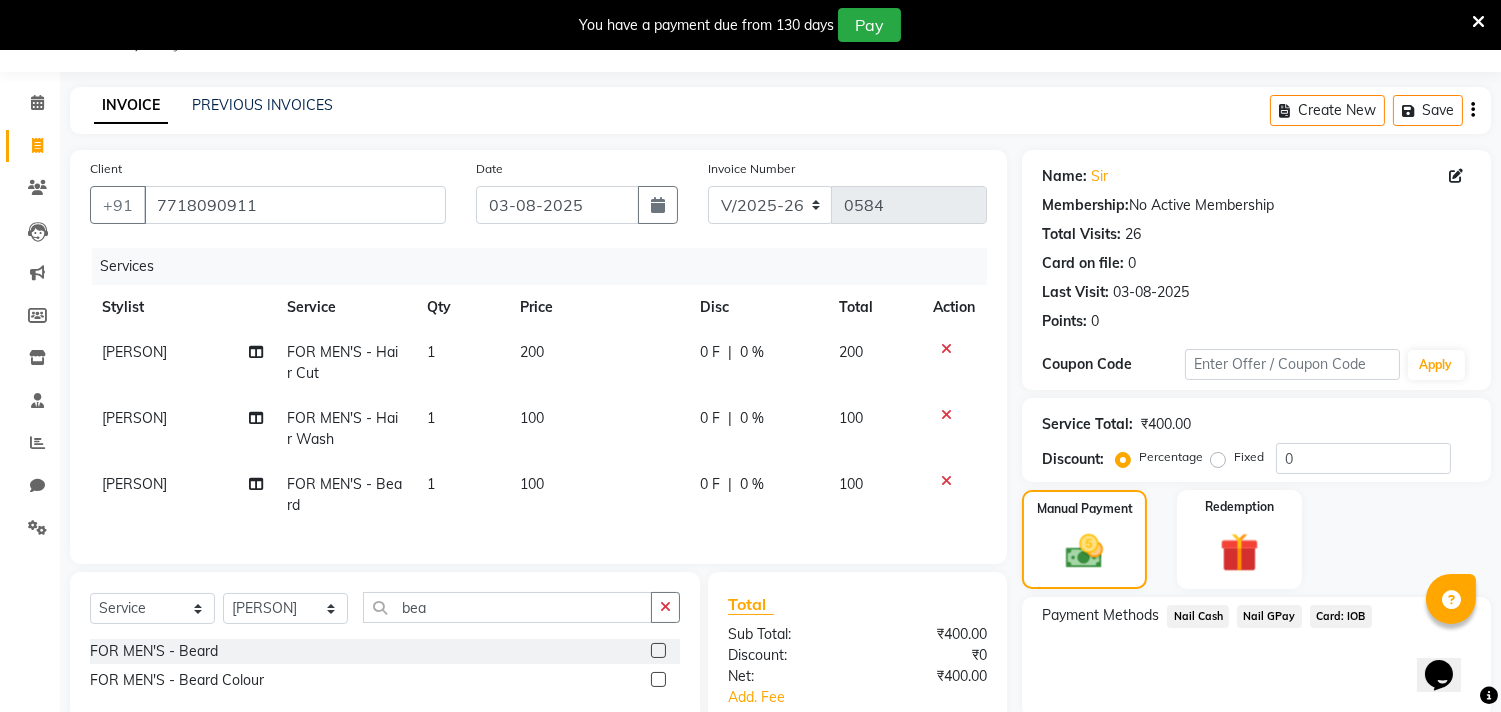 click on "Nail GPay" 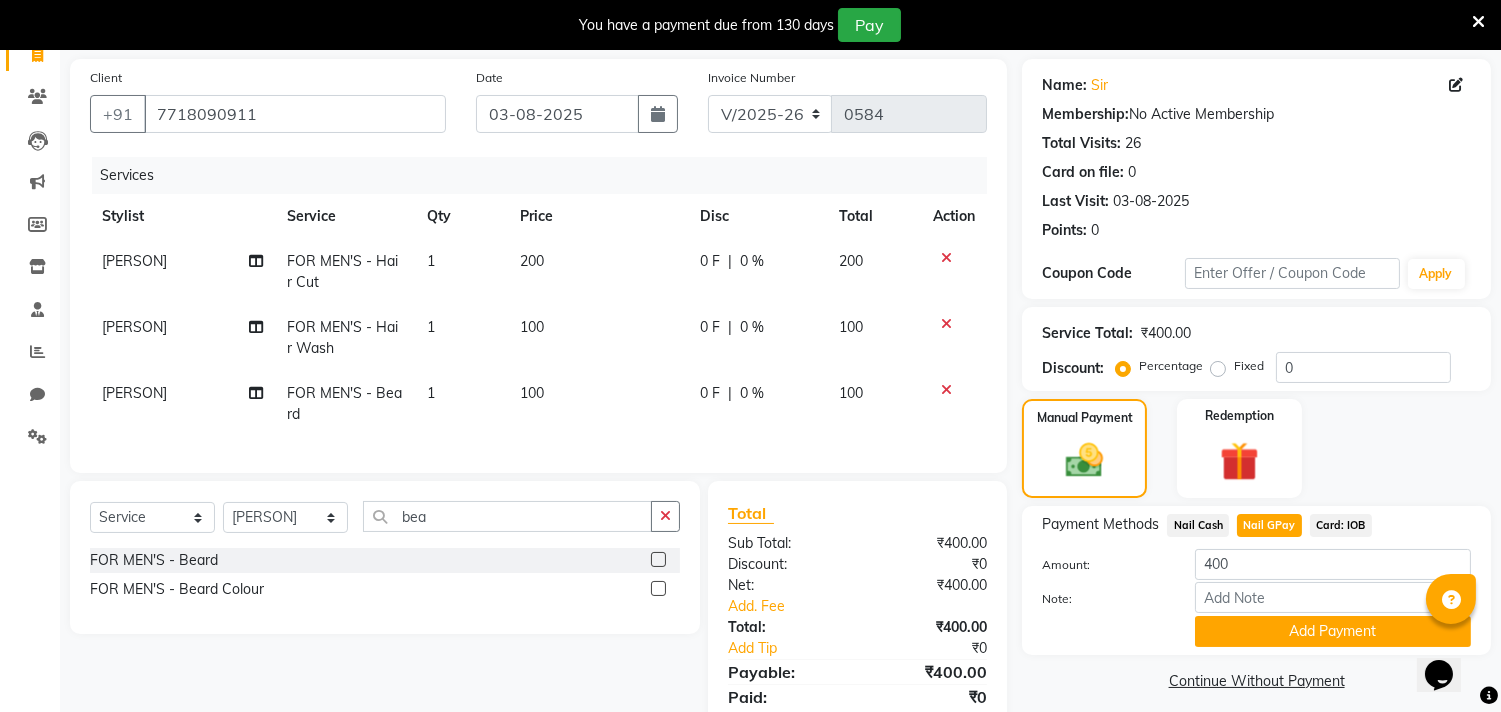 scroll, scrollTop: 183, scrollLeft: 0, axis: vertical 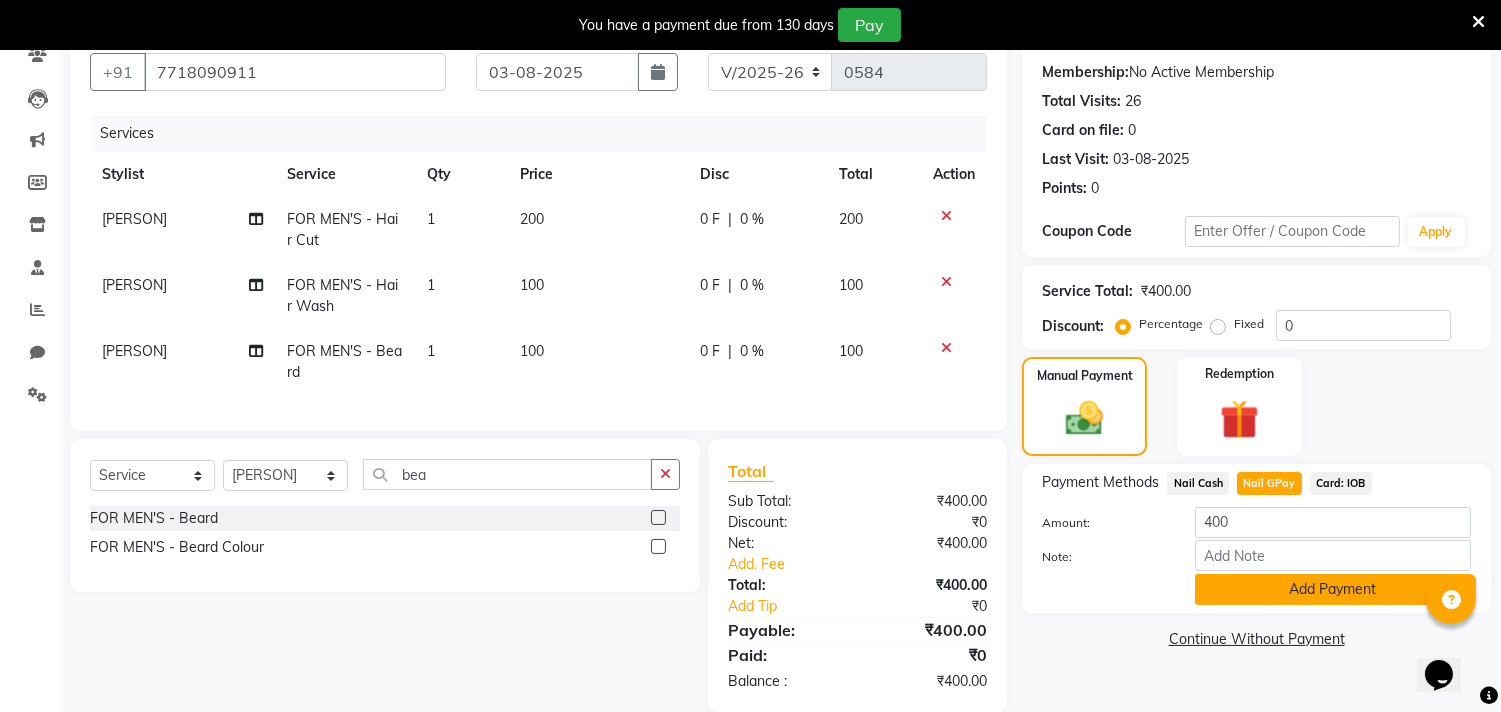 click on "Add Payment" 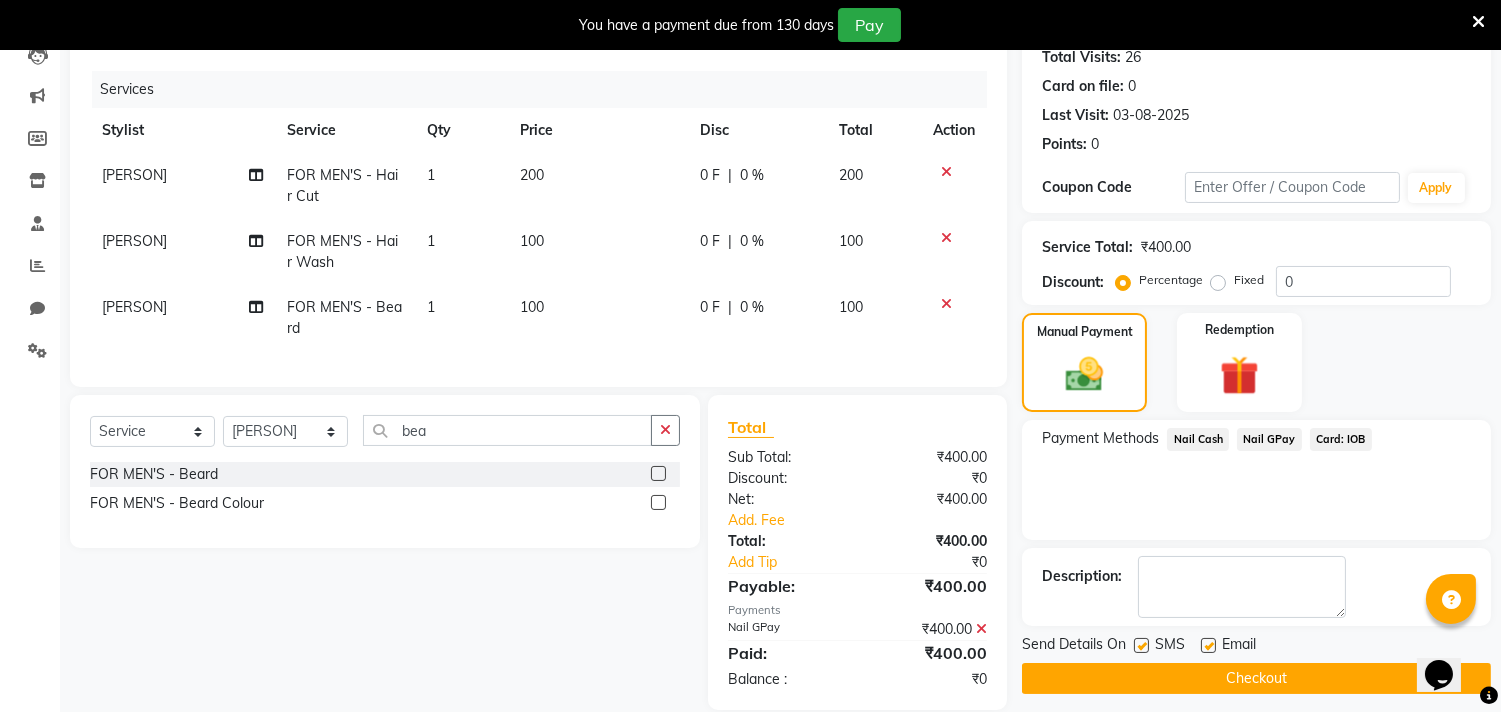 scroll, scrollTop: 271, scrollLeft: 0, axis: vertical 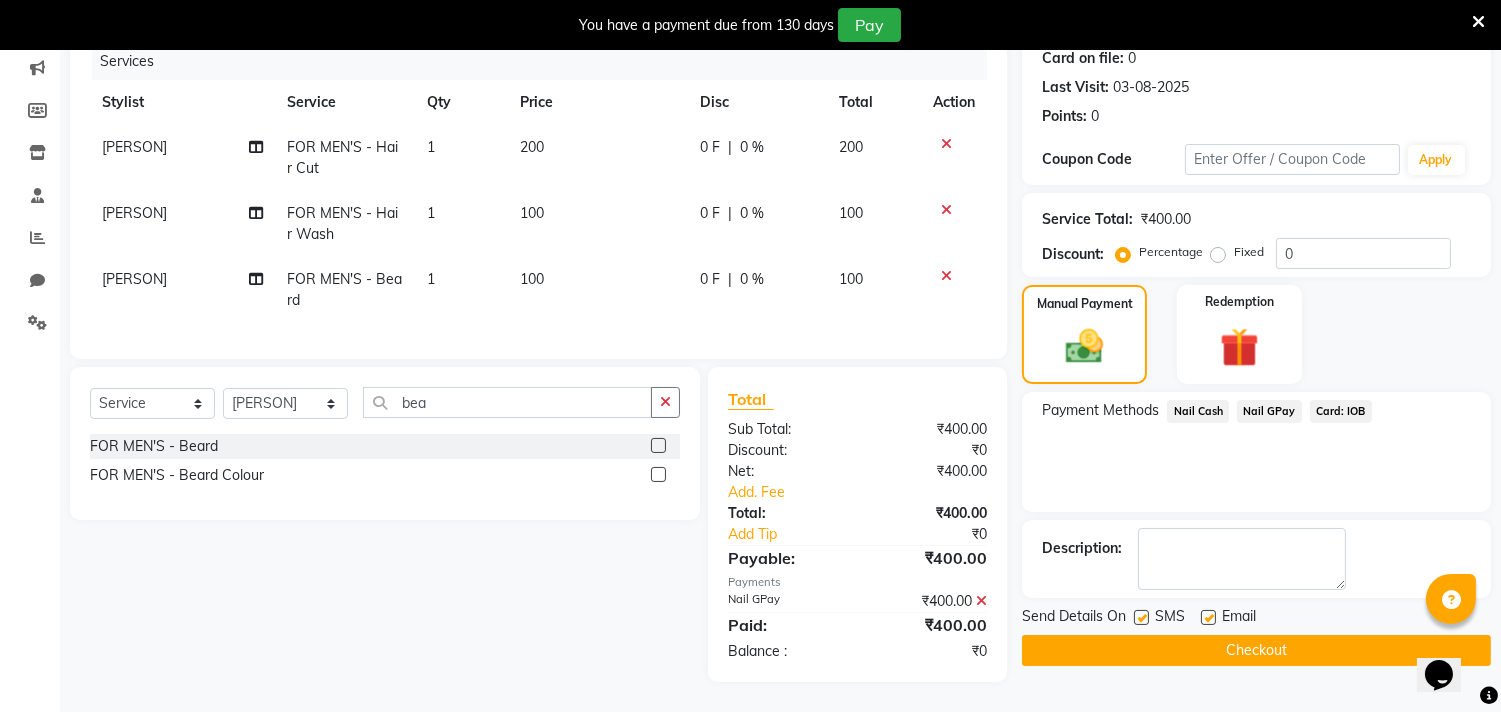click on "Checkout" 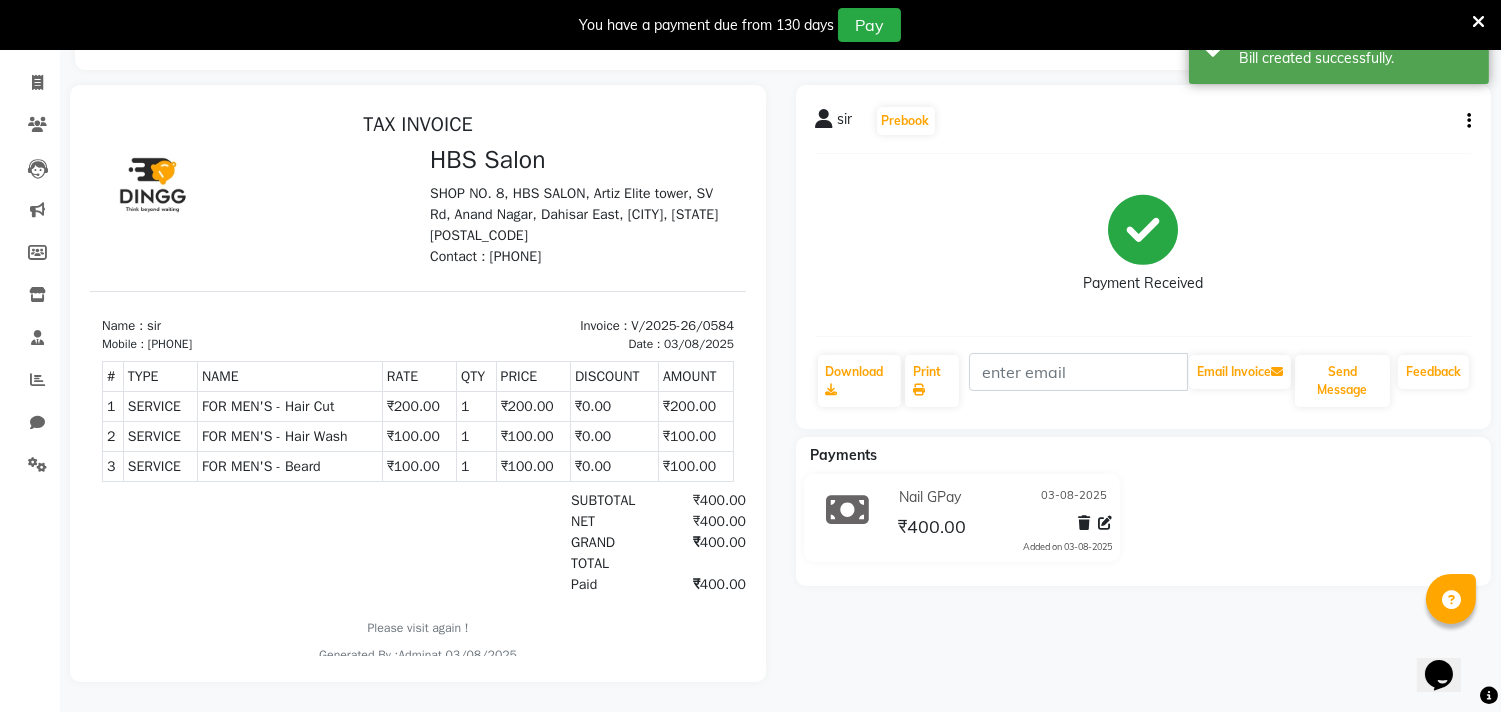 scroll, scrollTop: 0, scrollLeft: 0, axis: both 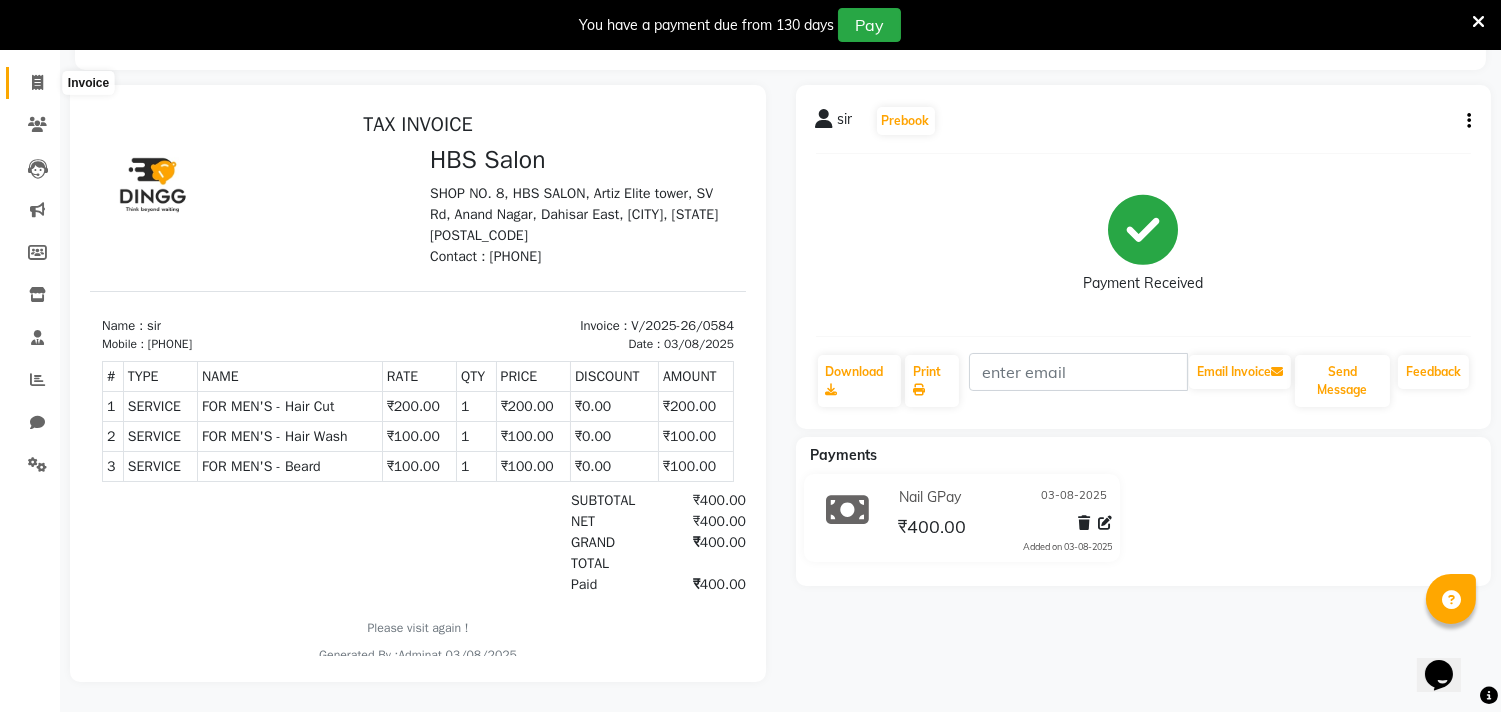 click 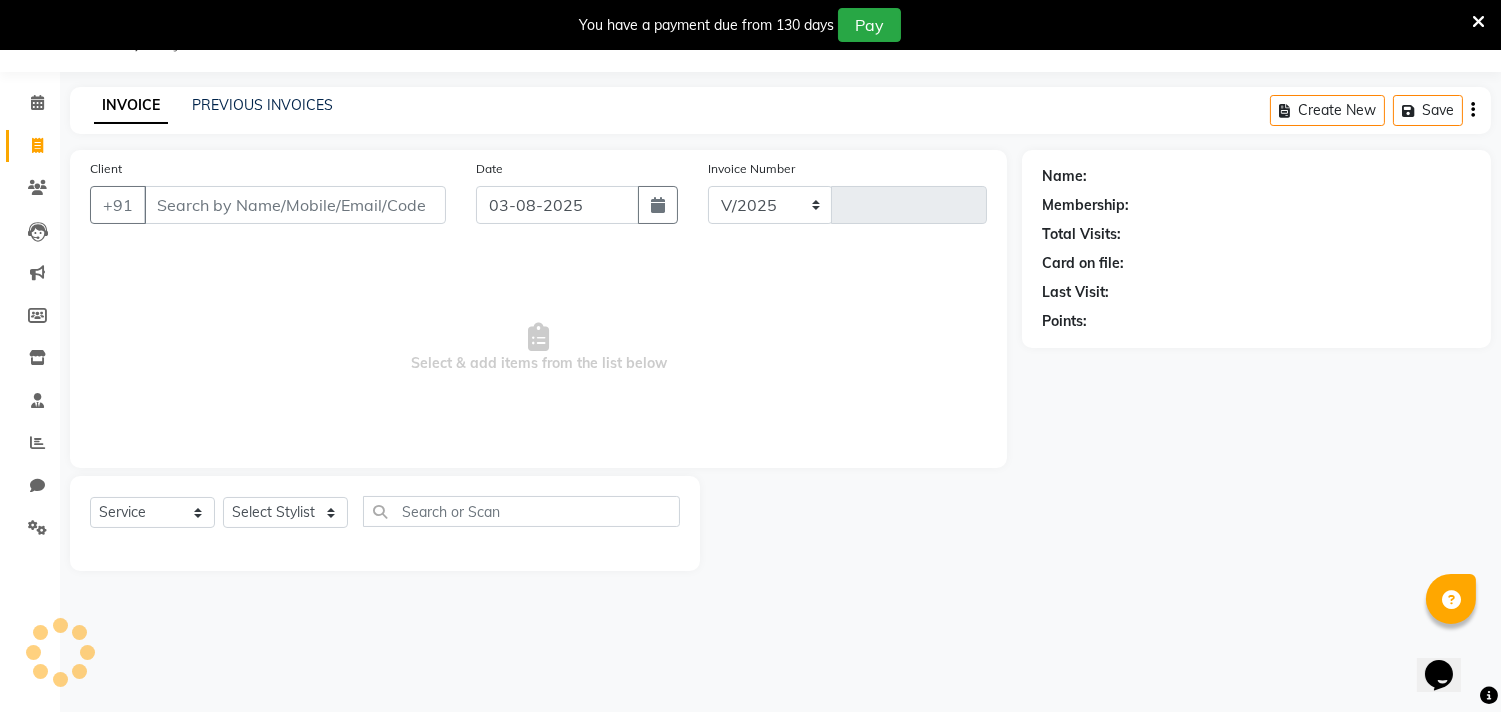 select on "7935" 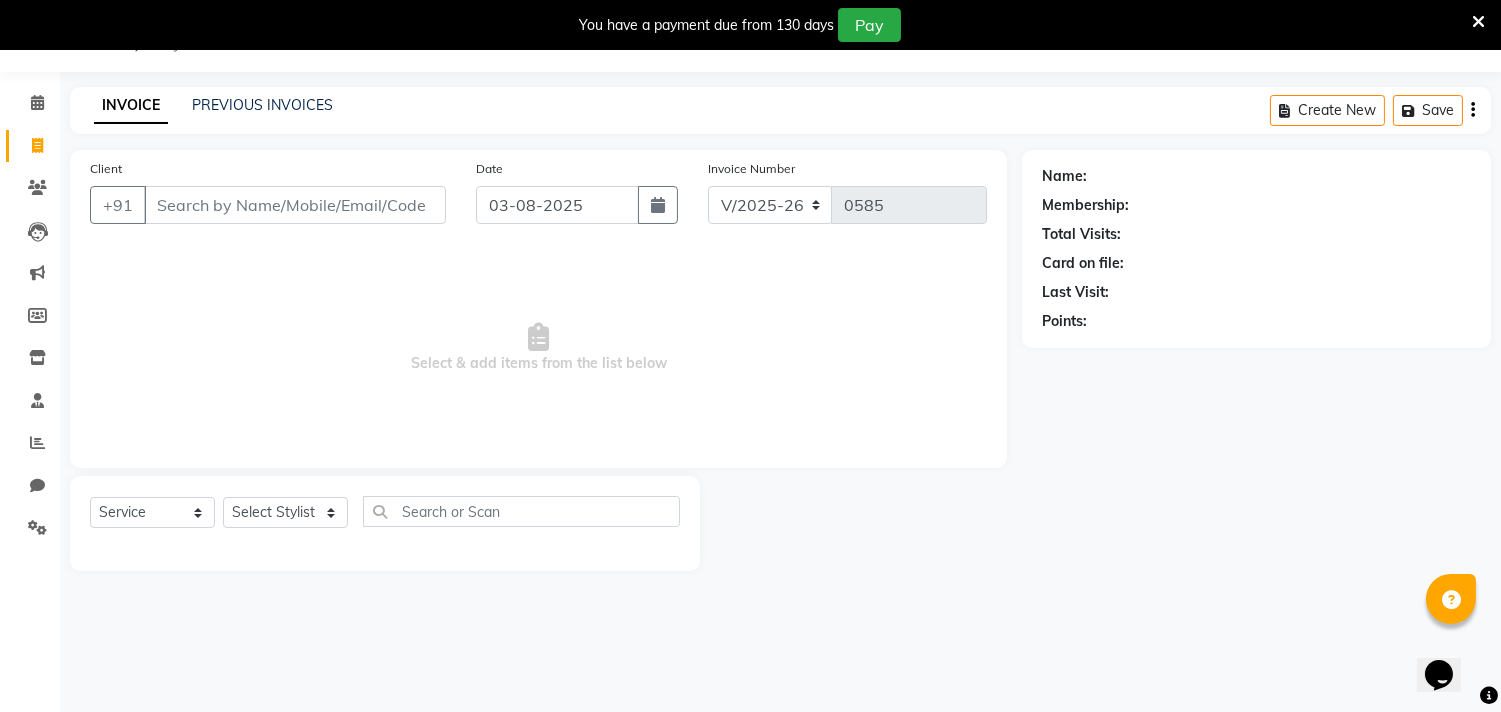 scroll, scrollTop: 50, scrollLeft: 0, axis: vertical 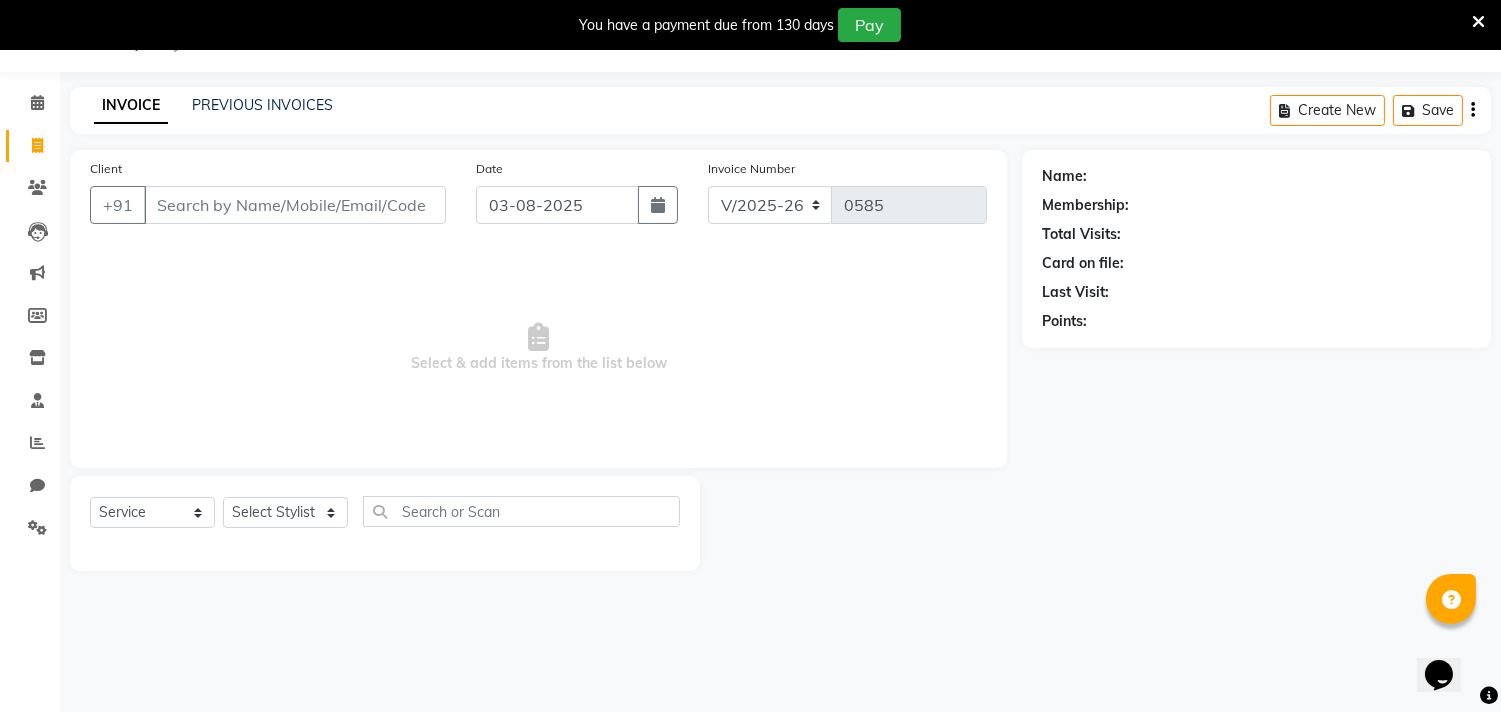 click on "Client" at bounding box center (295, 205) 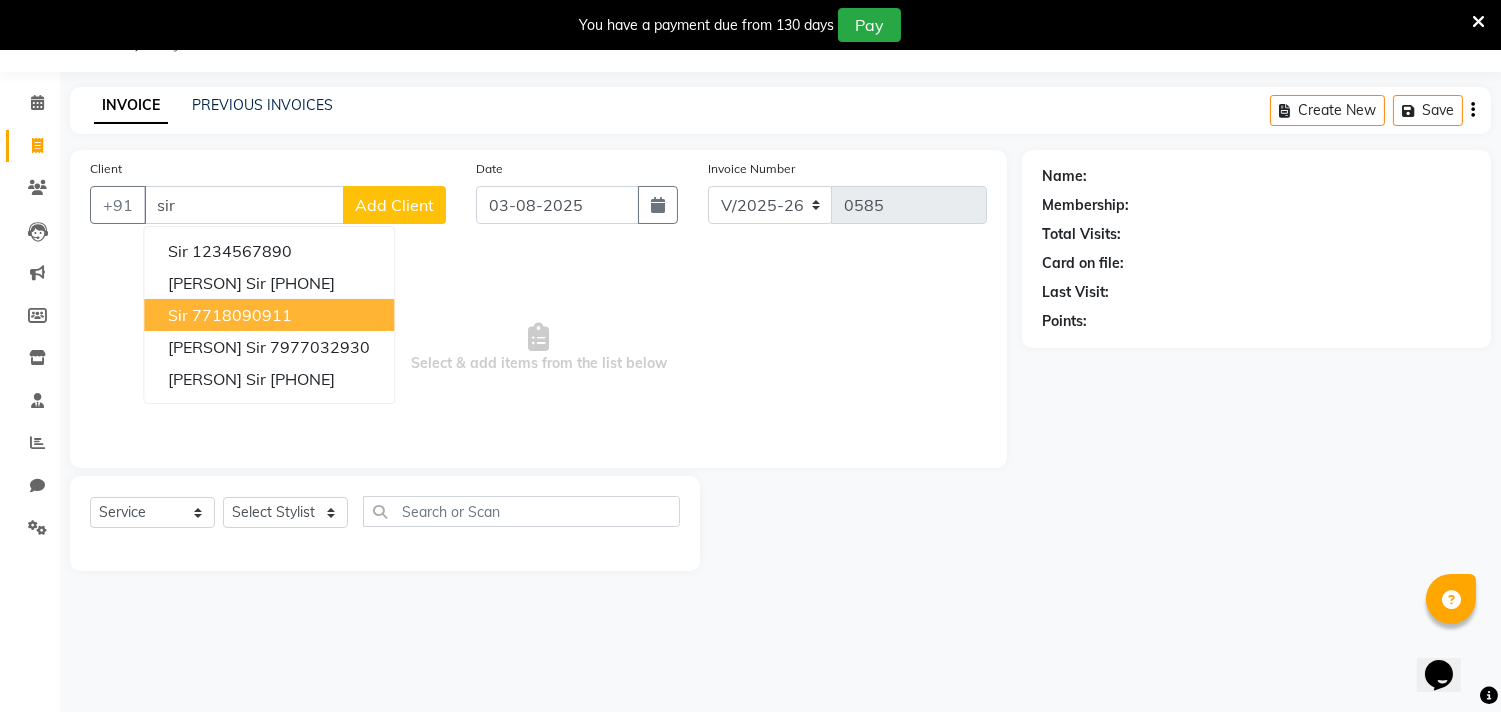 click on "sir  7718090911" at bounding box center [269, 315] 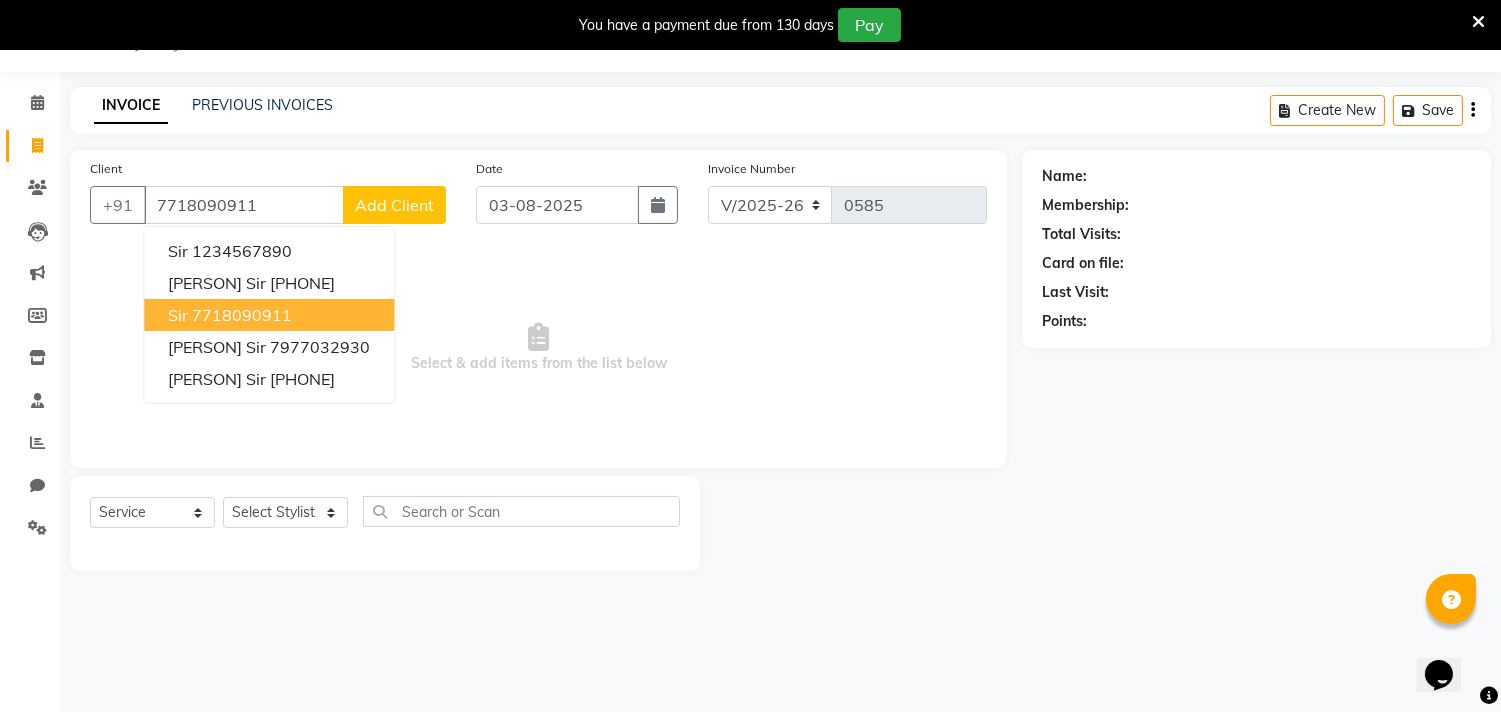 type on "7718090911" 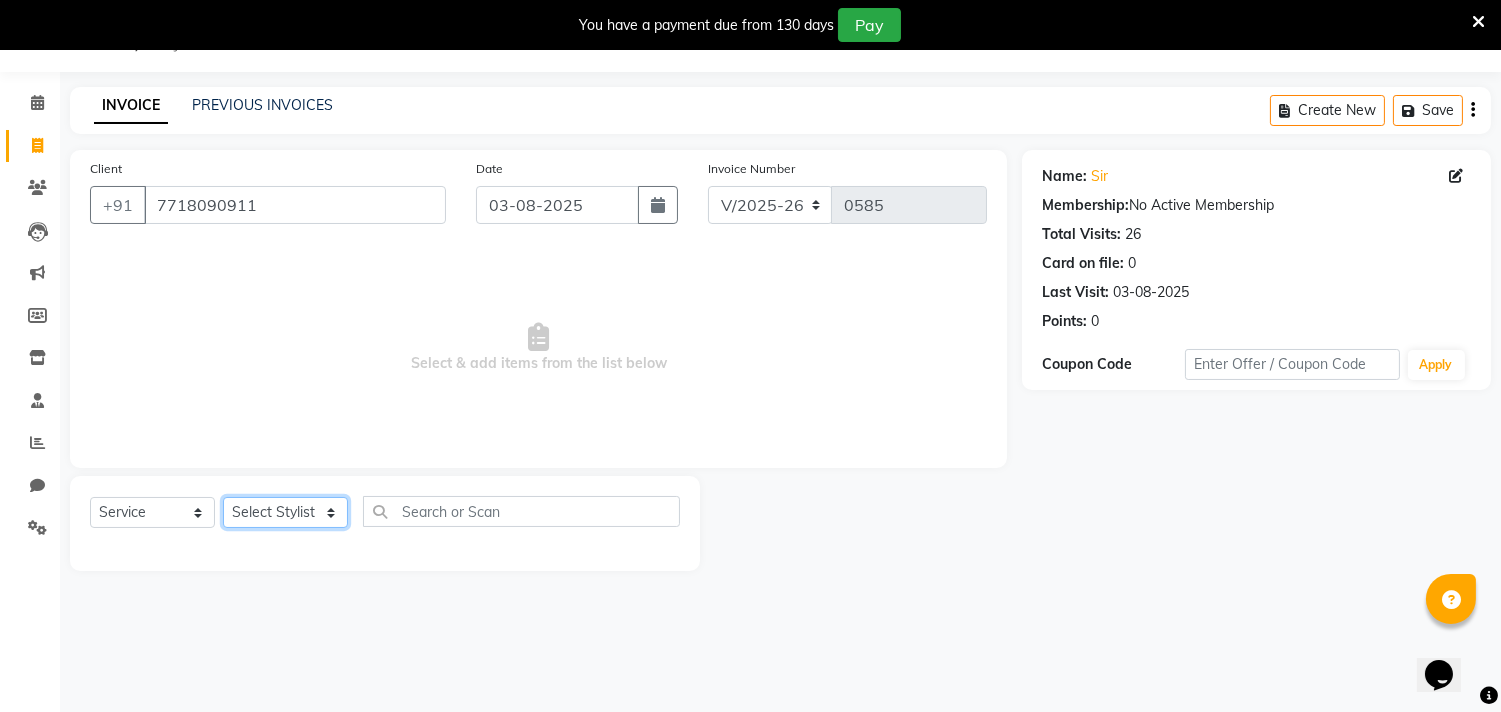 click on "Select Stylist [PERSON] [PERSON] [PERSON] [PERSON] [PERSON] [PERSON] [PERSON] [PERSON] [PERSON] [PERSON] [PERSON] [PERSON] [PERSON] [PERSON] [PERSON] [PERSON] [PERSON] [PERSON] [PERSON] [PERSON] [PERSON] [PERSON]" 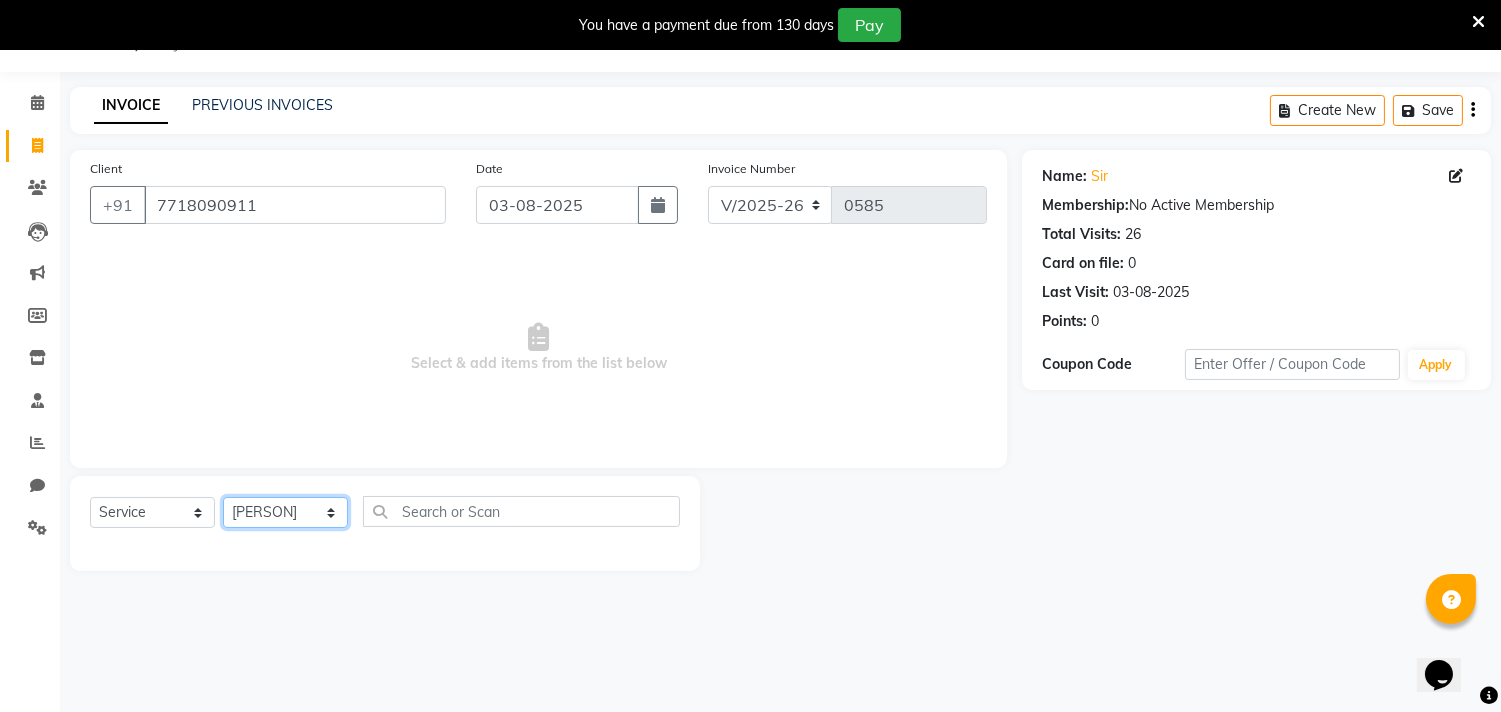 click on "Select Stylist [PERSON] [PERSON] [PERSON] [PERSON] [PERSON] [PERSON] [PERSON] [PERSON] [PERSON] [PERSON] [PERSON] [PERSON] [PERSON] [PERSON] [PERSON] [PERSON] [PERSON] [PERSON] [PERSON] [PERSON] [PERSON] [PERSON]" 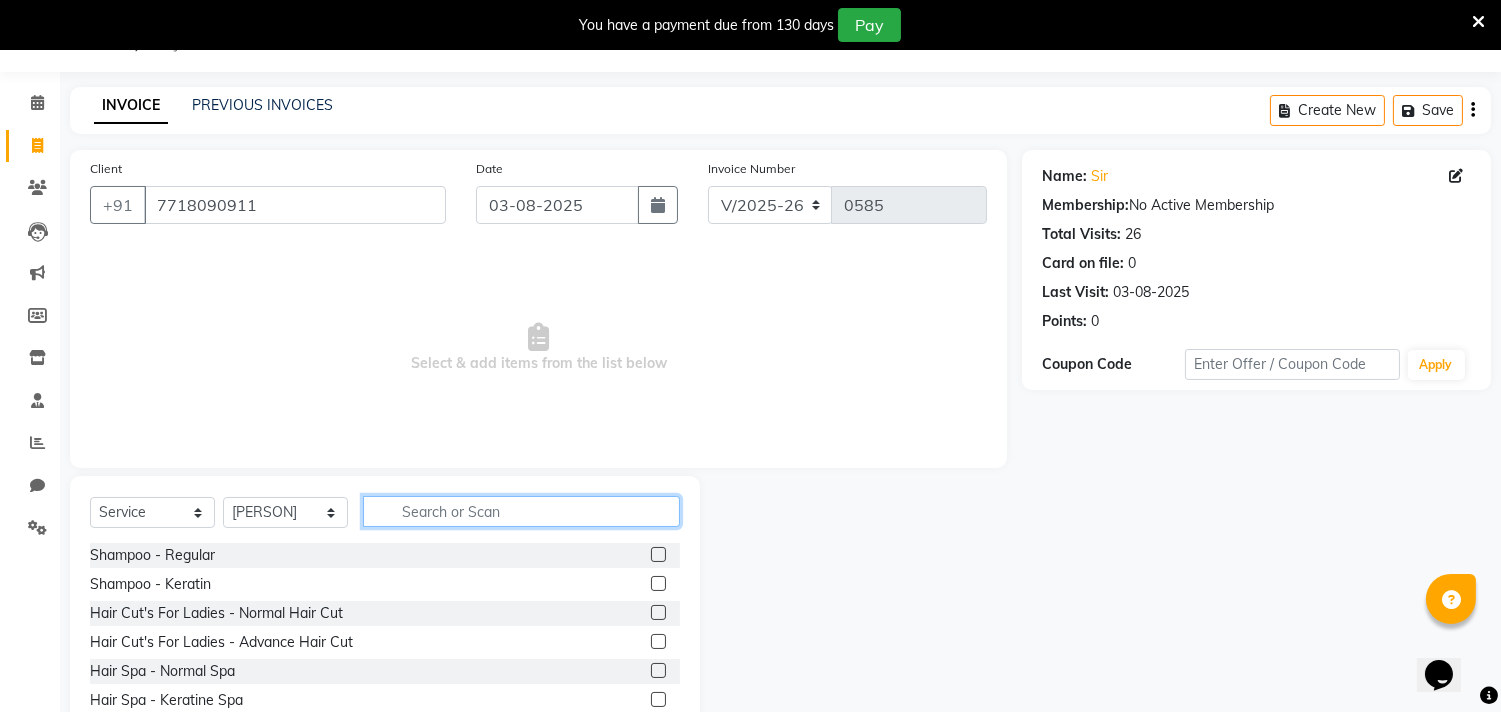 click 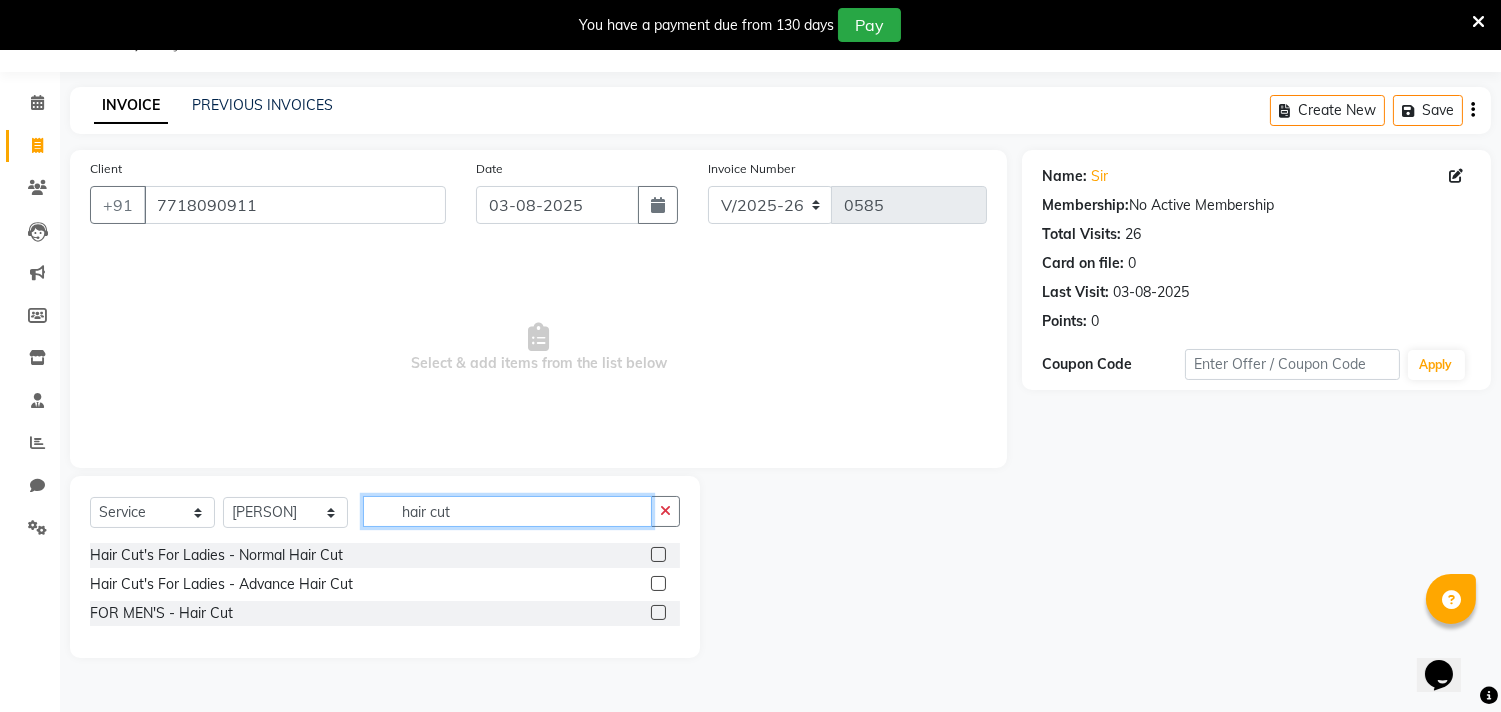 type on "hair cut" 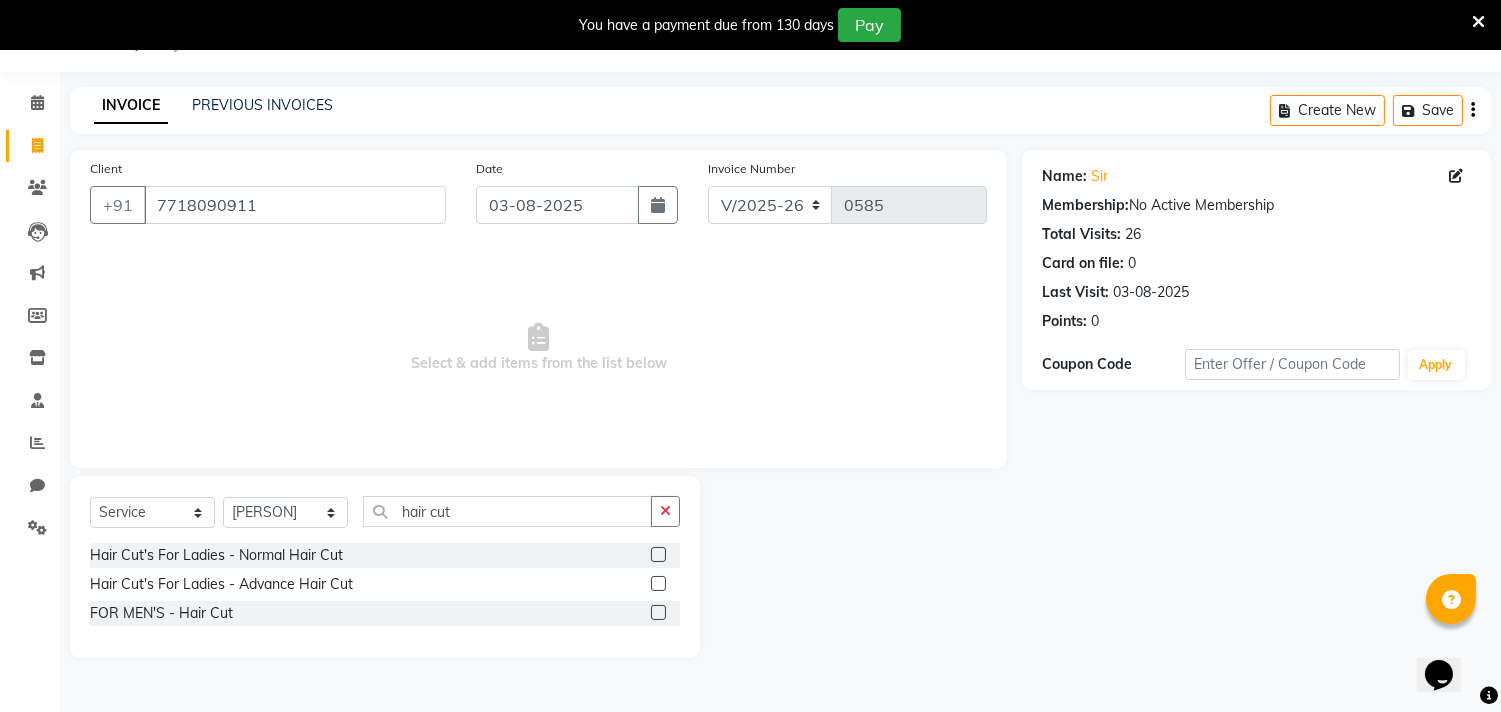 click 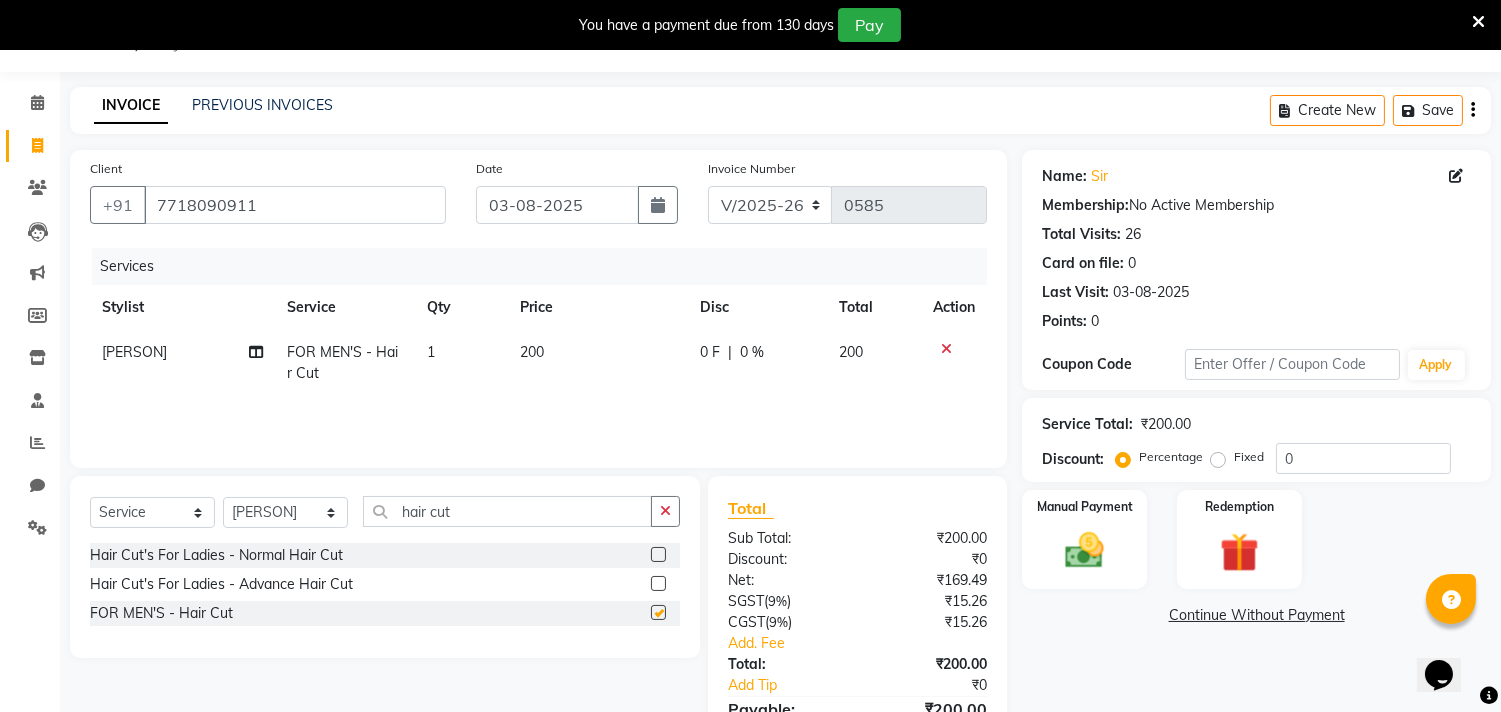 checkbox on "false" 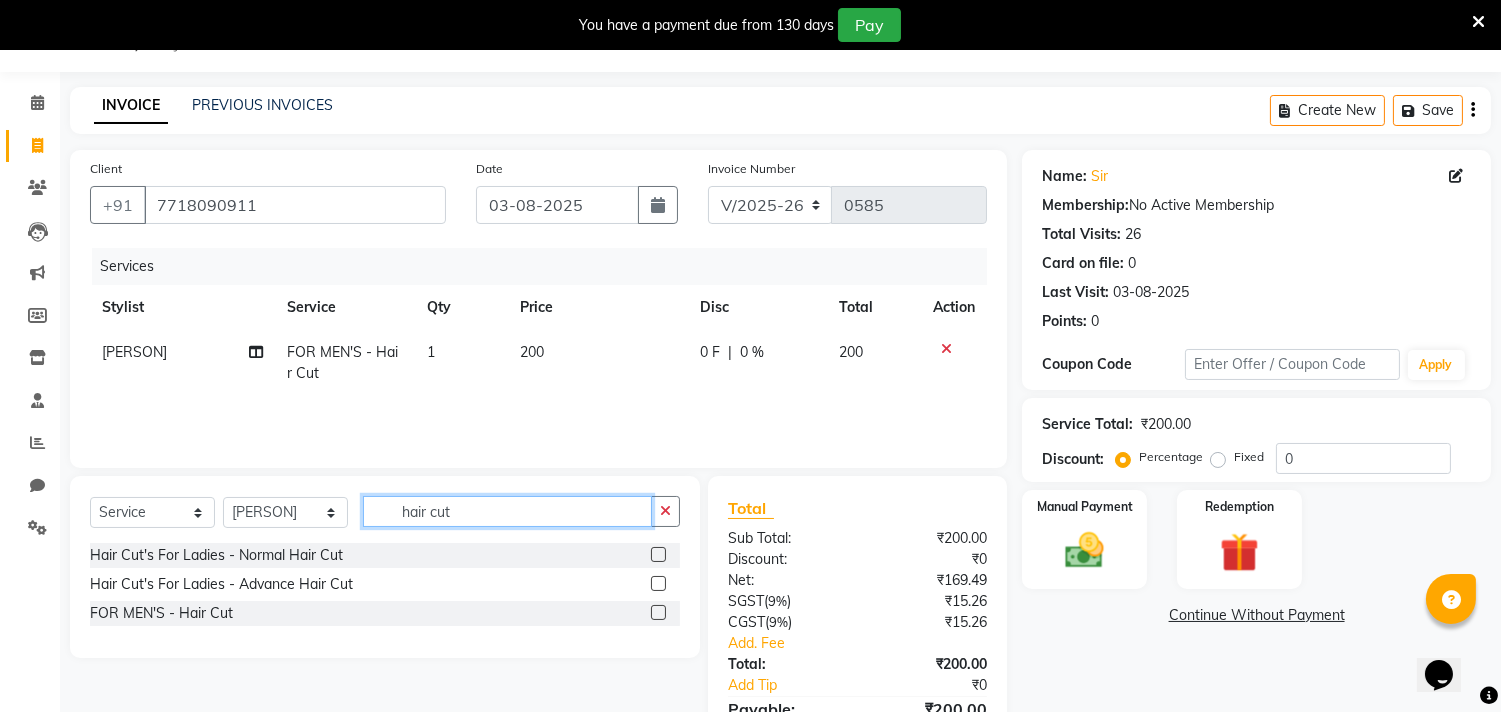 click on "hair cut" 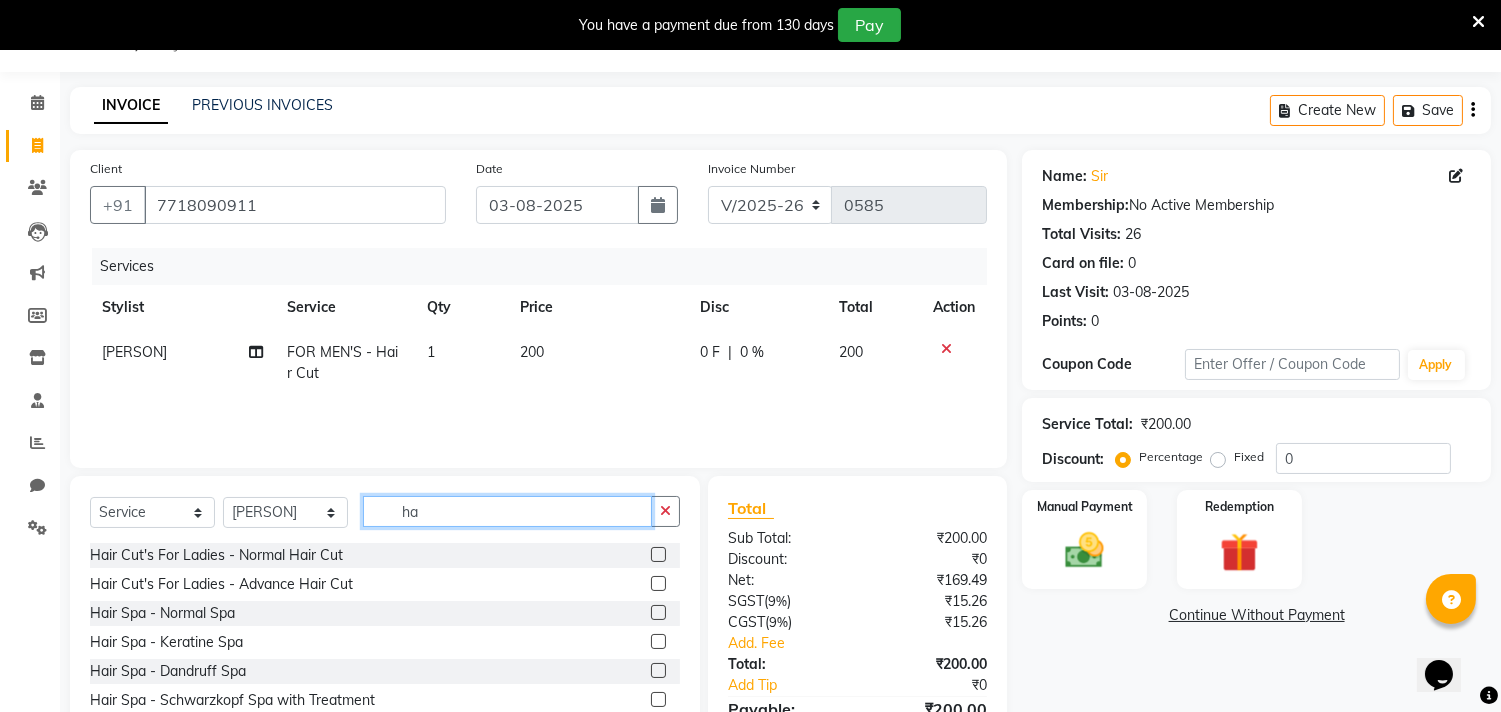 type on "h" 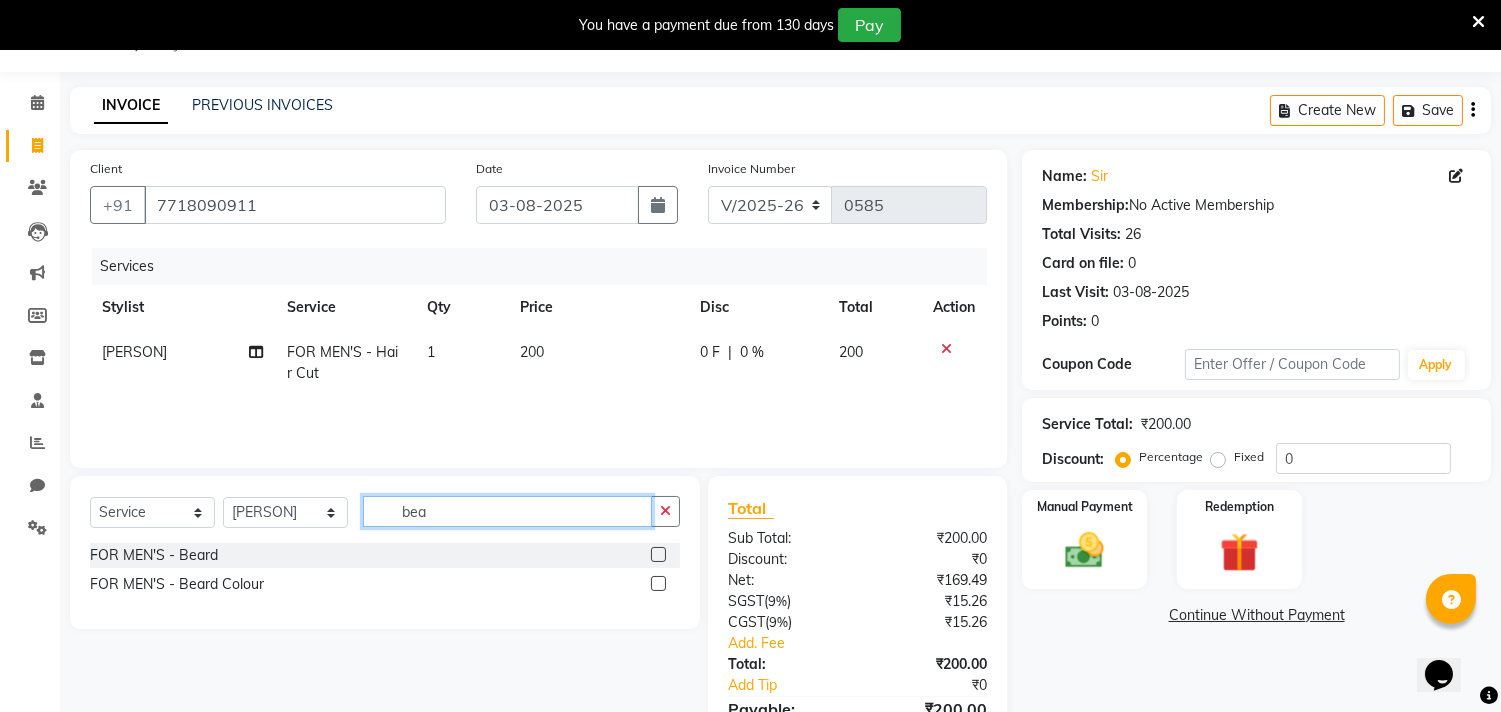 type on "bea" 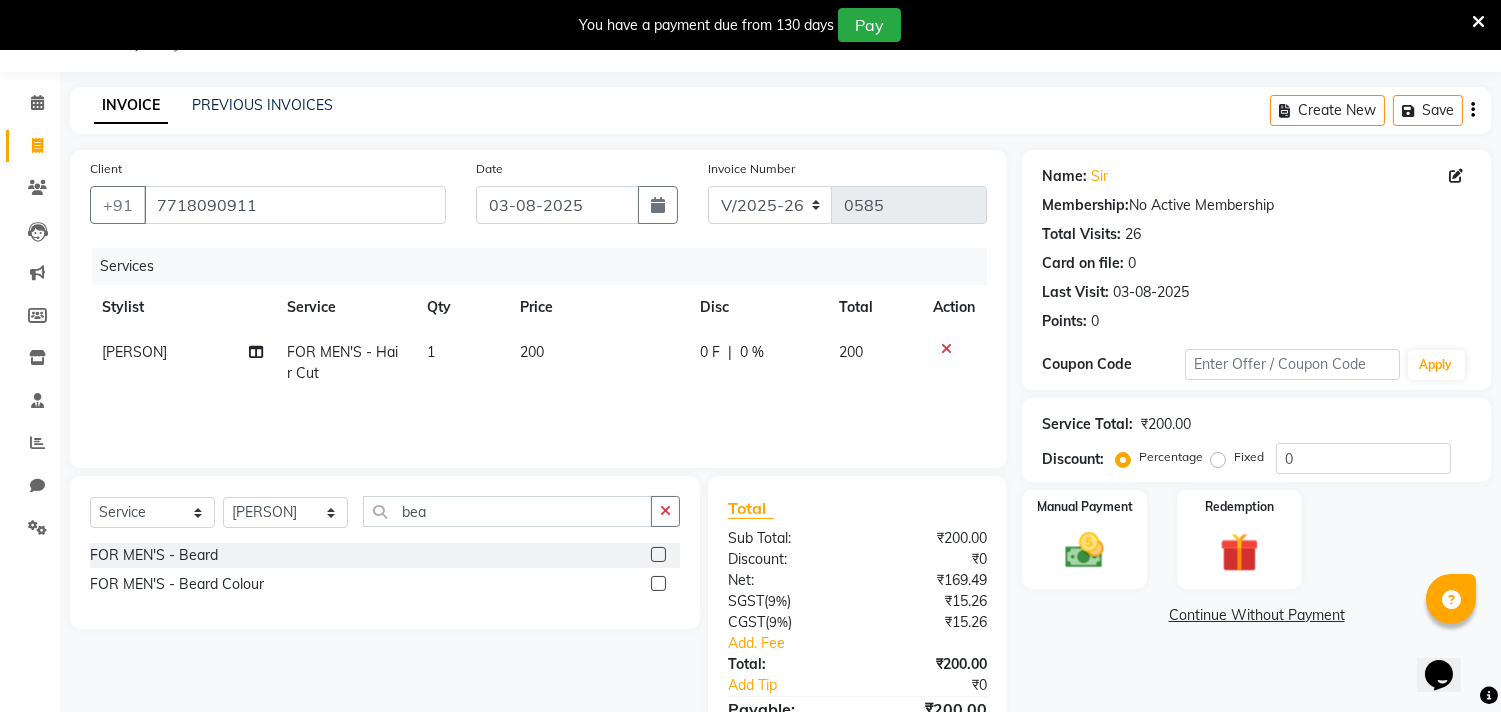 click 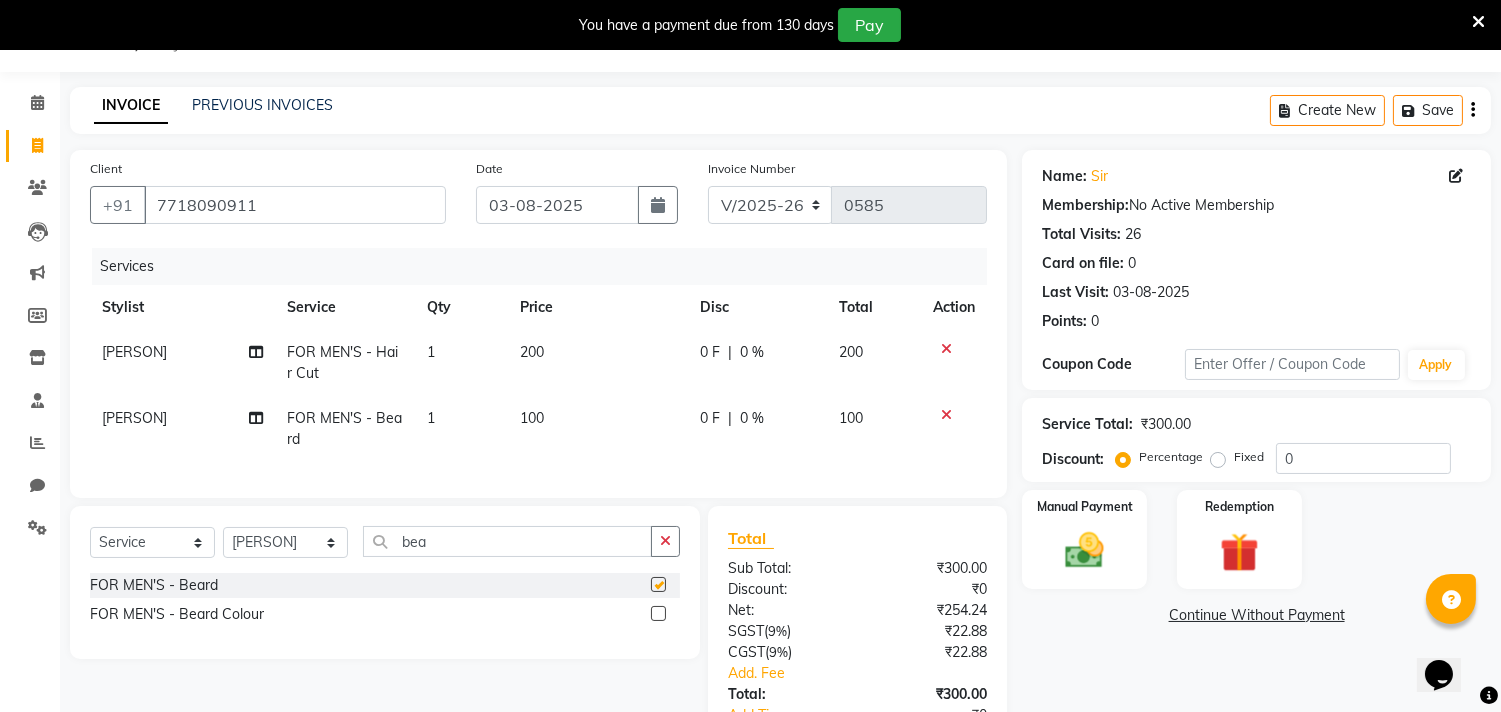 checkbox on "false" 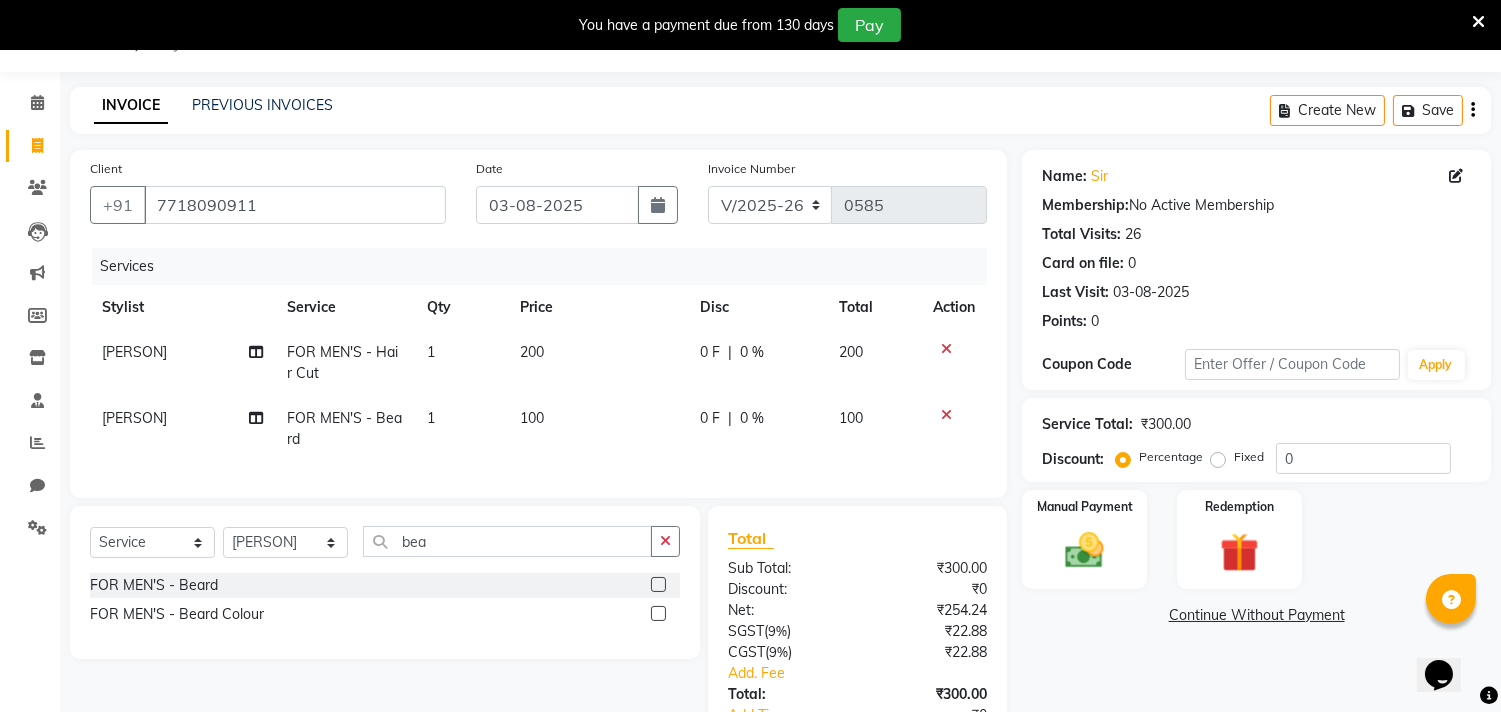 click 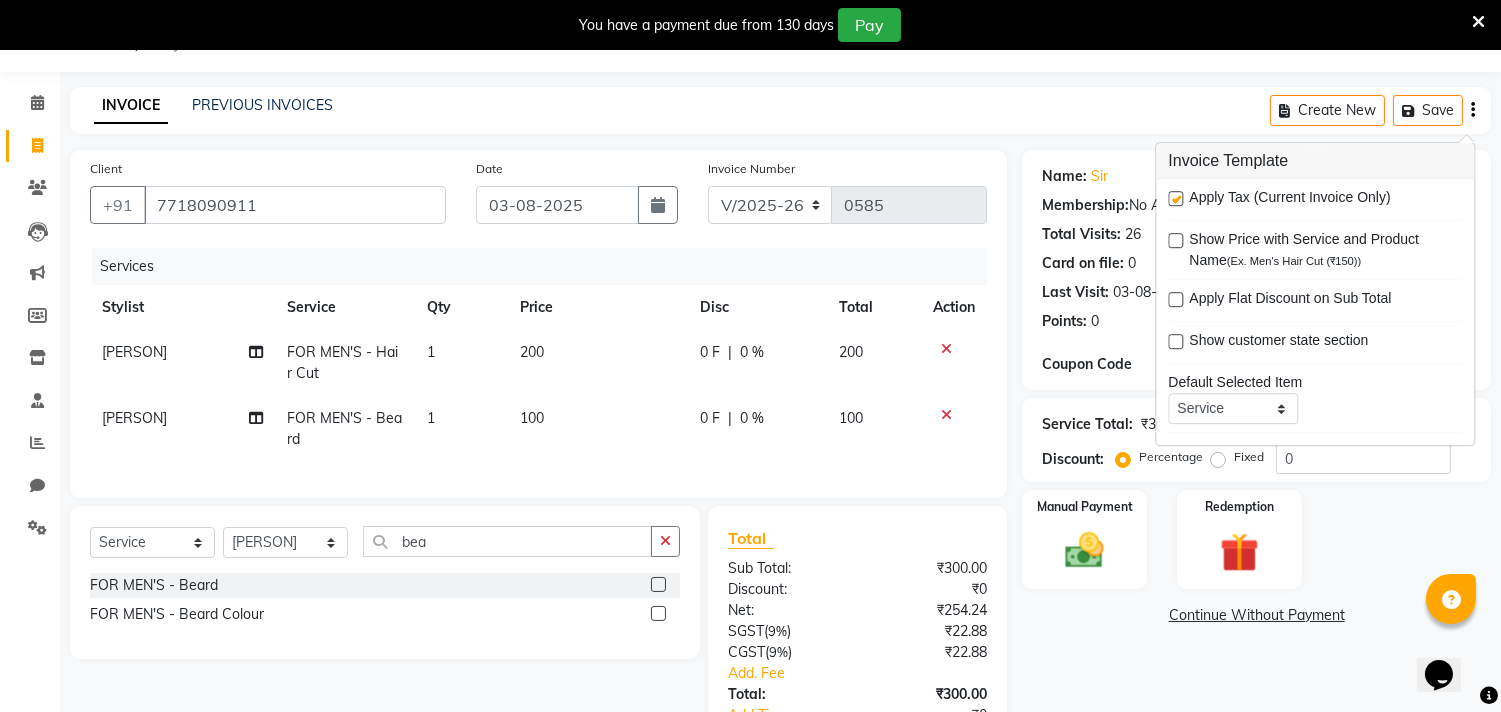 click at bounding box center [1175, 198] 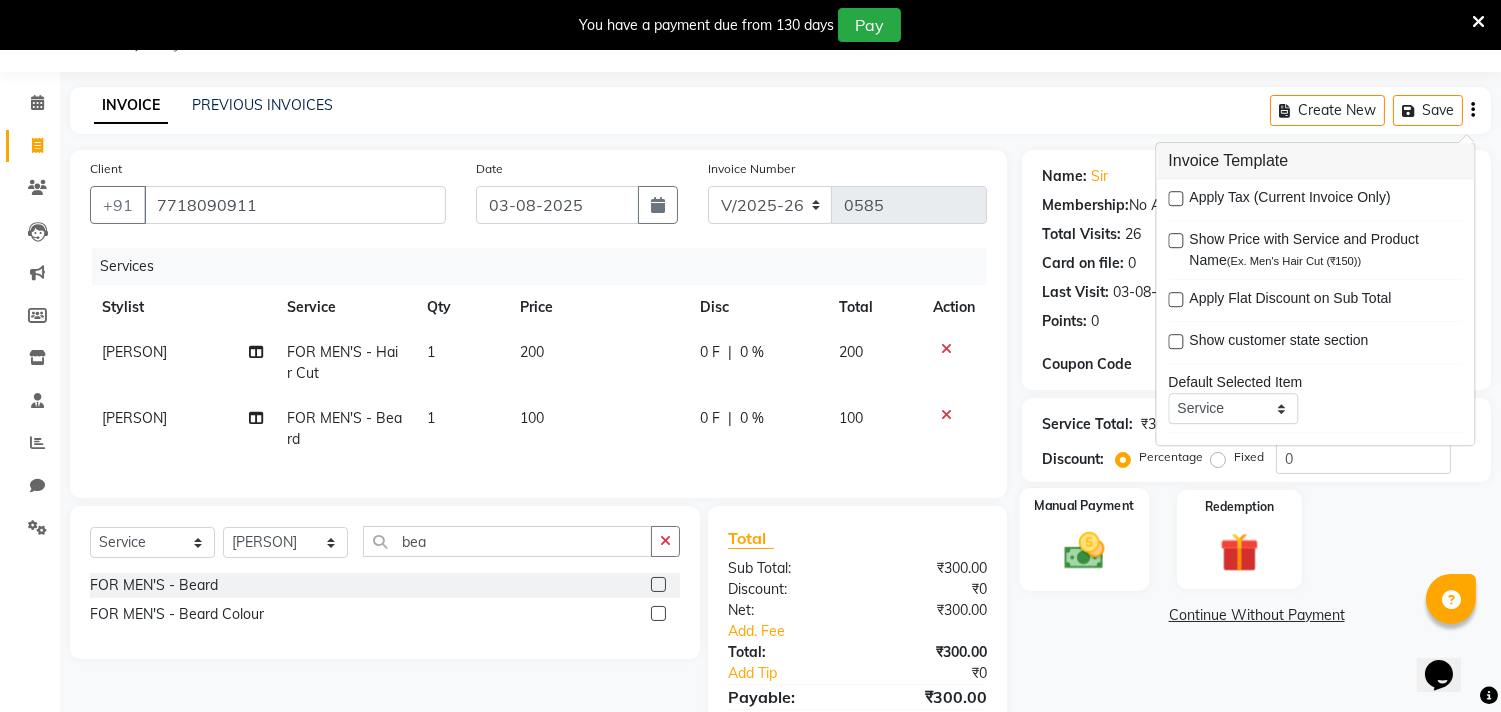click on "Manual Payment" 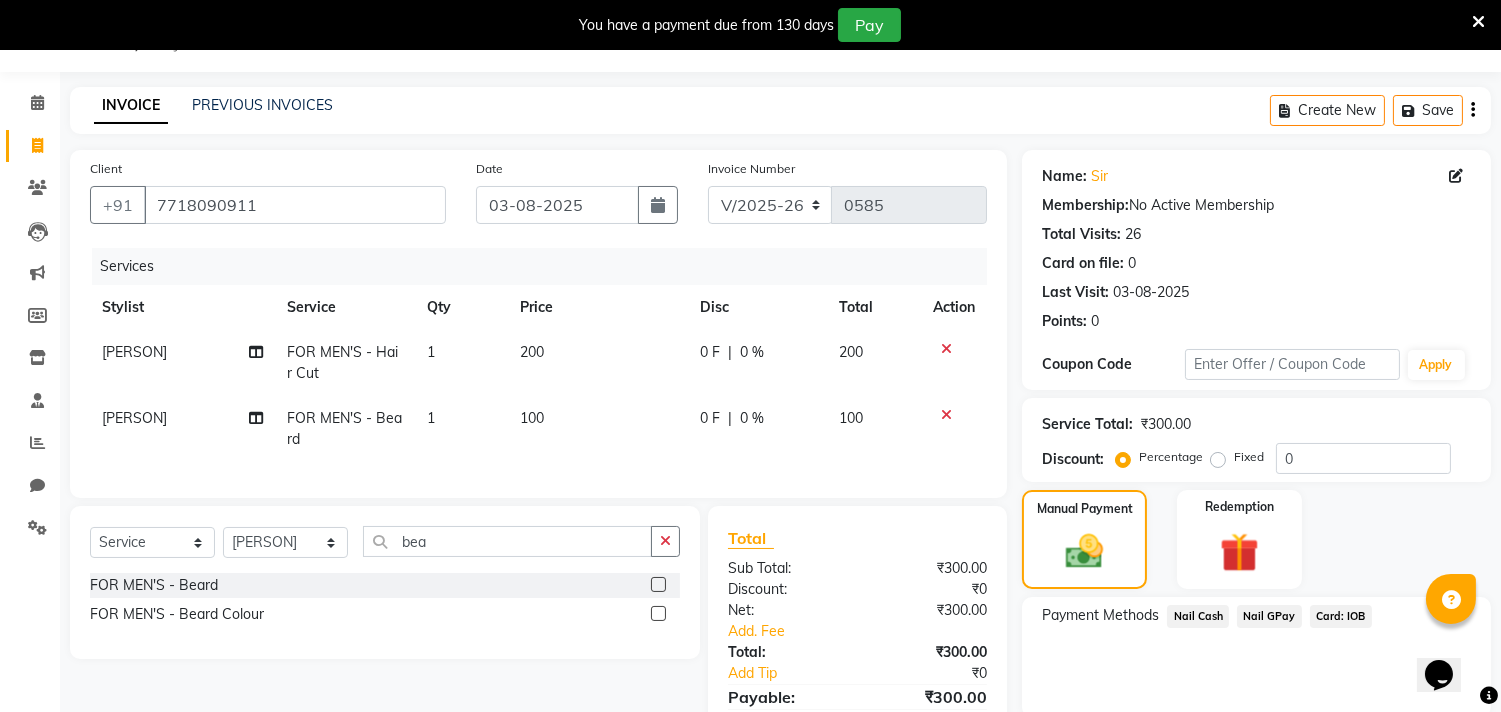 click on "Nail GPay" 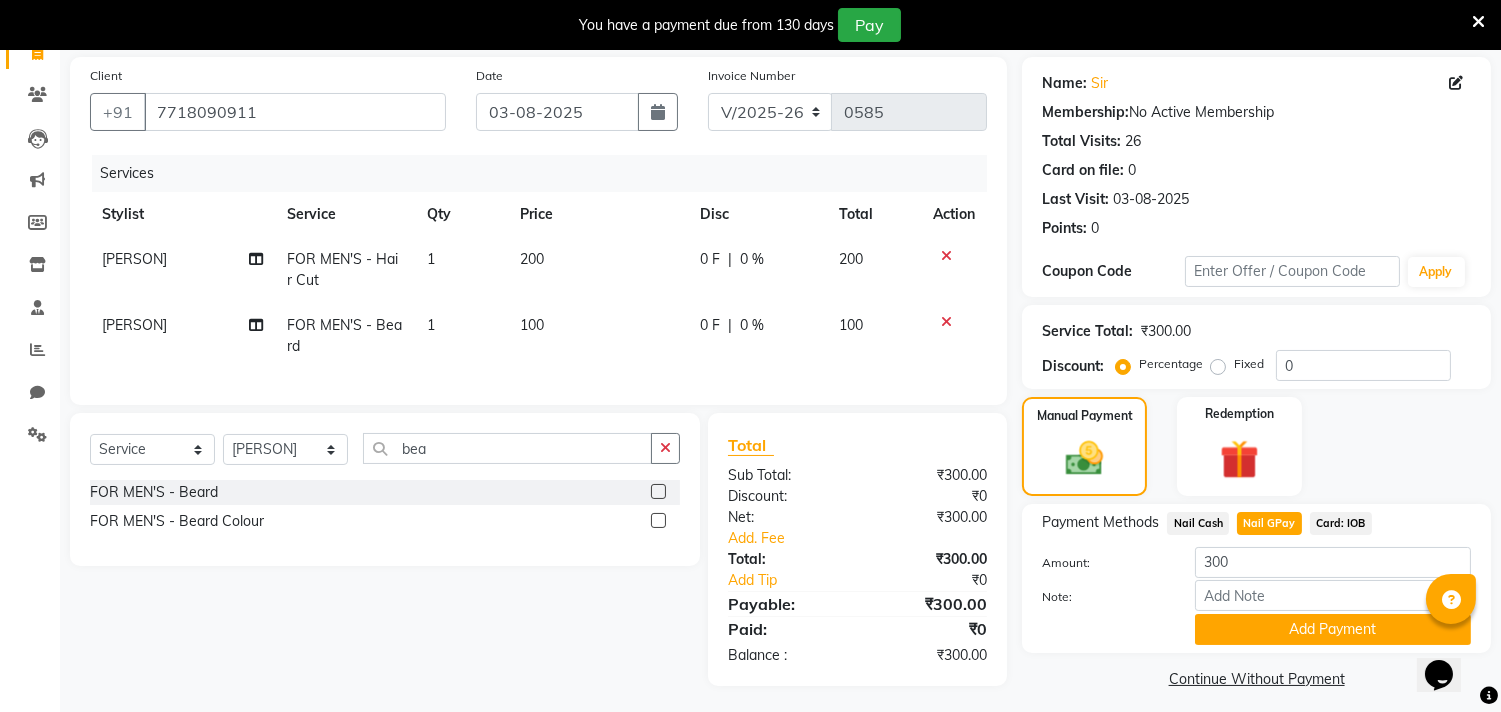 scroll, scrollTop: 163, scrollLeft: 0, axis: vertical 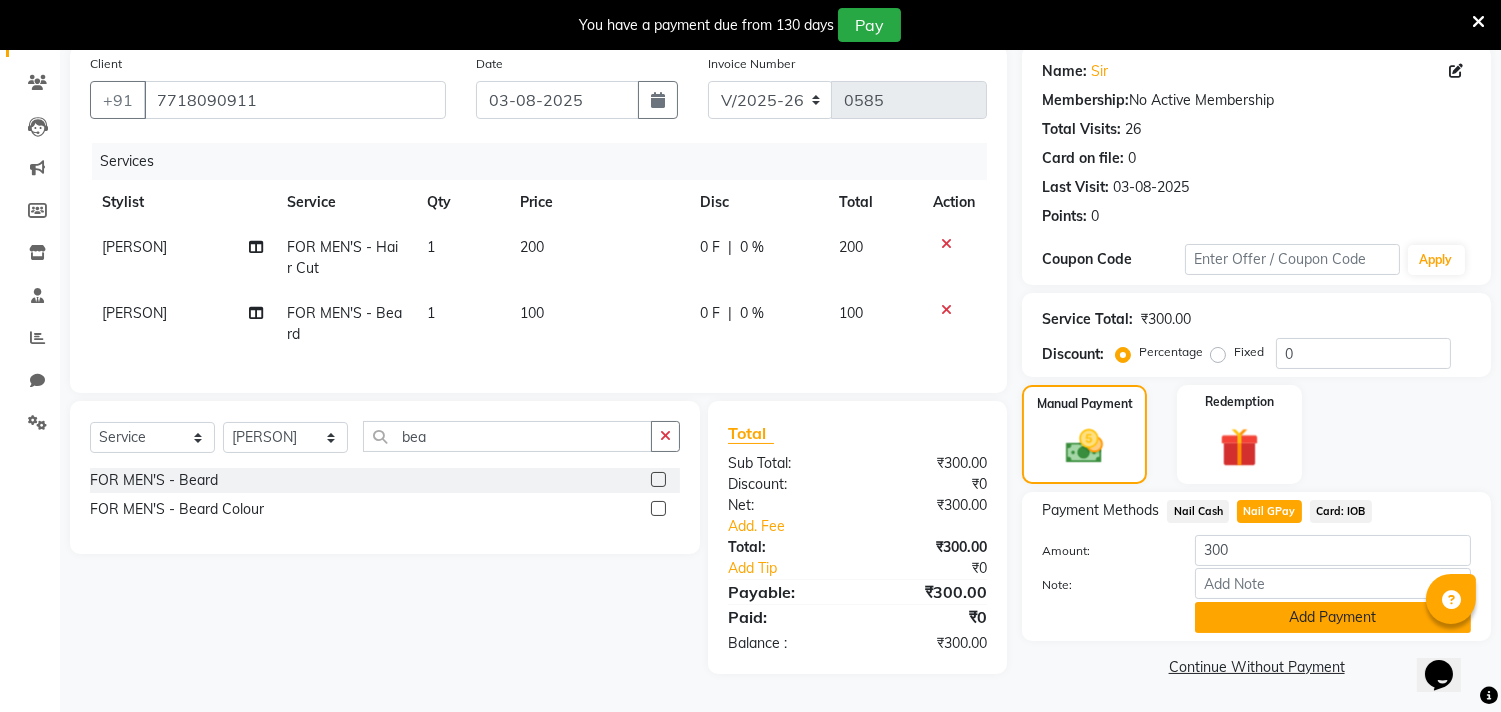 click on "Add Payment" 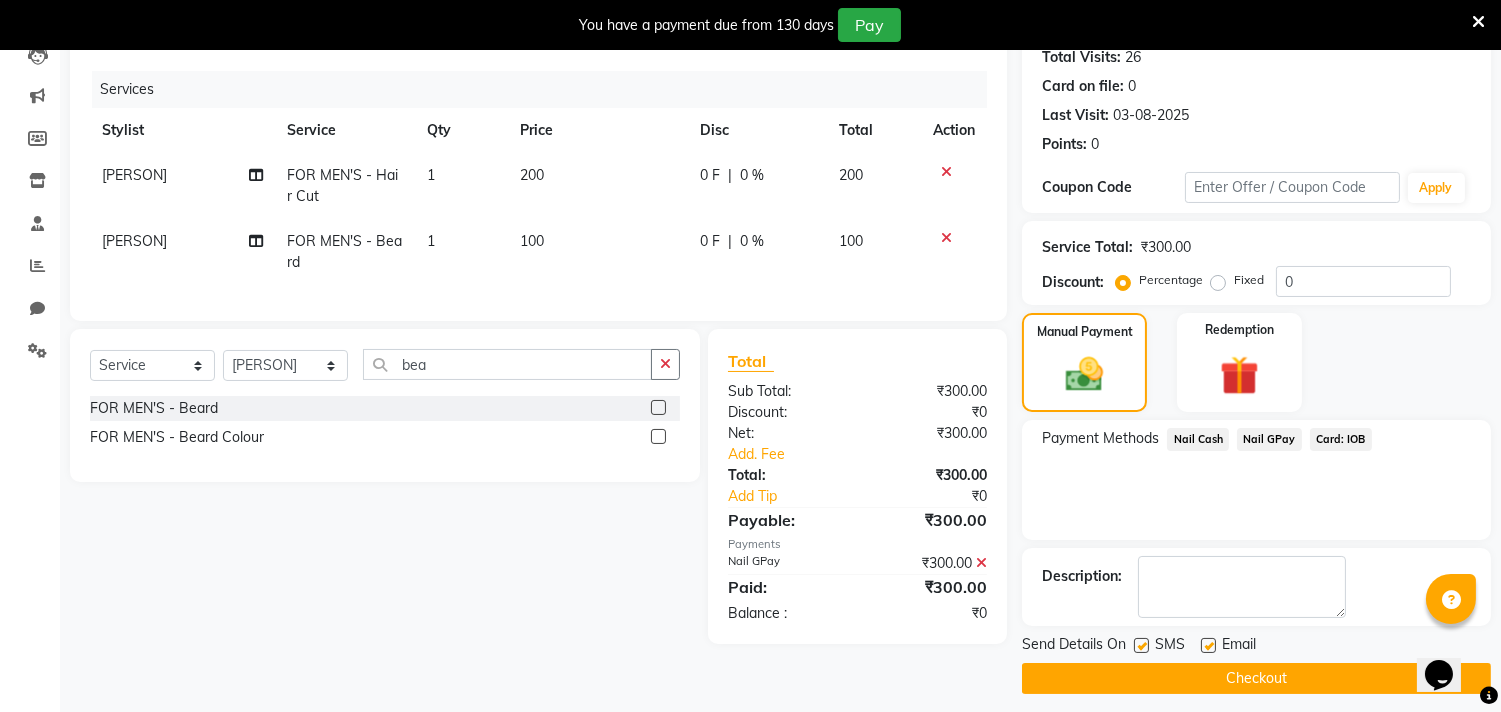 scroll, scrollTop: 237, scrollLeft: 0, axis: vertical 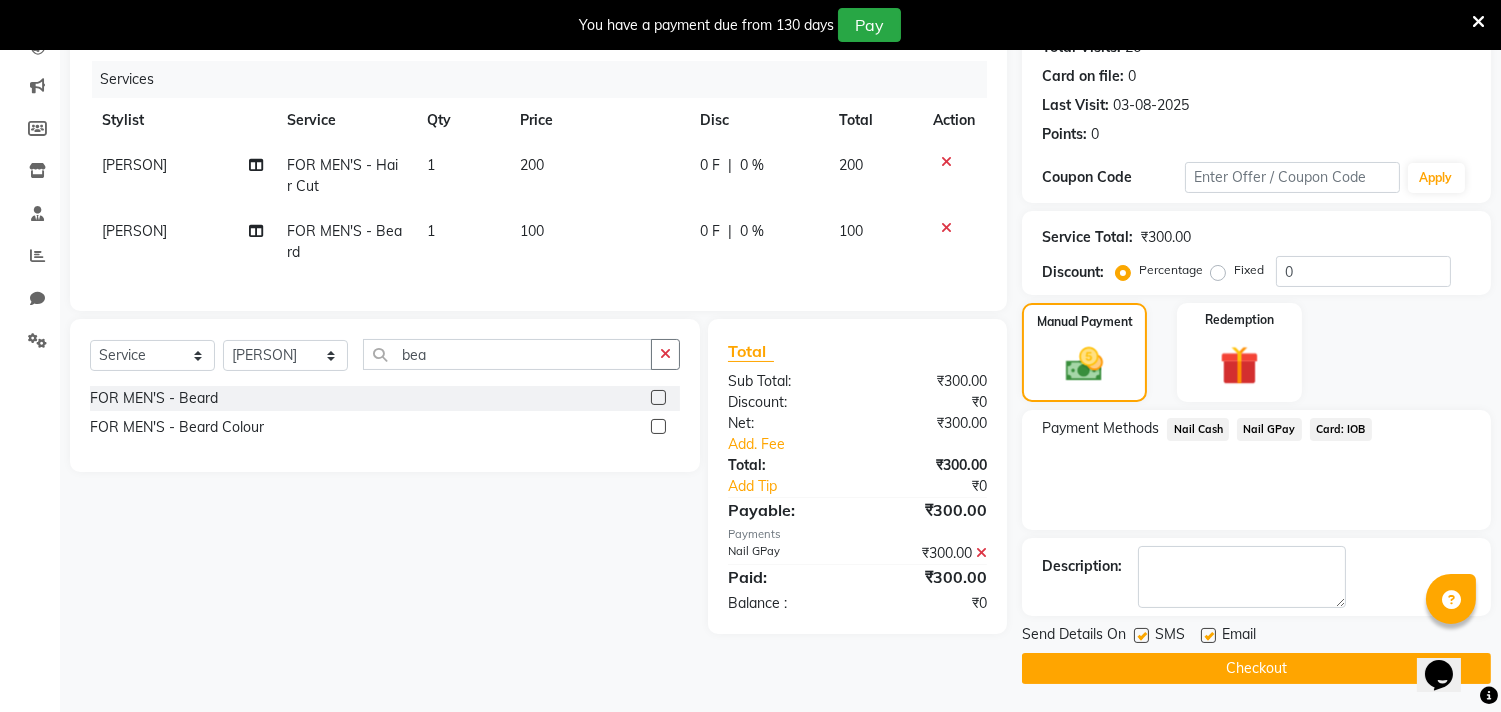 click on "Checkout" 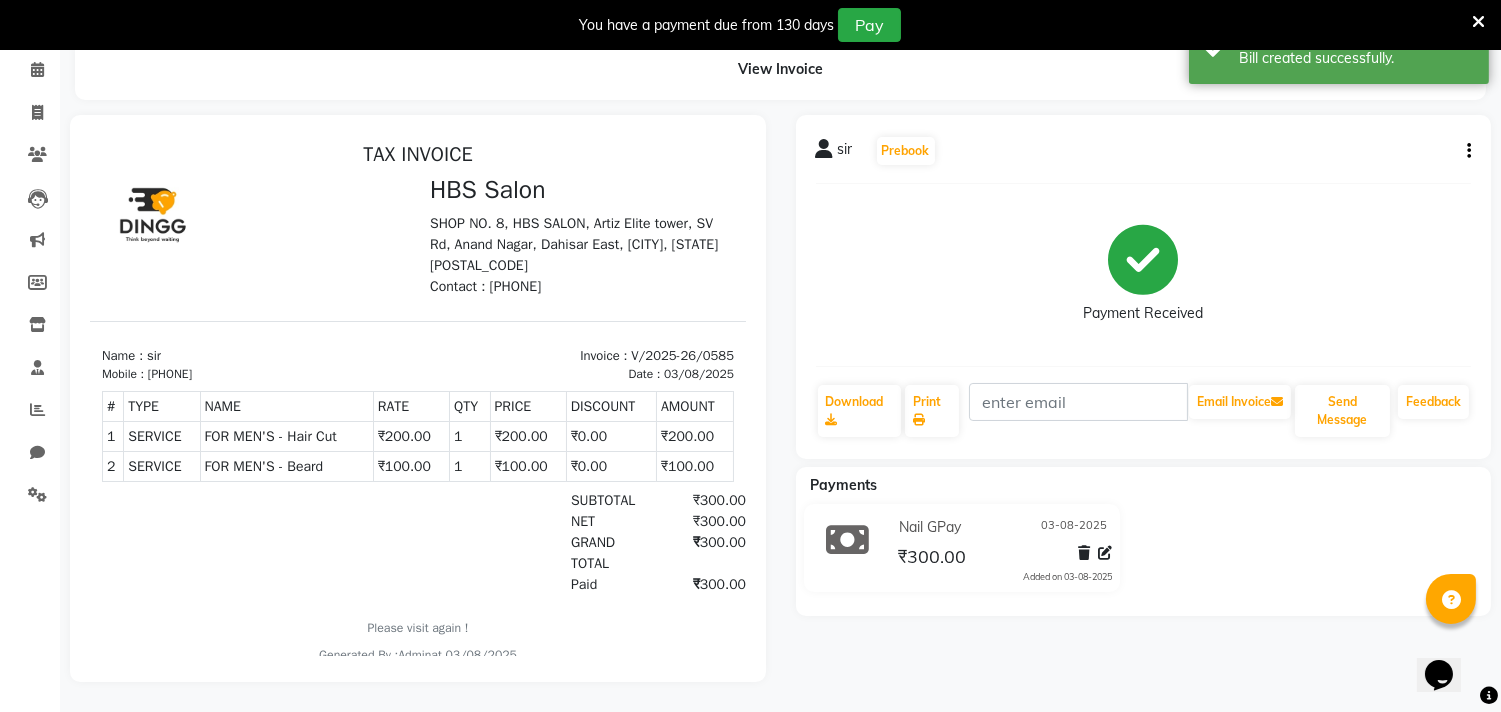 scroll, scrollTop: 0, scrollLeft: 0, axis: both 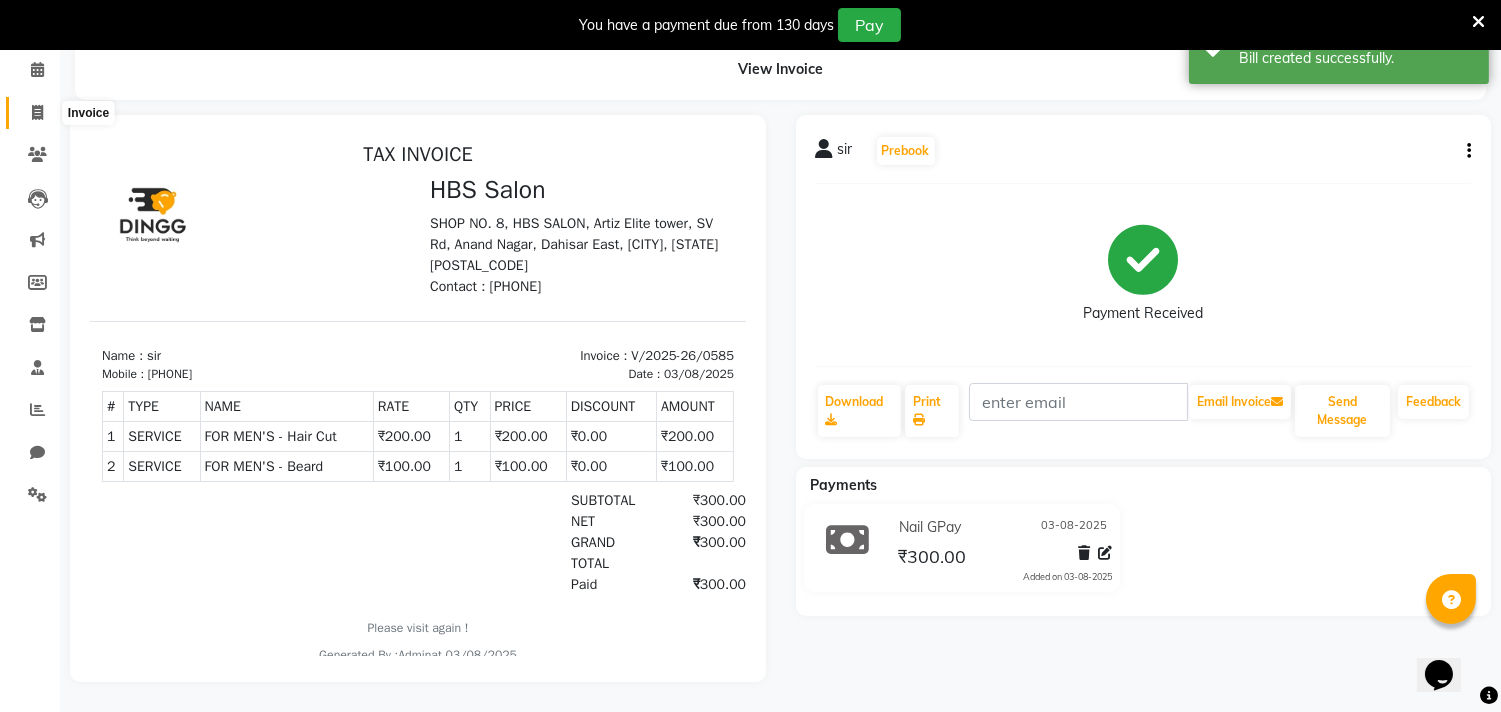 click 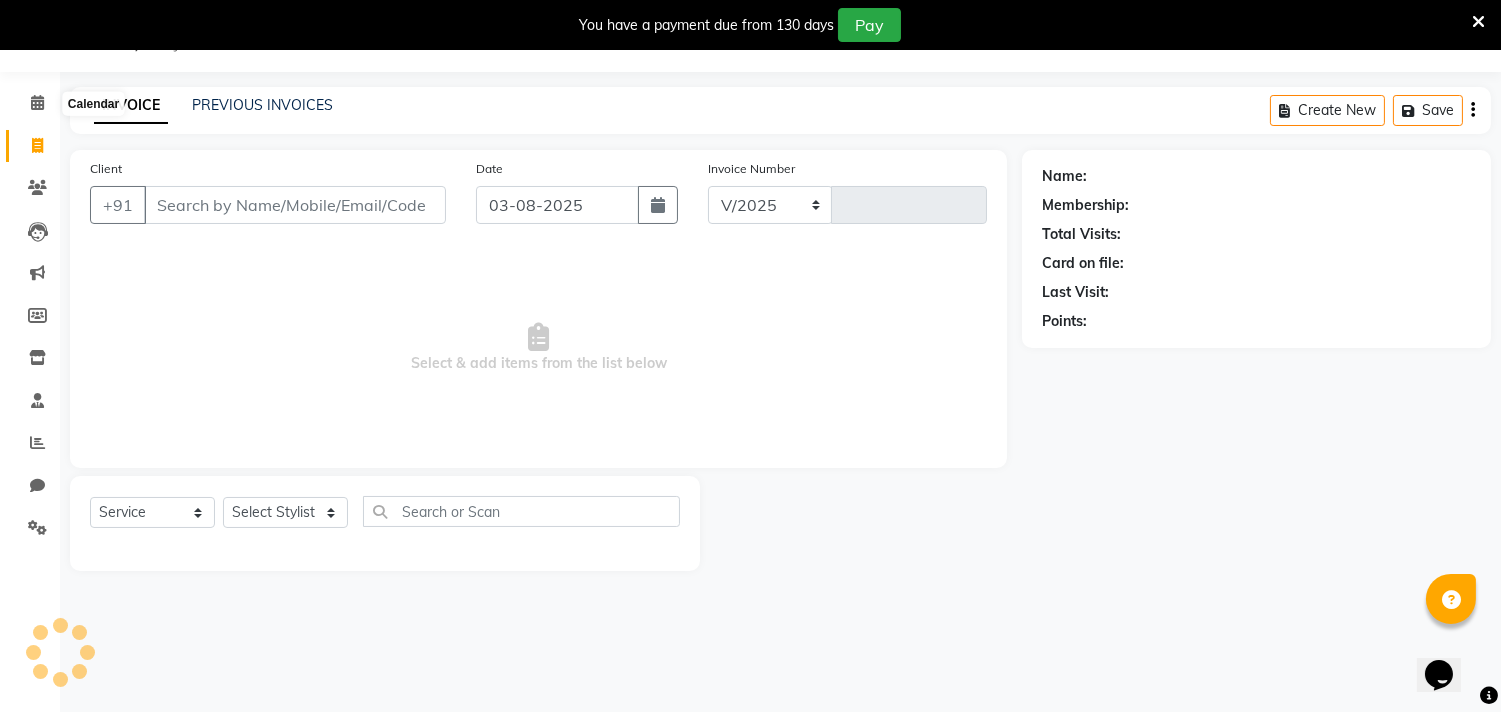 select on "7935" 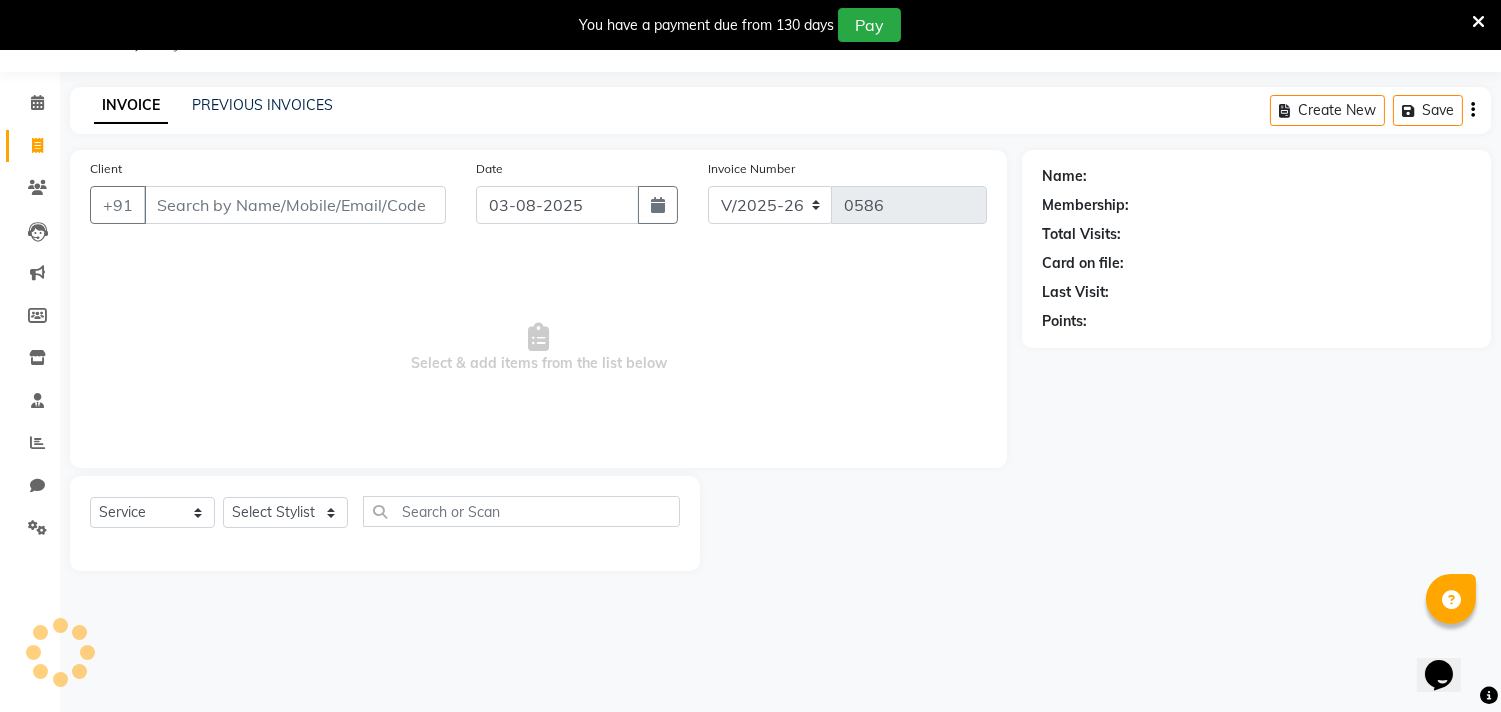 scroll, scrollTop: 50, scrollLeft: 0, axis: vertical 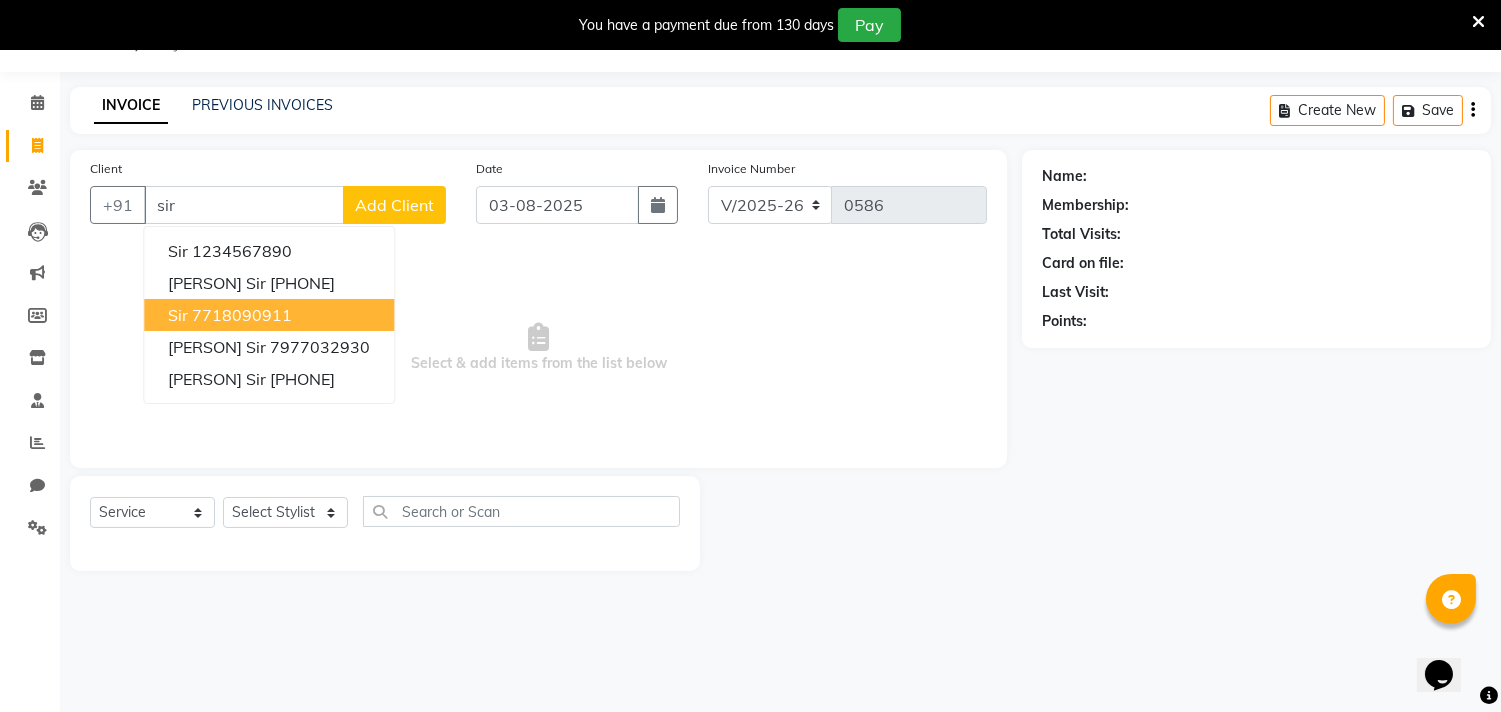click on "7718090911" at bounding box center [242, 315] 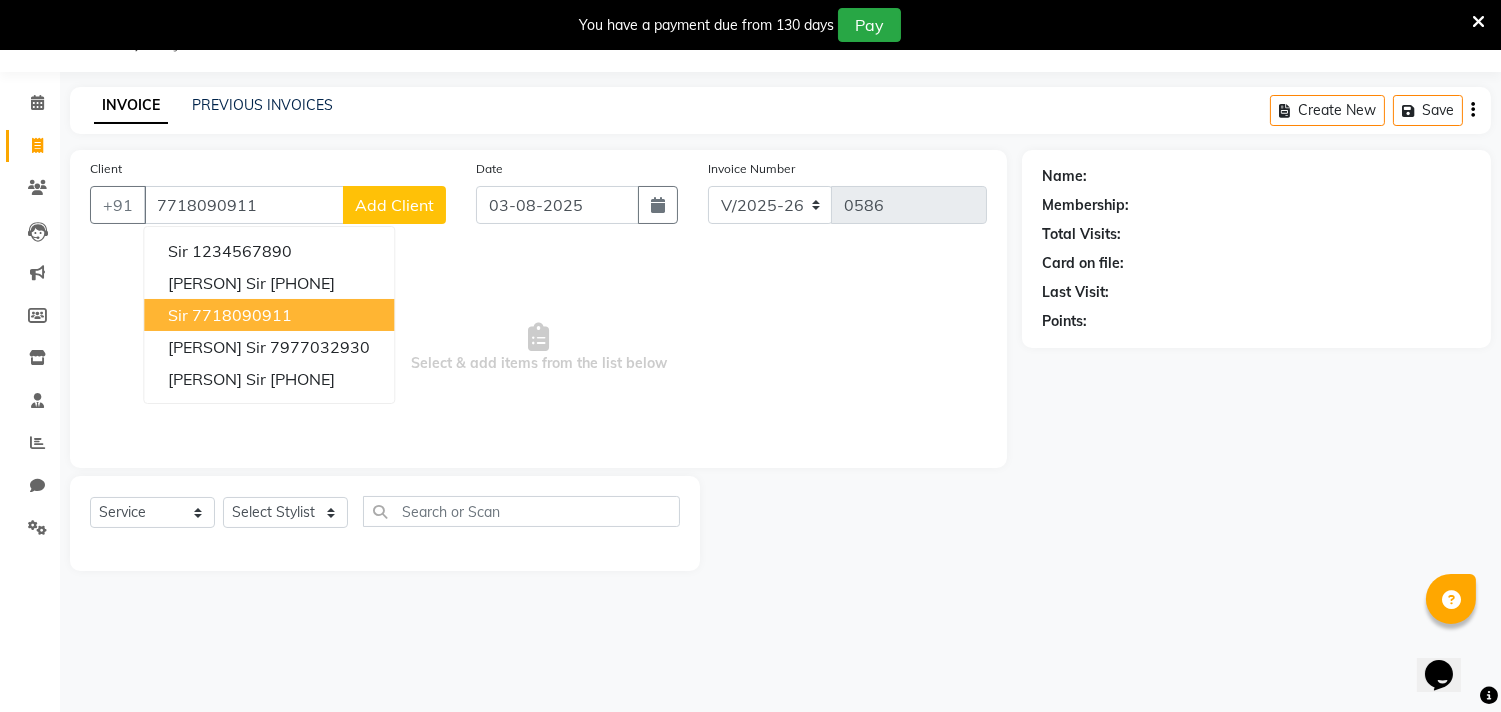 type on "7718090911" 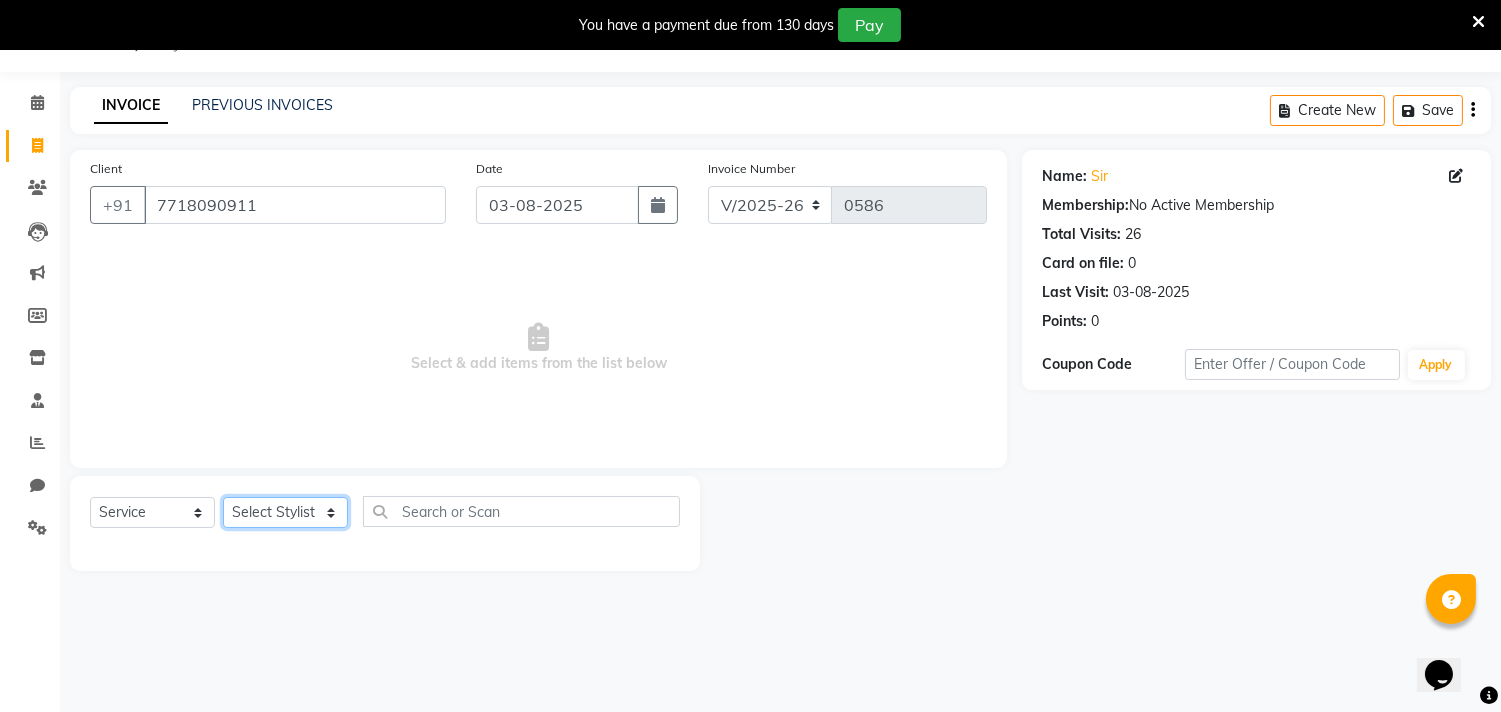 click on "Select Stylist [PERSON] [PERSON] [PERSON] [PERSON] [PERSON] [PERSON] [PERSON] [PERSON] [PERSON] [PERSON] [PERSON] [PERSON] [PERSON] [PERSON] [PERSON] [PERSON] [PERSON] [PERSON] [PERSON] [PERSON] [PERSON] [PERSON]" 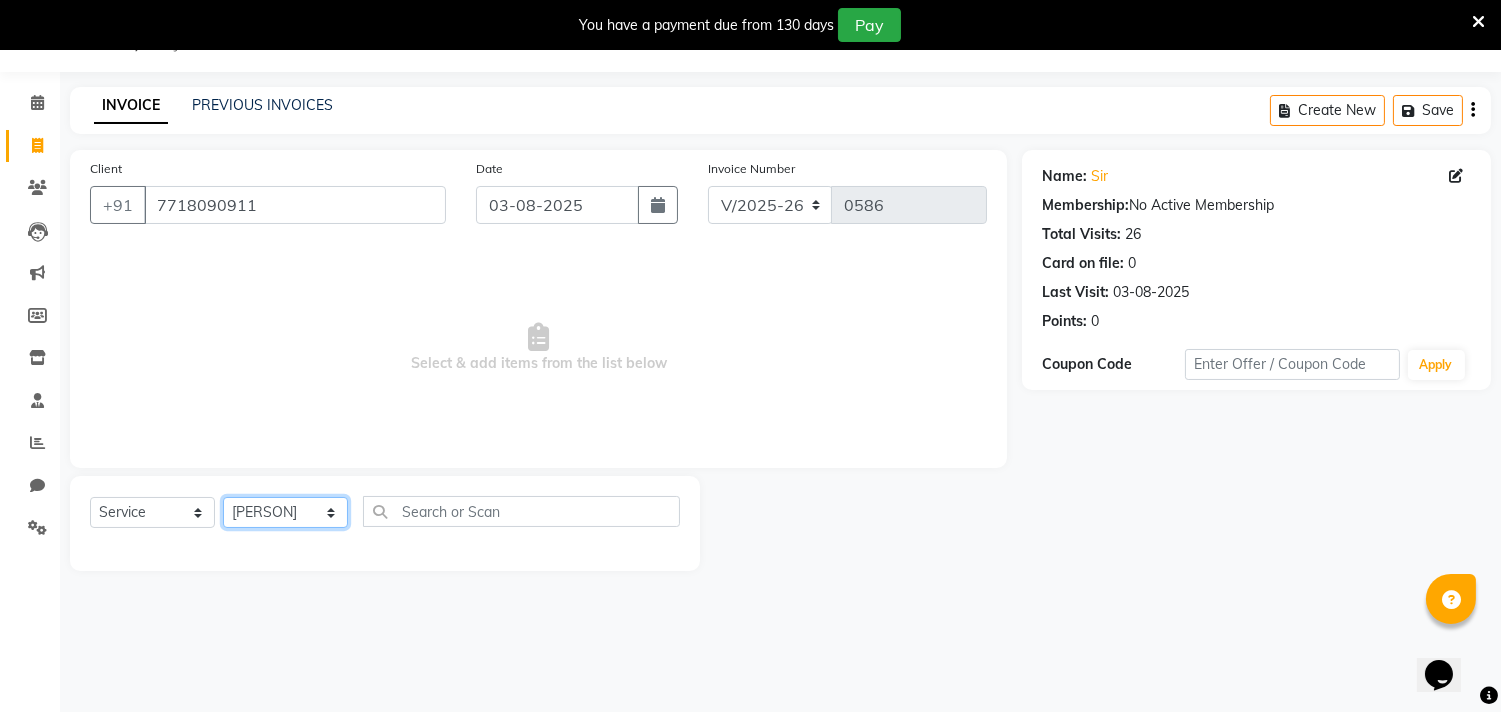 click on "Select Stylist [PERSON] [PERSON] [PERSON] [PERSON] [PERSON] [PERSON] [PERSON] [PERSON] [PERSON] [PERSON] [PERSON] [PERSON] [PERSON] [PERSON] [PERSON] [PERSON] [PERSON] [PERSON] [PERSON] [PERSON] [PERSON] [PERSON]" 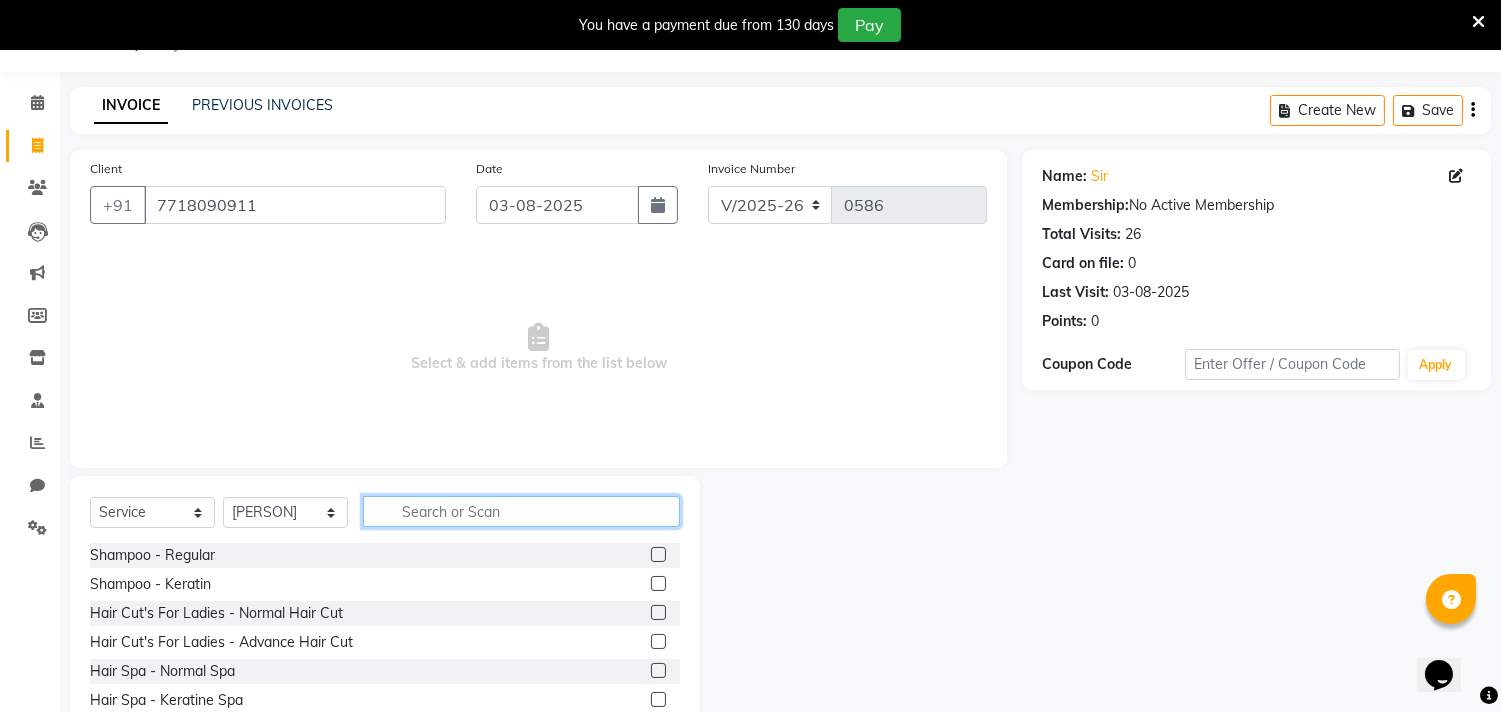 click 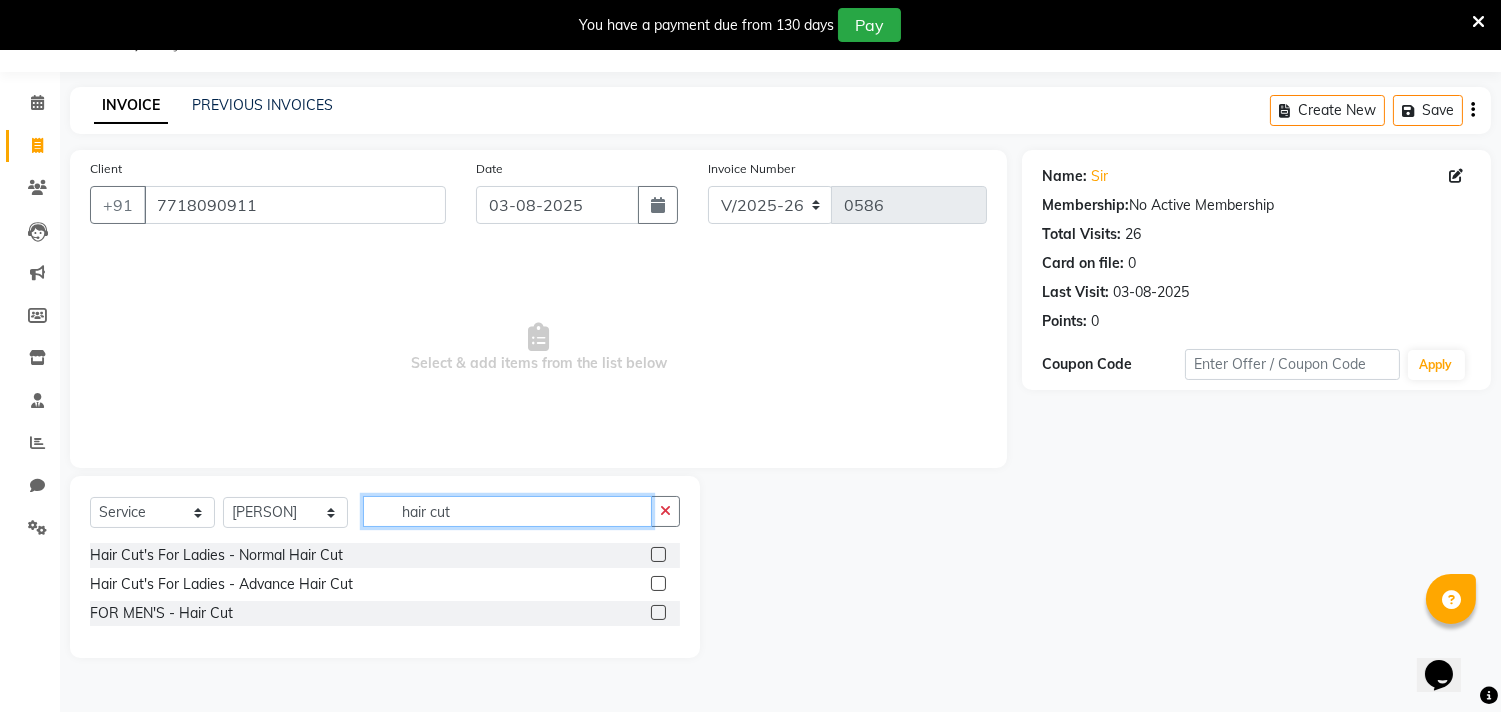 type on "hair cut" 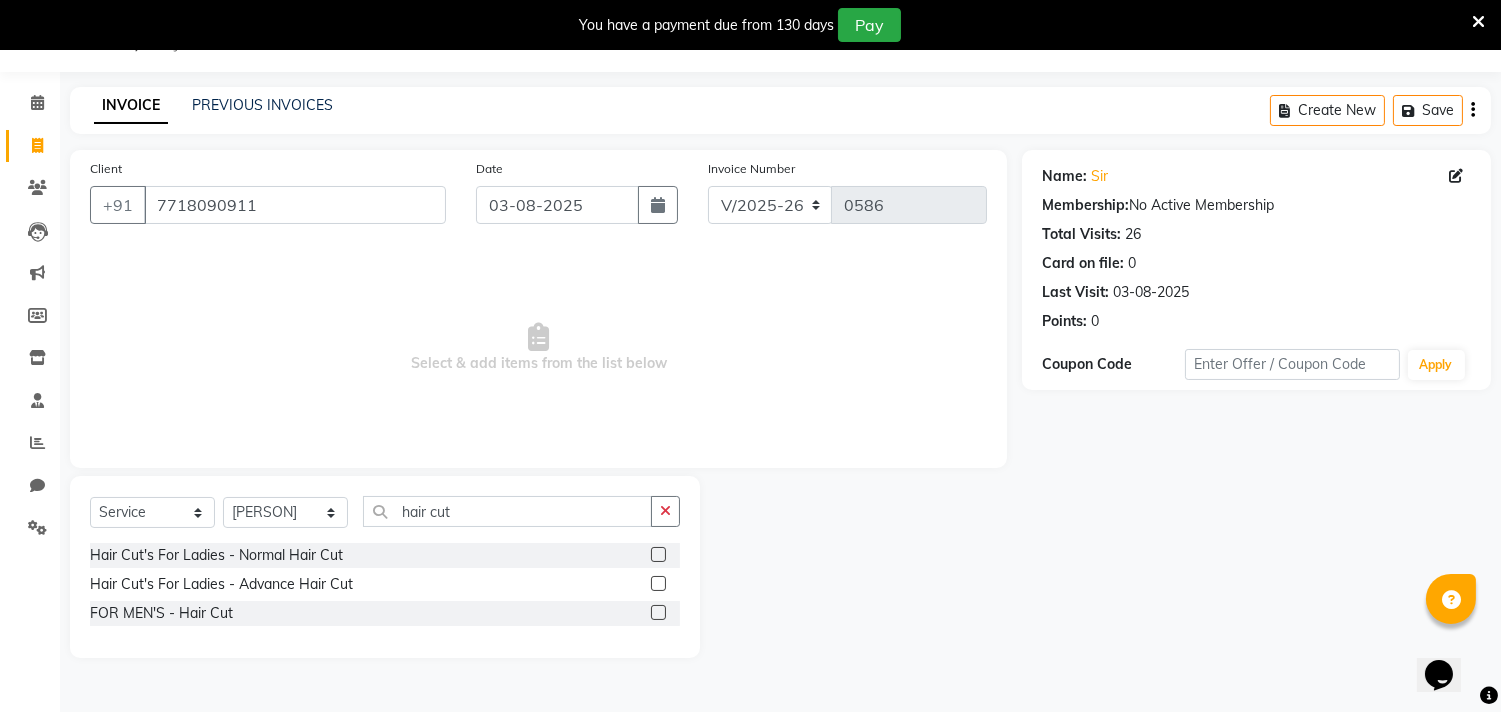 click 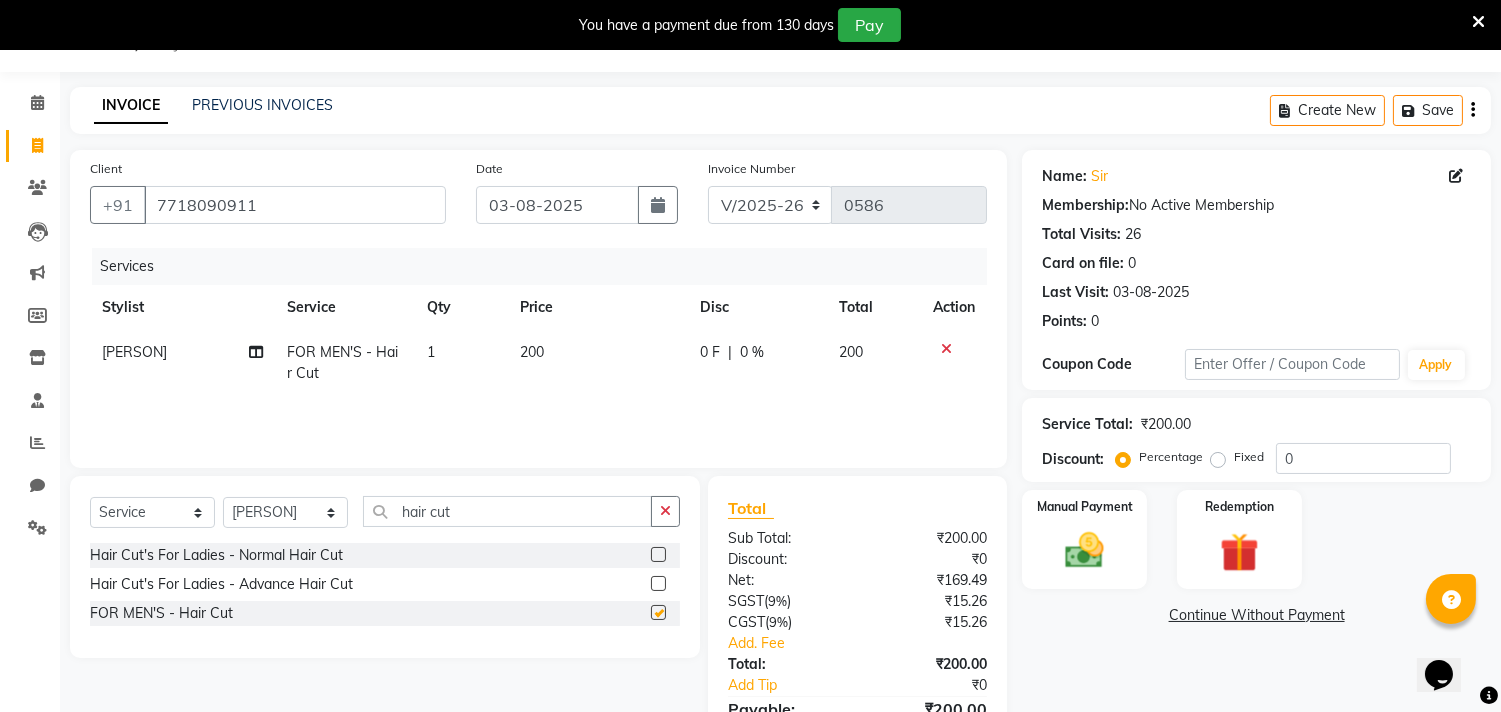 checkbox on "false" 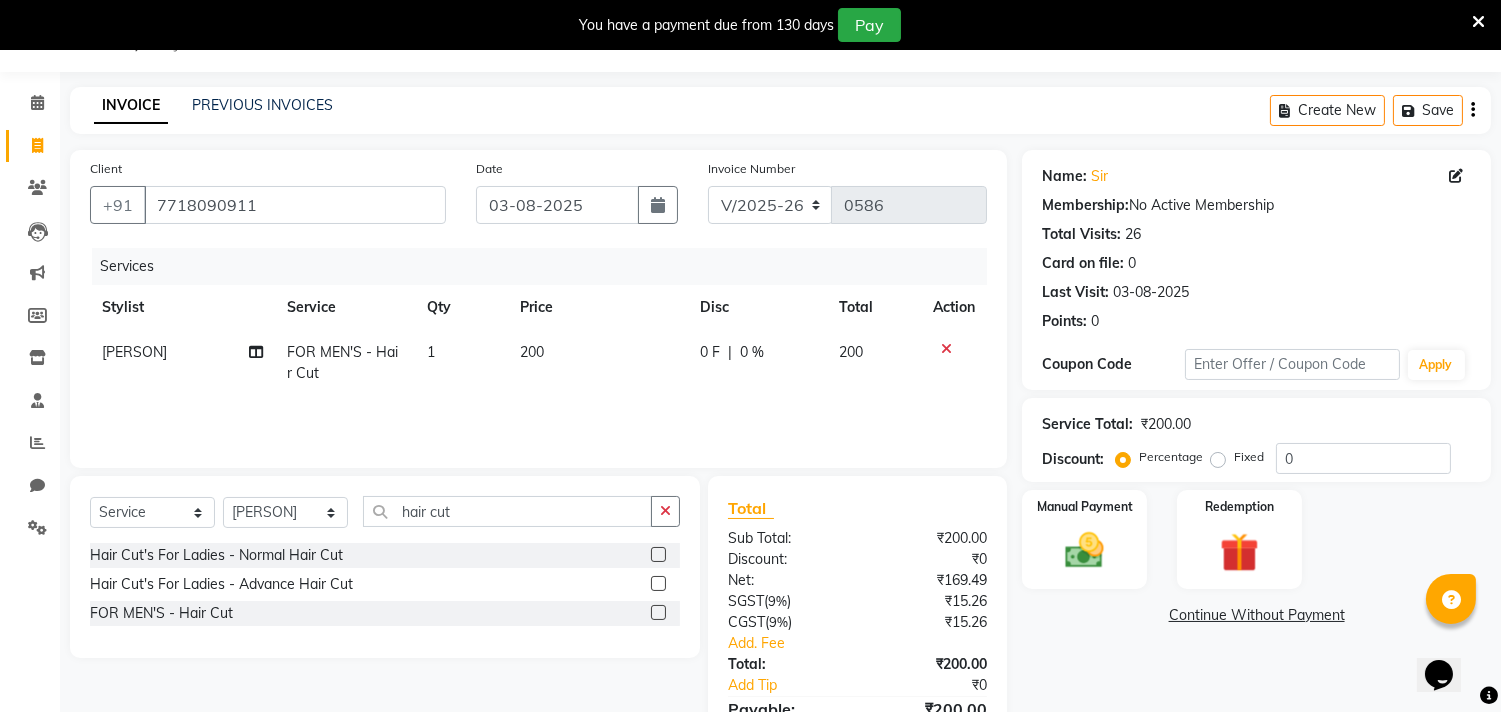 click 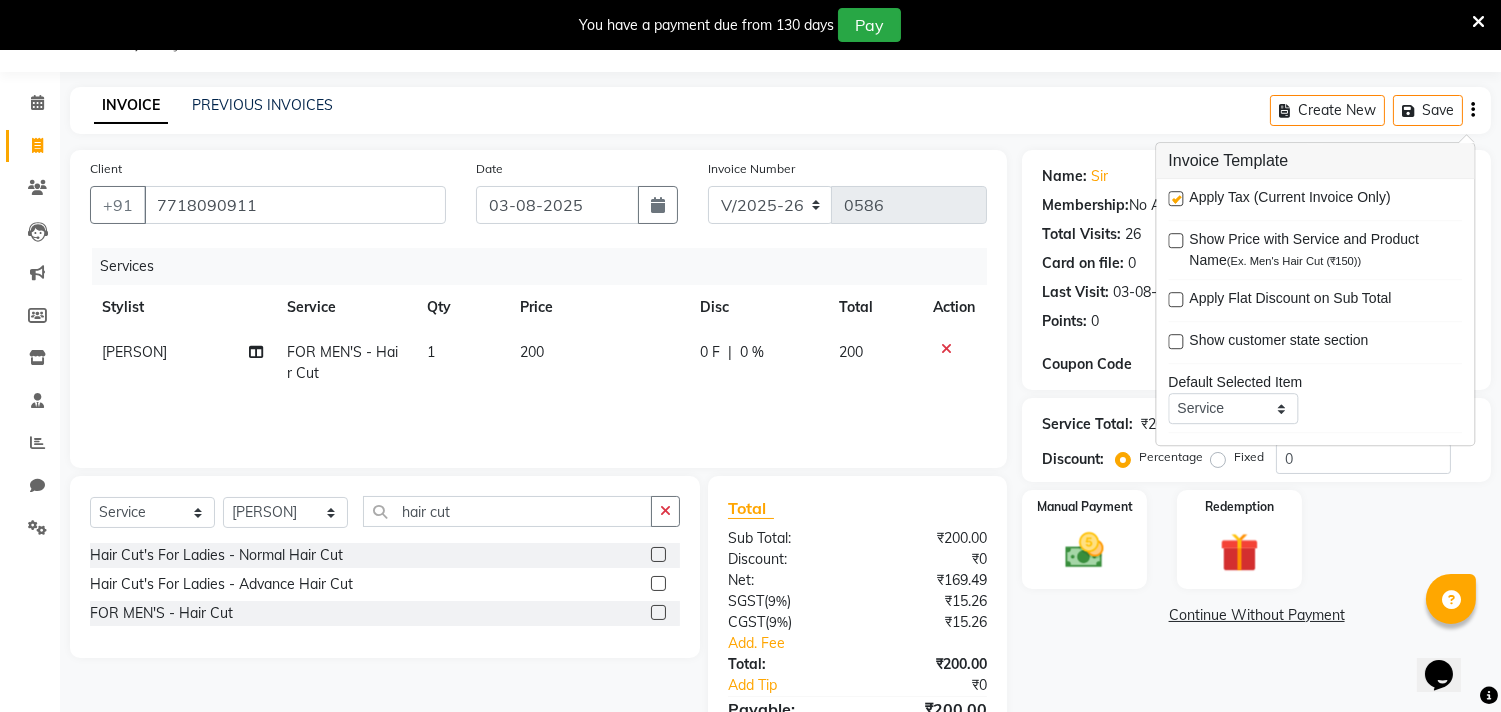 click at bounding box center [1175, 198] 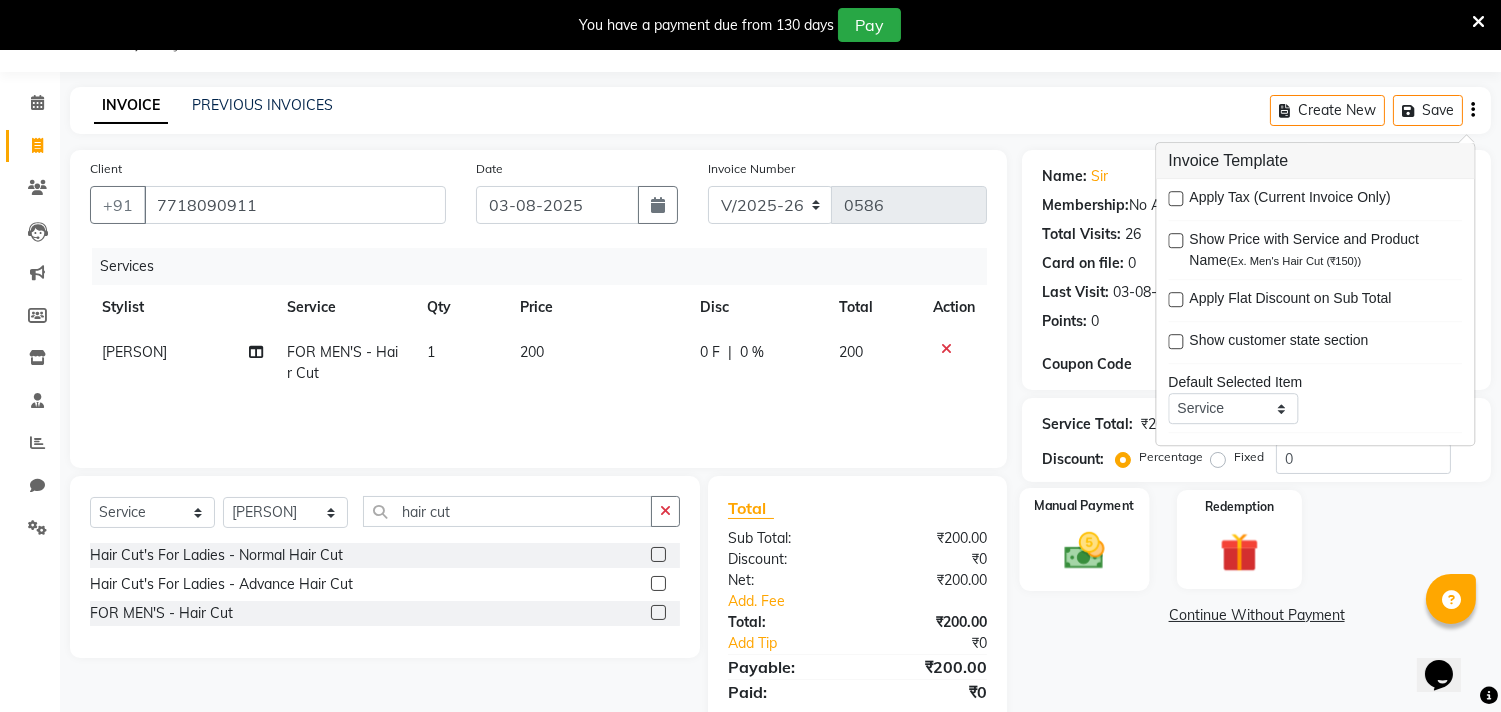 click 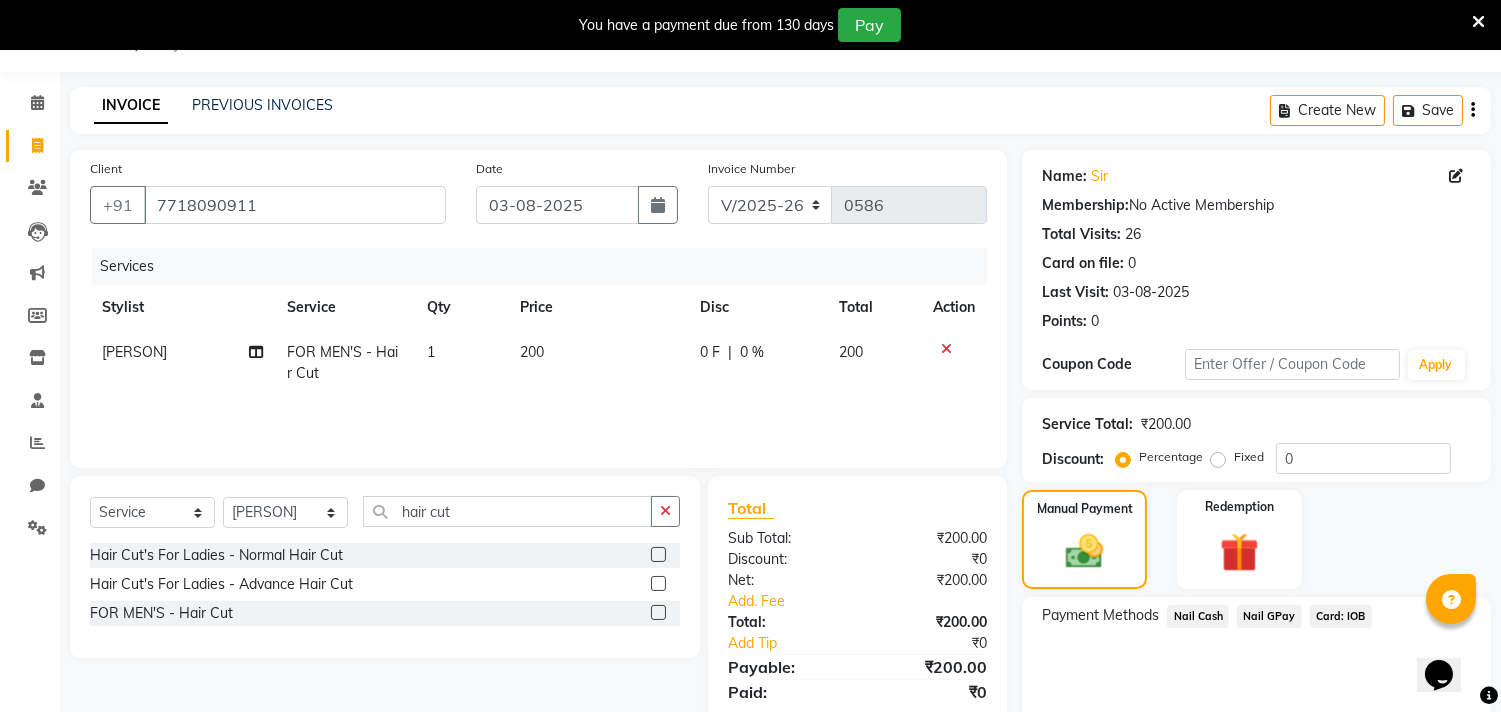 click on "Nail GPay" 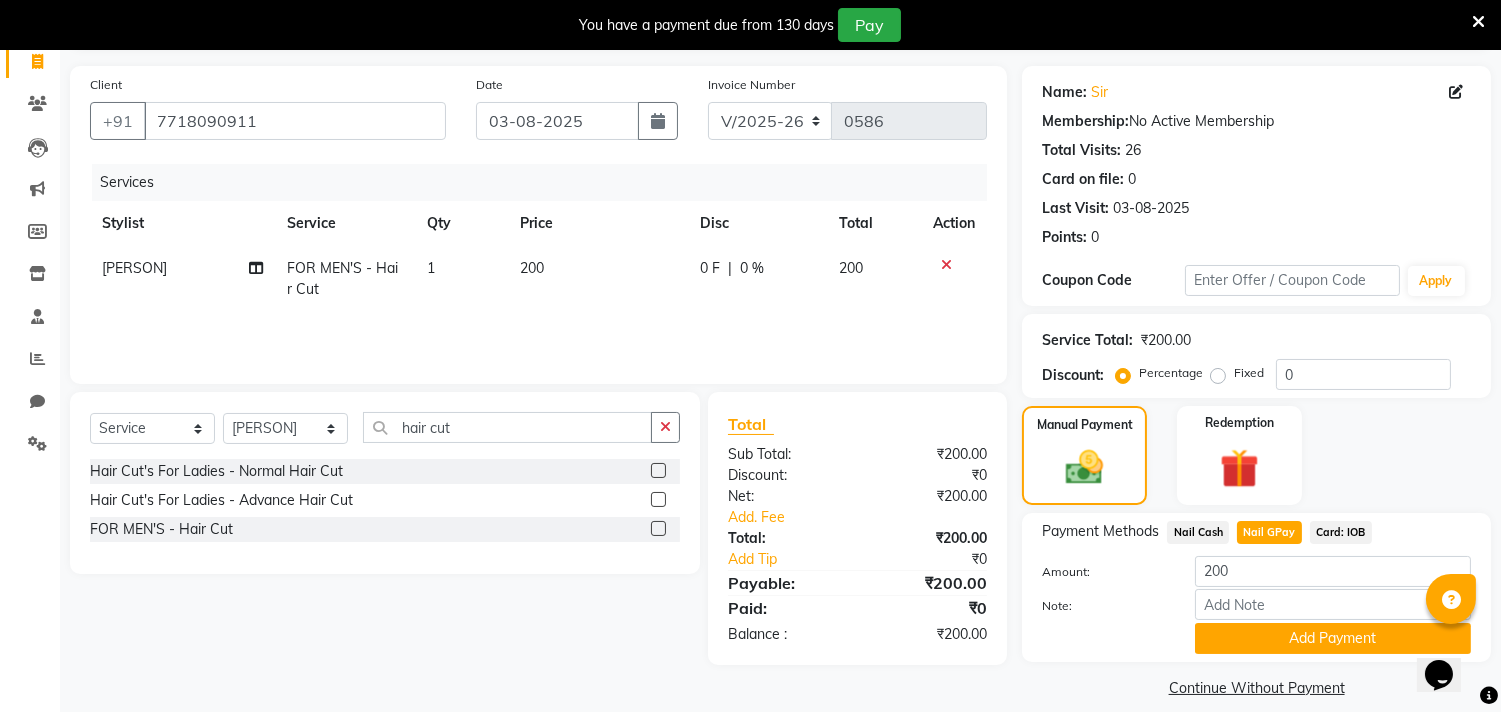 scroll, scrollTop: 154, scrollLeft: 0, axis: vertical 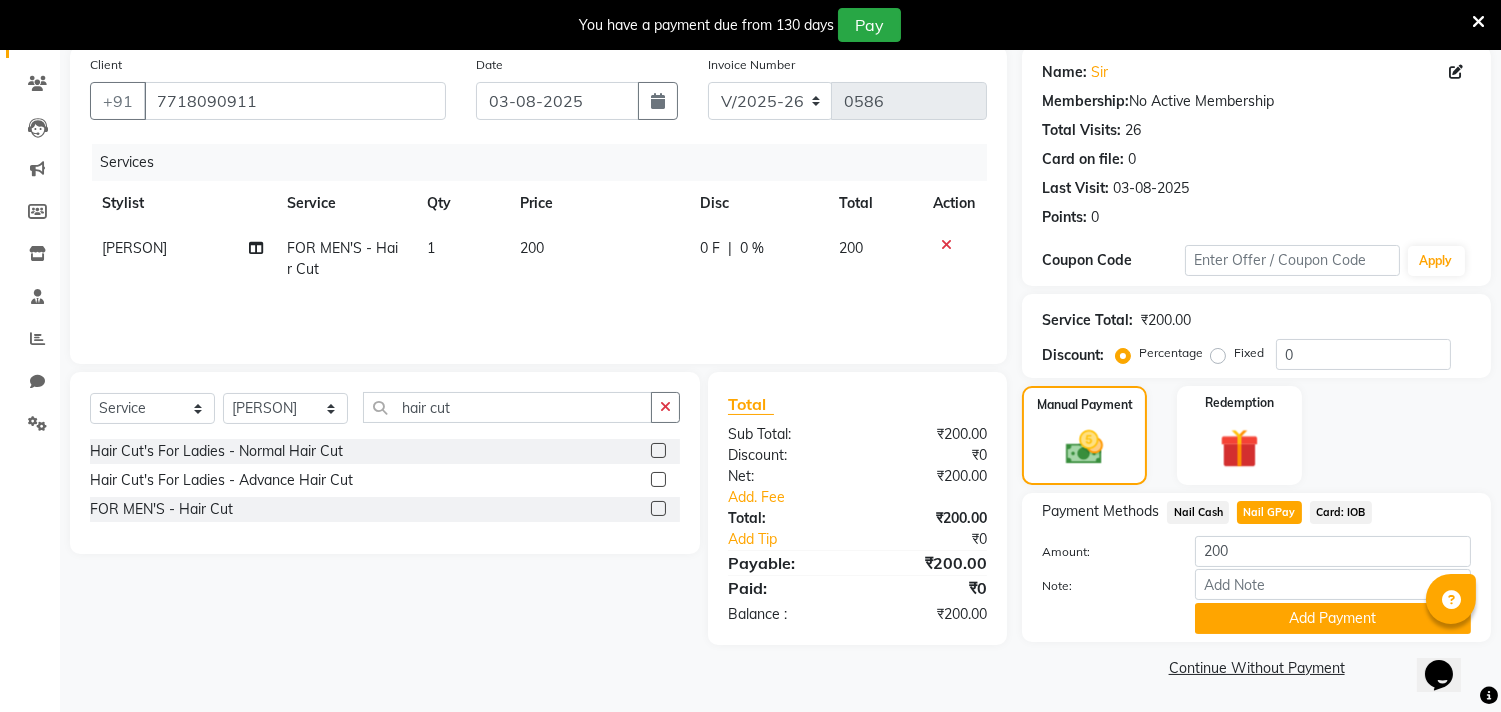 click on "Add Payment" 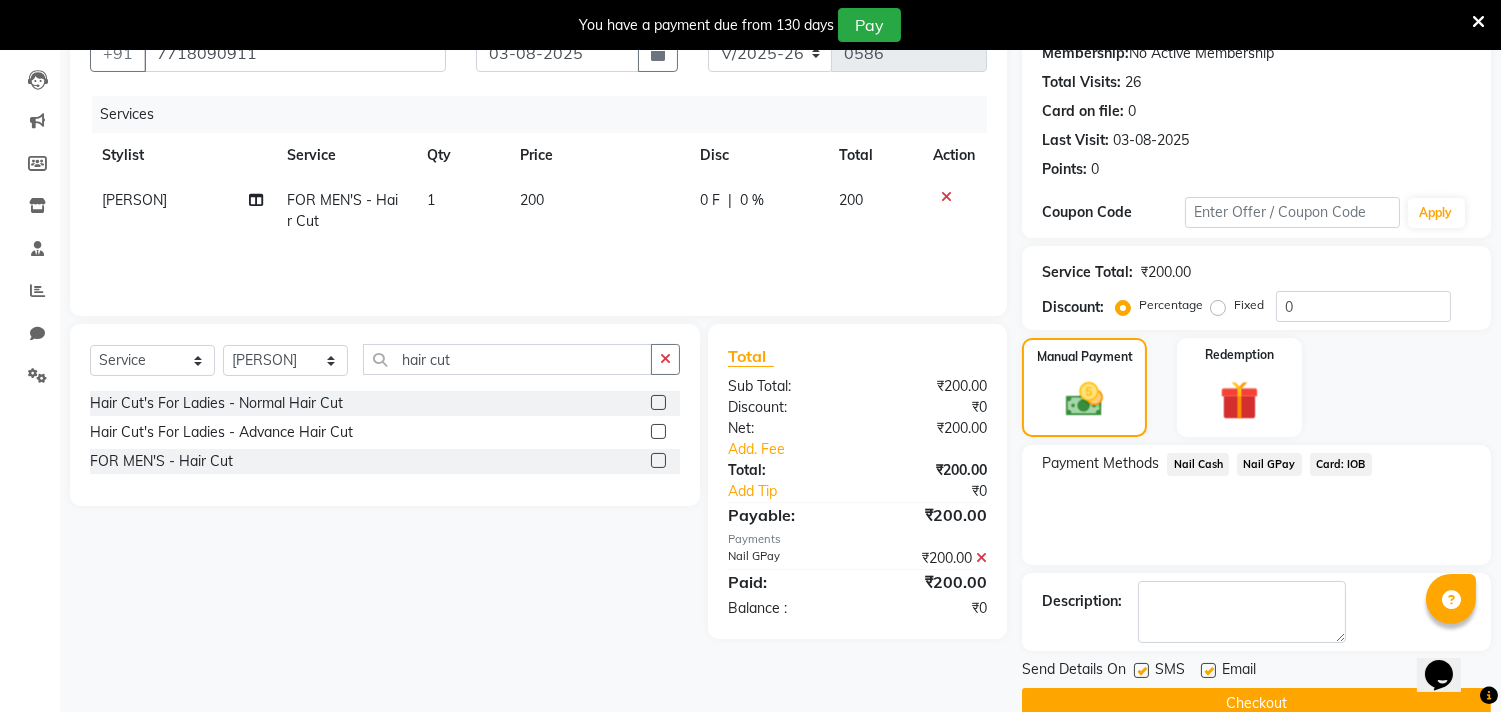 scroll, scrollTop: 237, scrollLeft: 0, axis: vertical 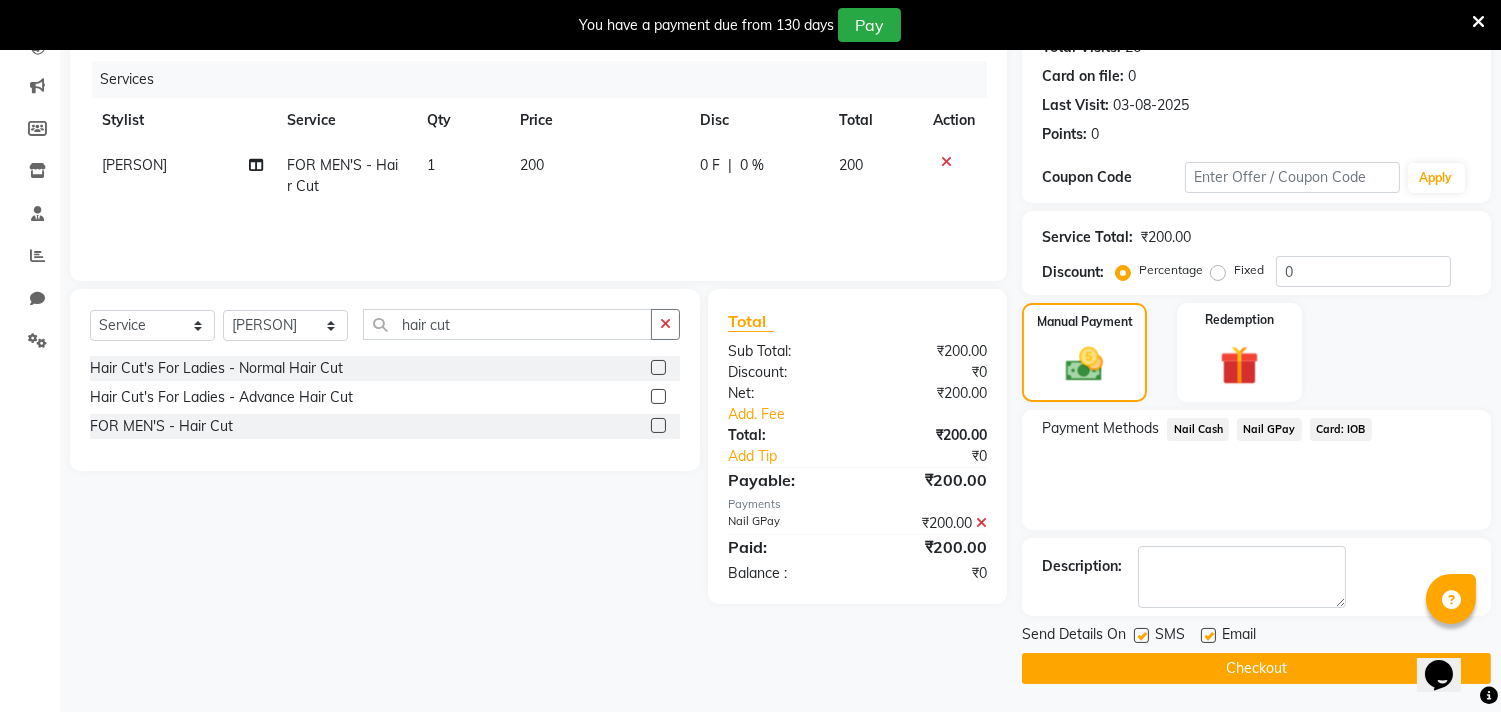 click on "Checkout" 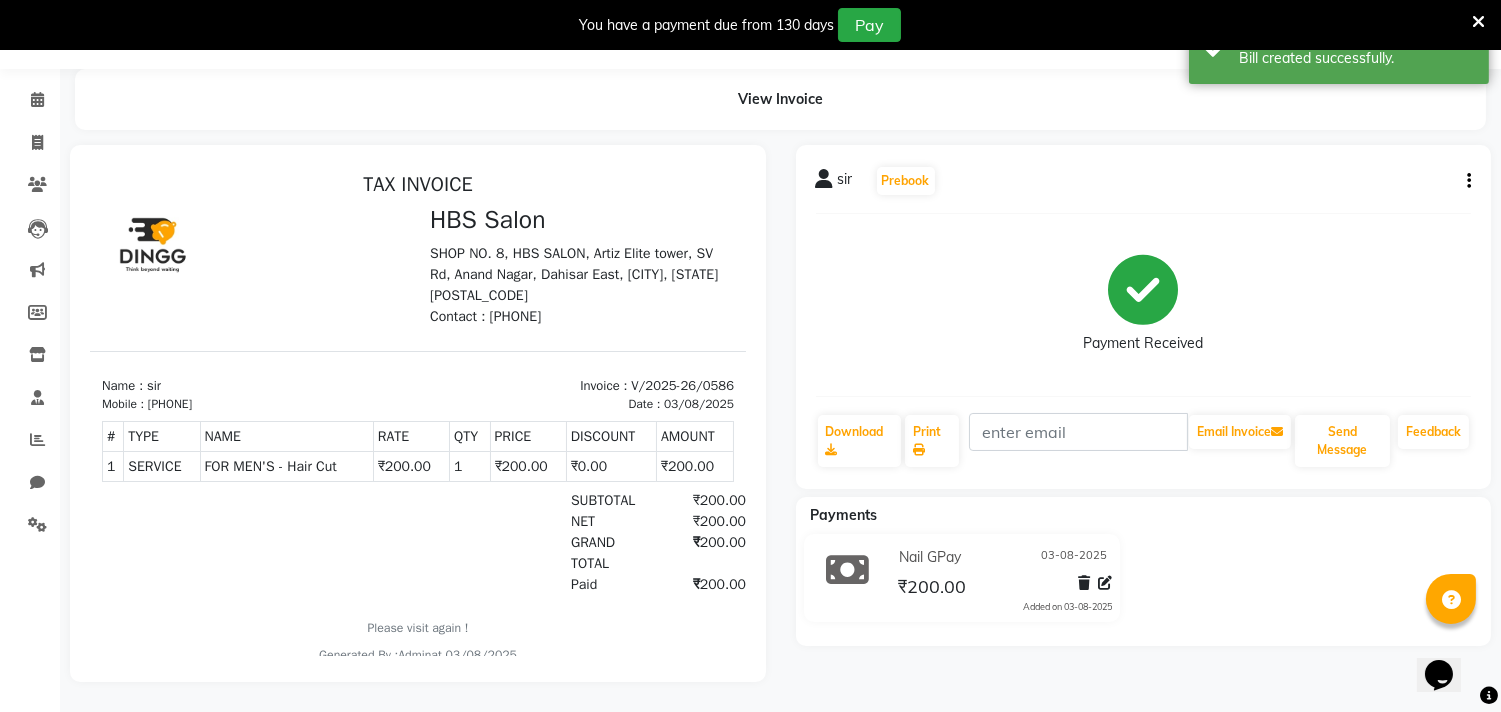 scroll, scrollTop: 0, scrollLeft: 0, axis: both 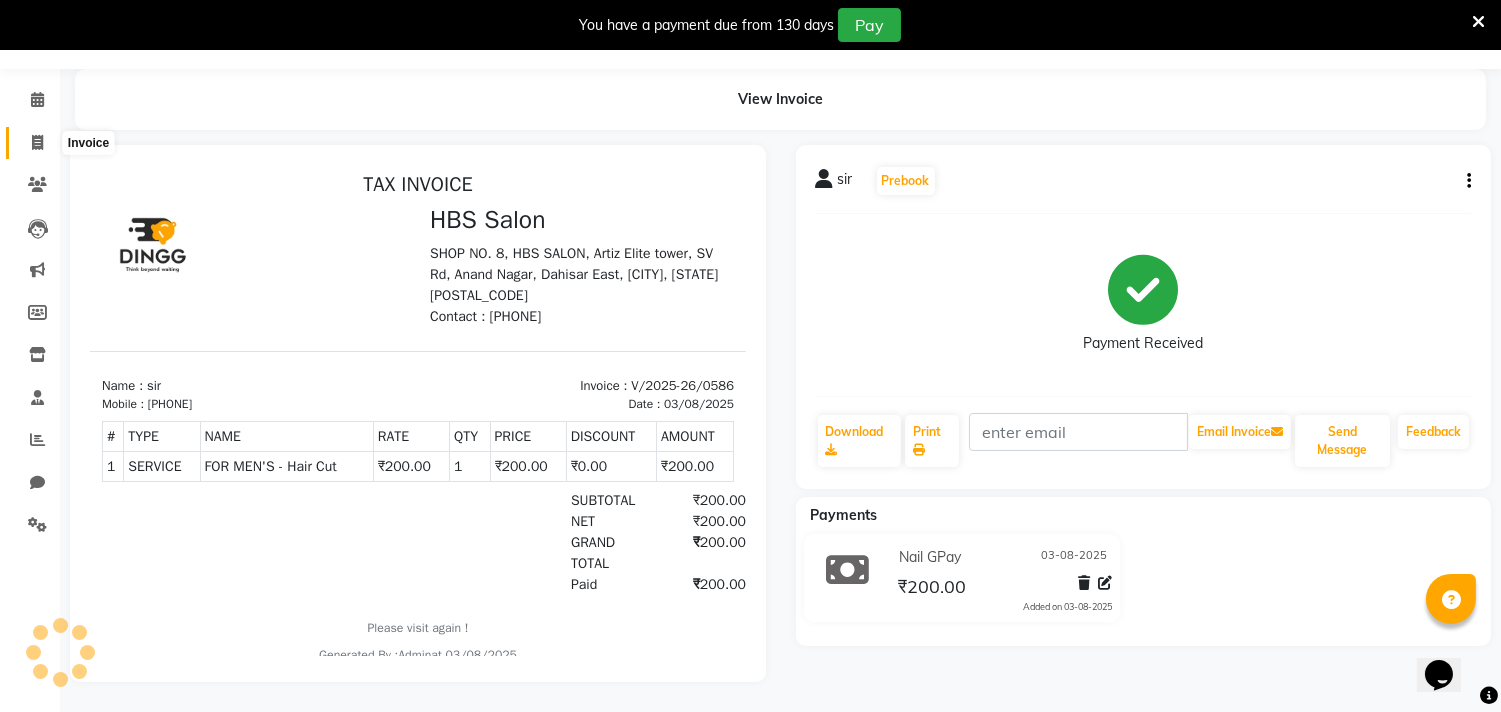 click 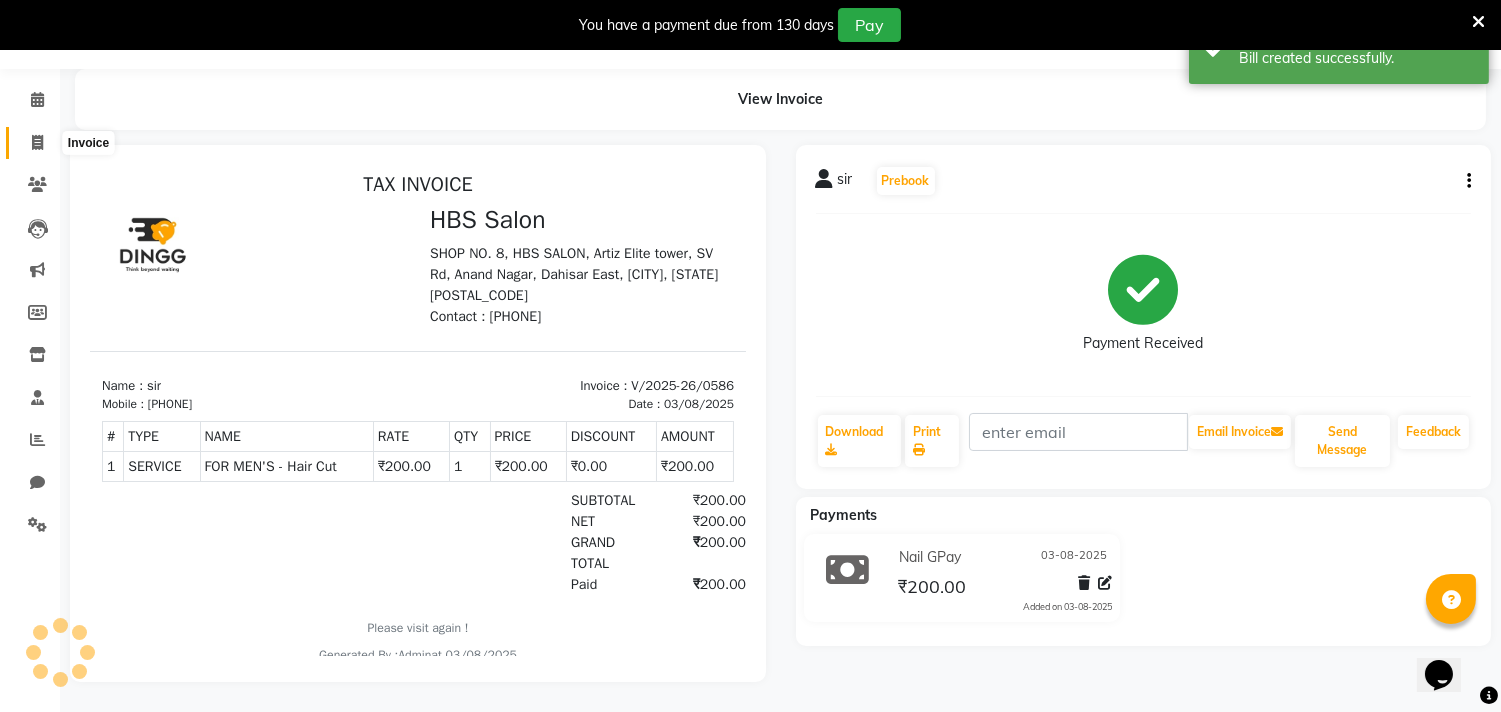 select on "7935" 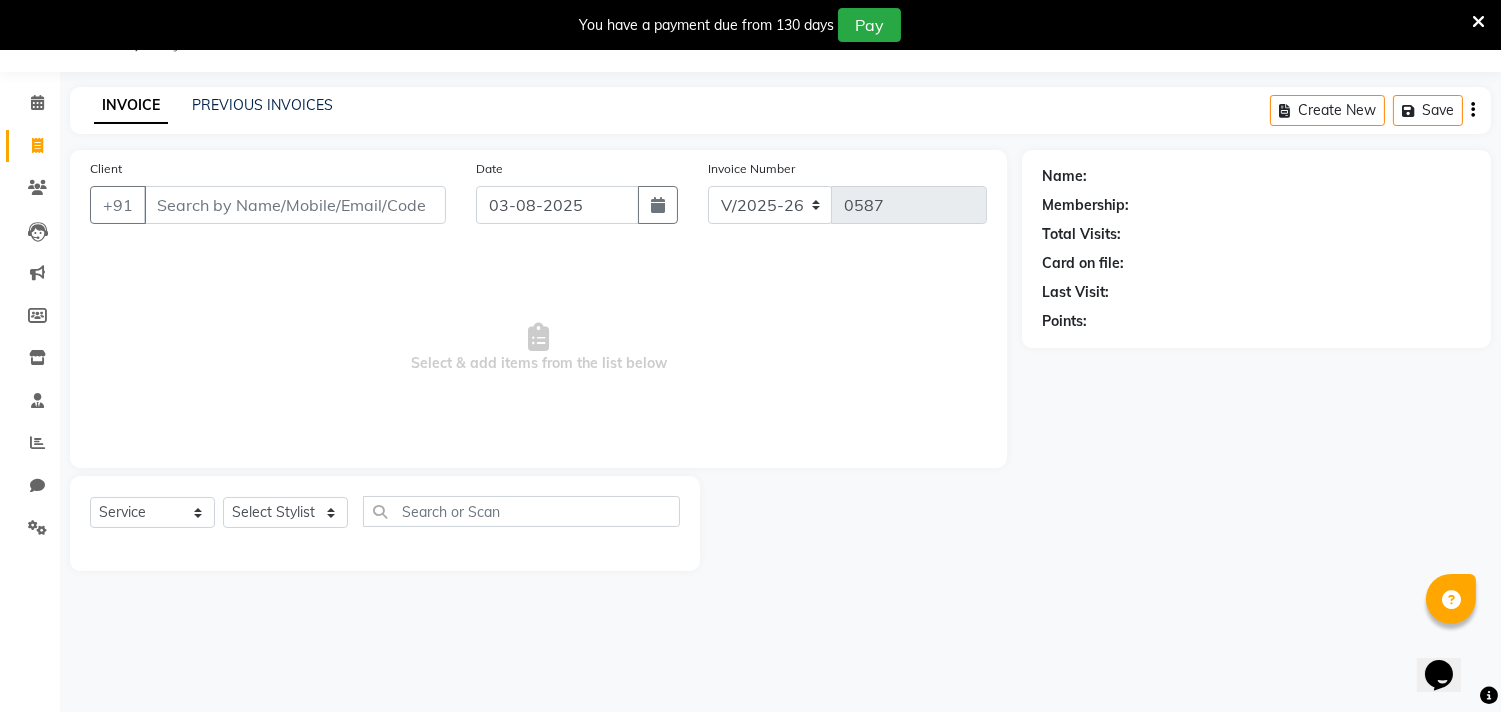 scroll, scrollTop: 50, scrollLeft: 0, axis: vertical 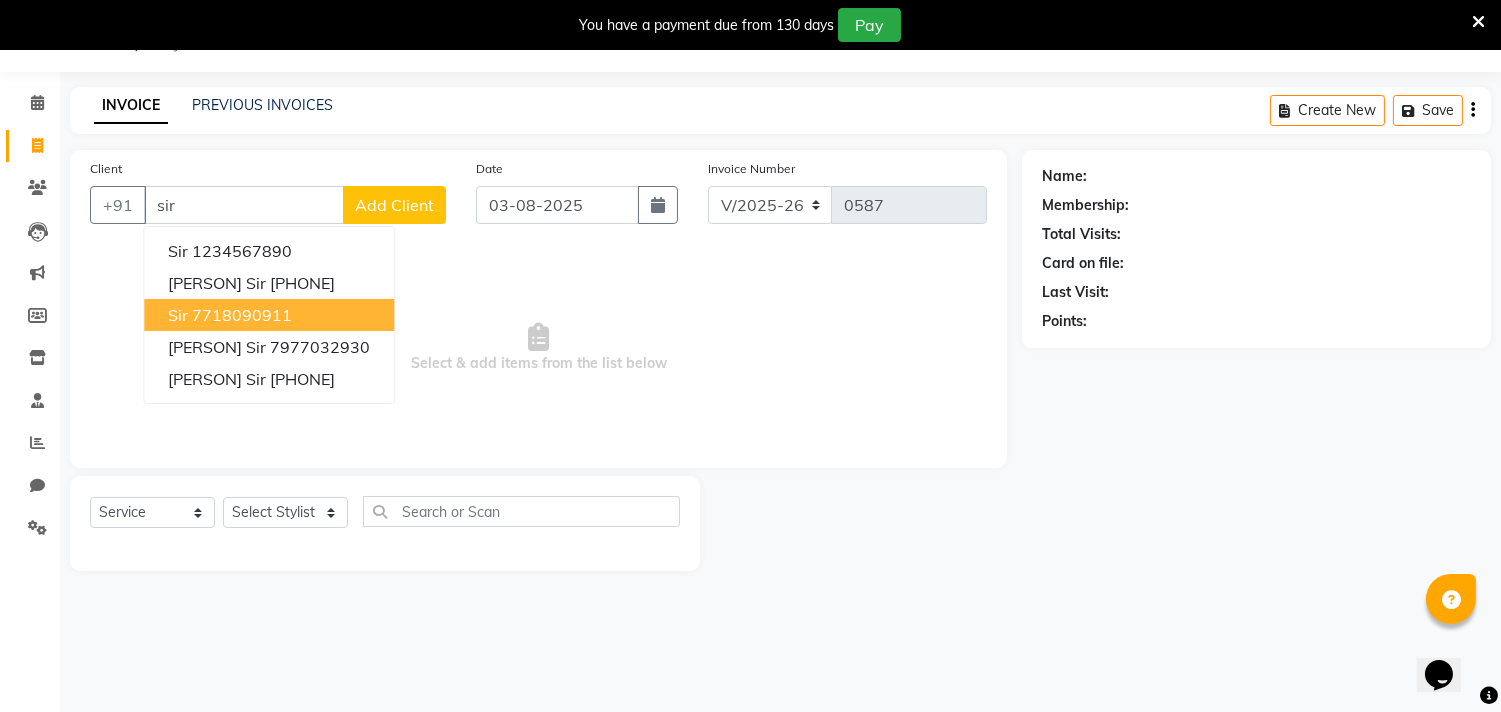 click on "7718090911" at bounding box center [242, 315] 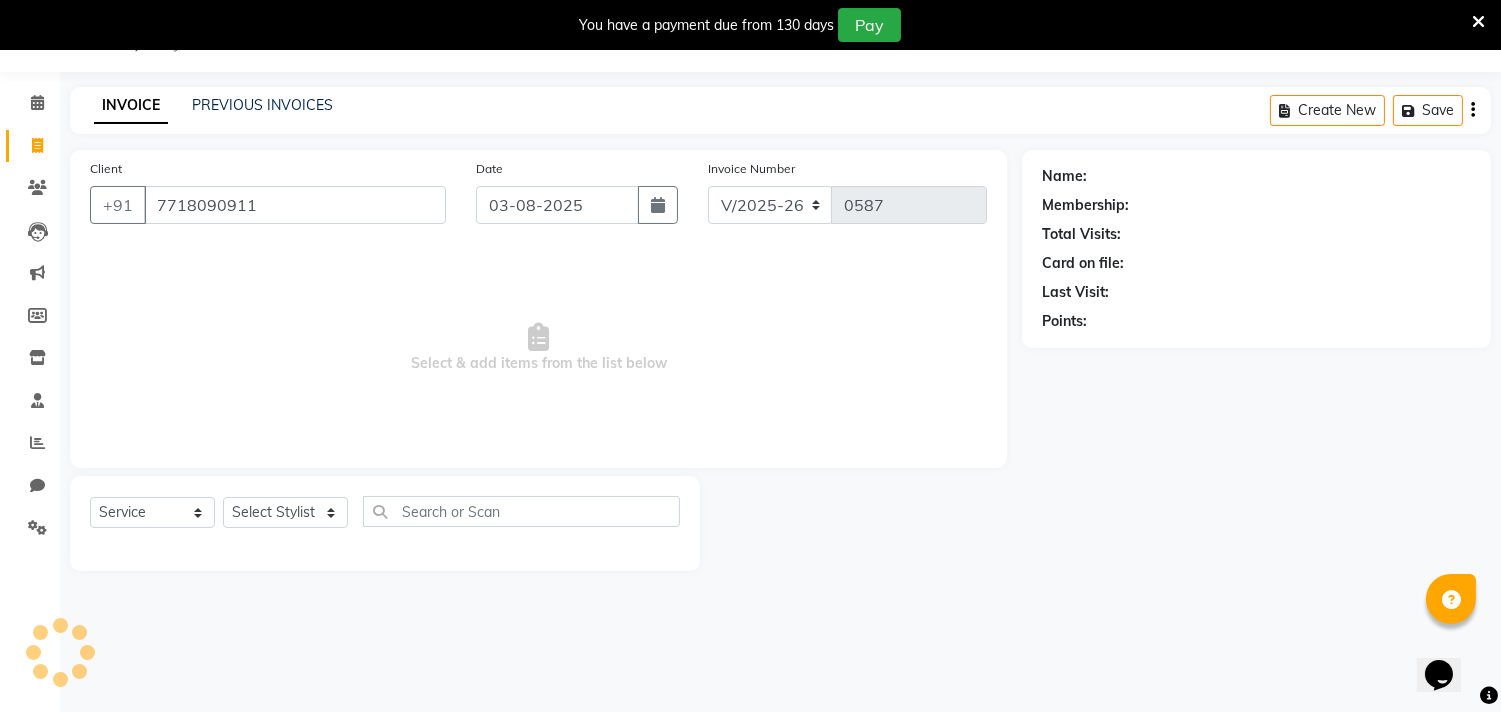 type on "7718090911" 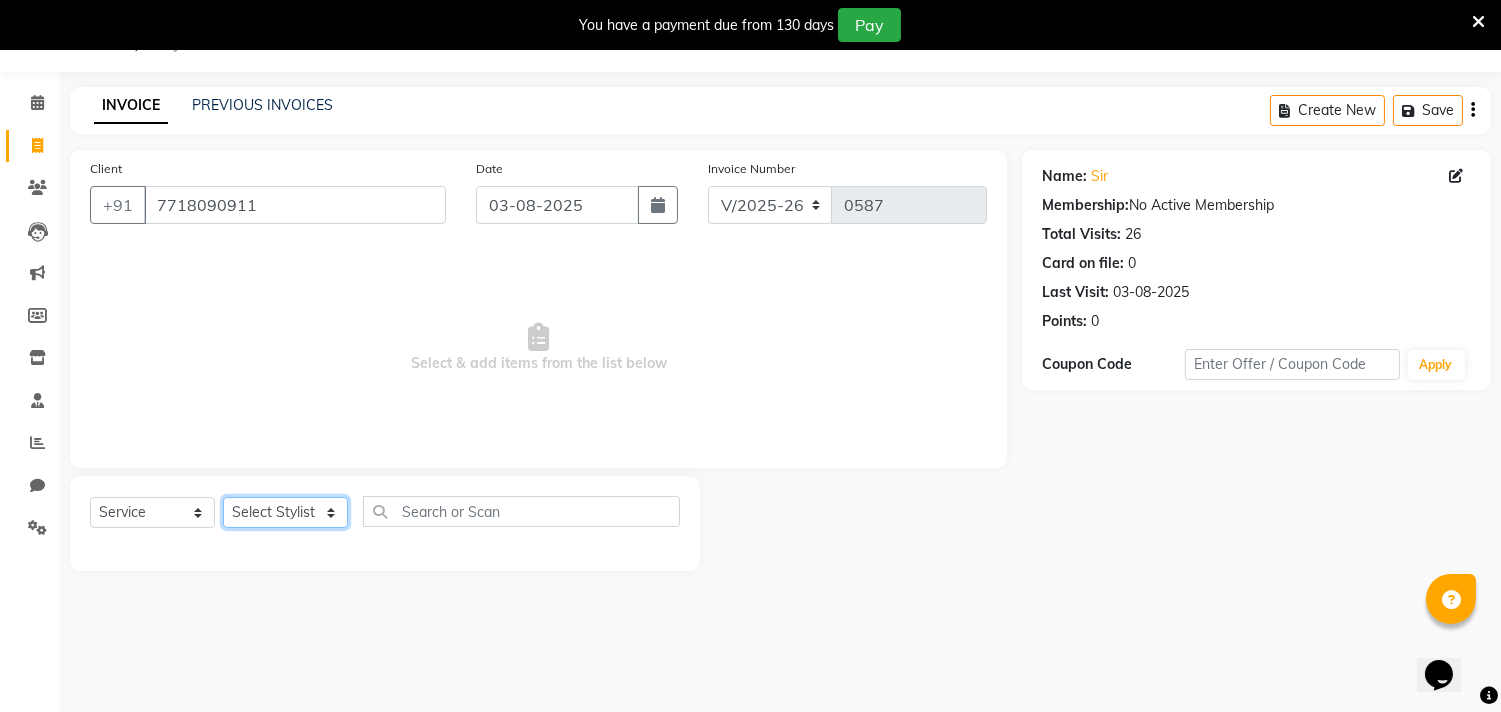 click on "Select Stylist [PERSON] [PERSON] [PERSON] [PERSON] [PERSON] [PERSON] [PERSON] [PERSON] [PERSON] [PERSON] [PERSON] [PERSON] [PERSON] [PERSON] [PERSON] [PERSON] [PERSON] [PERSON] [PERSON] [PERSON] [PERSON] [PERSON]" 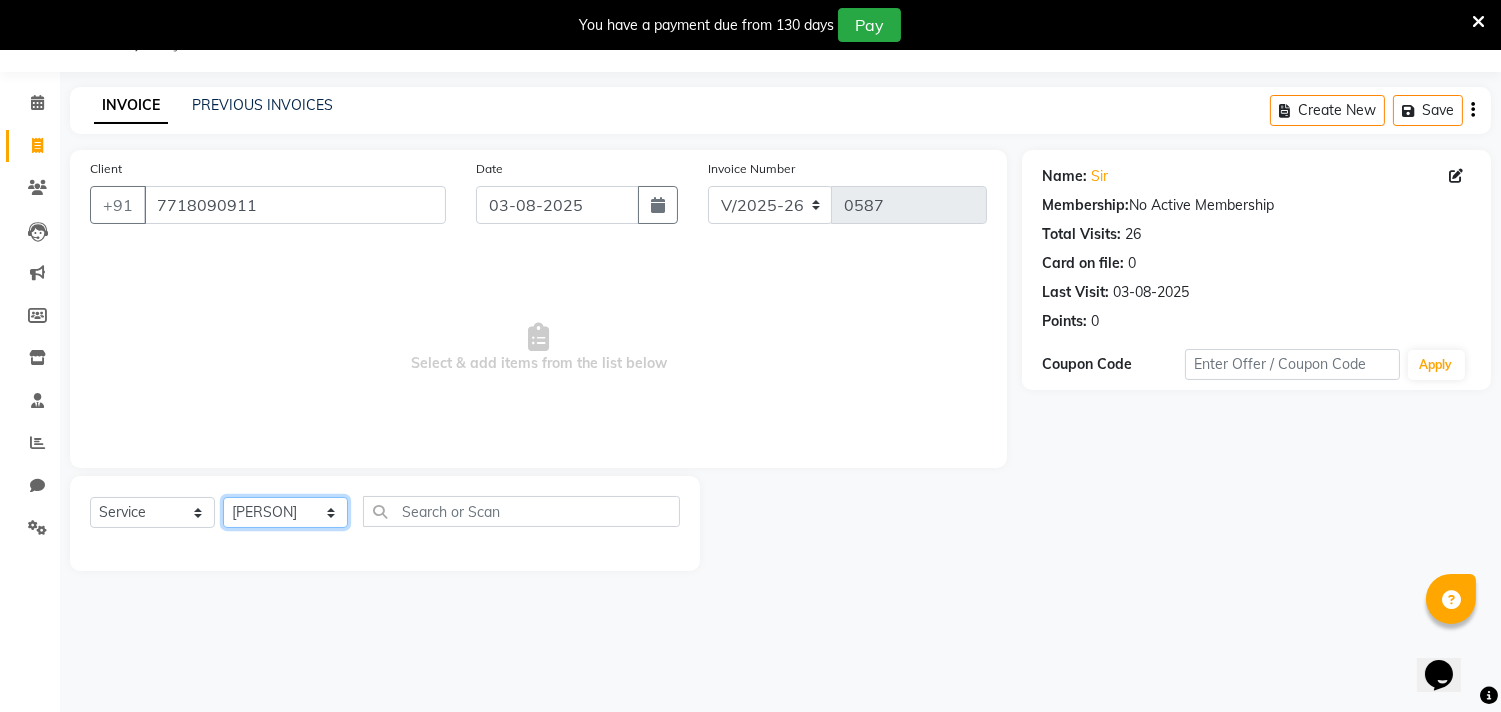 click on "Select Stylist [PERSON] [PERSON] [PERSON] [PERSON] [PERSON] [PERSON] [PERSON] [PERSON] [PERSON] [PERSON] [PERSON] [PERSON] [PERSON] [PERSON] [PERSON] [PERSON] [PERSON] [PERSON] [PERSON] [PERSON] [PERSON] [PERSON]" 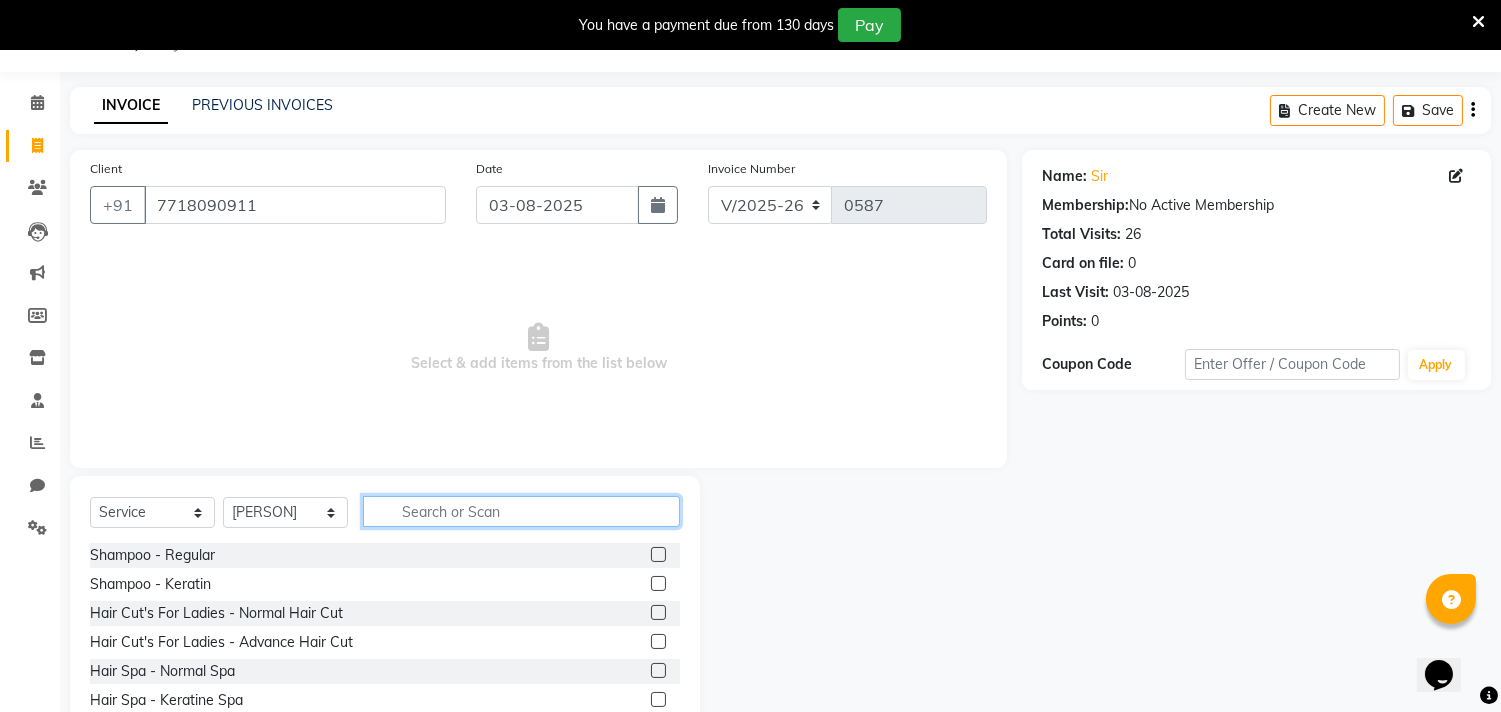 click 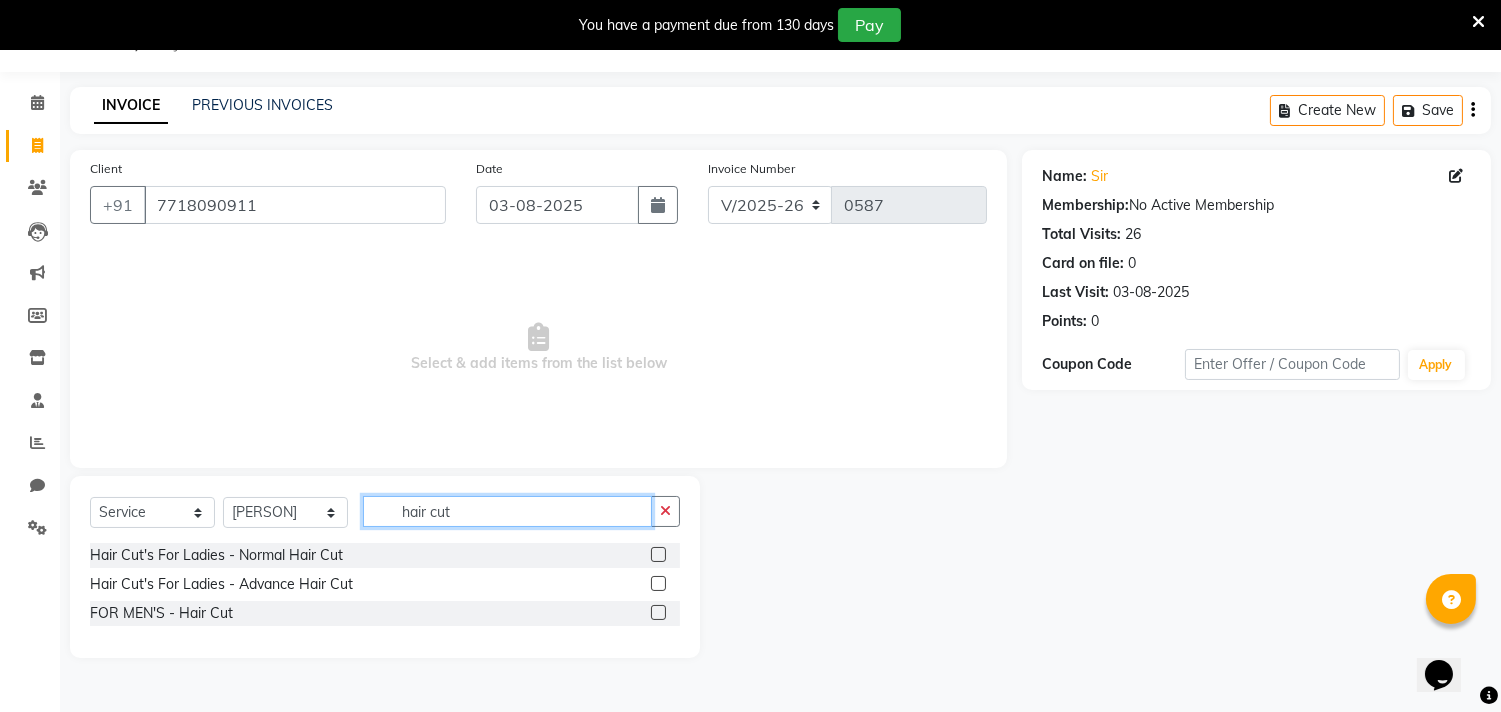 type on "hair cut" 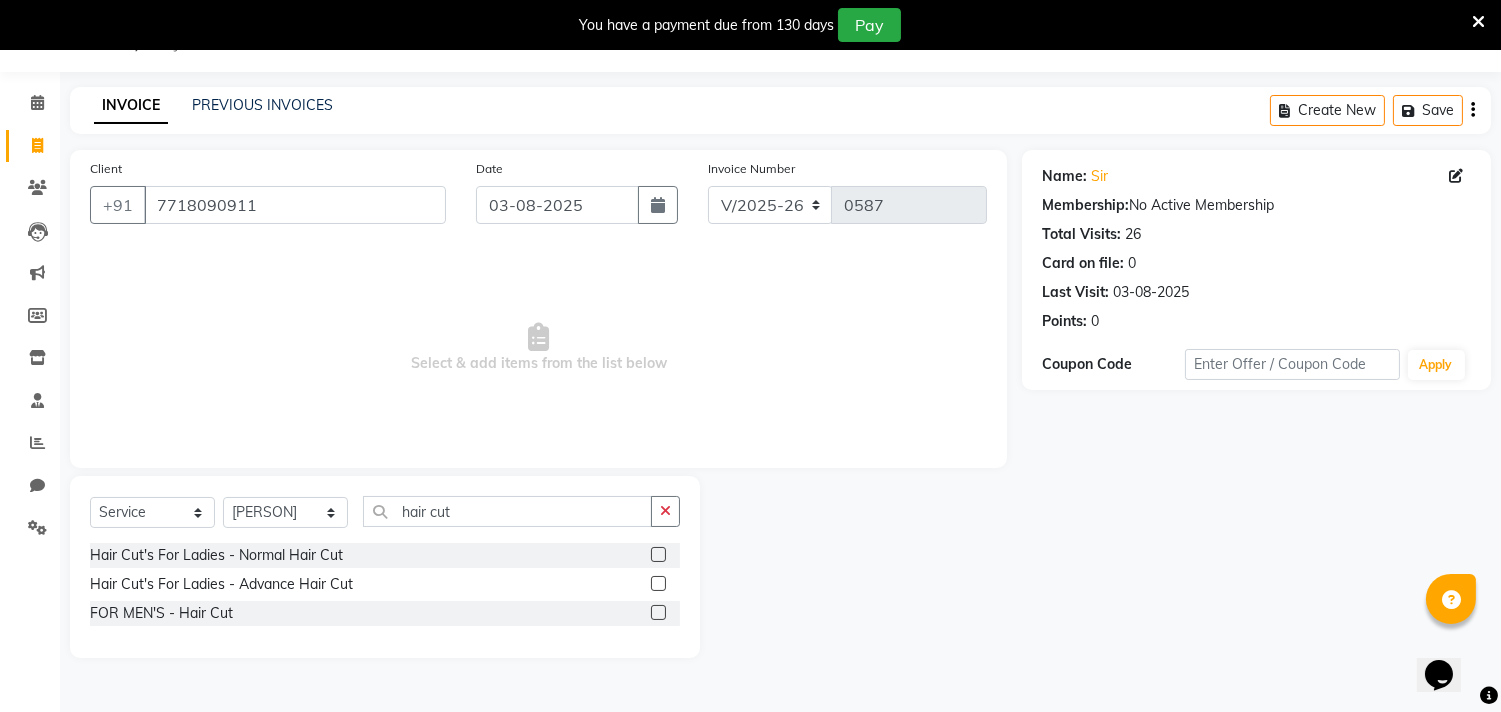 click 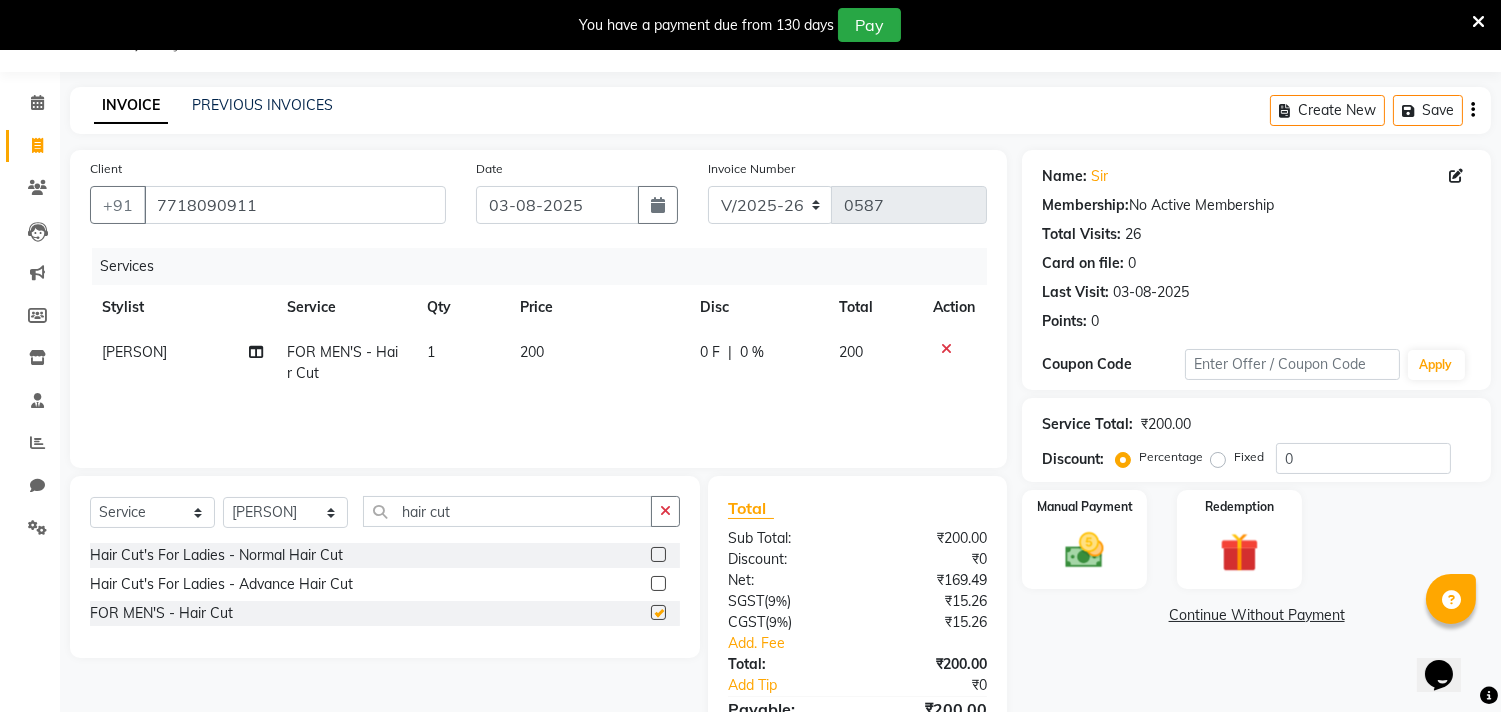 checkbox on "false" 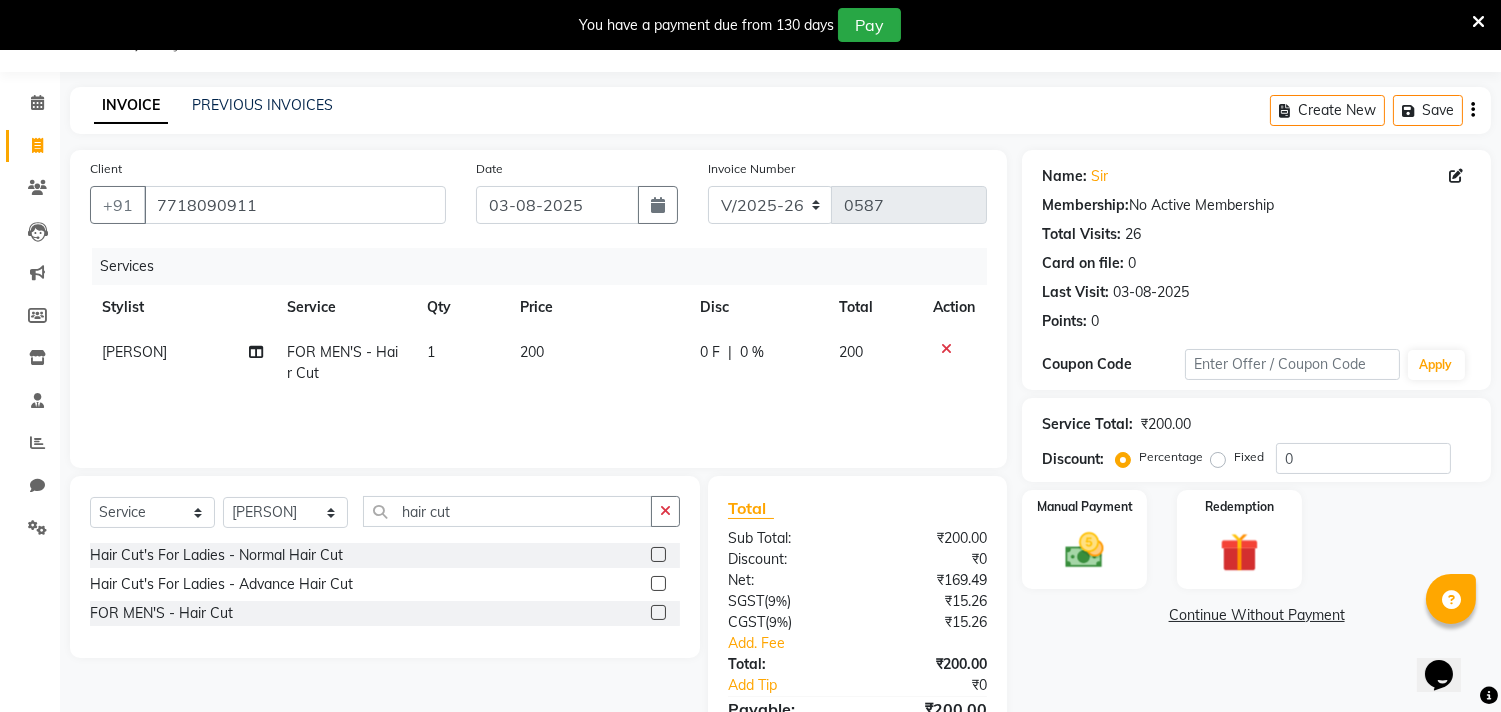 click on "Create New   Save" 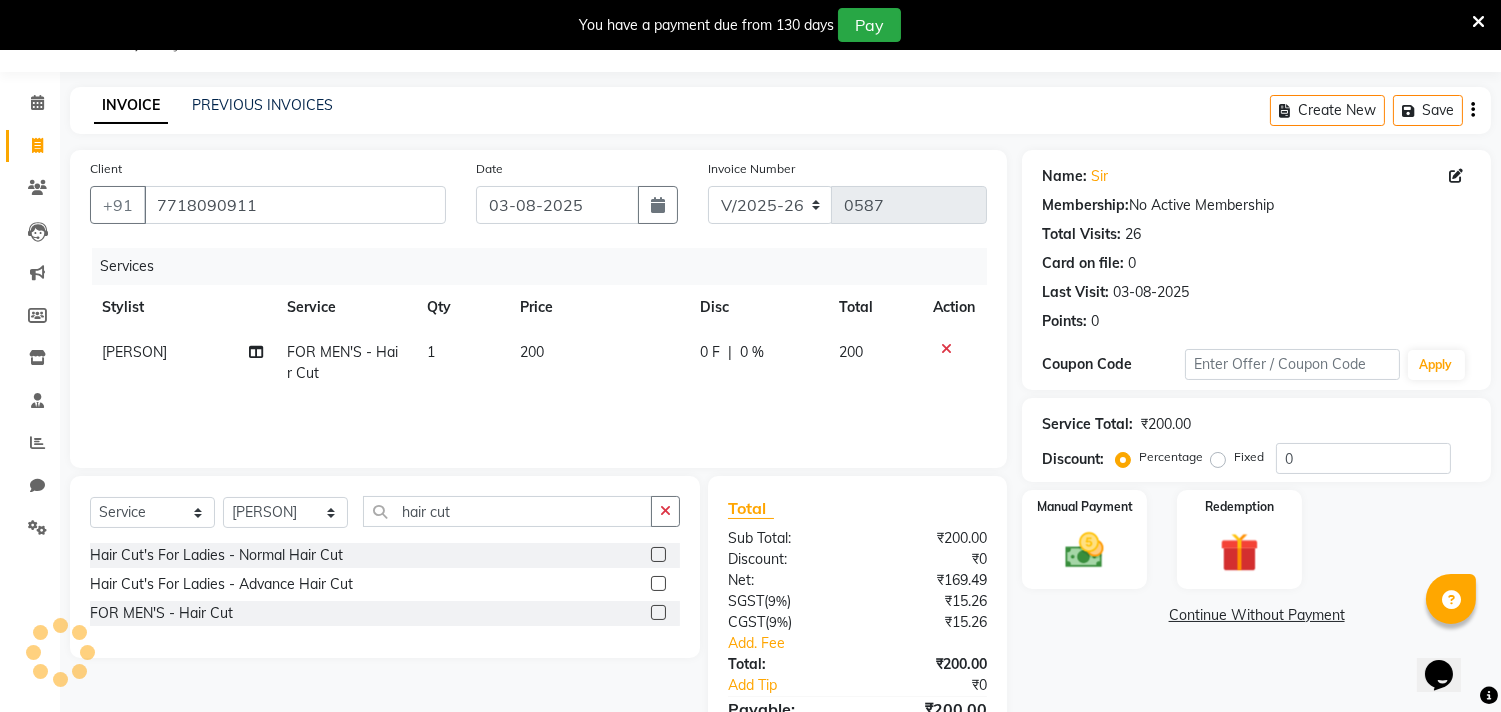 click on "Create New   Save" 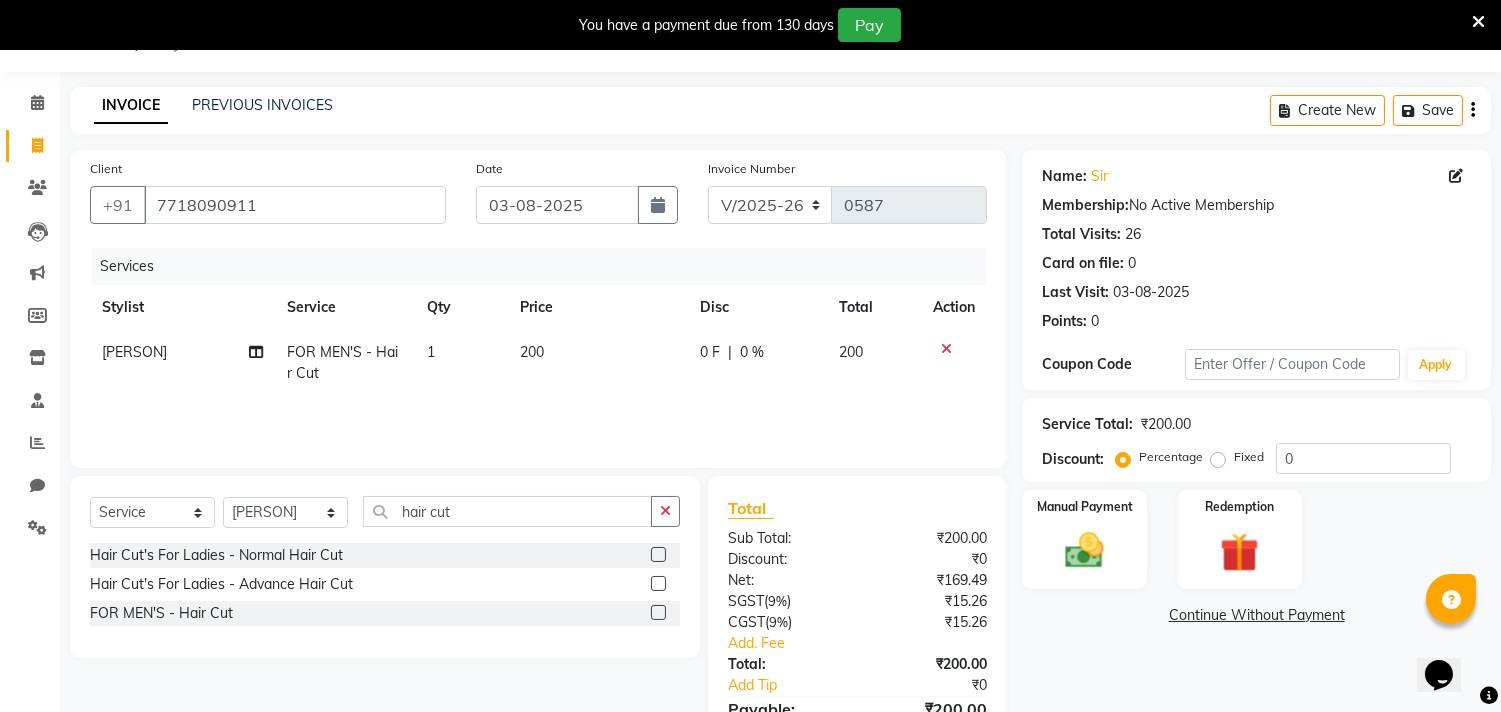 click 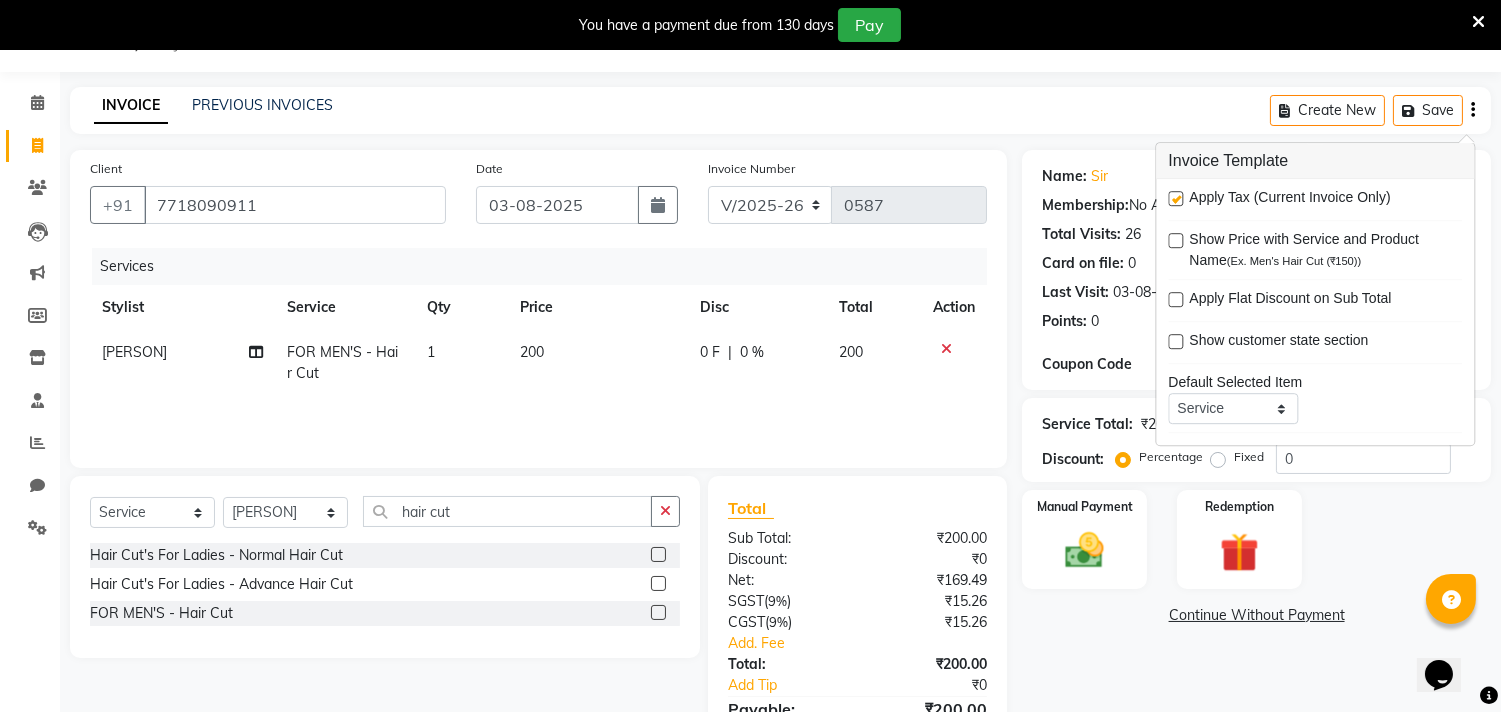 click at bounding box center (1175, 198) 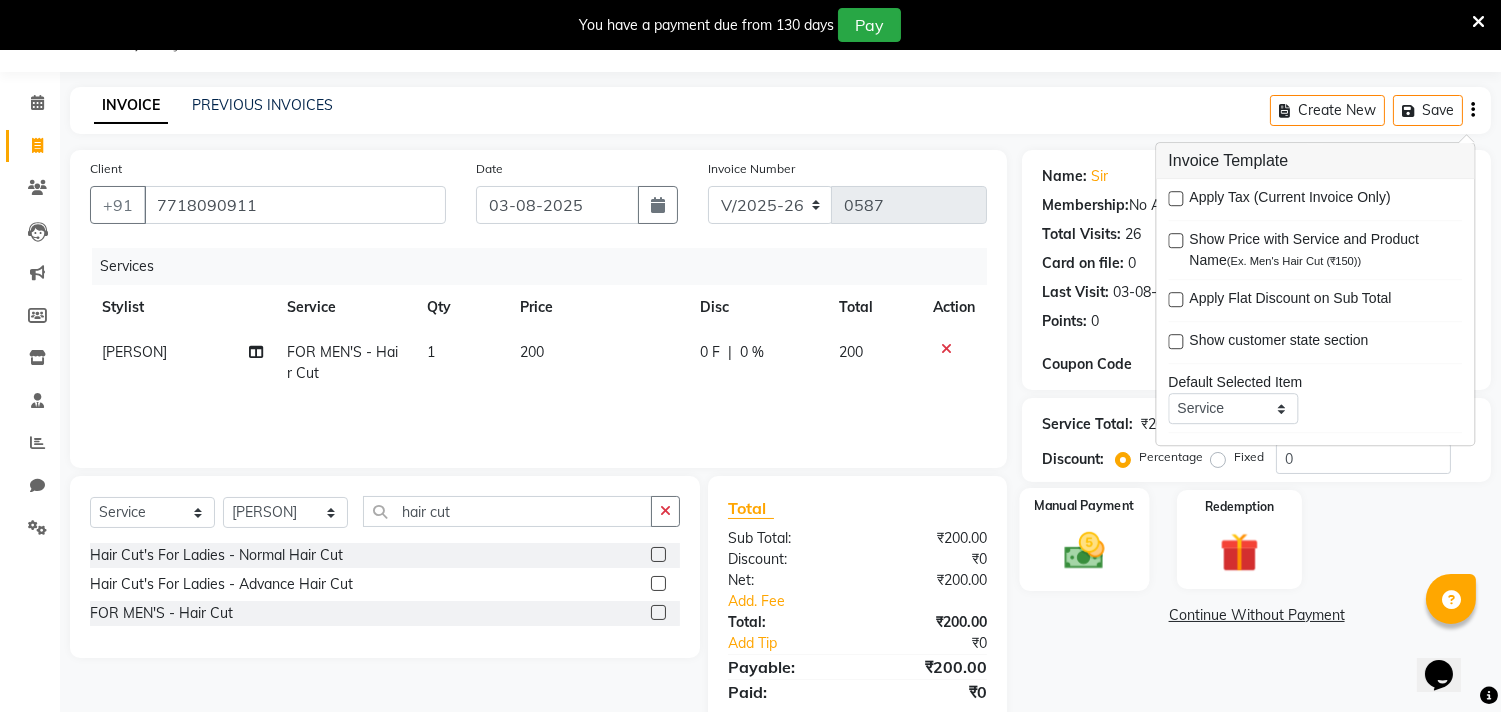 click 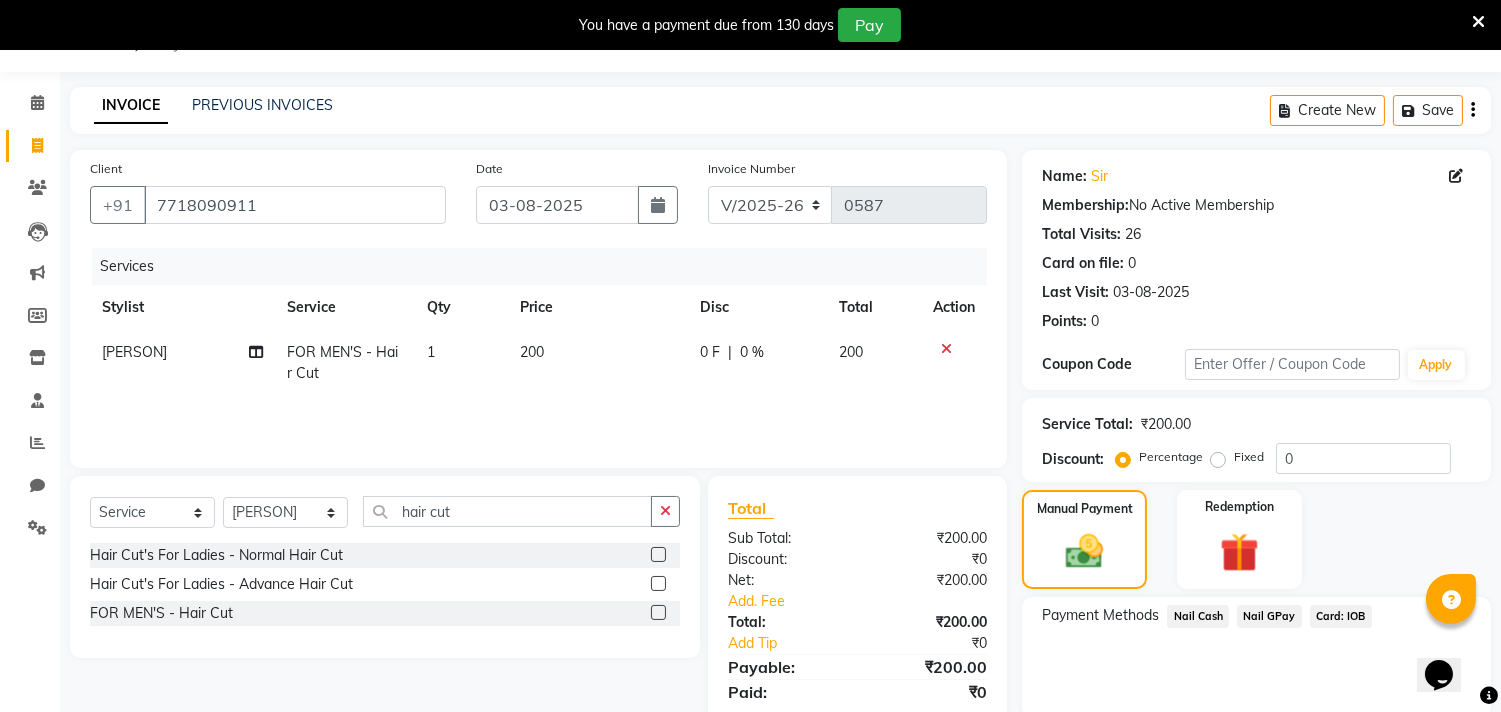 click on "Nail GPay" 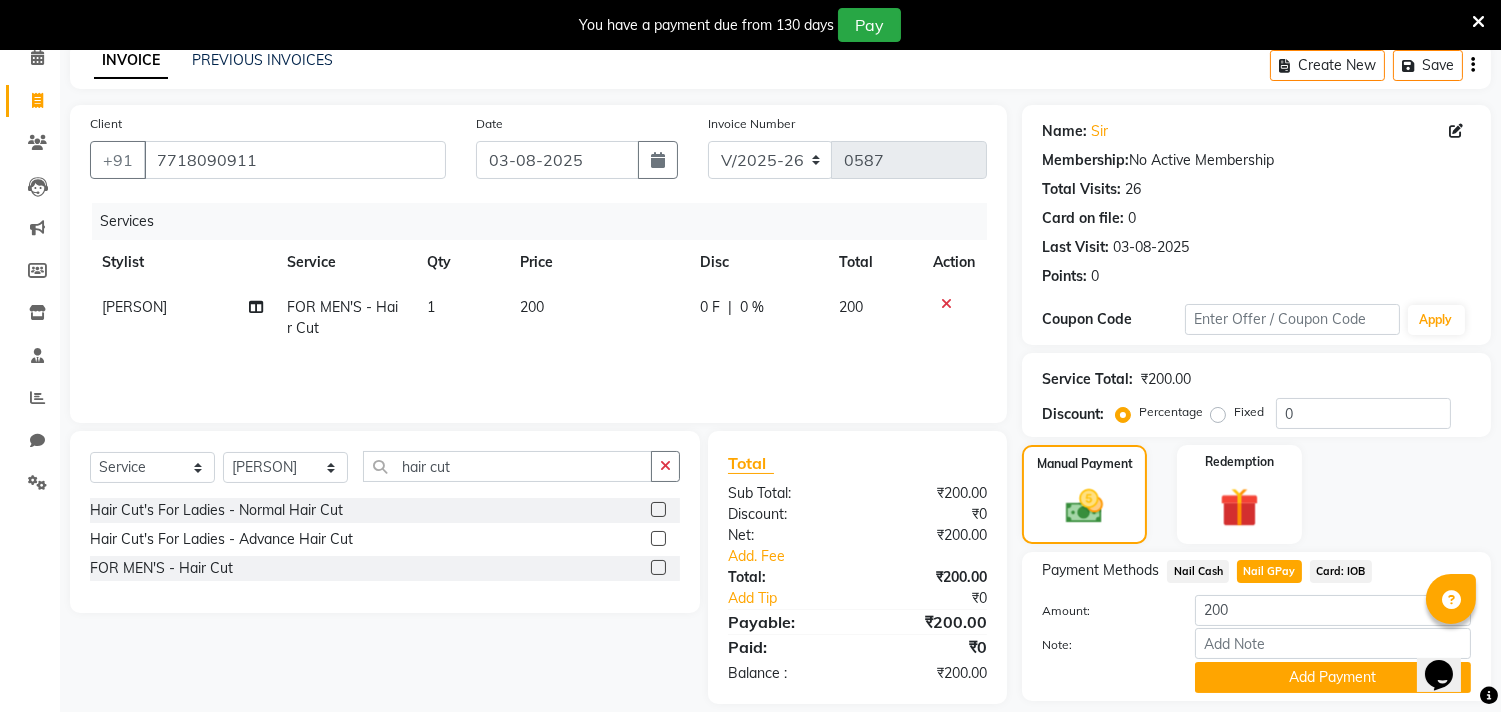 scroll, scrollTop: 138, scrollLeft: 0, axis: vertical 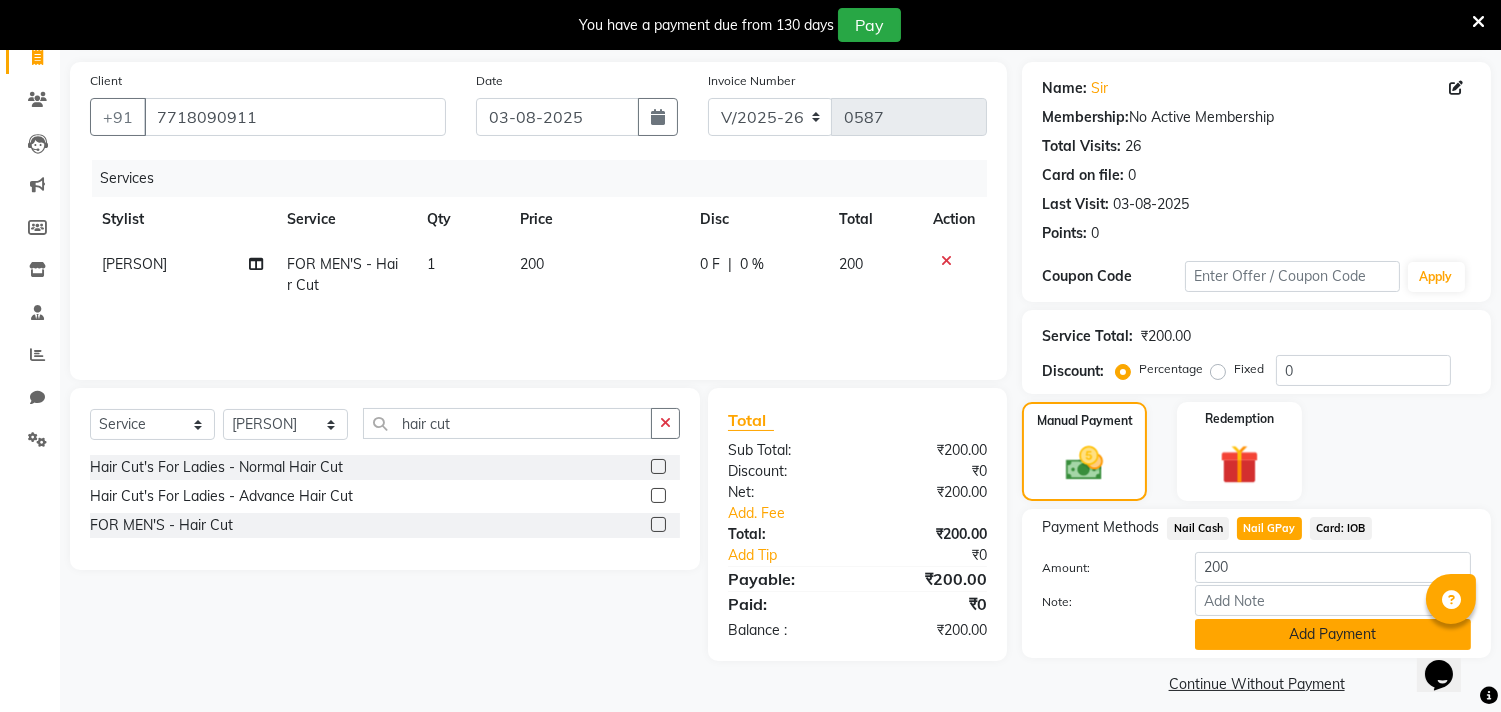 click on "Add Payment" 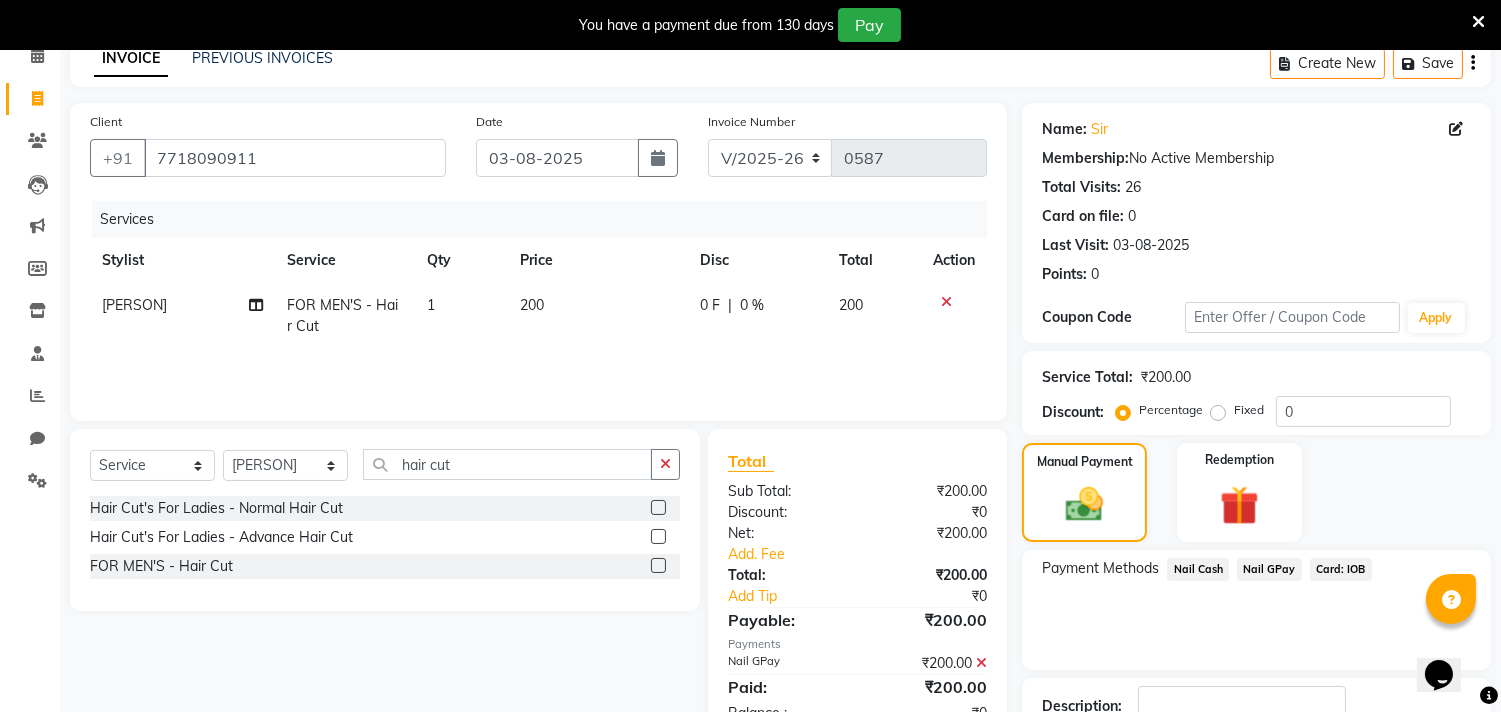 scroll, scrollTop: 50, scrollLeft: 0, axis: vertical 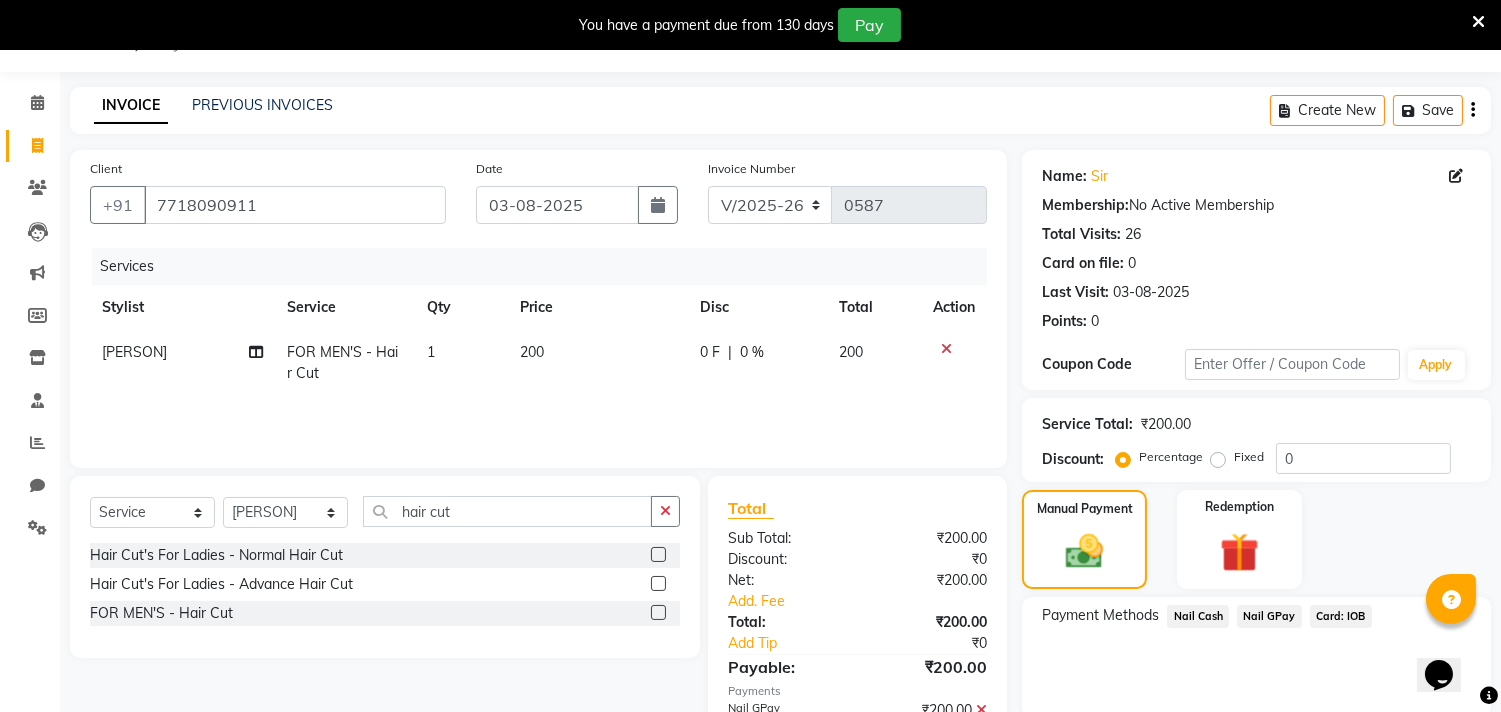 click on "Create New   Save" 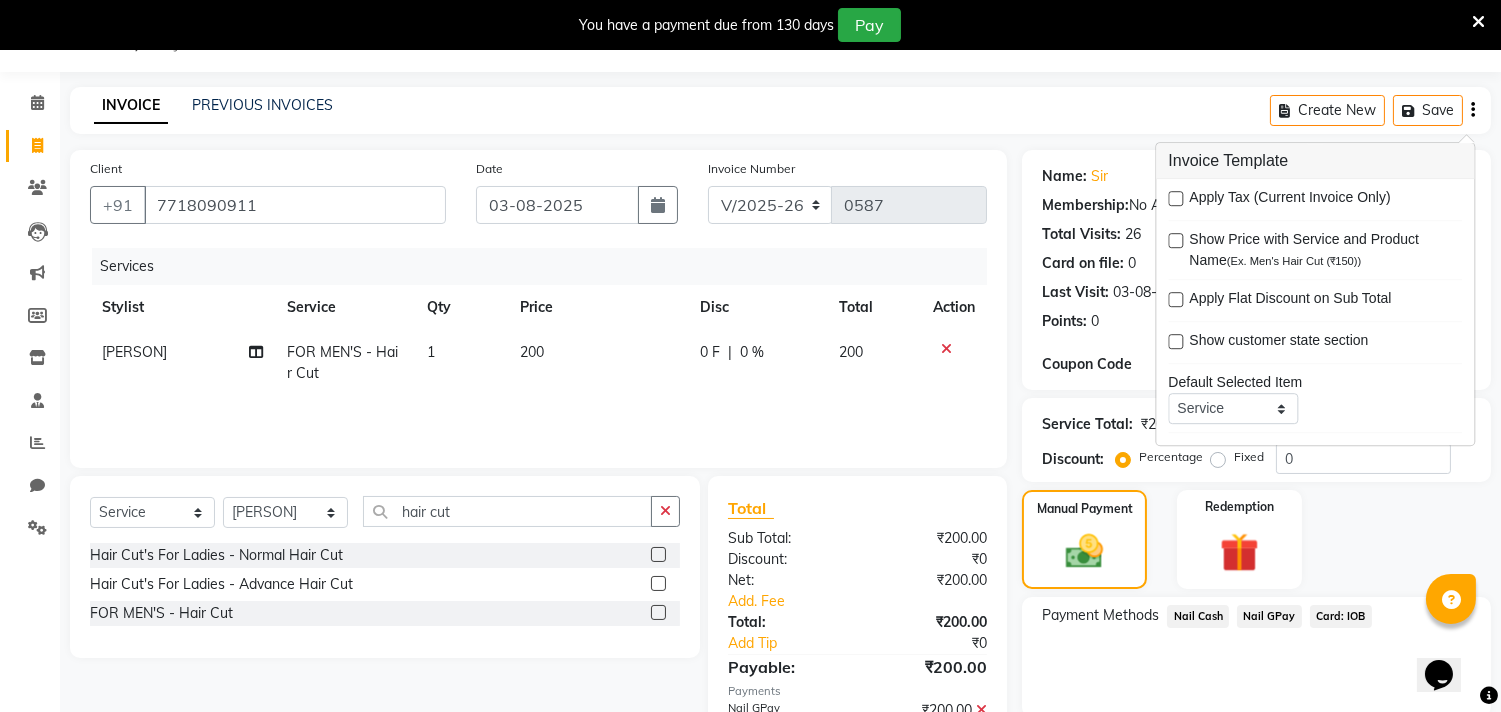 click on "Nail GPay" 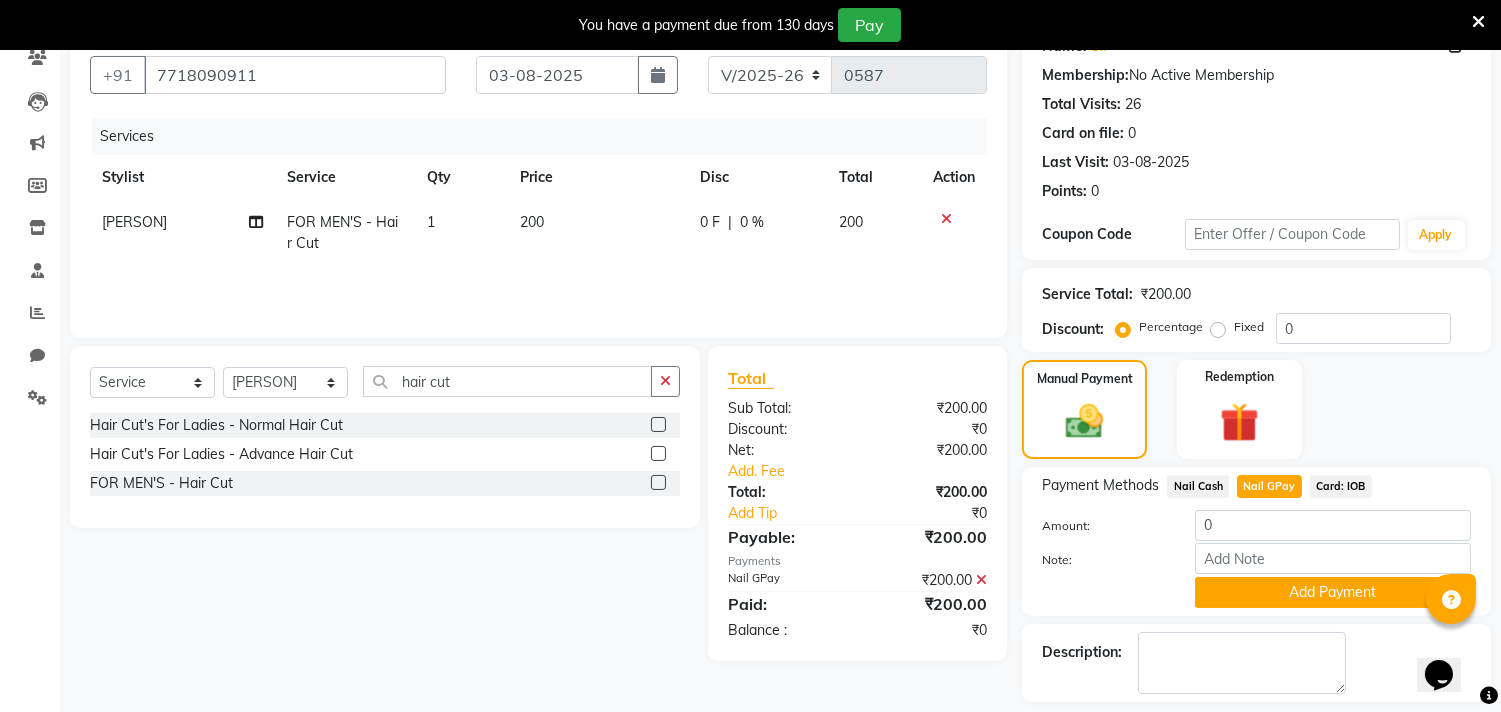 scroll, scrollTop: 183, scrollLeft: 0, axis: vertical 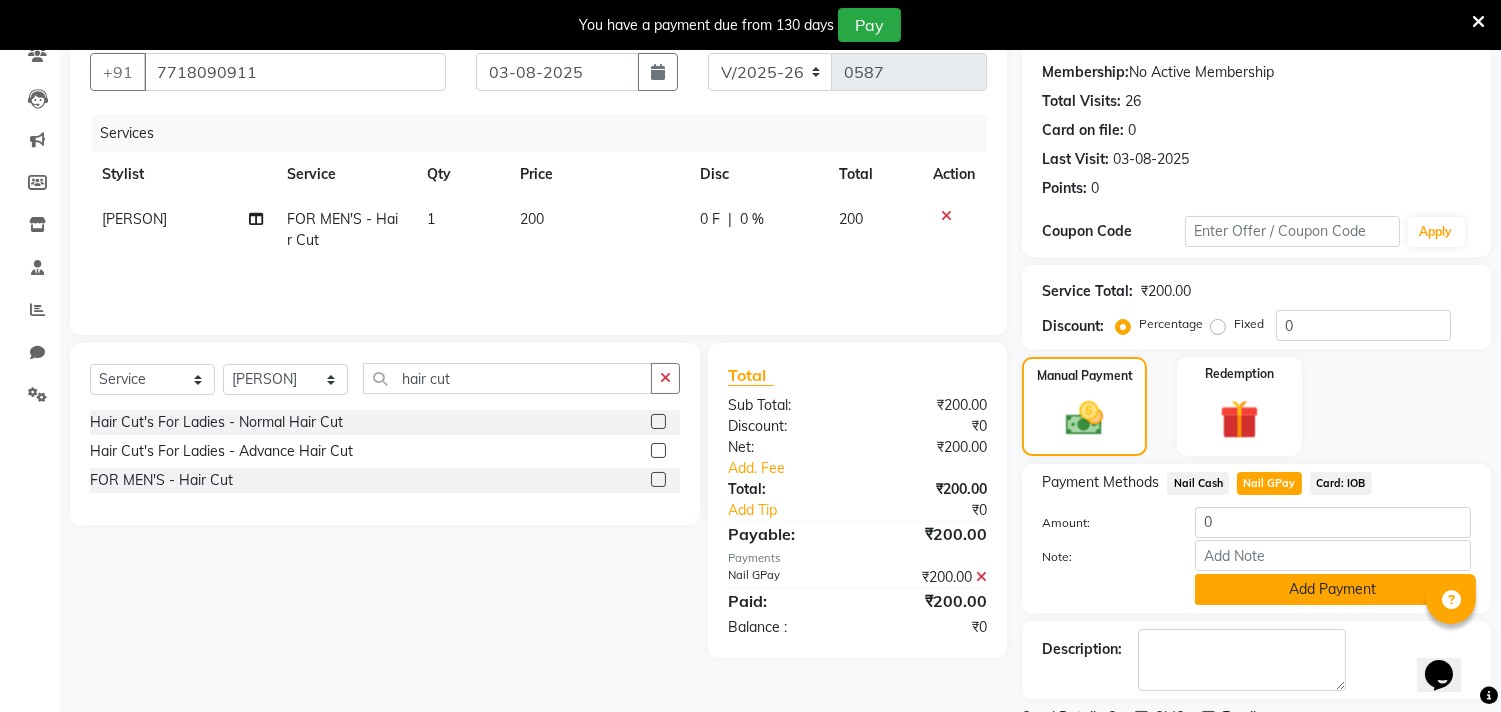 click on "Add Payment" 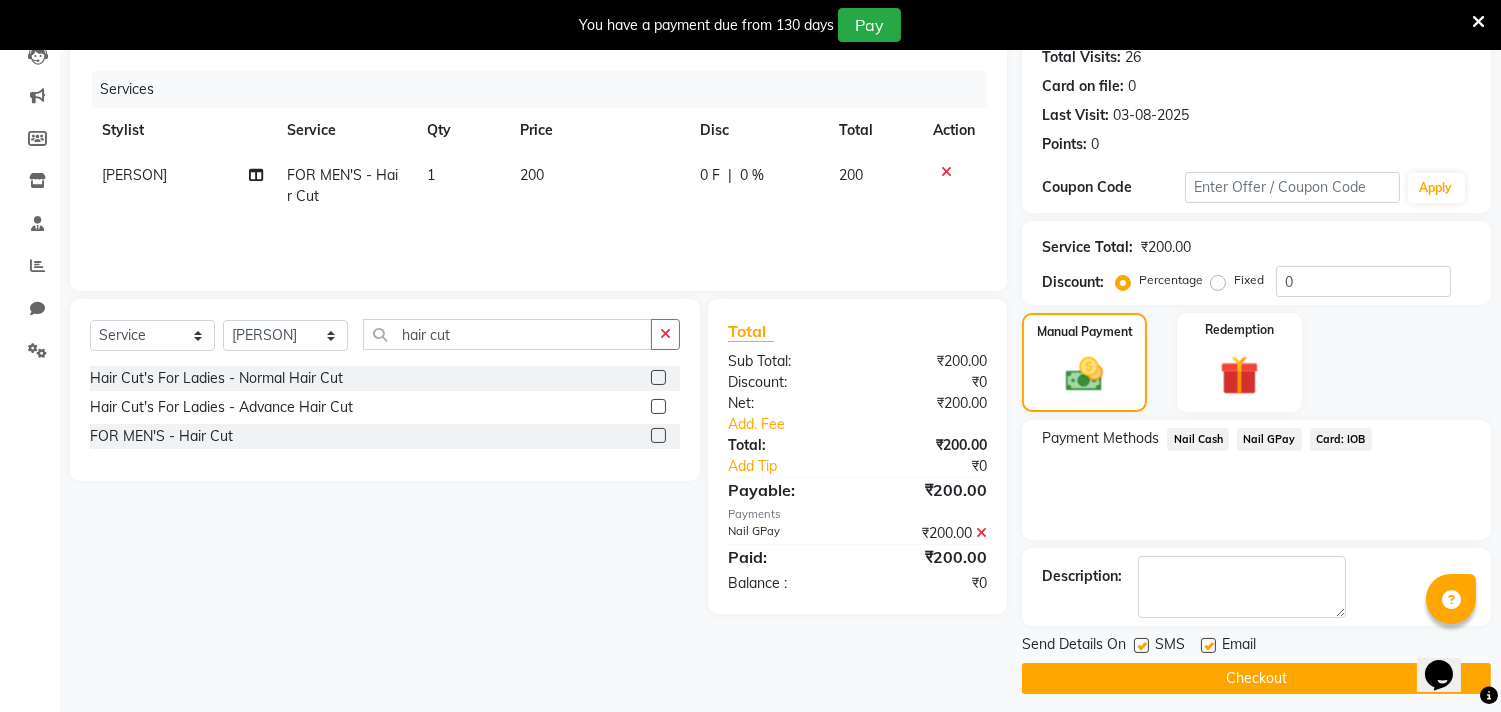 scroll, scrollTop: 237, scrollLeft: 0, axis: vertical 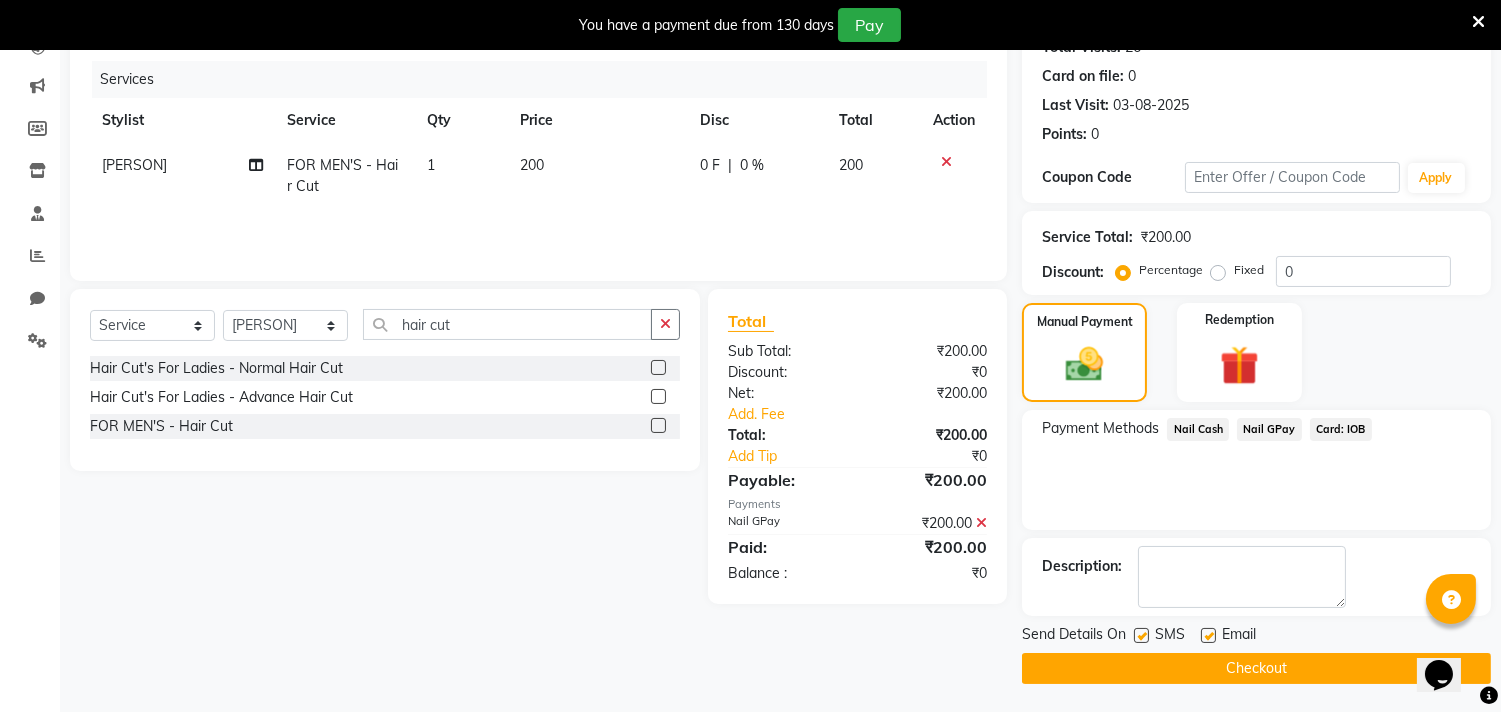 click on "Checkout" 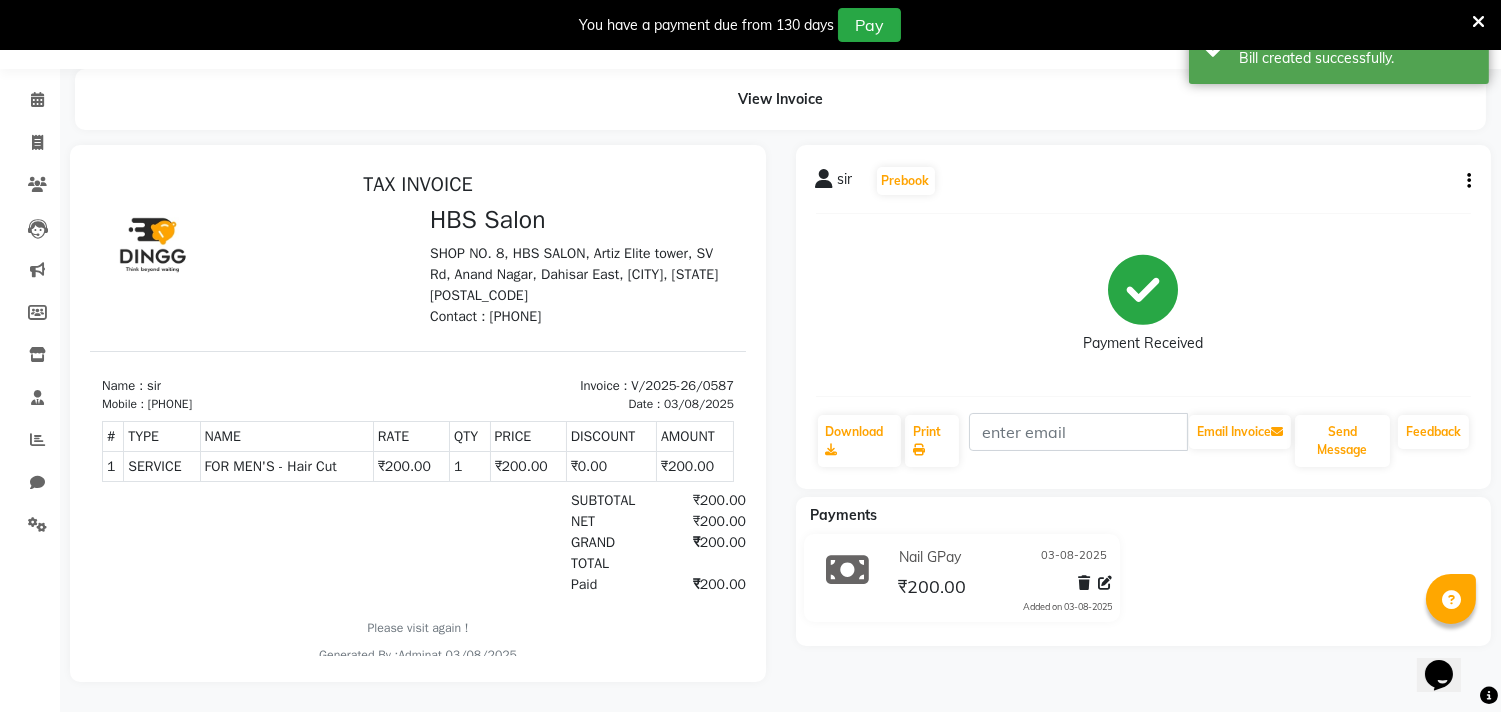 scroll, scrollTop: 0, scrollLeft: 0, axis: both 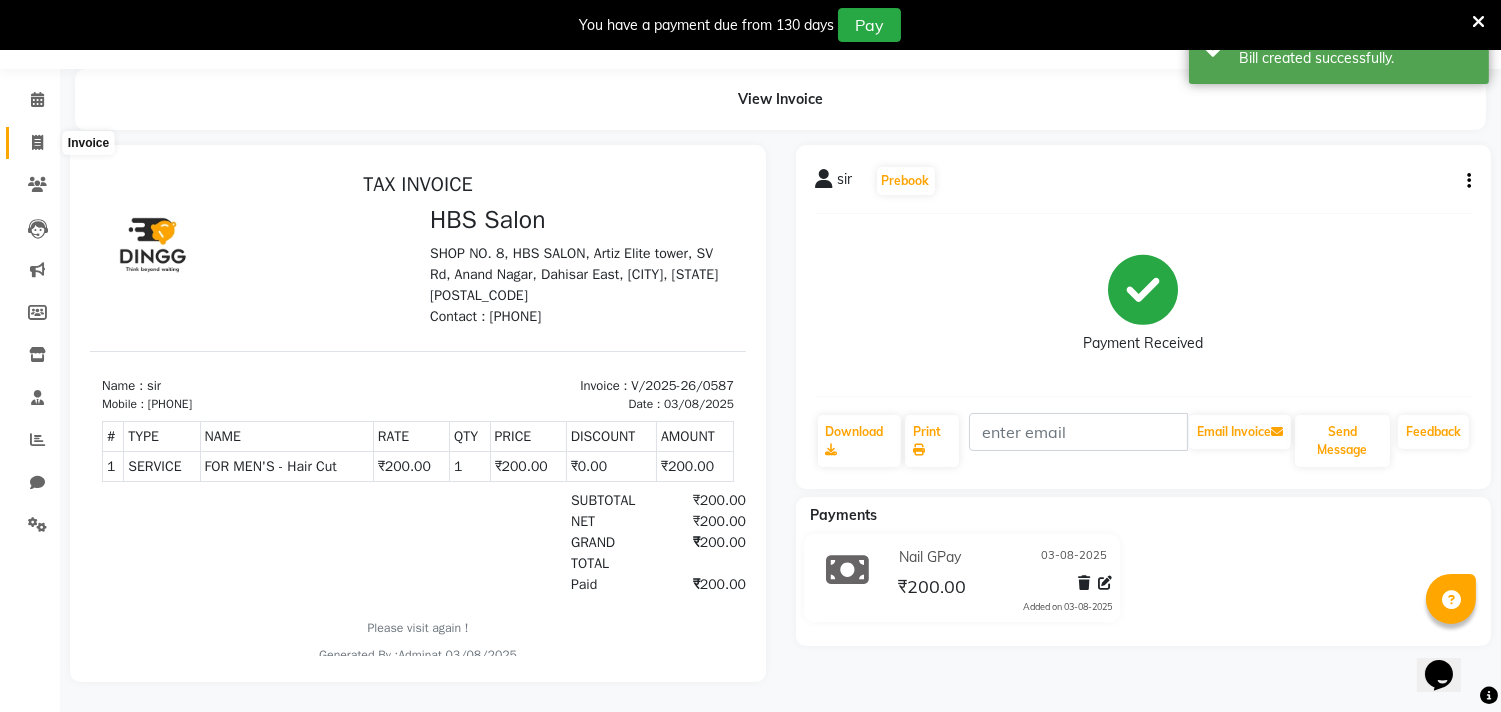 click 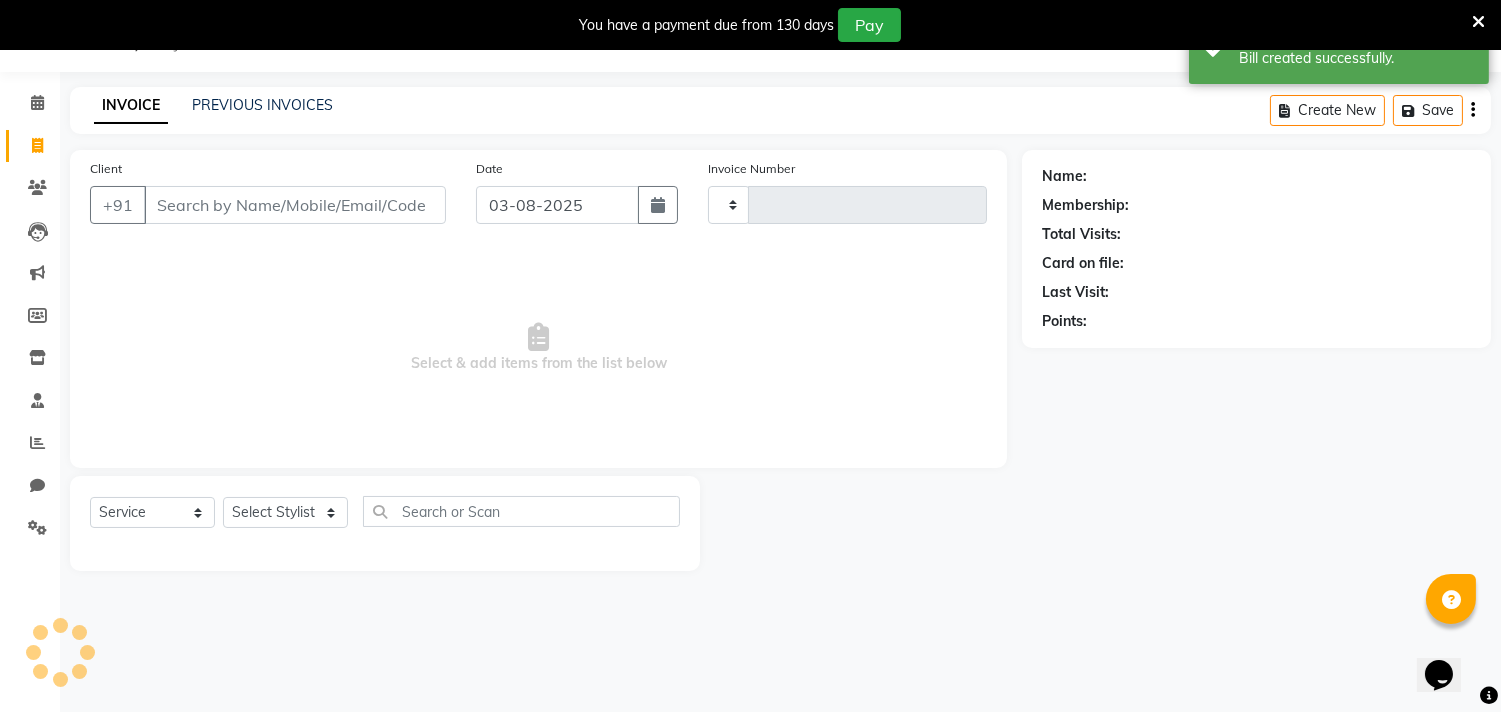 scroll, scrollTop: 50, scrollLeft: 0, axis: vertical 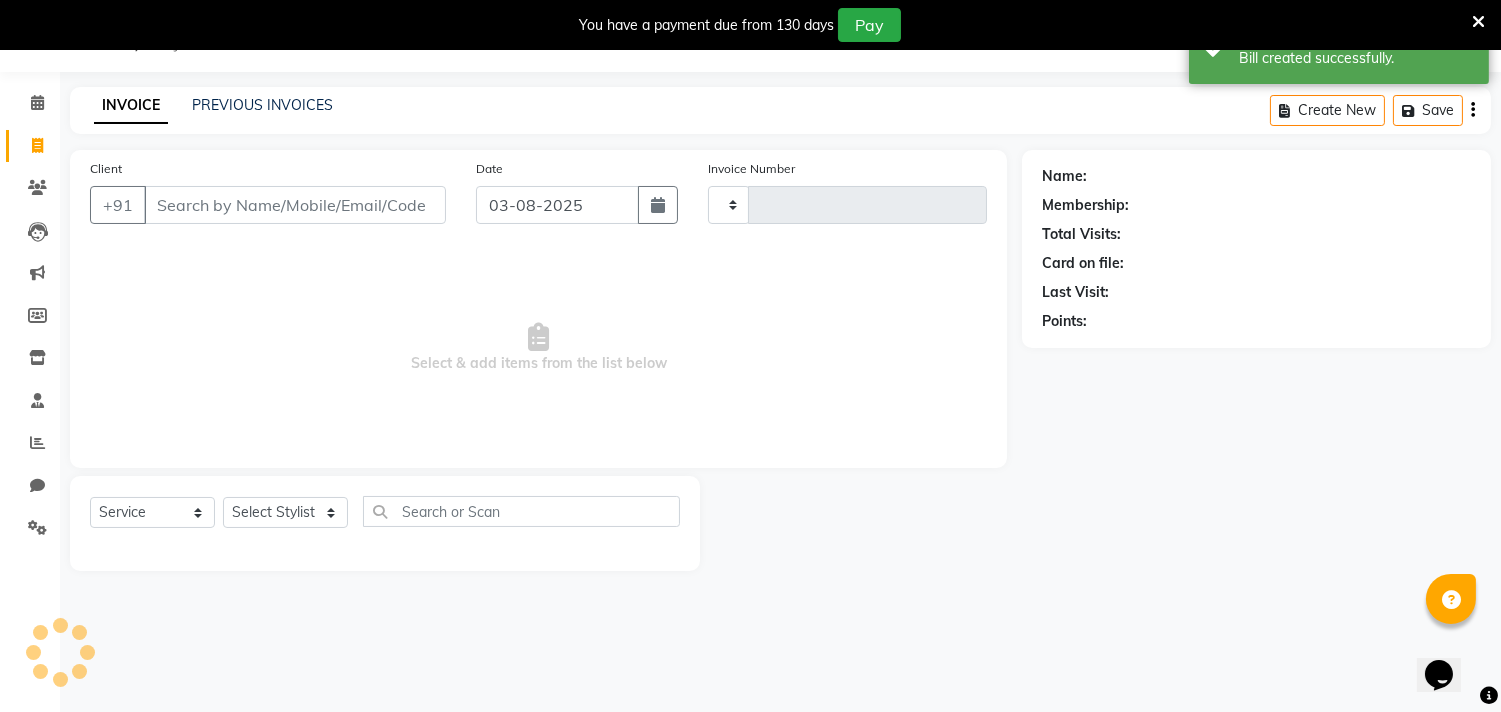 type on "0588" 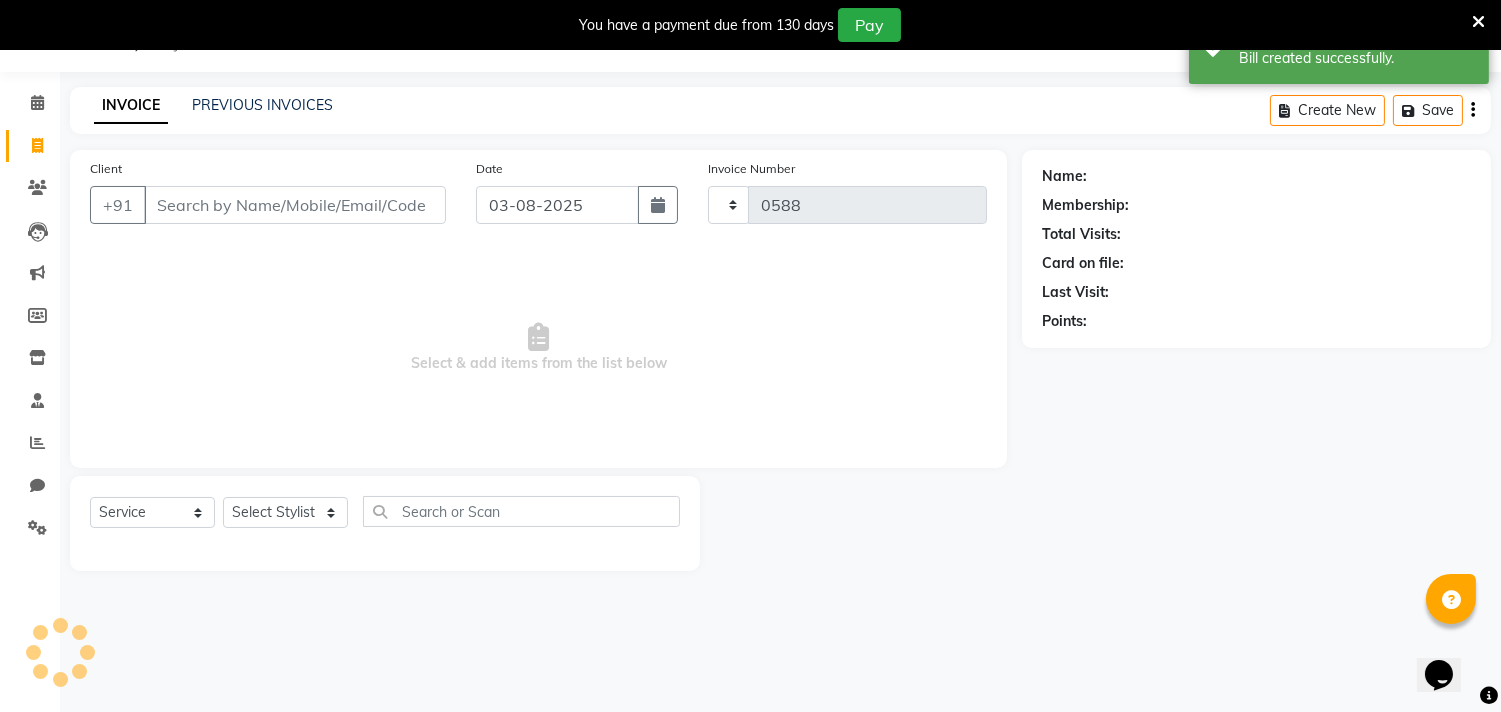 select on "7935" 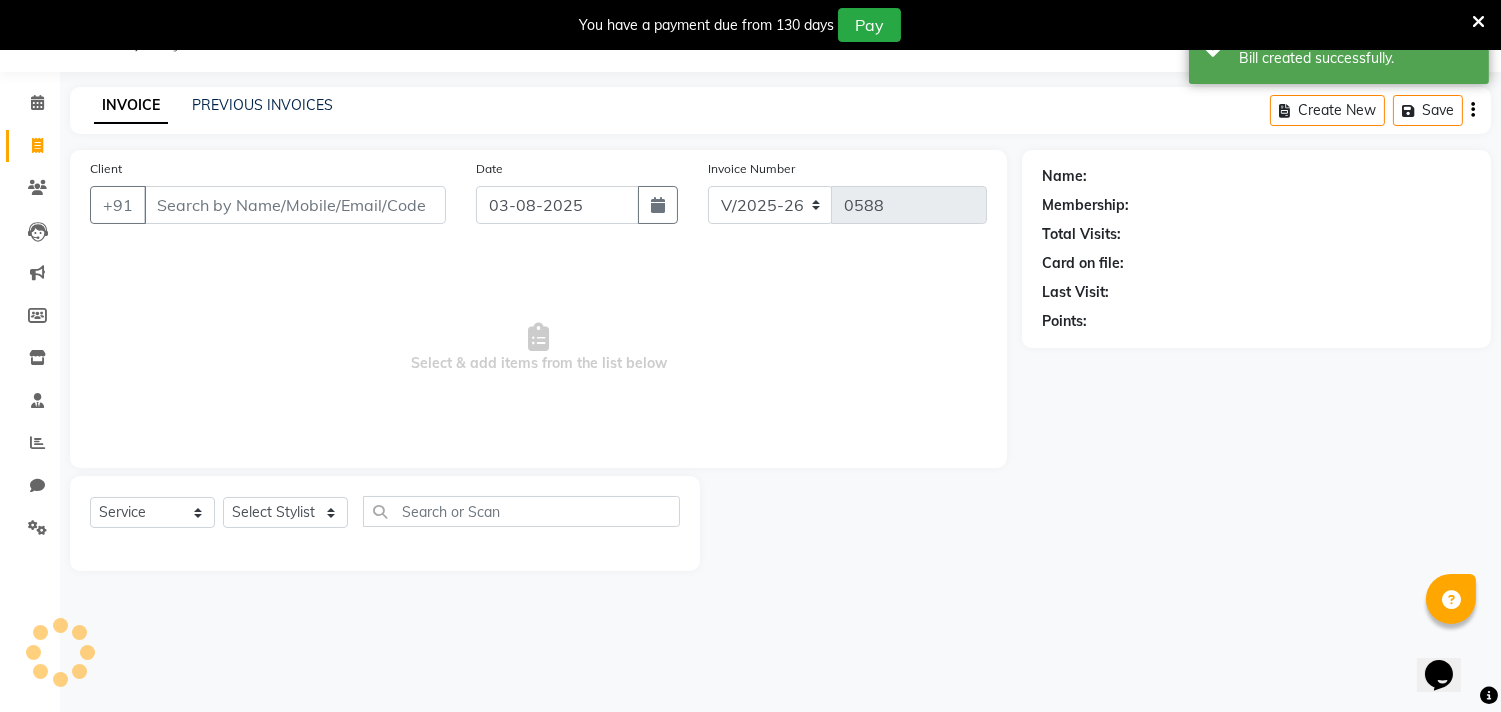 click on "Client" at bounding box center [295, 205] 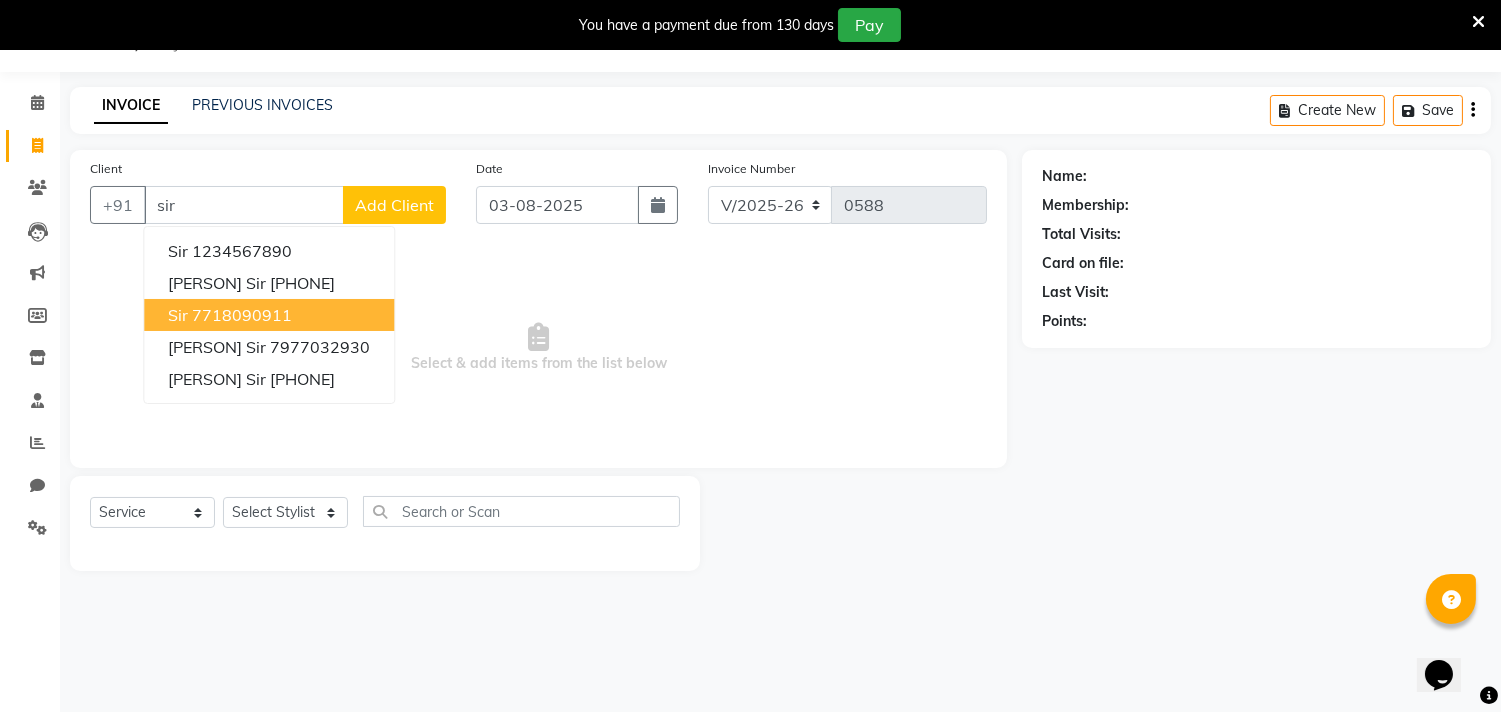 click on "7718090911" at bounding box center (242, 315) 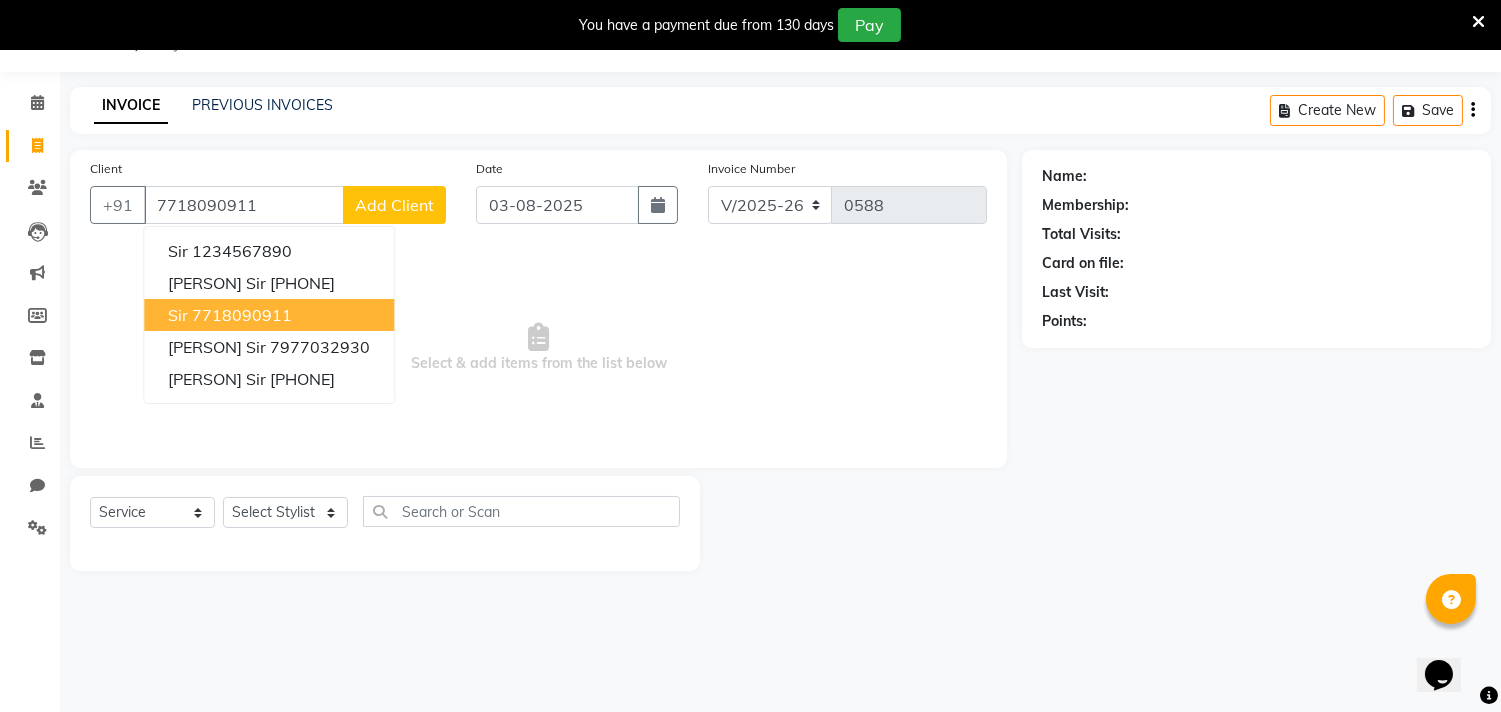 type on "7718090911" 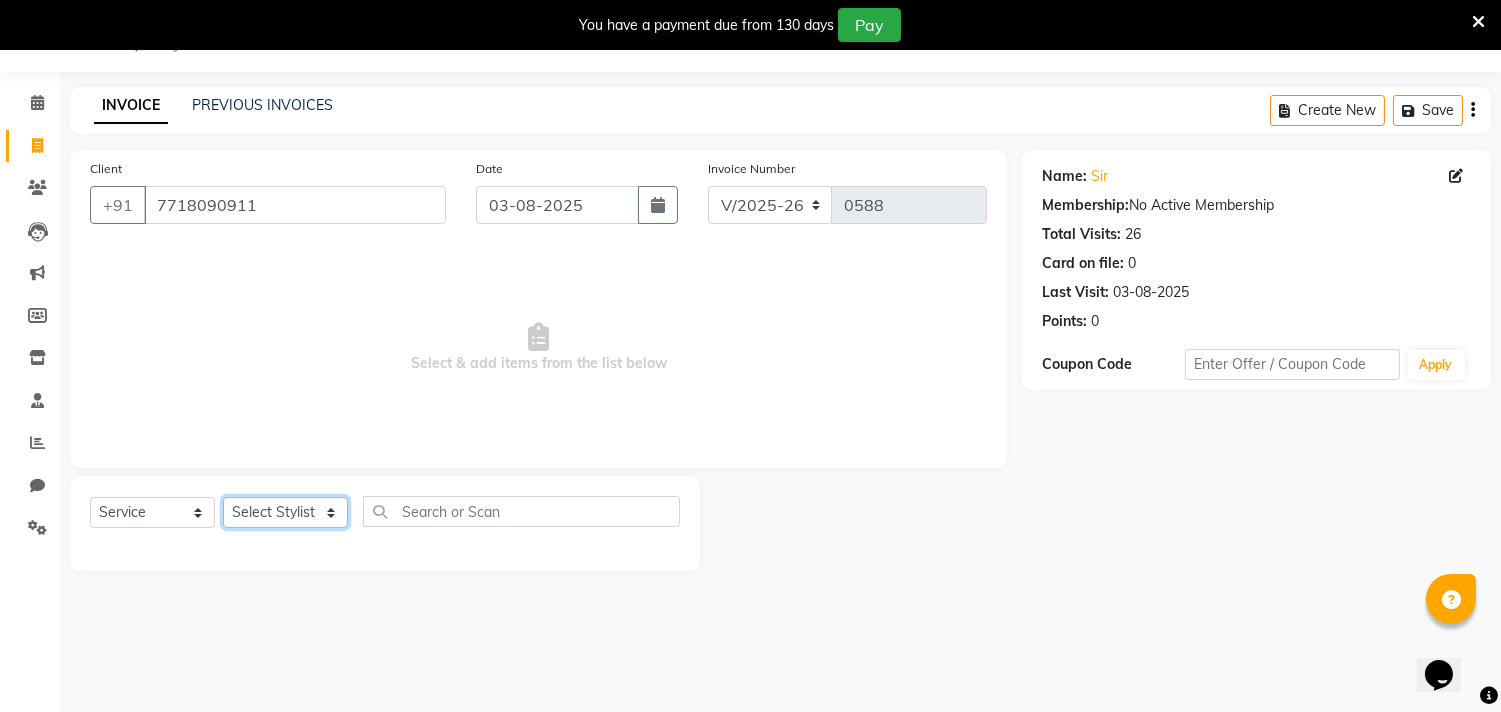click on "Select Stylist [PERSON] [PERSON] [PERSON] [PERSON] [PERSON] [PERSON] [PERSON] [PERSON] [PERSON] [PERSON] [PERSON] [PERSON] [PERSON] [PERSON] [PERSON] [PERSON] [PERSON] [PERSON] [PERSON] [PERSON] [PERSON] [PERSON]" 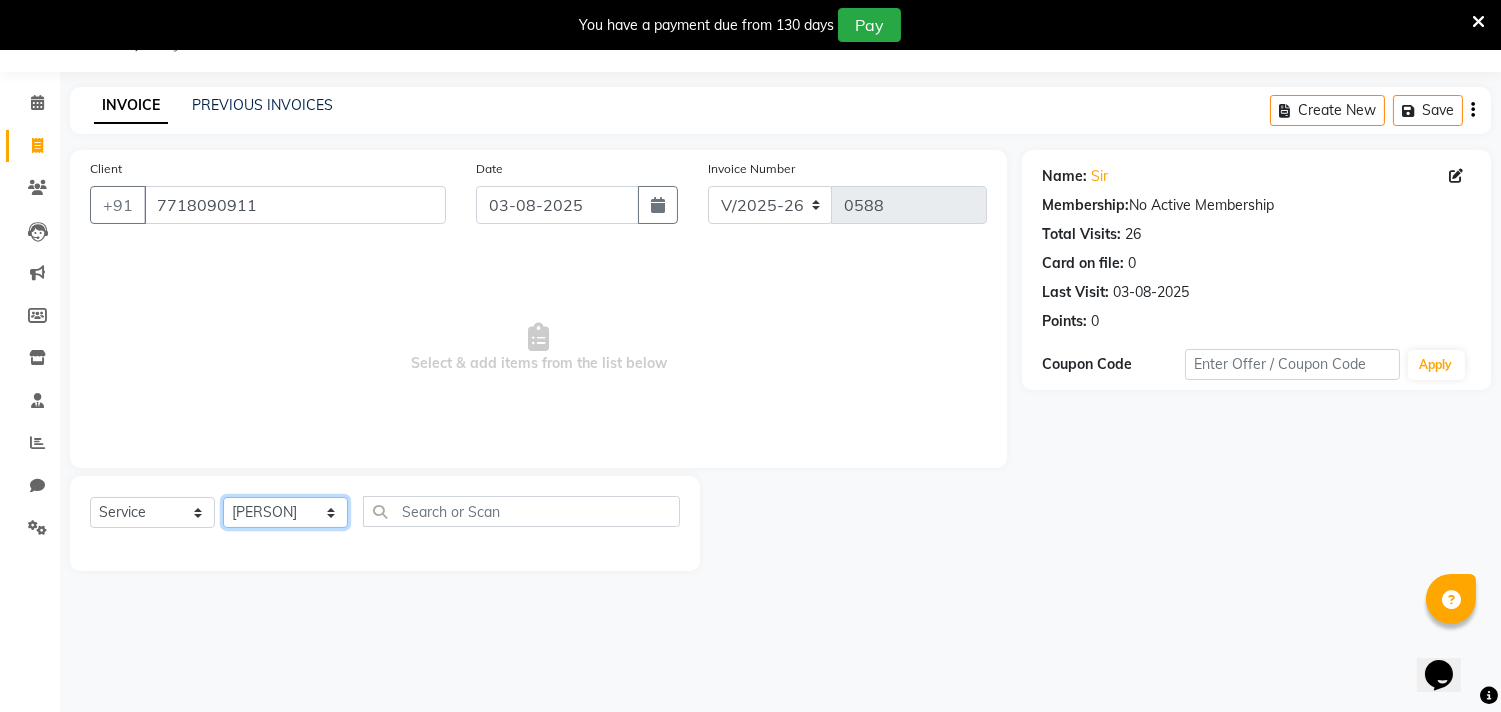 click on "Select Stylist [PERSON] [PERSON] [PERSON] [PERSON] [PERSON] [PERSON] [PERSON] [PERSON] [PERSON] [PERSON] [PERSON] [PERSON] [PERSON] [PERSON] [PERSON] [PERSON] [PERSON] [PERSON] [PERSON] [PERSON] [PERSON] [PERSON]" 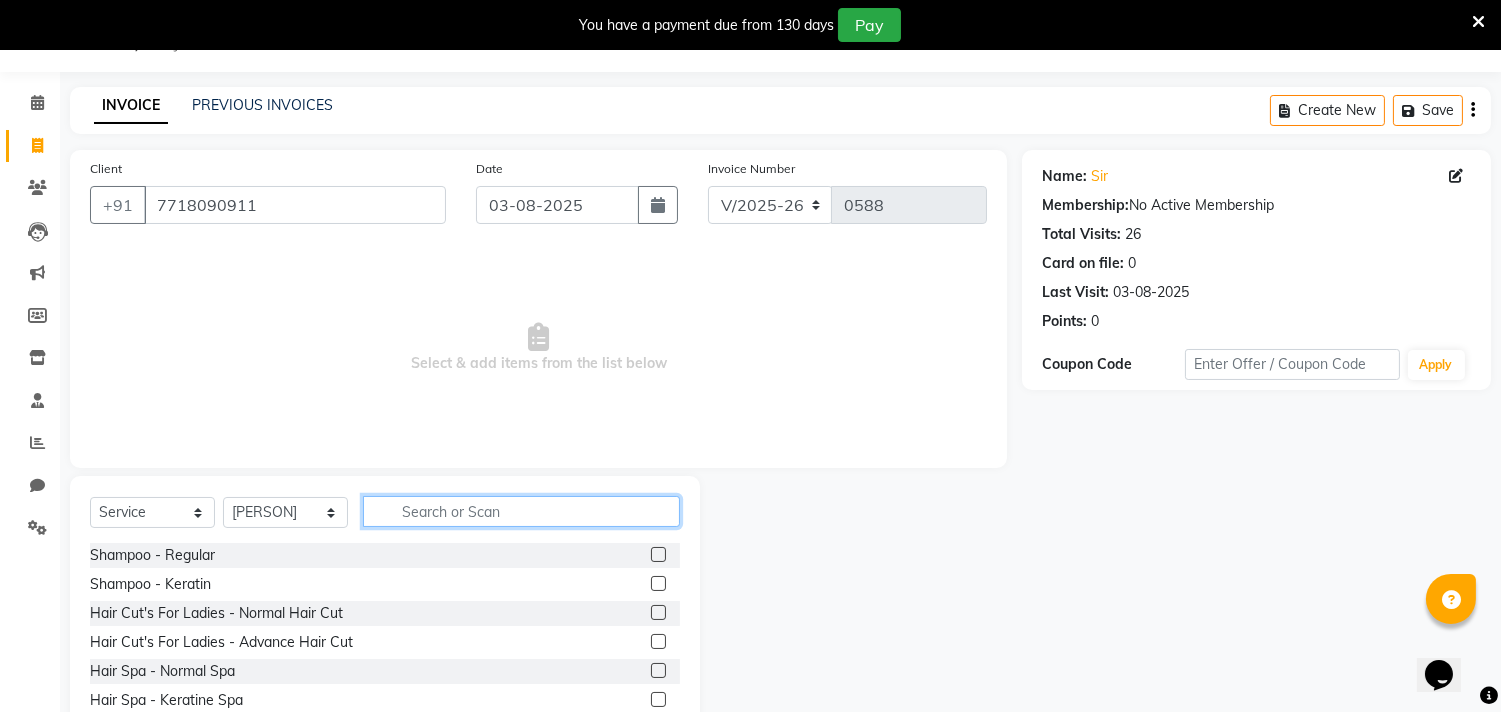 click 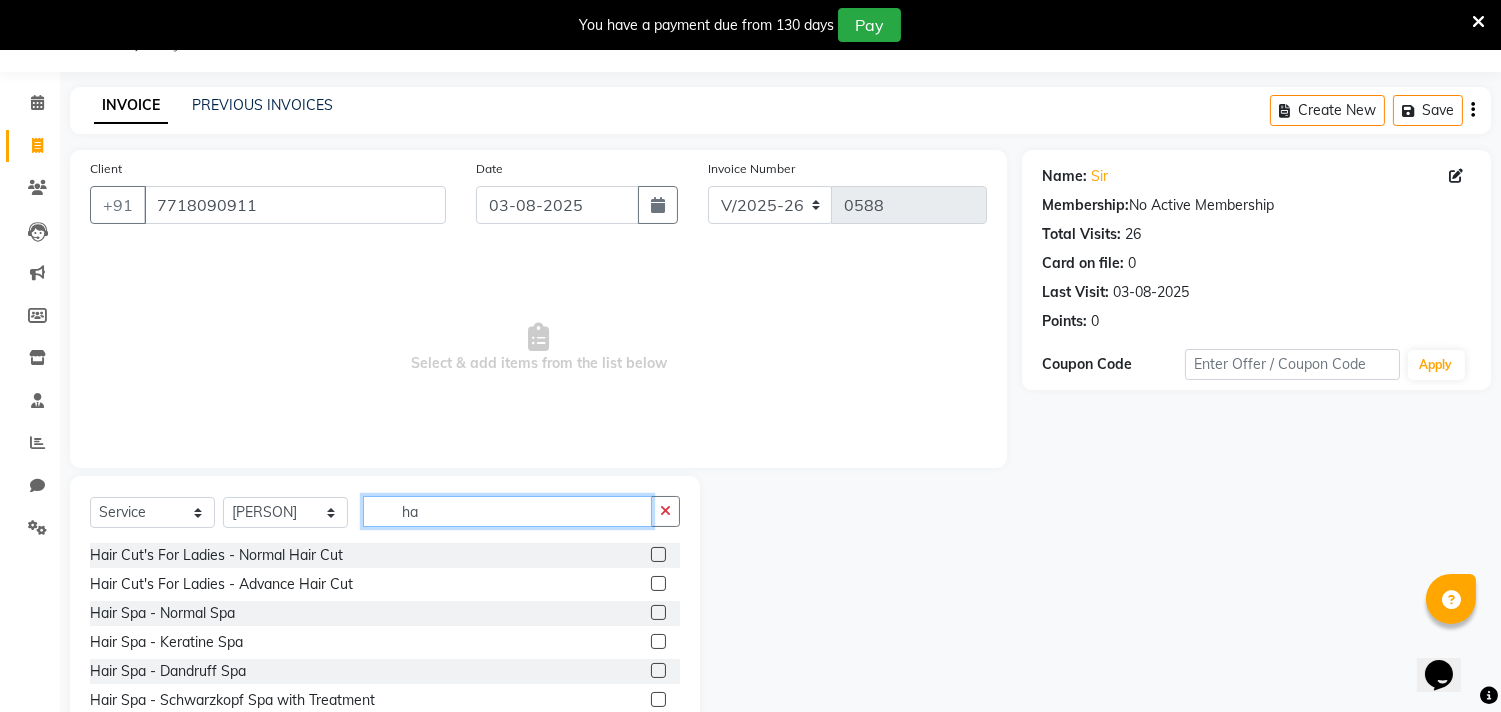 type on "h" 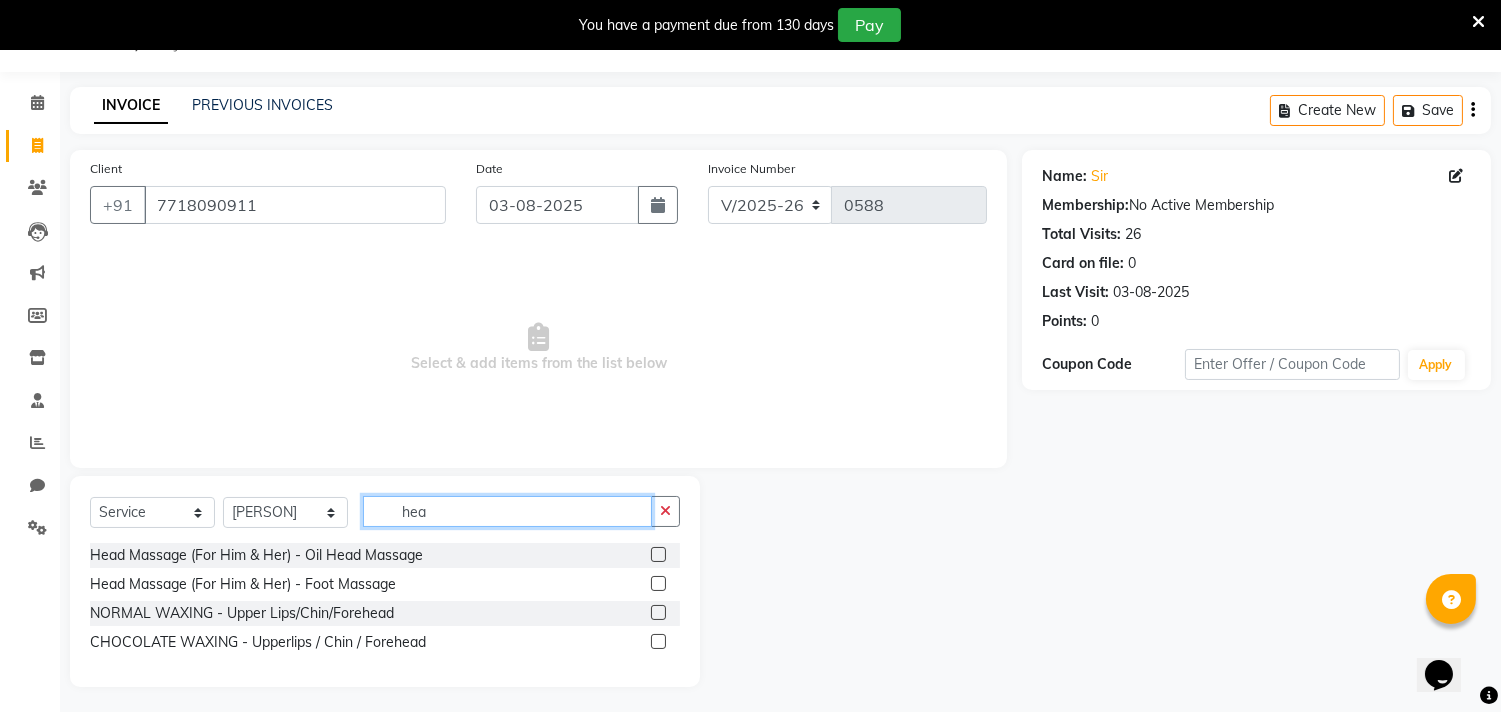 type on "hea" 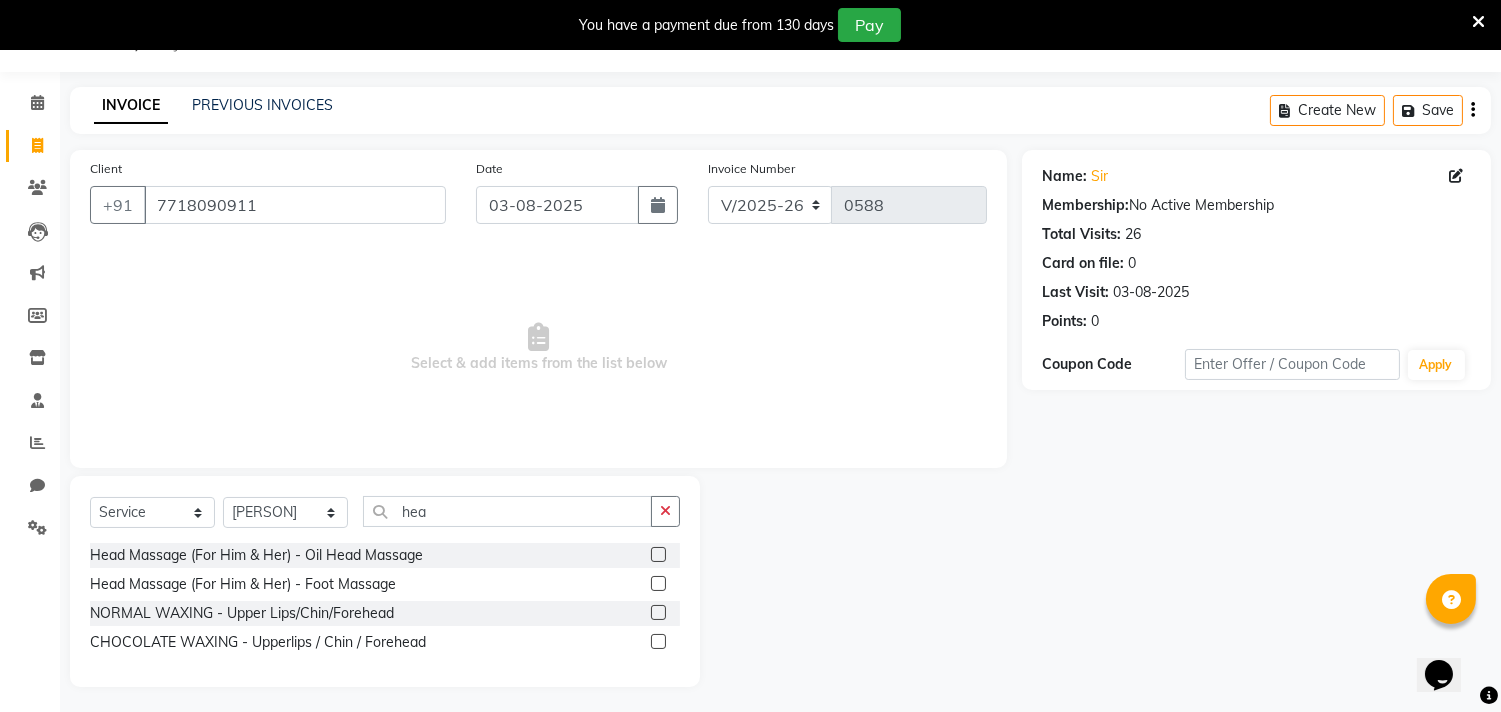 click 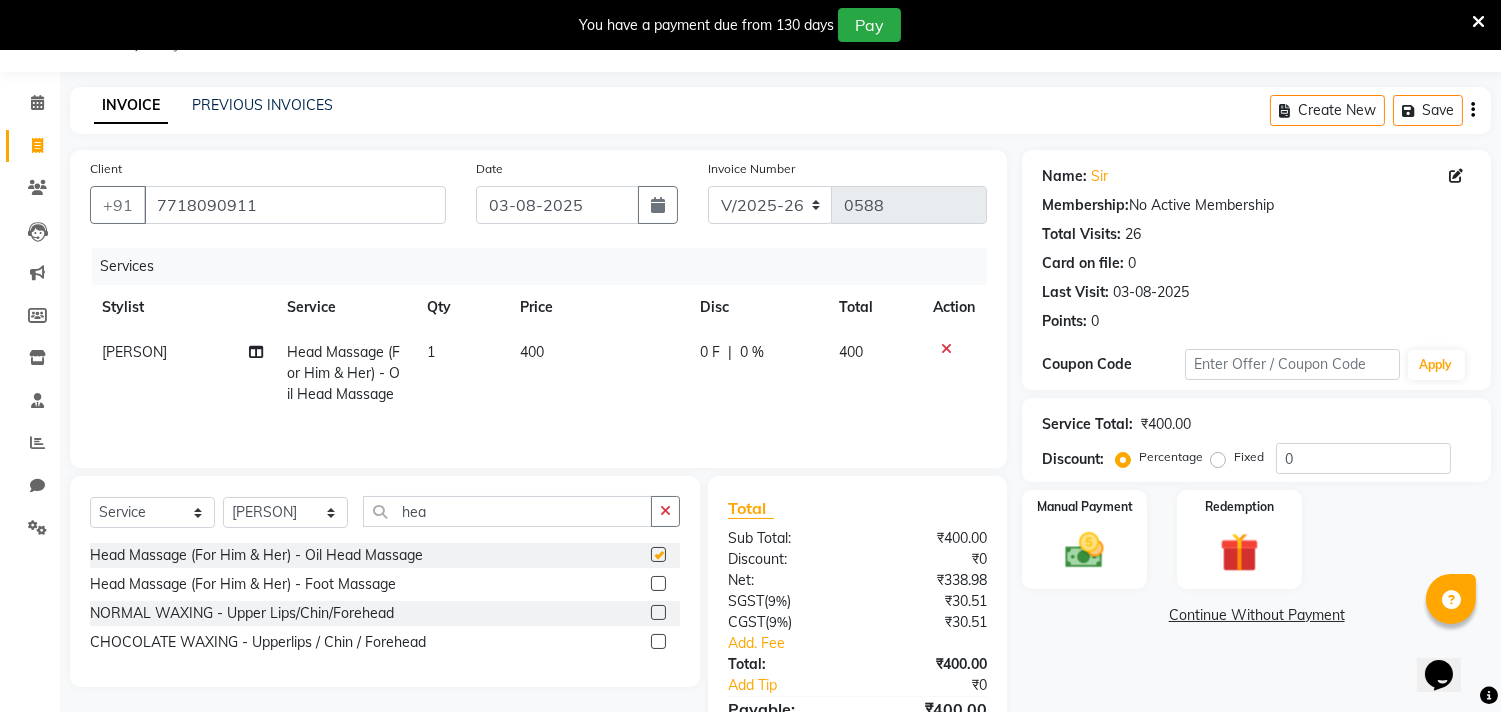 checkbox on "false" 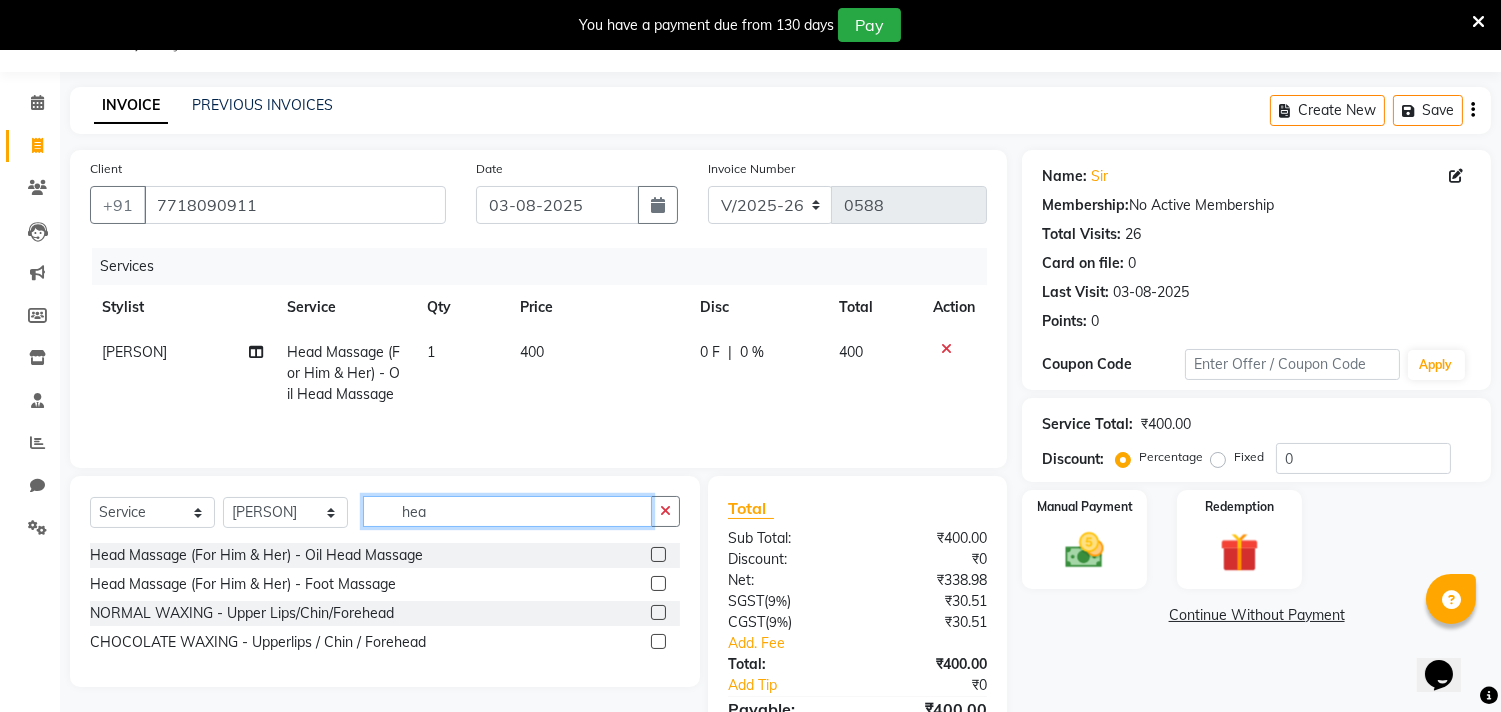click on "hea" 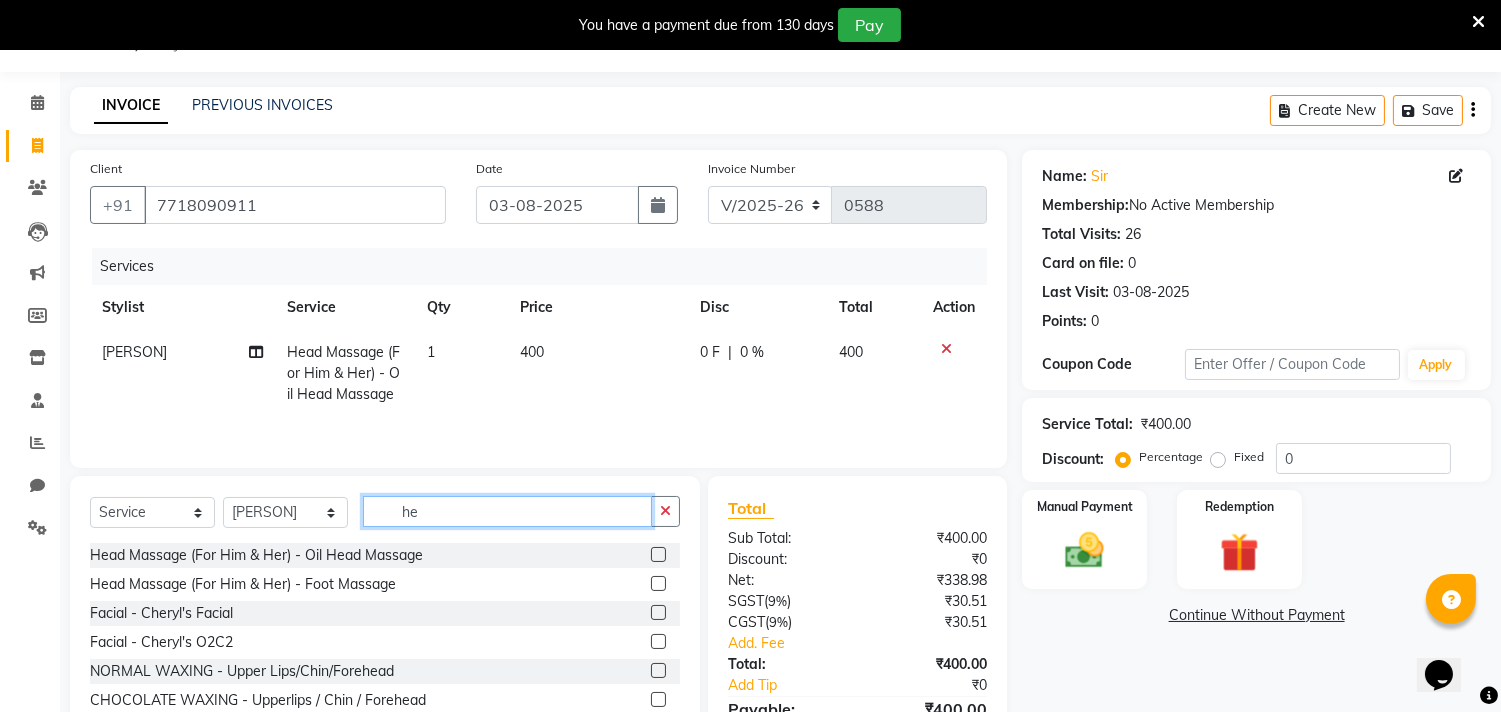 type on "h" 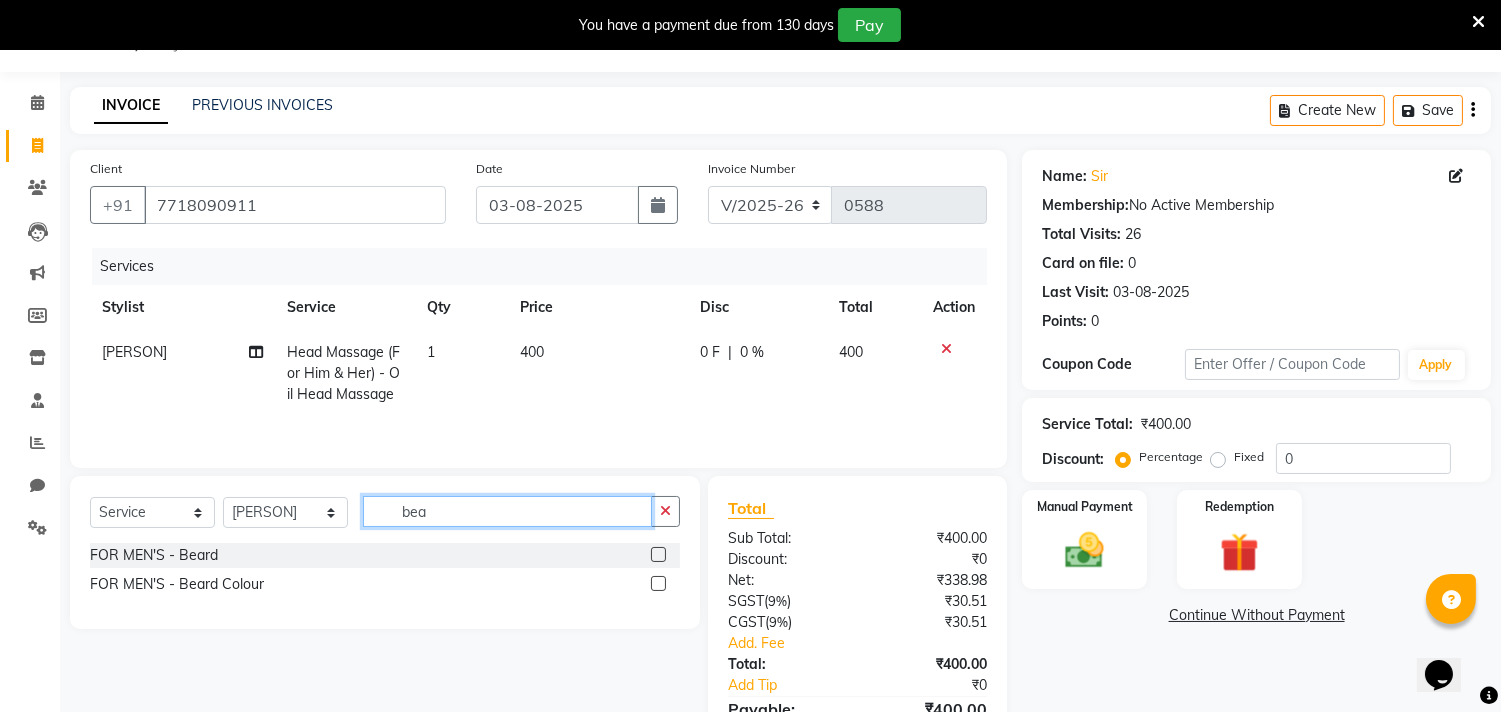 type on "bea" 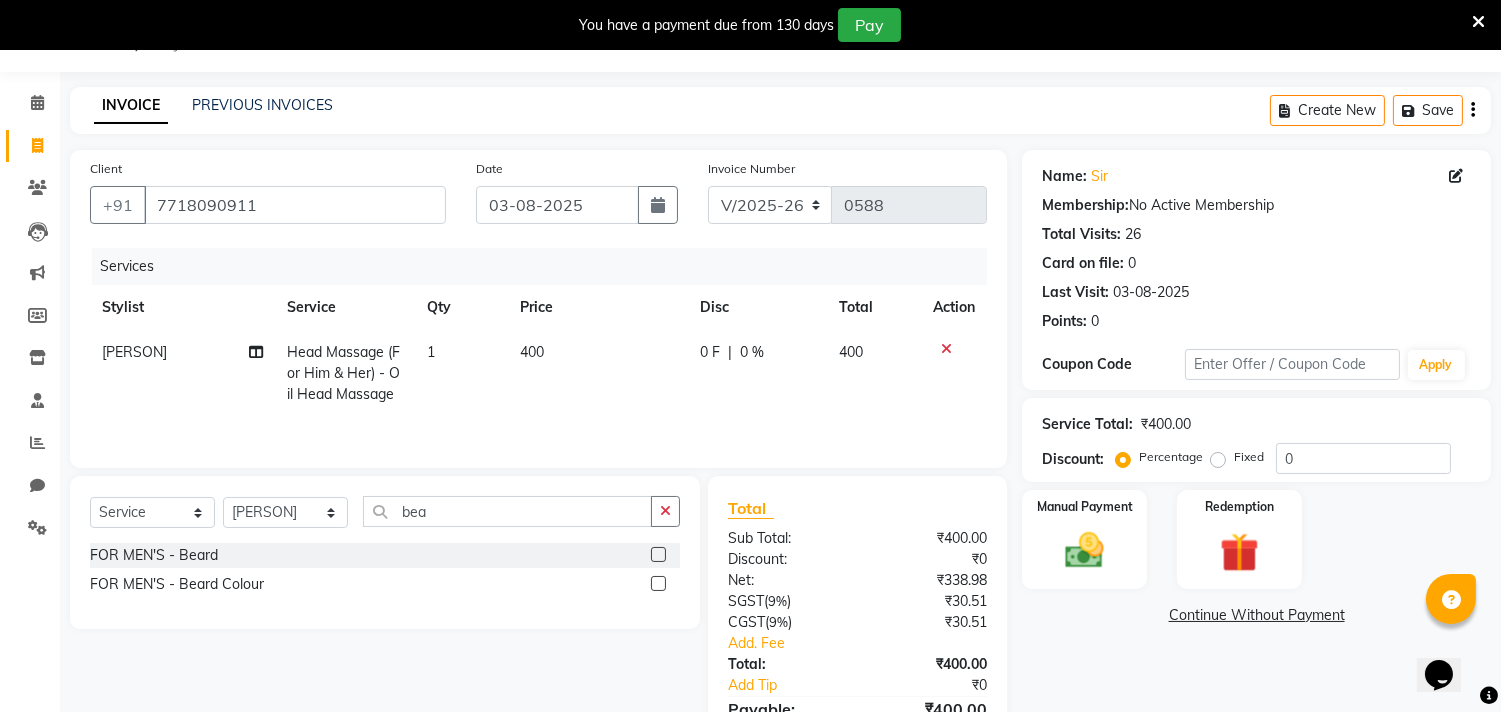 click 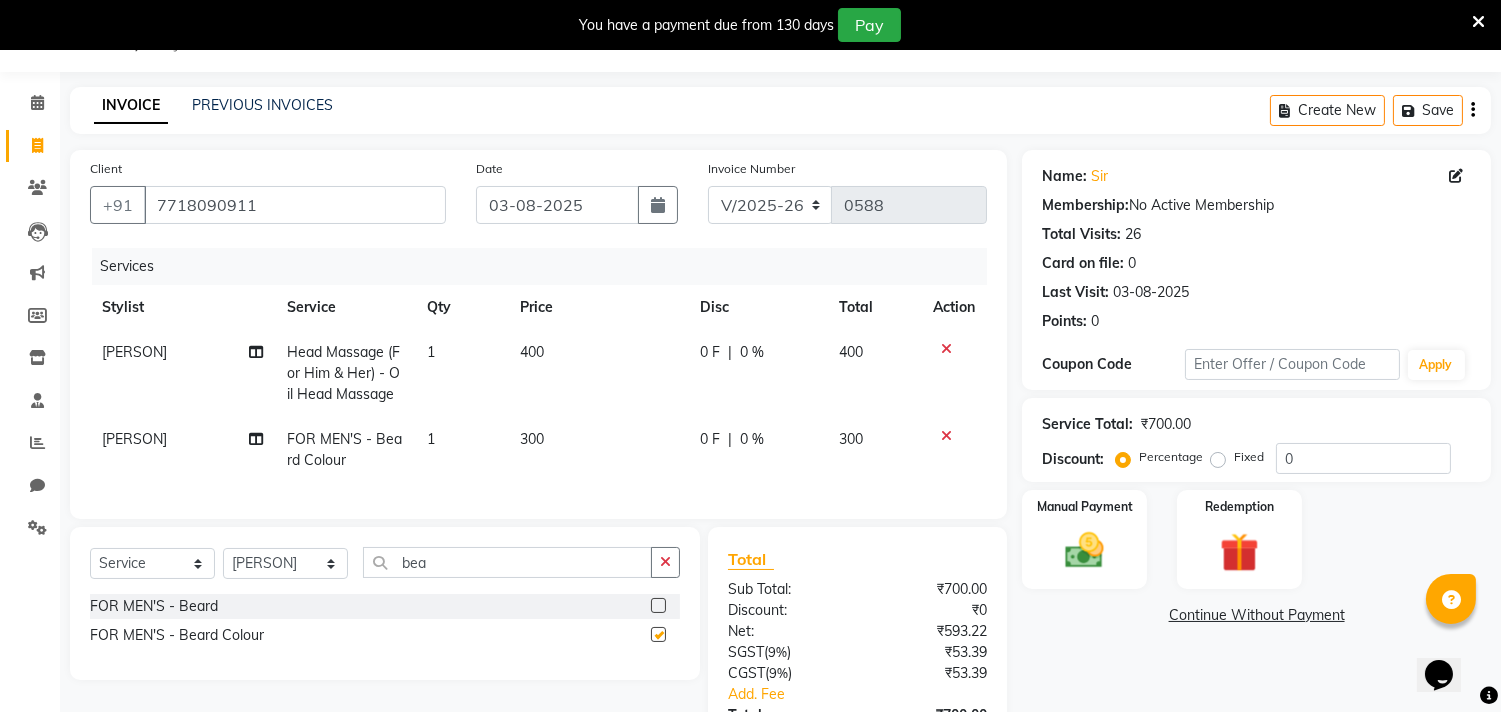 checkbox on "false" 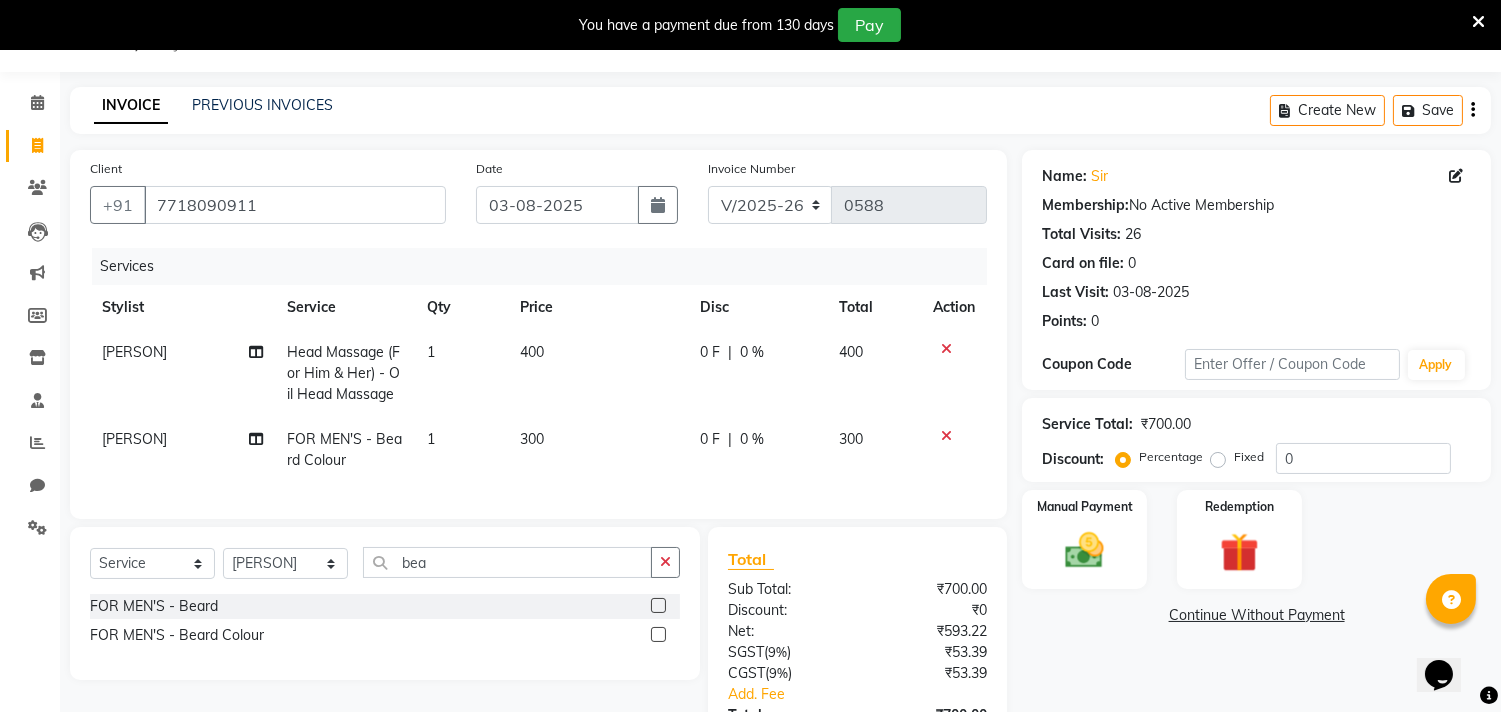 click on "300" 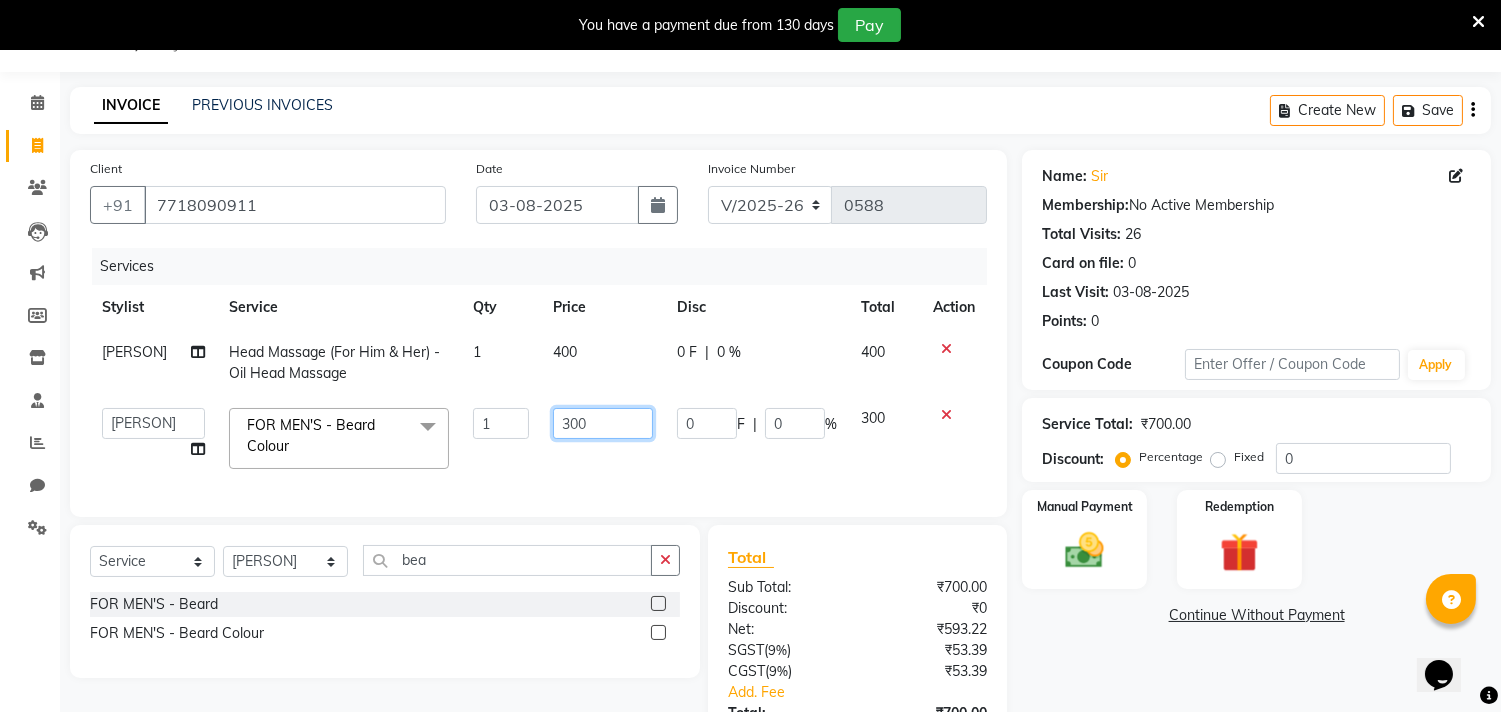 click on "300" 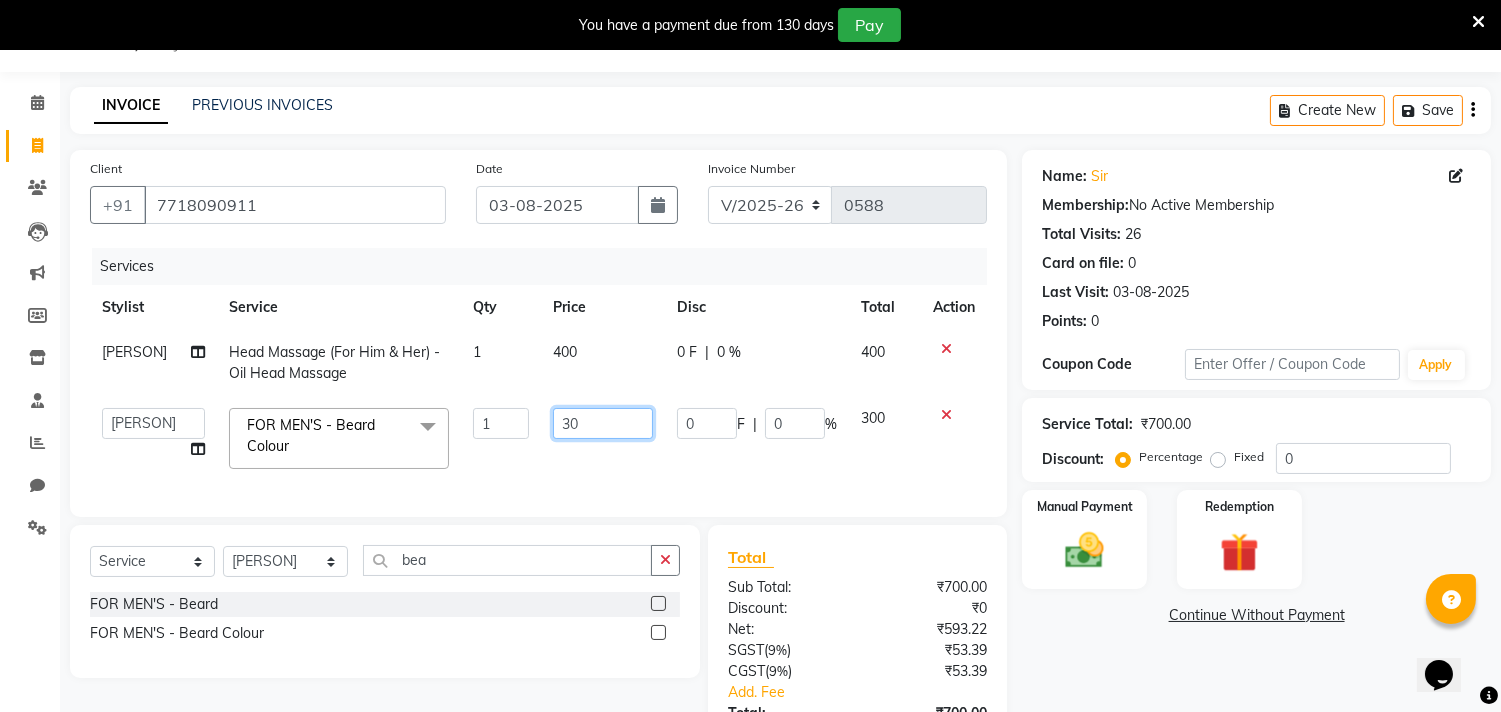 type on "3" 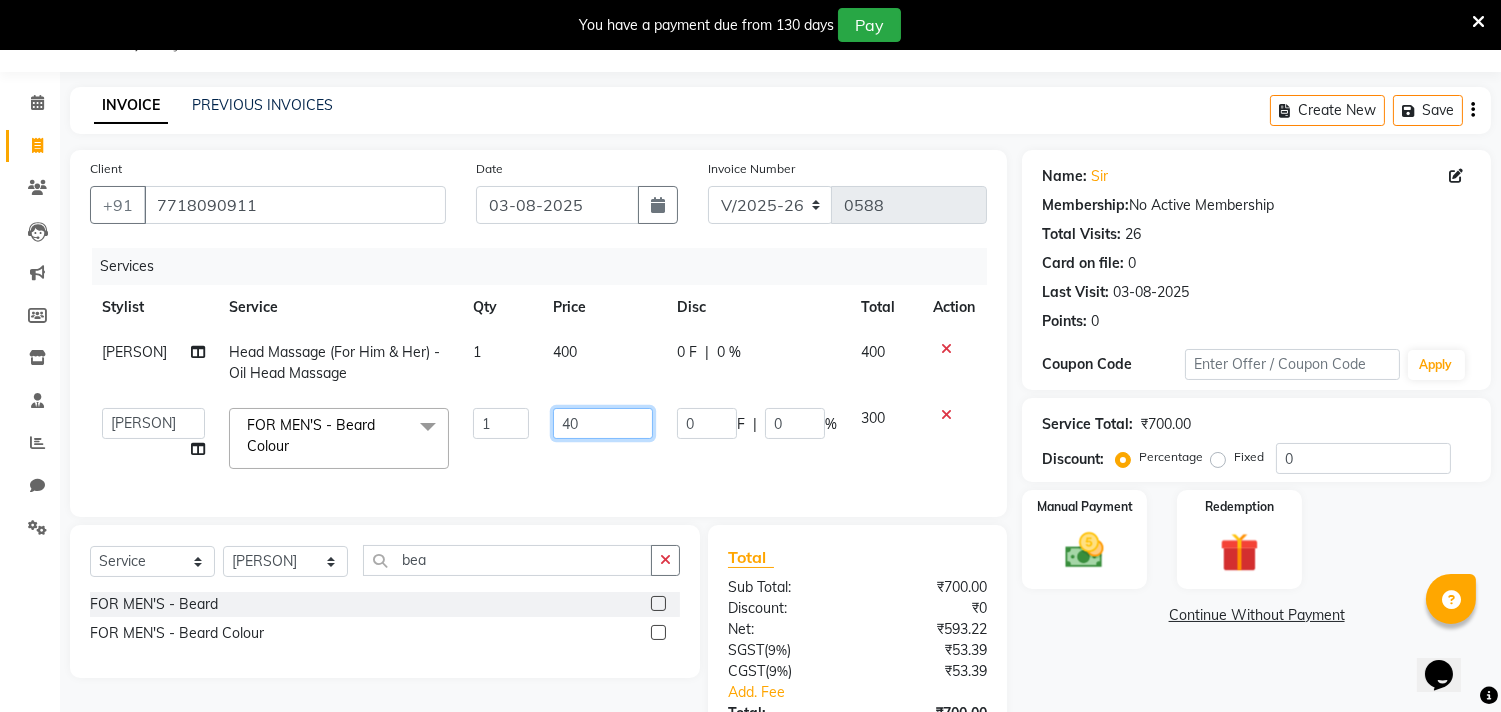 type on "400" 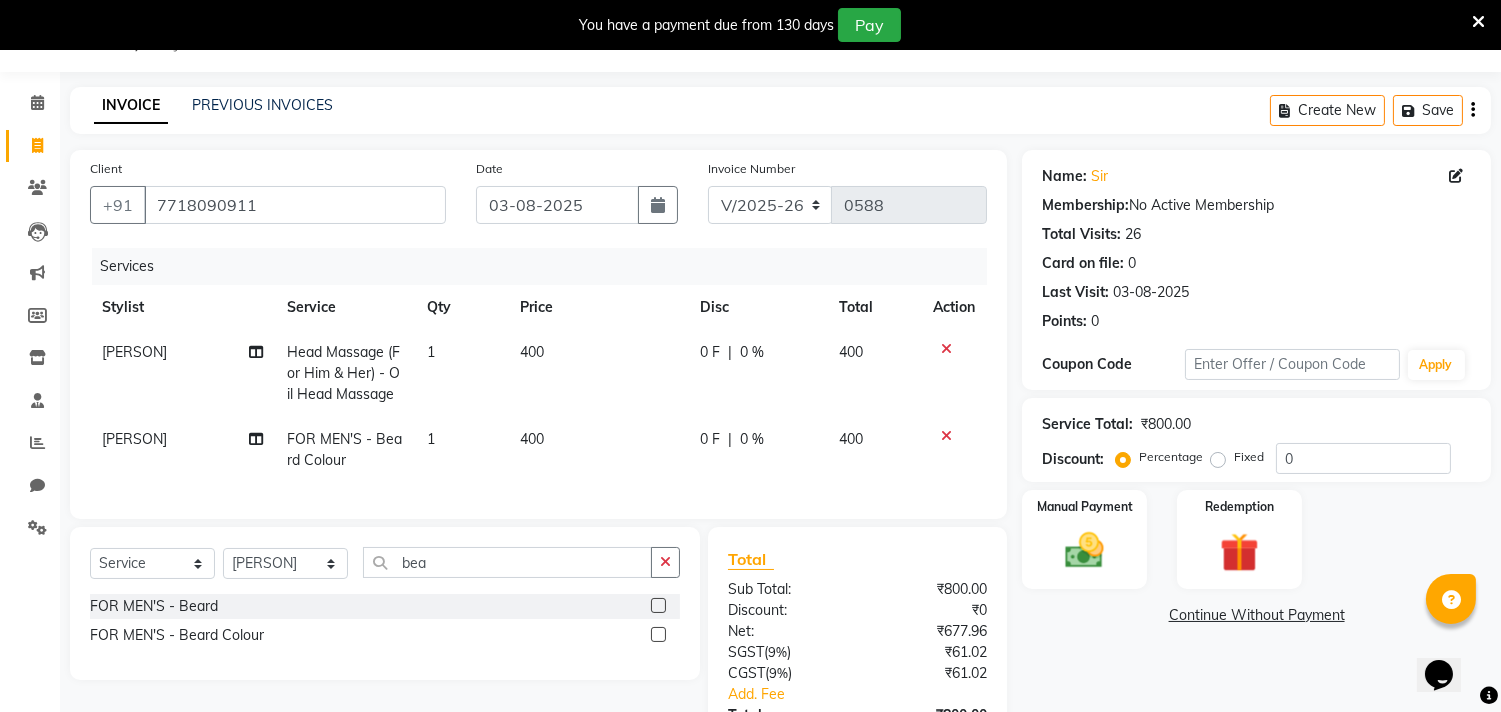click on "400" 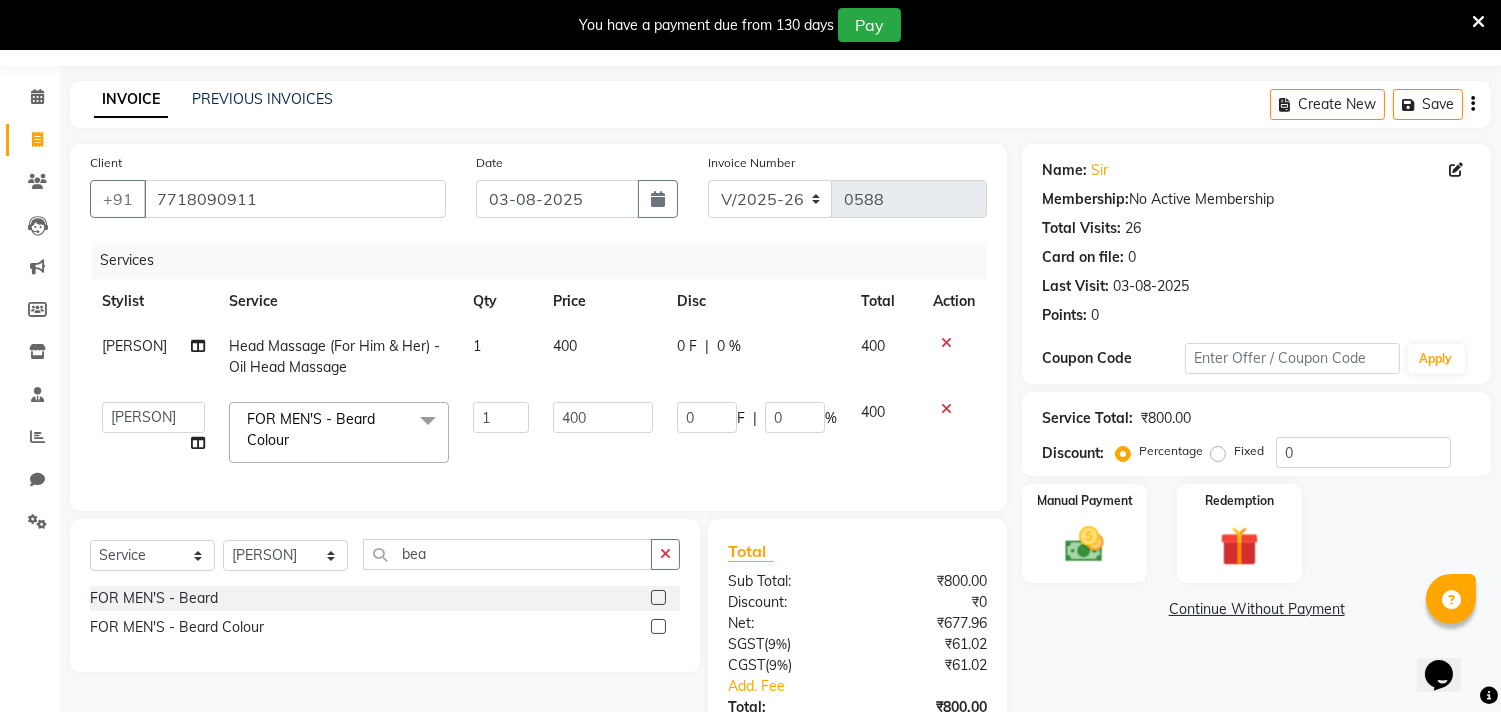 scroll, scrollTop: 62, scrollLeft: 0, axis: vertical 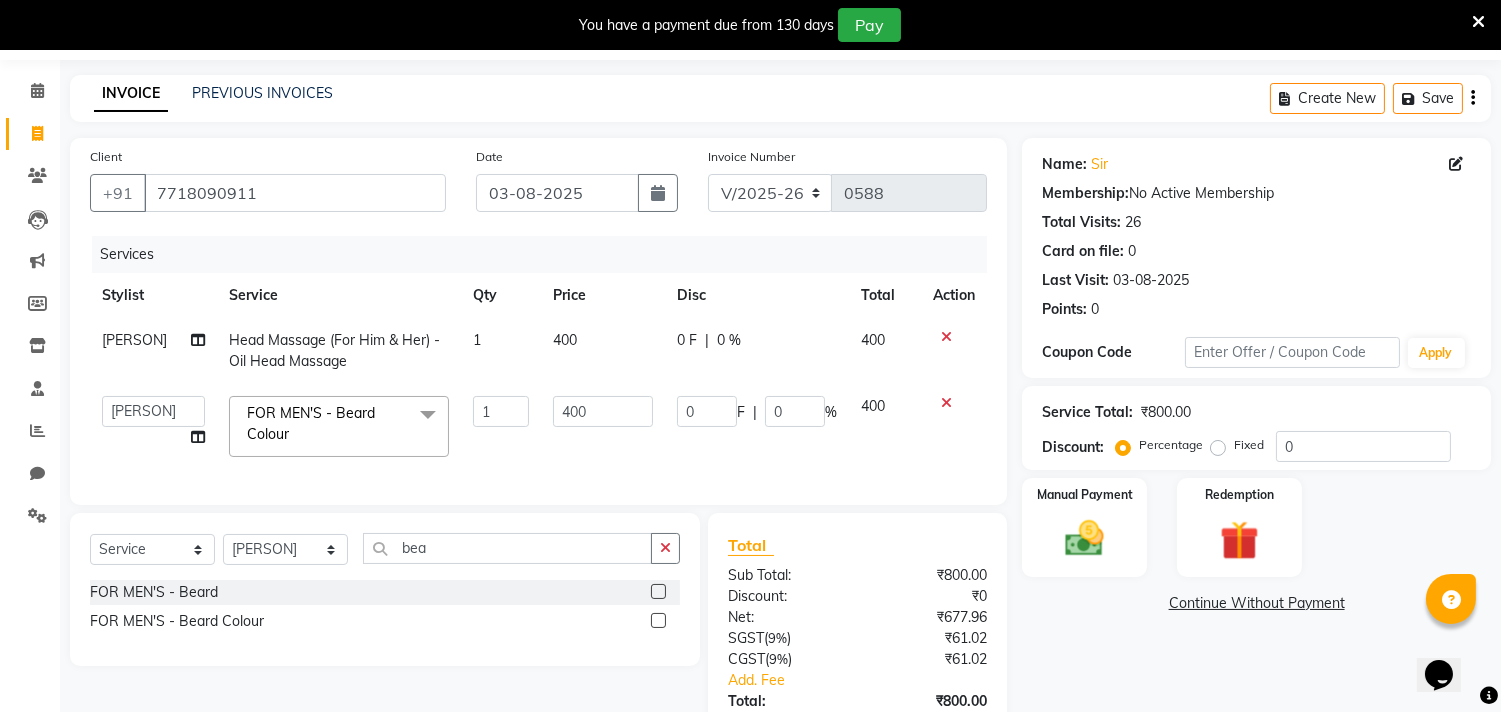 click on "Create New   Save" 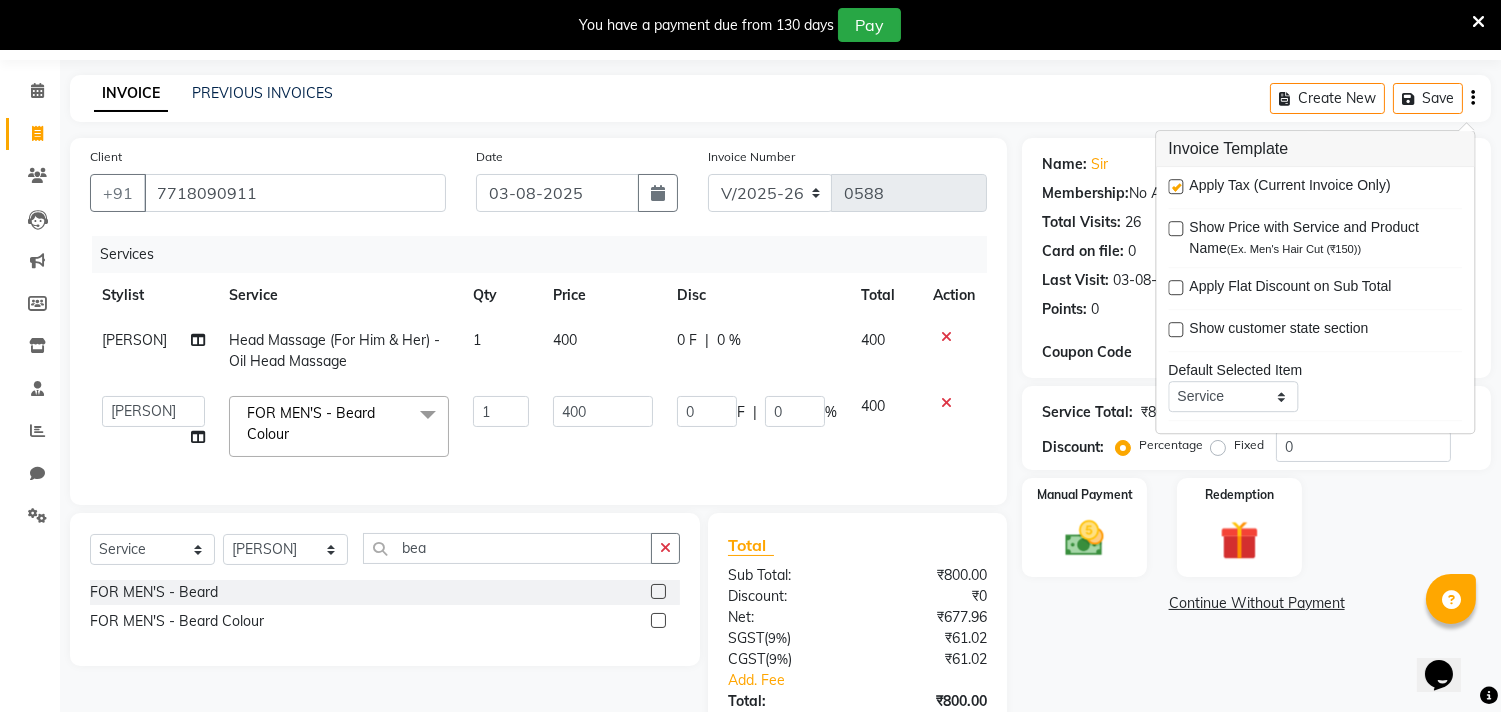 click at bounding box center [1175, 186] 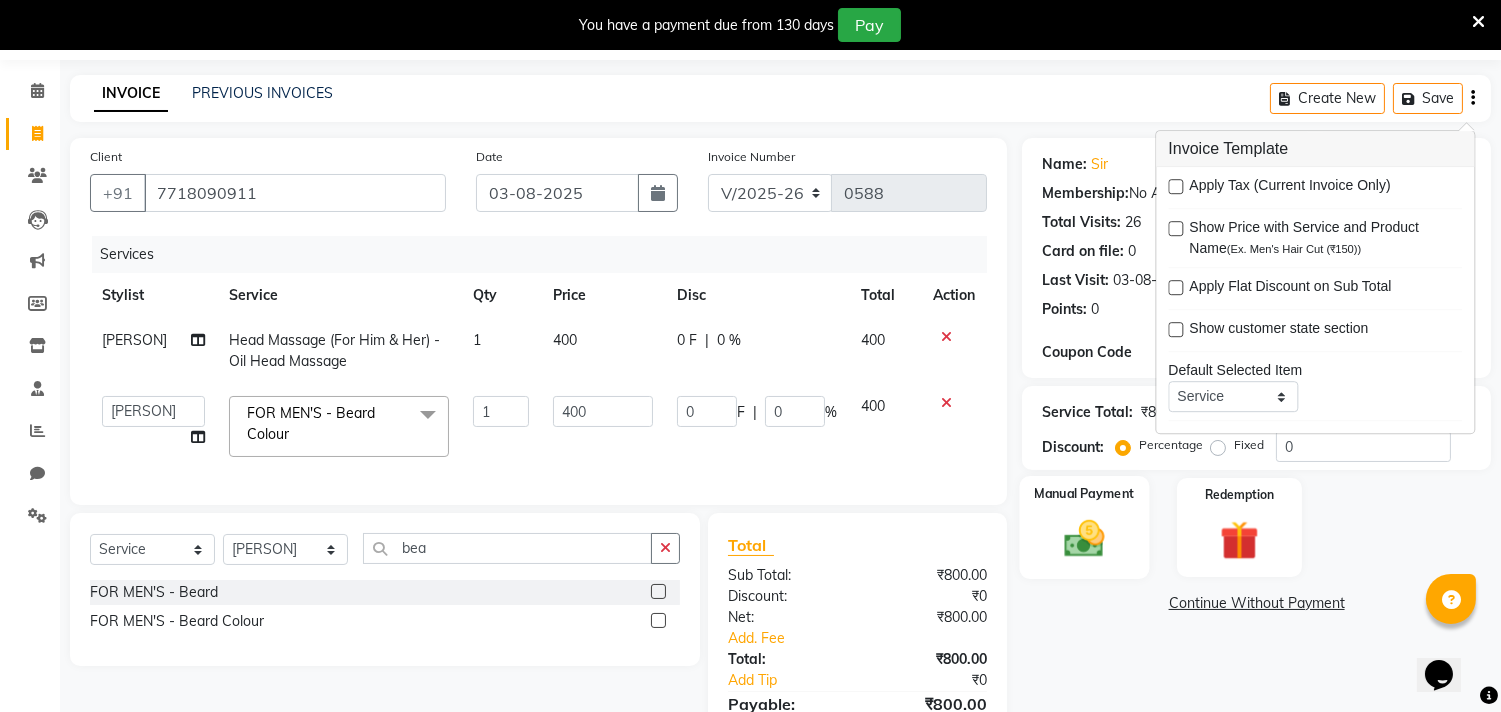 click on "Manual Payment" 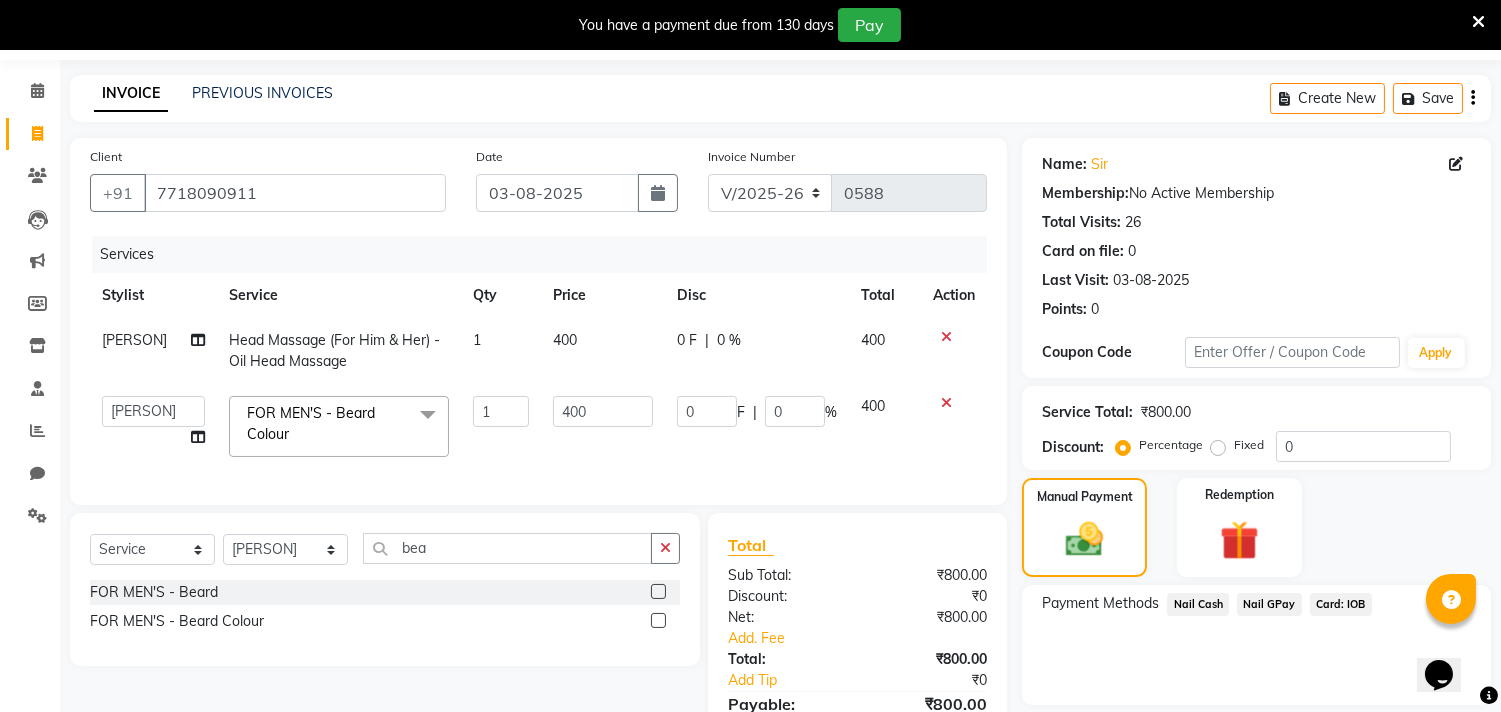 click on "Nail GPay" 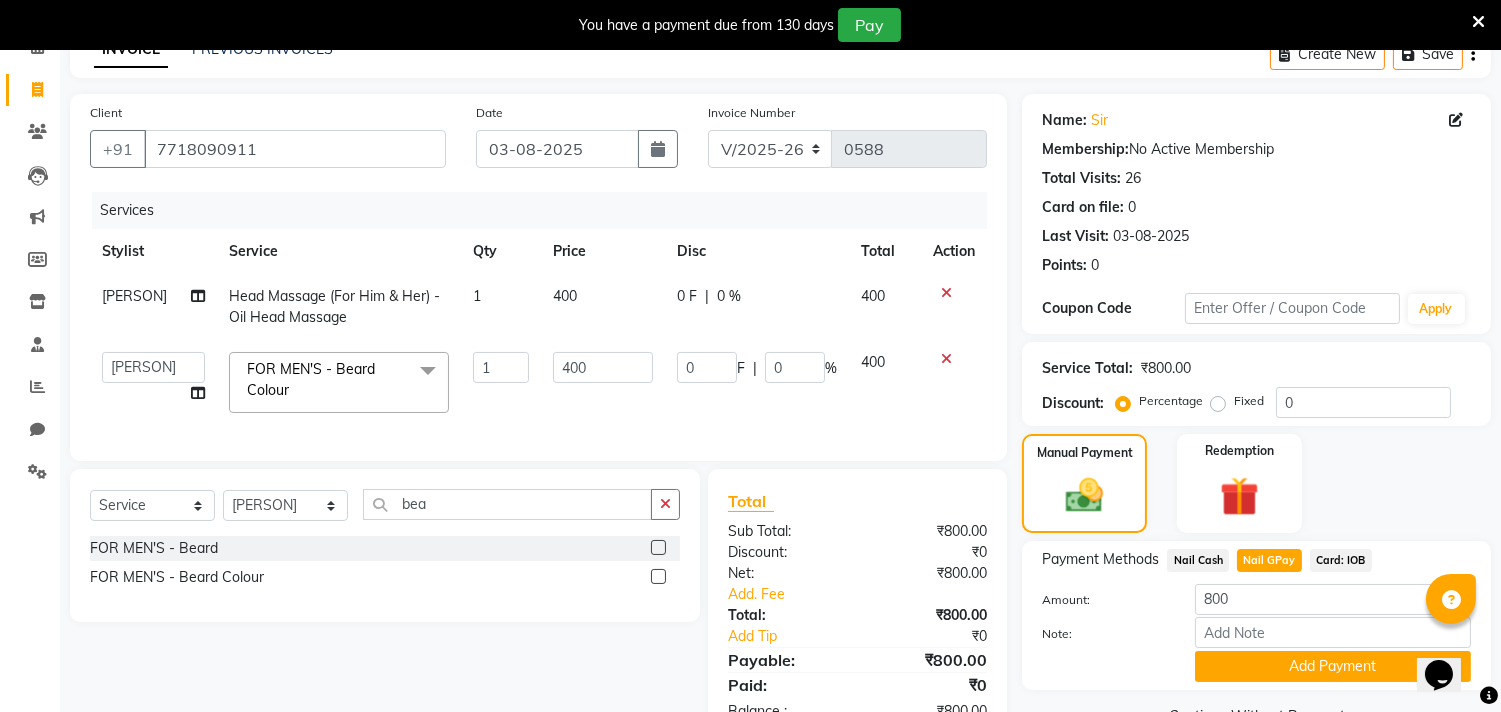 scroll, scrollTop: 151, scrollLeft: 0, axis: vertical 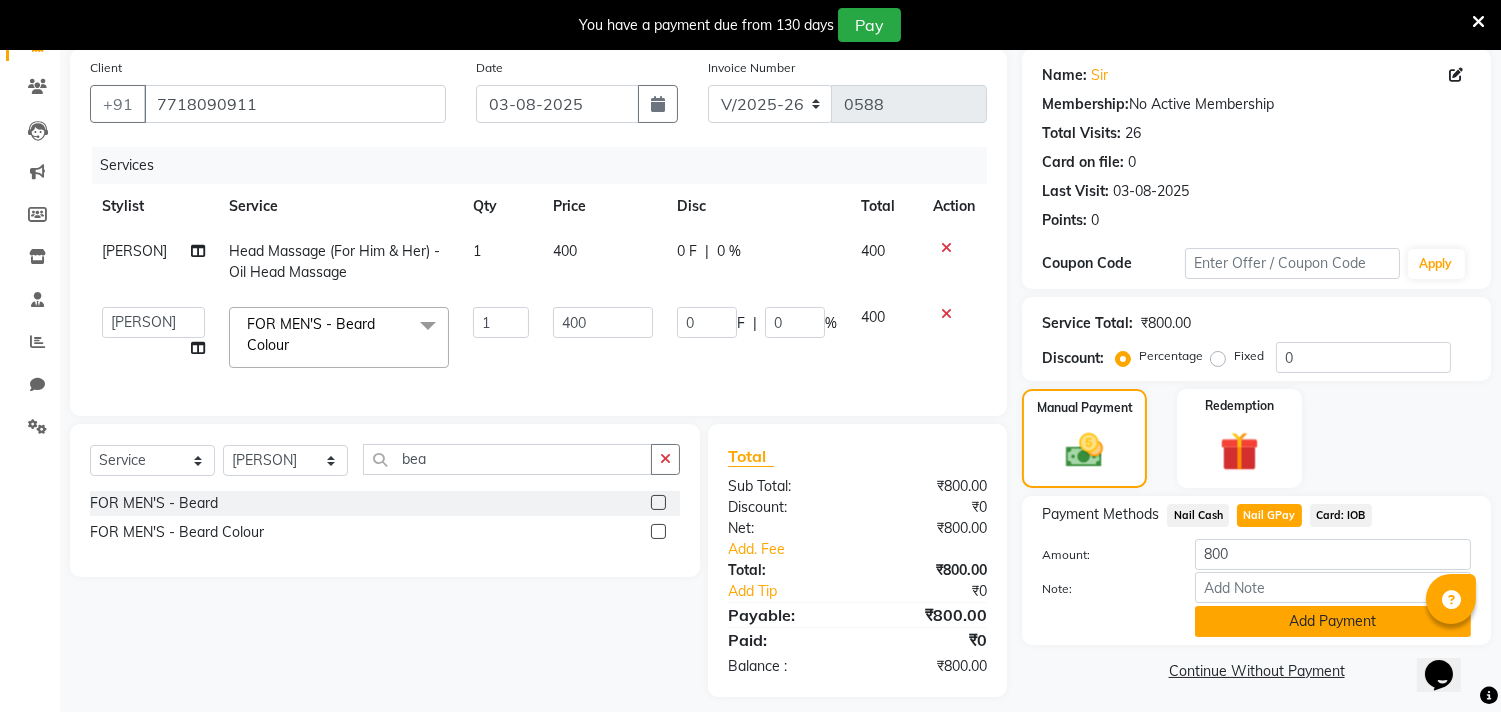 click on "Add Payment" 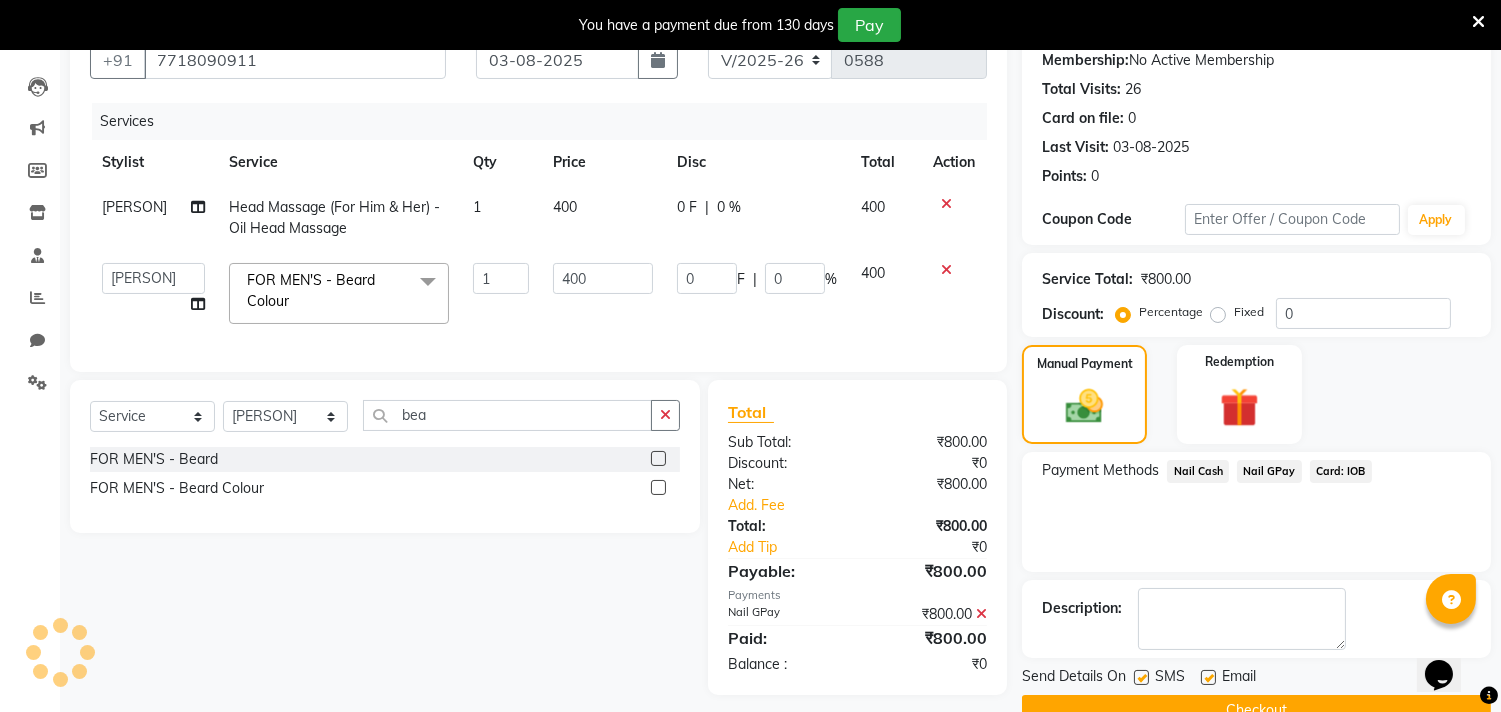 scroll, scrollTop: 237, scrollLeft: 0, axis: vertical 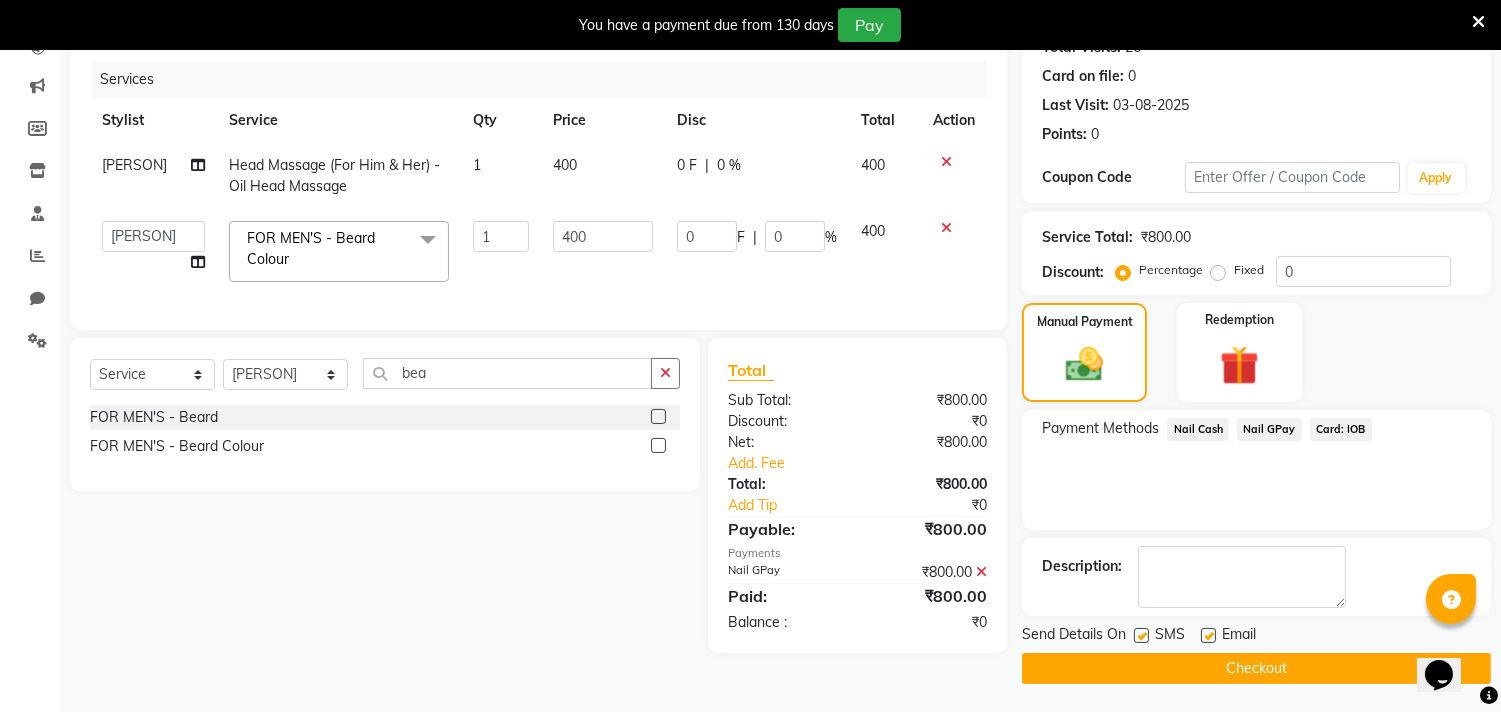 click on "Checkout" 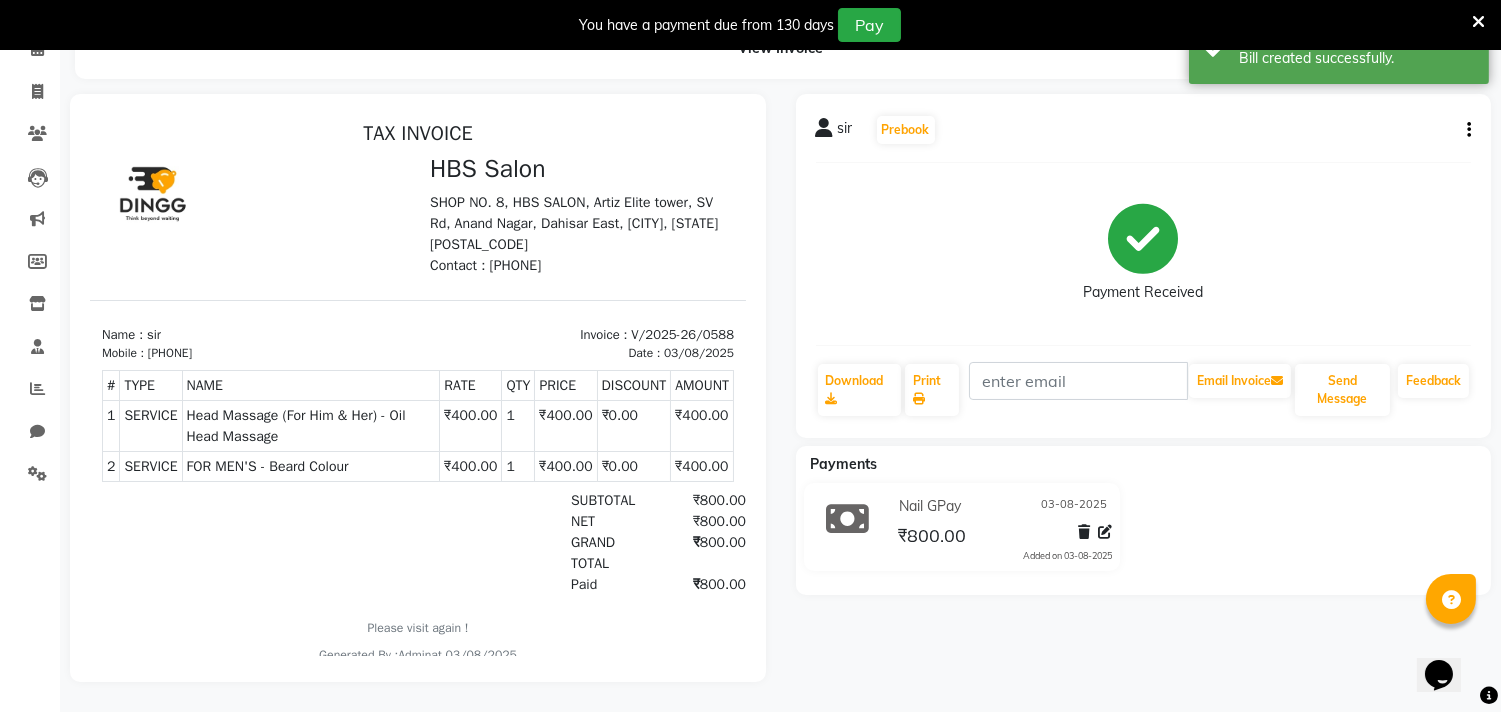 scroll, scrollTop: 0, scrollLeft: 0, axis: both 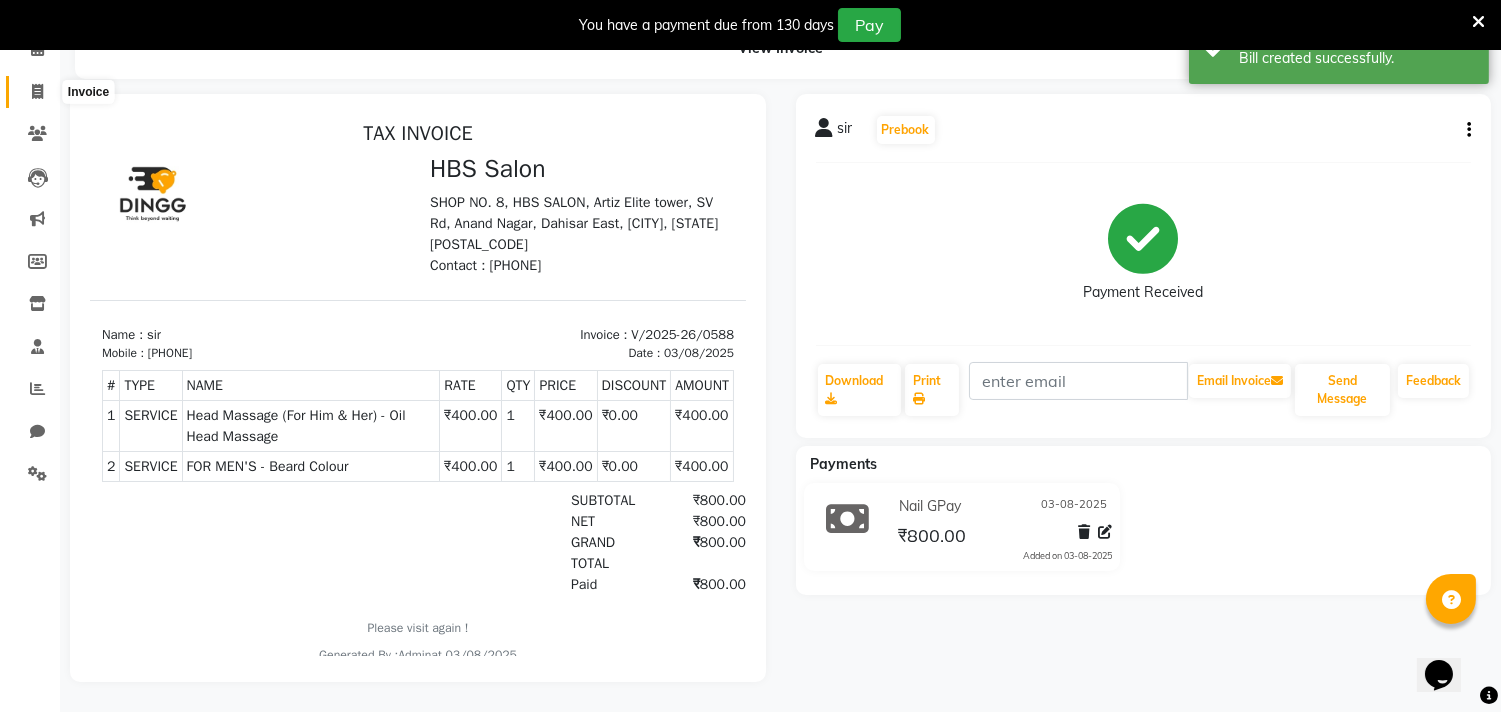 click 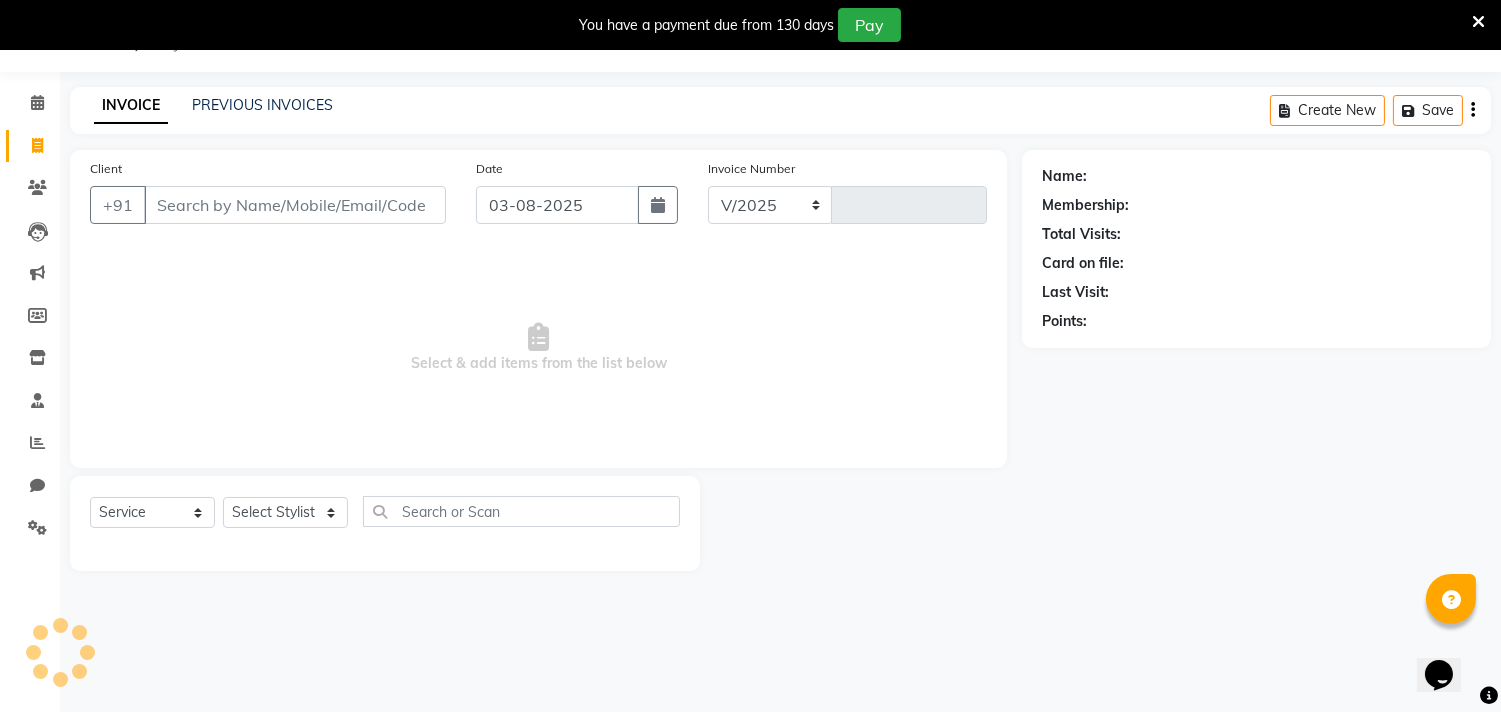 select on "7935" 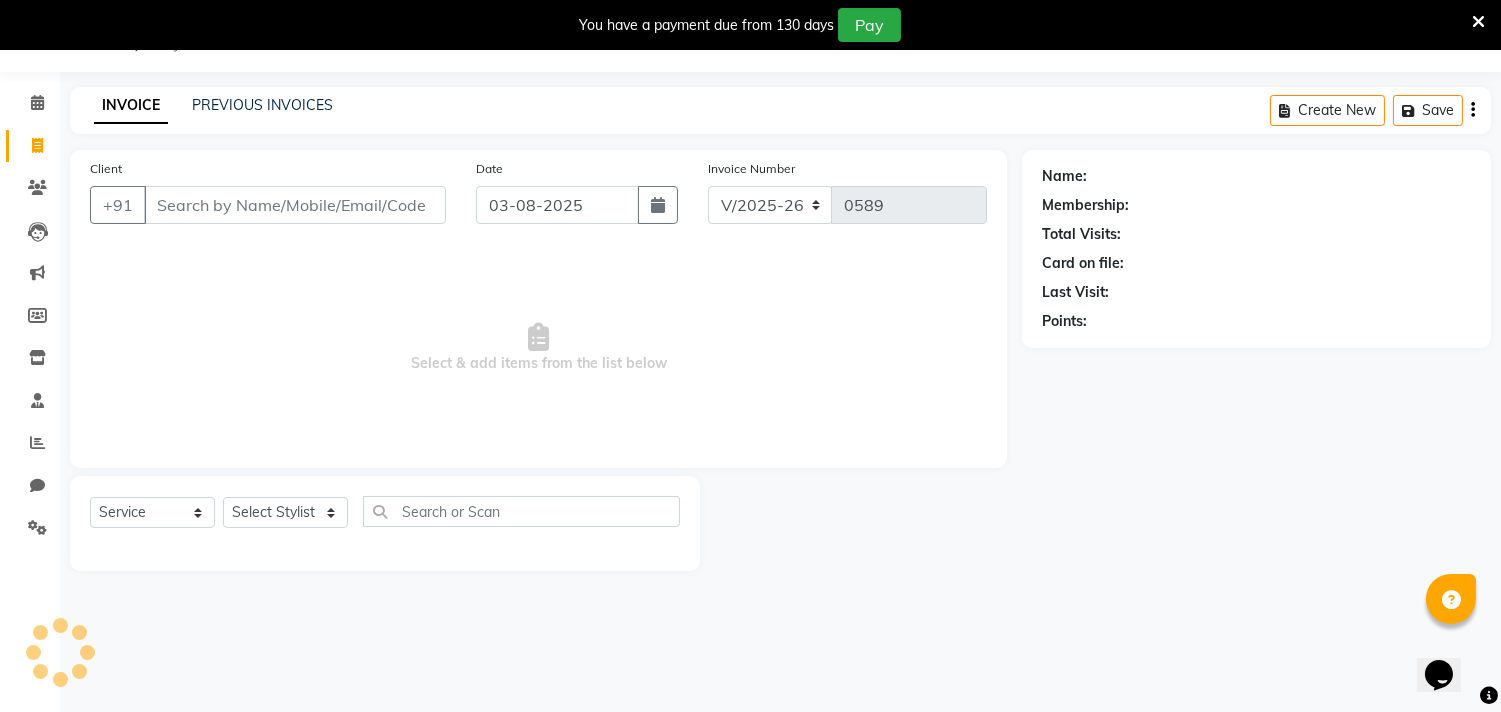 scroll, scrollTop: 50, scrollLeft: 0, axis: vertical 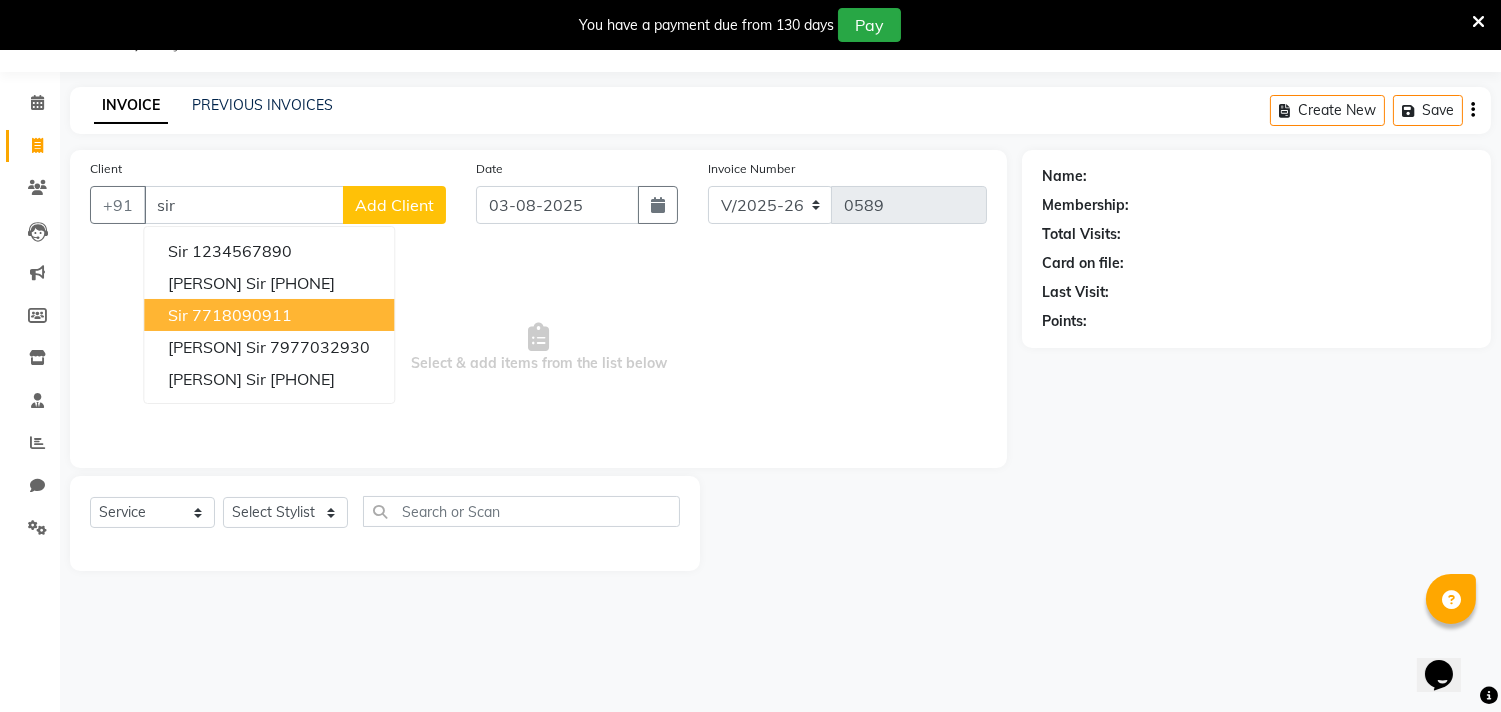 click on "7718090911" at bounding box center [242, 315] 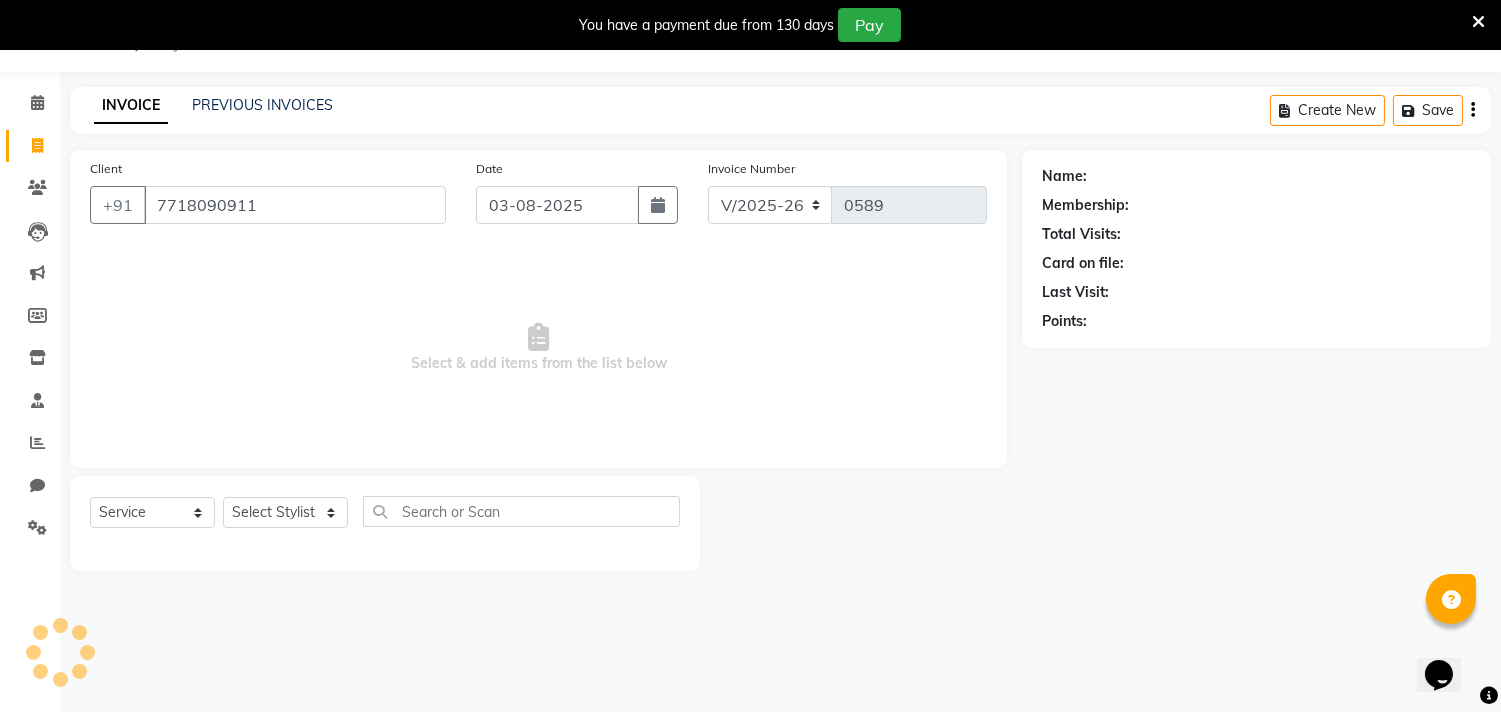 type on "7718090911" 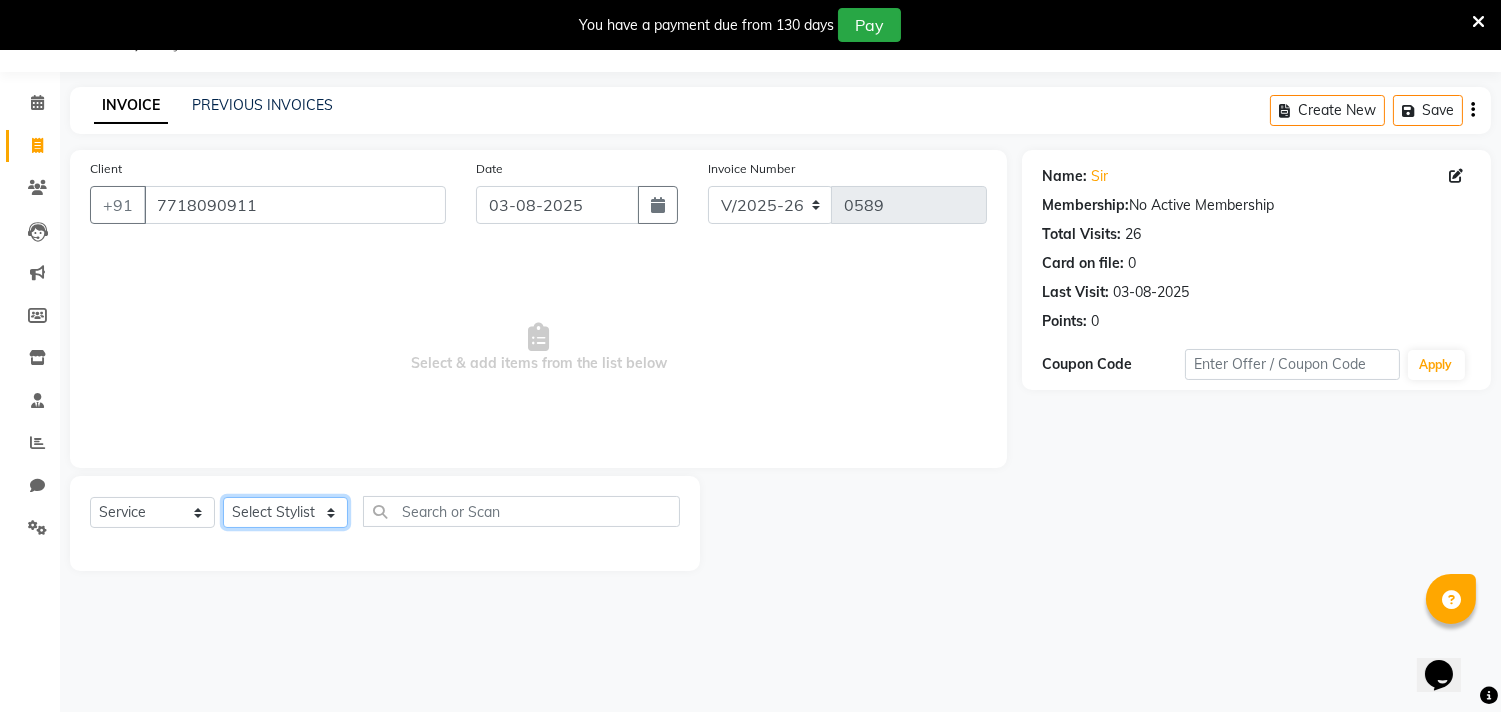 click on "Select Stylist [PERSON] [PERSON] [PERSON] [PERSON] [PERSON] [PERSON] [PERSON] [PERSON] [PERSON] [PERSON] [PERSON] [PERSON] [PERSON] [PERSON] [PERSON] [PERSON] [PERSON] [PERSON] [PERSON] [PERSON] [PERSON] [PERSON]" 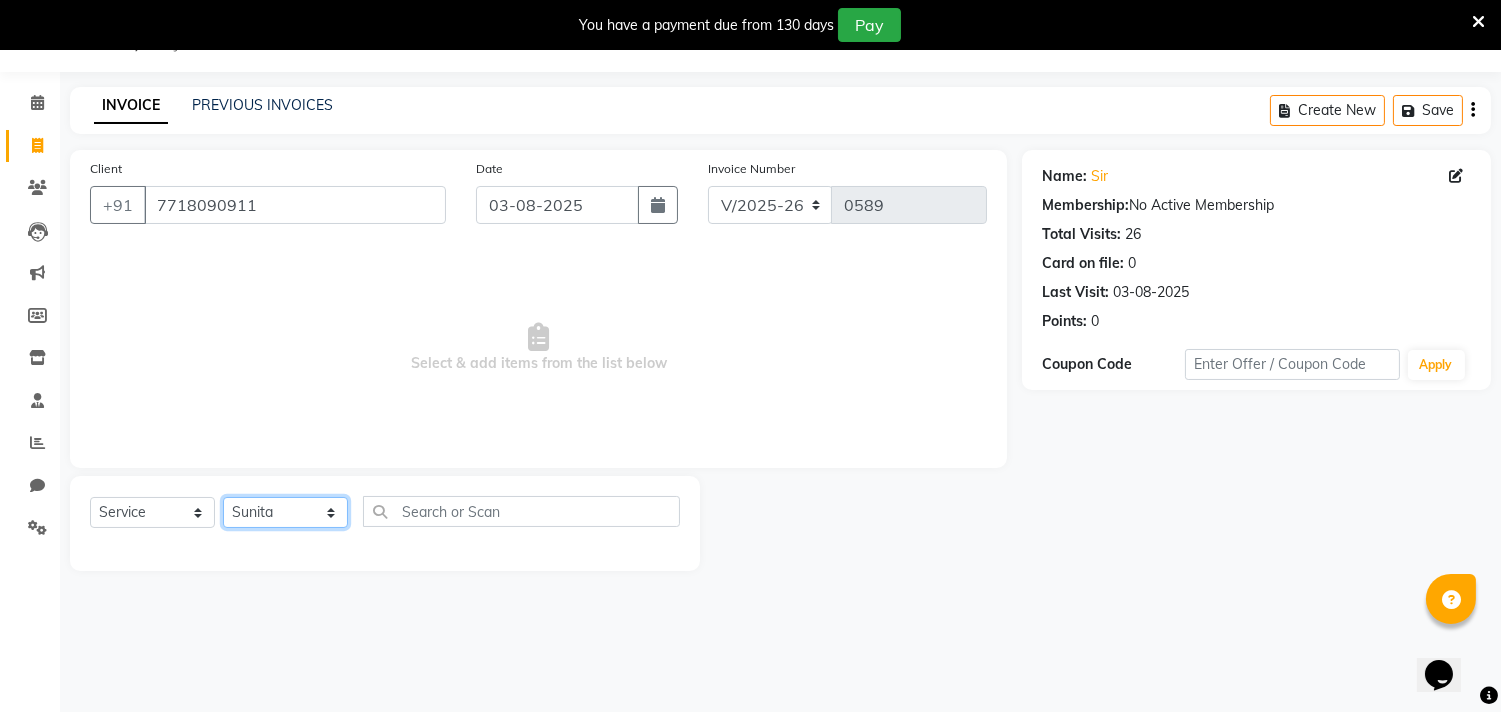 click on "Select Stylist [PERSON] [PERSON] [PERSON] [PERSON] [PERSON] [PERSON] [PERSON] [PERSON] [PERSON] [PERSON] [PERSON] [PERSON] [PERSON] [PERSON] [PERSON] [PERSON] [PERSON] [PERSON] [PERSON] [PERSON] [PERSON] [PERSON]" 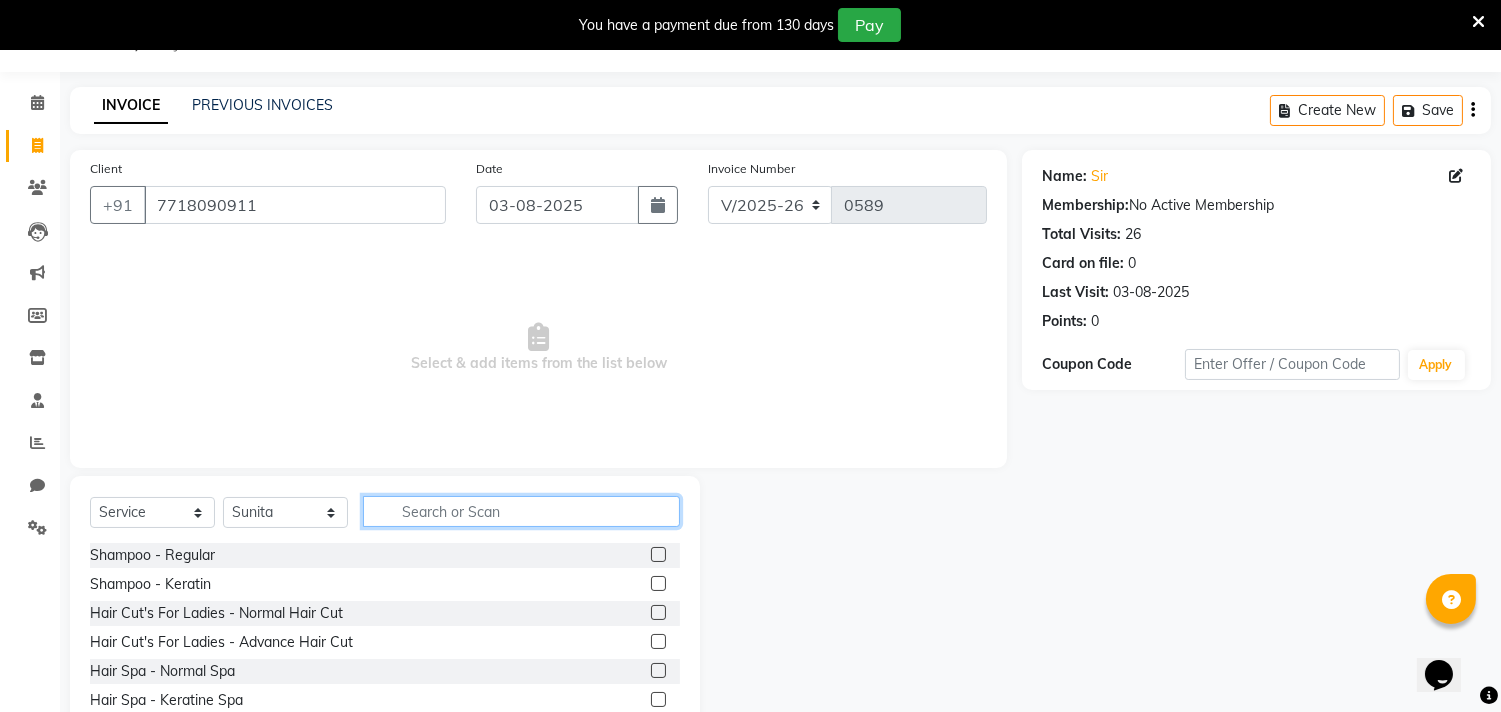 click 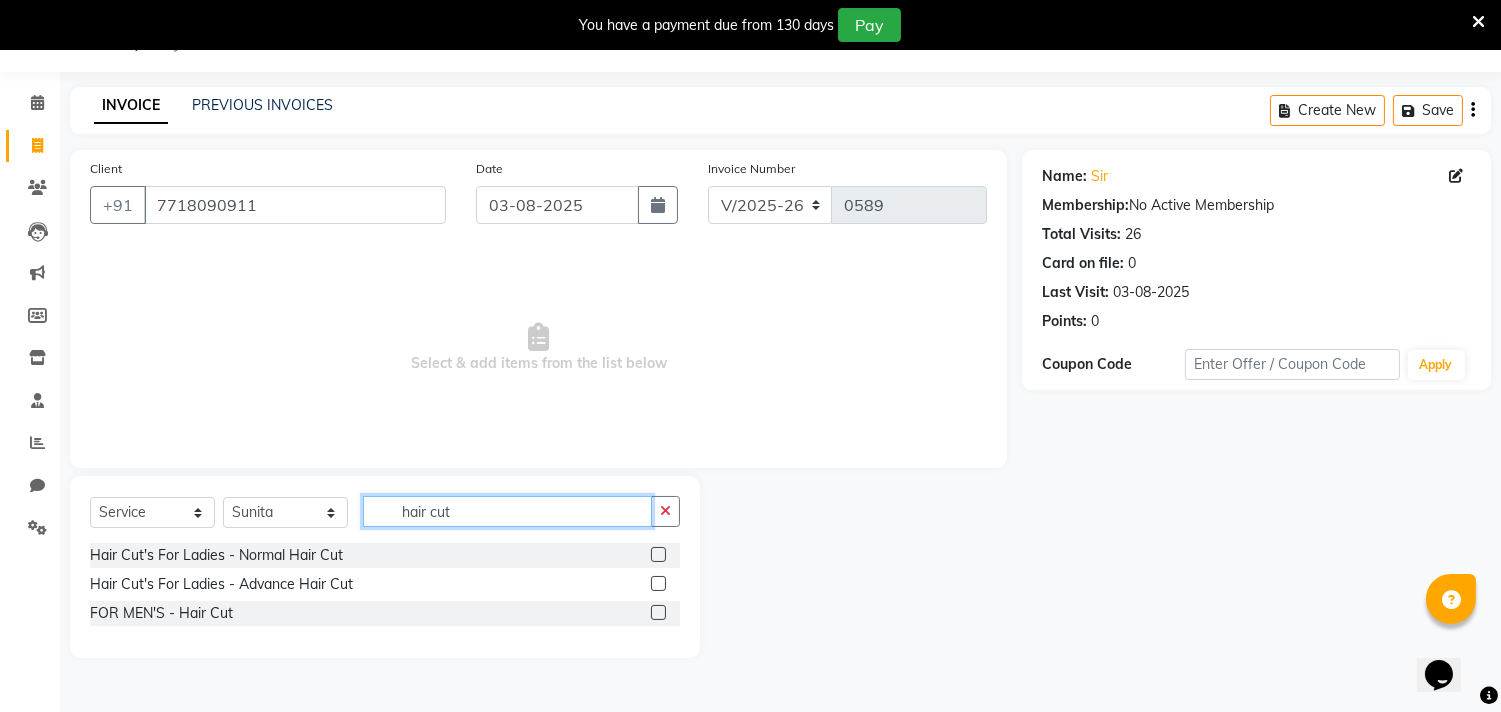 type on "hair cut" 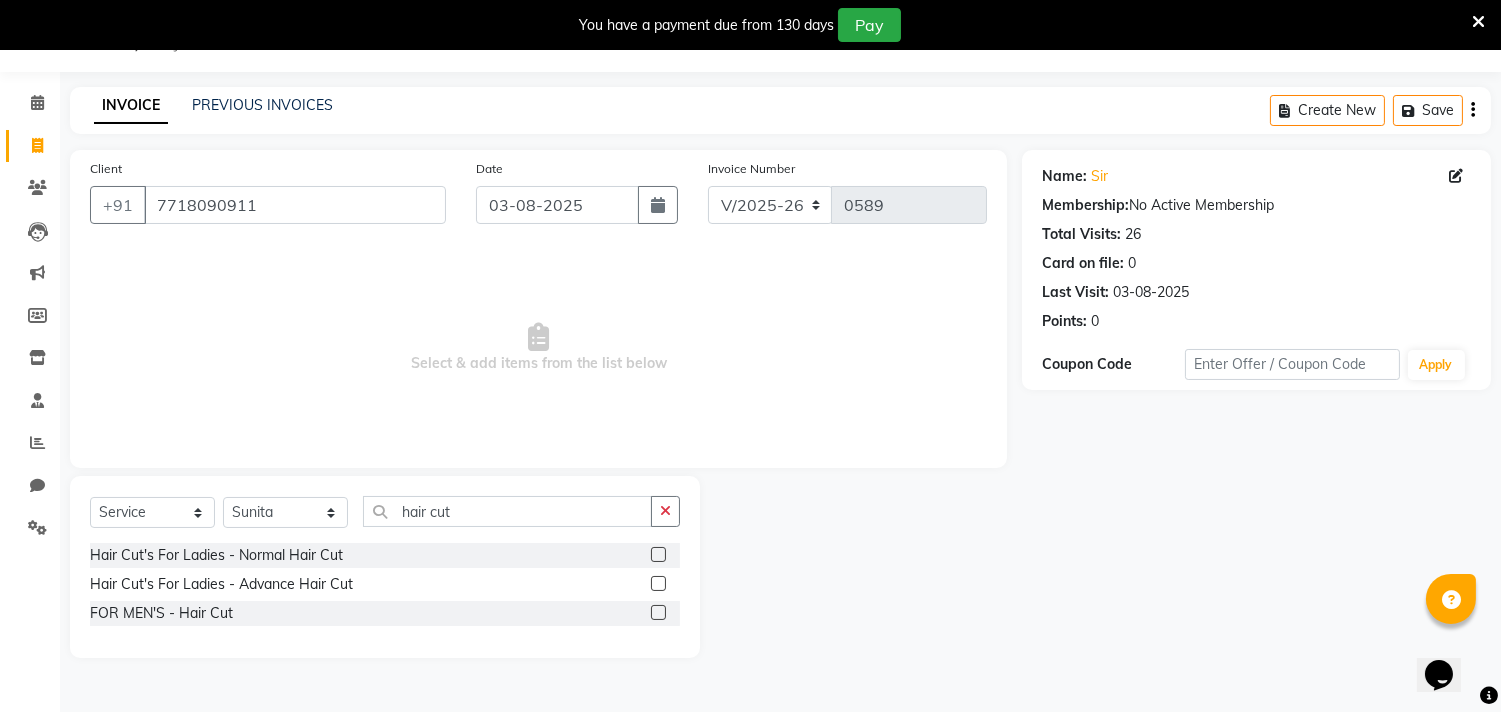 click 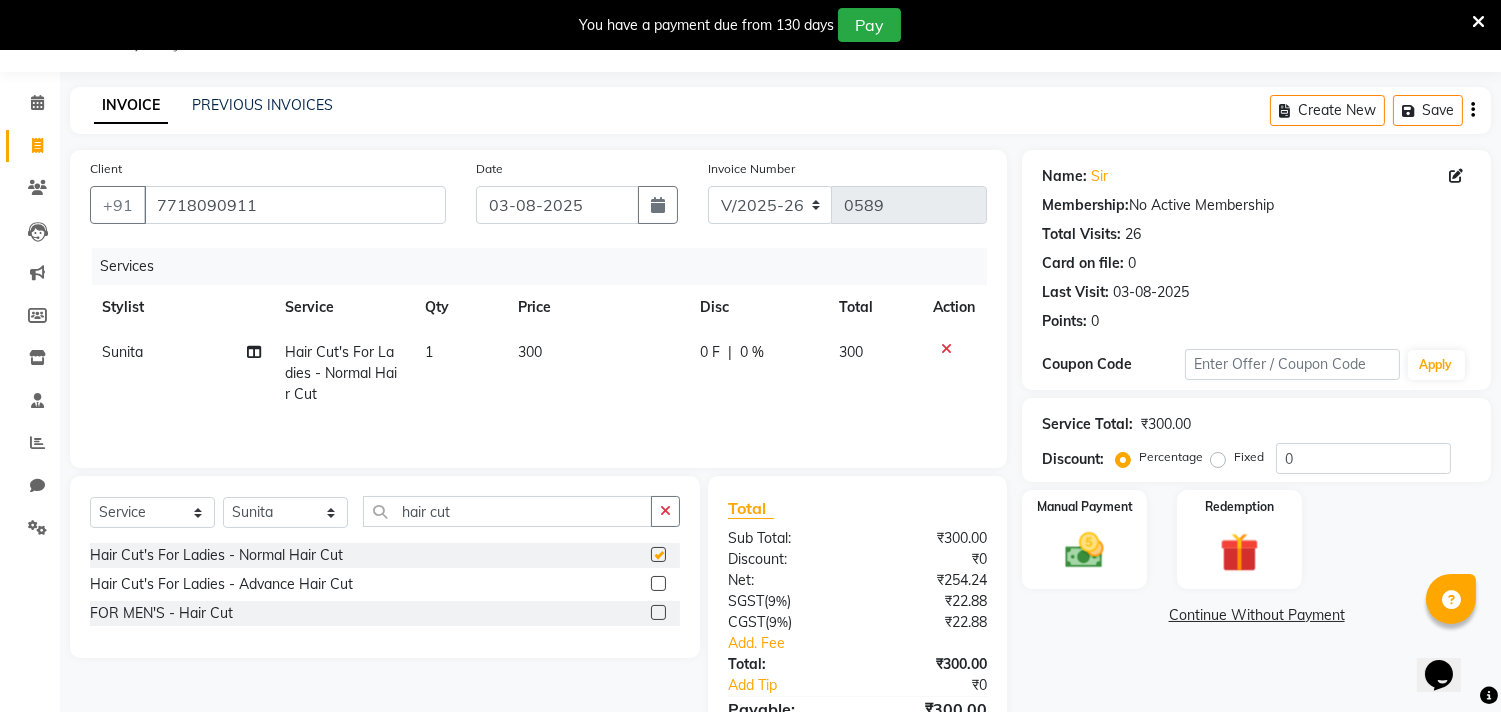 checkbox on "false" 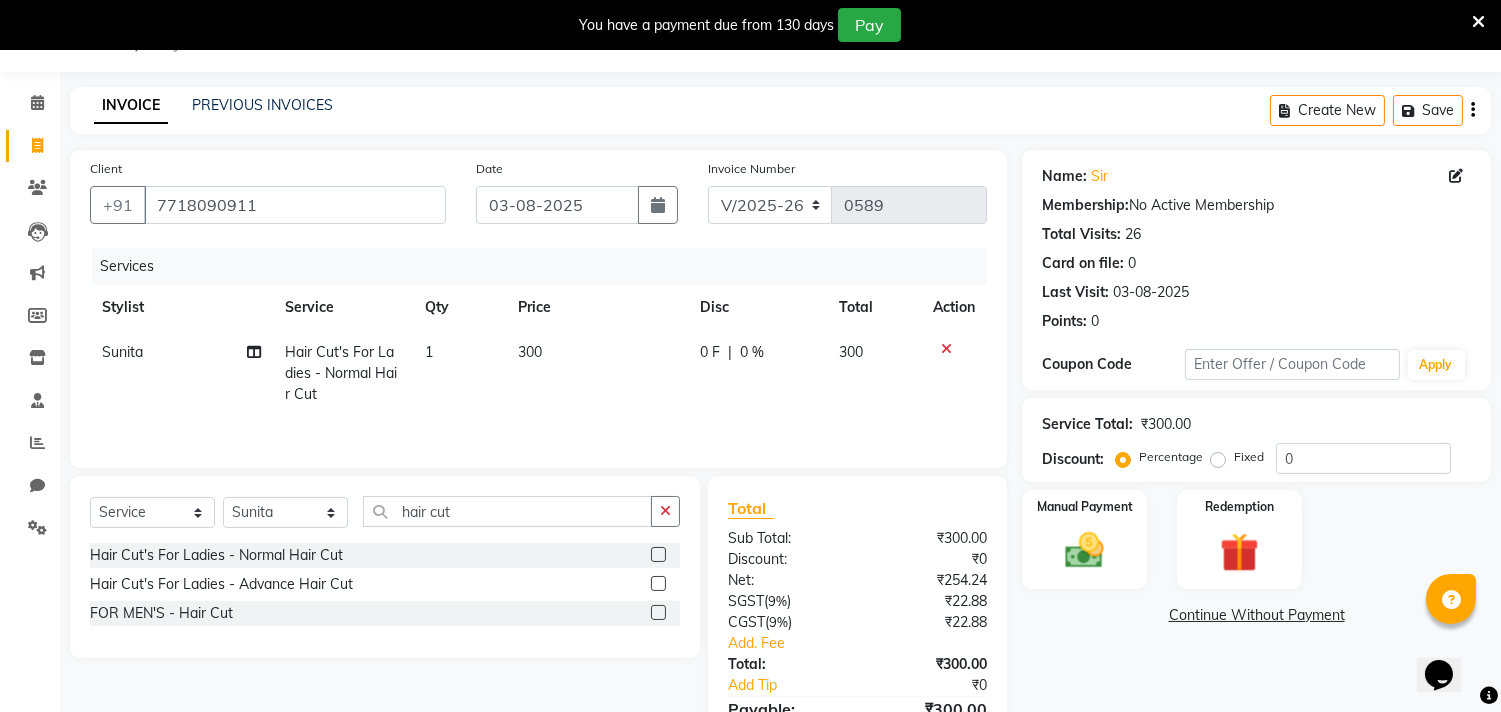 click 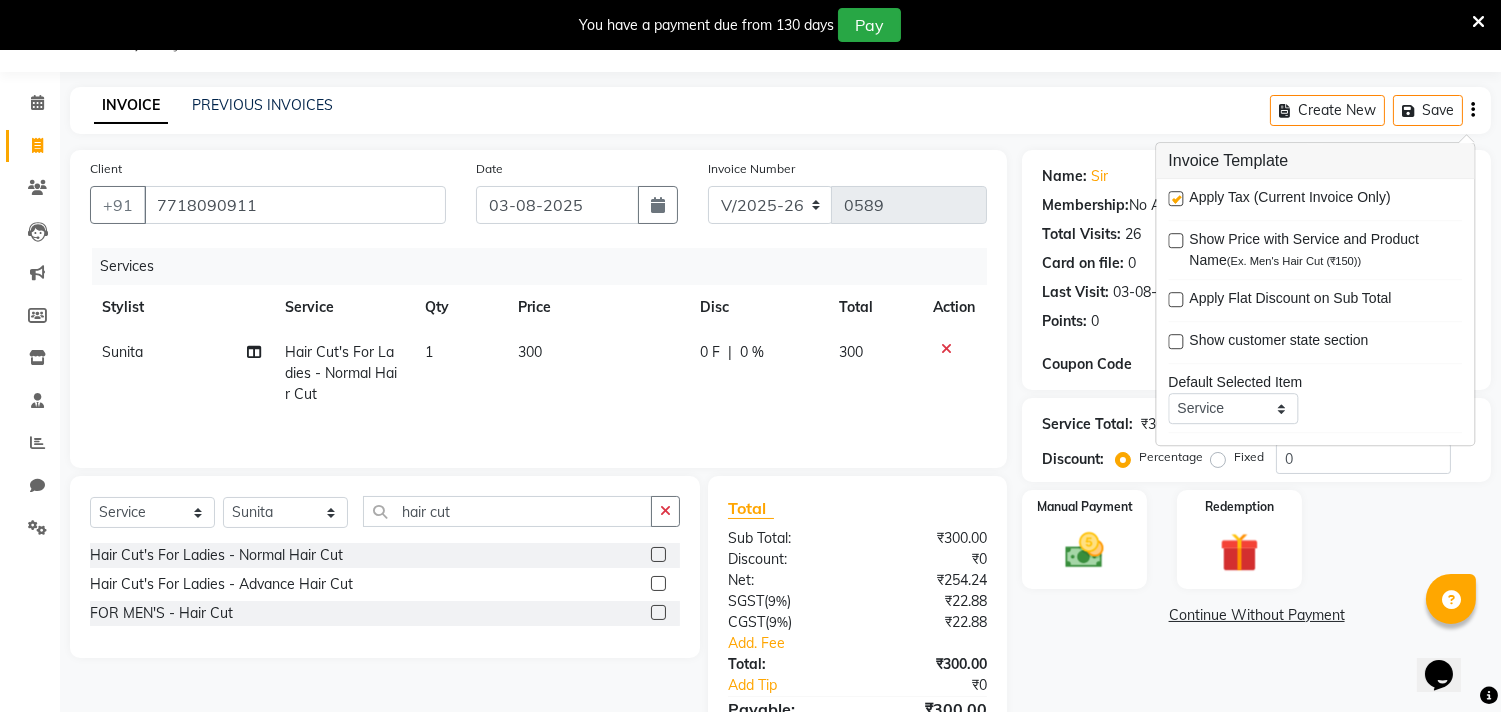 click at bounding box center [1175, 198] 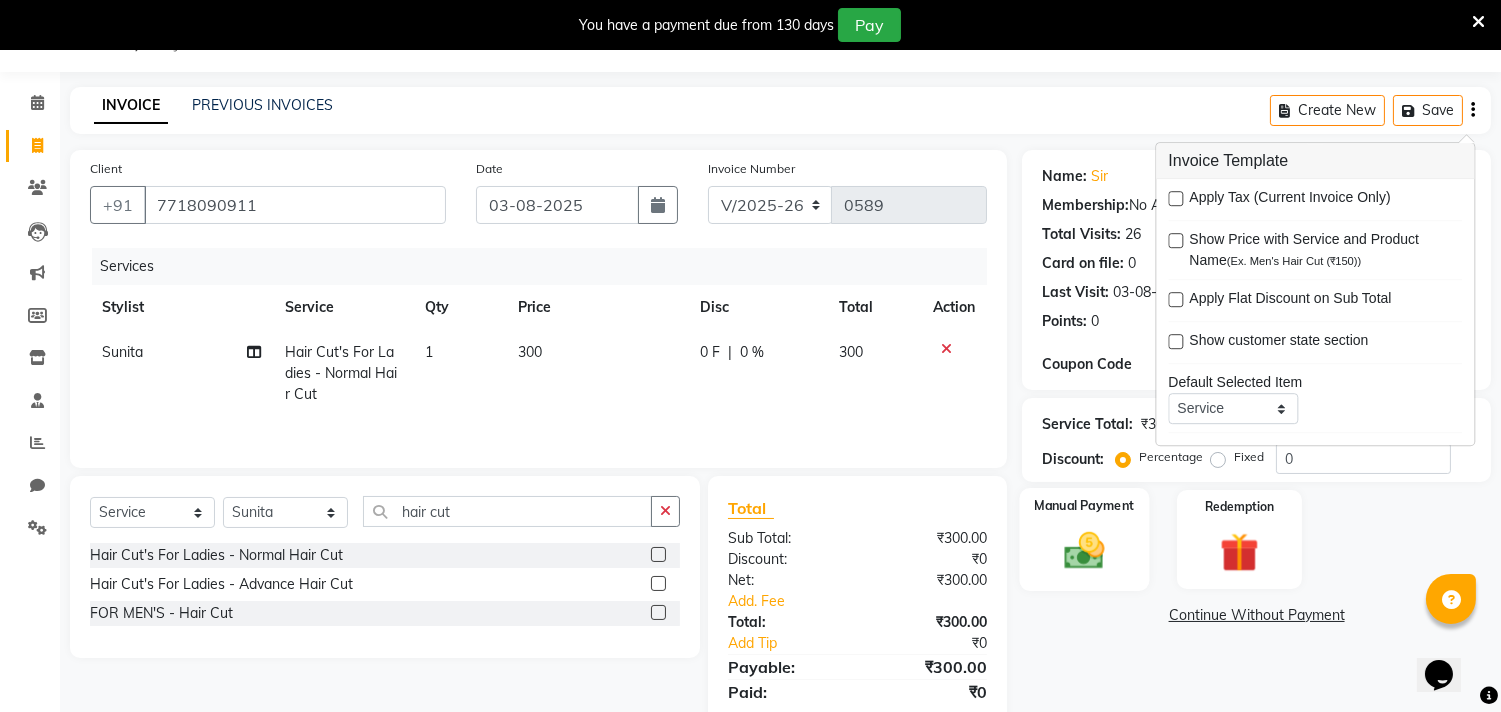 click on "Manual Payment" 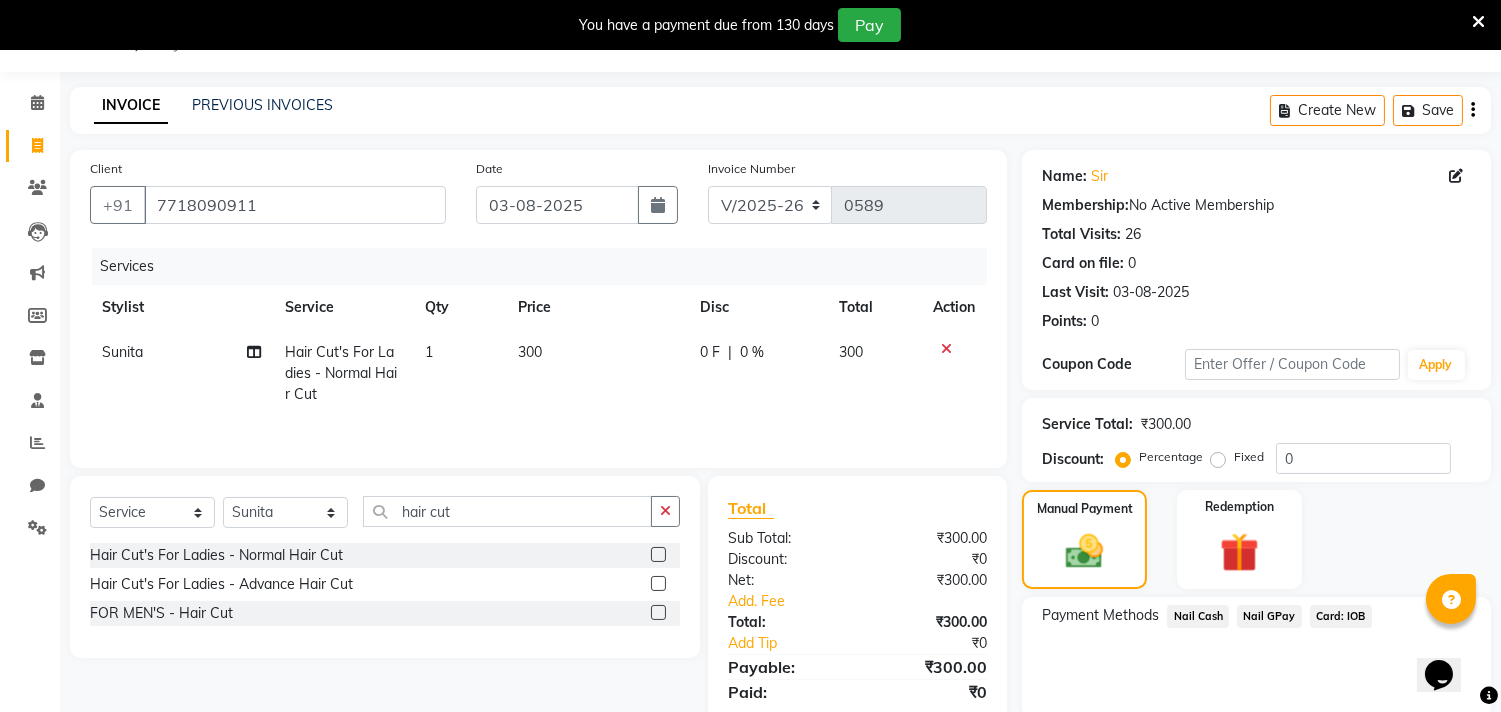 click on "Nail GPay" 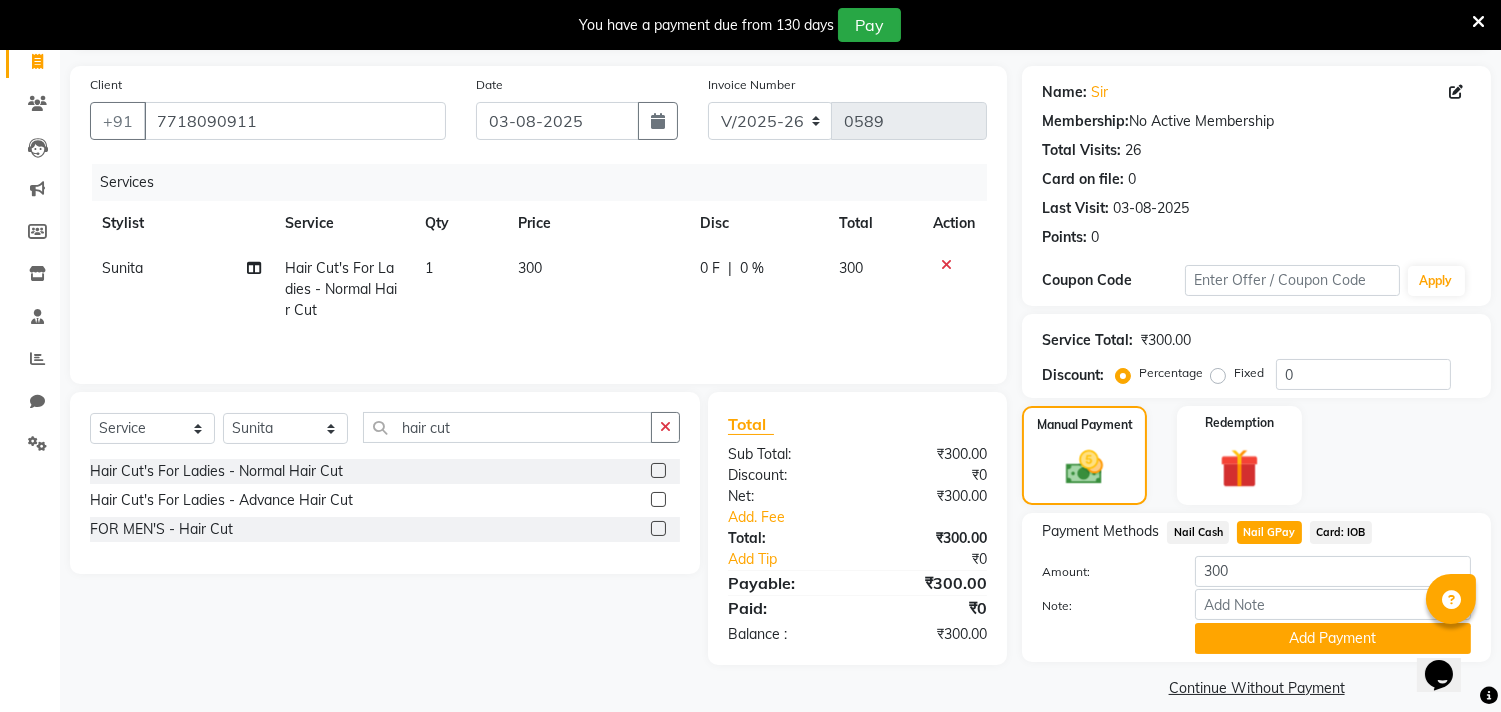 scroll, scrollTop: 138, scrollLeft: 0, axis: vertical 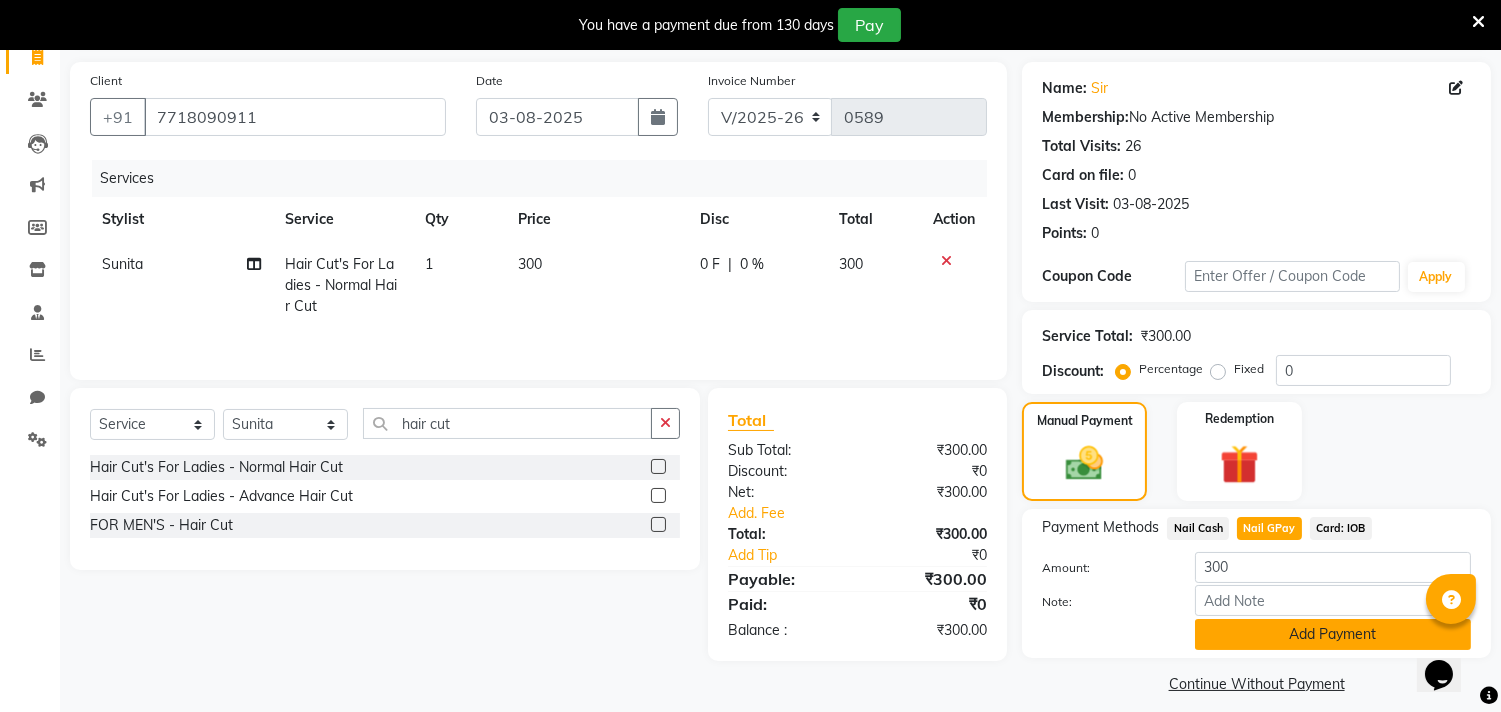 click on "Add Payment" 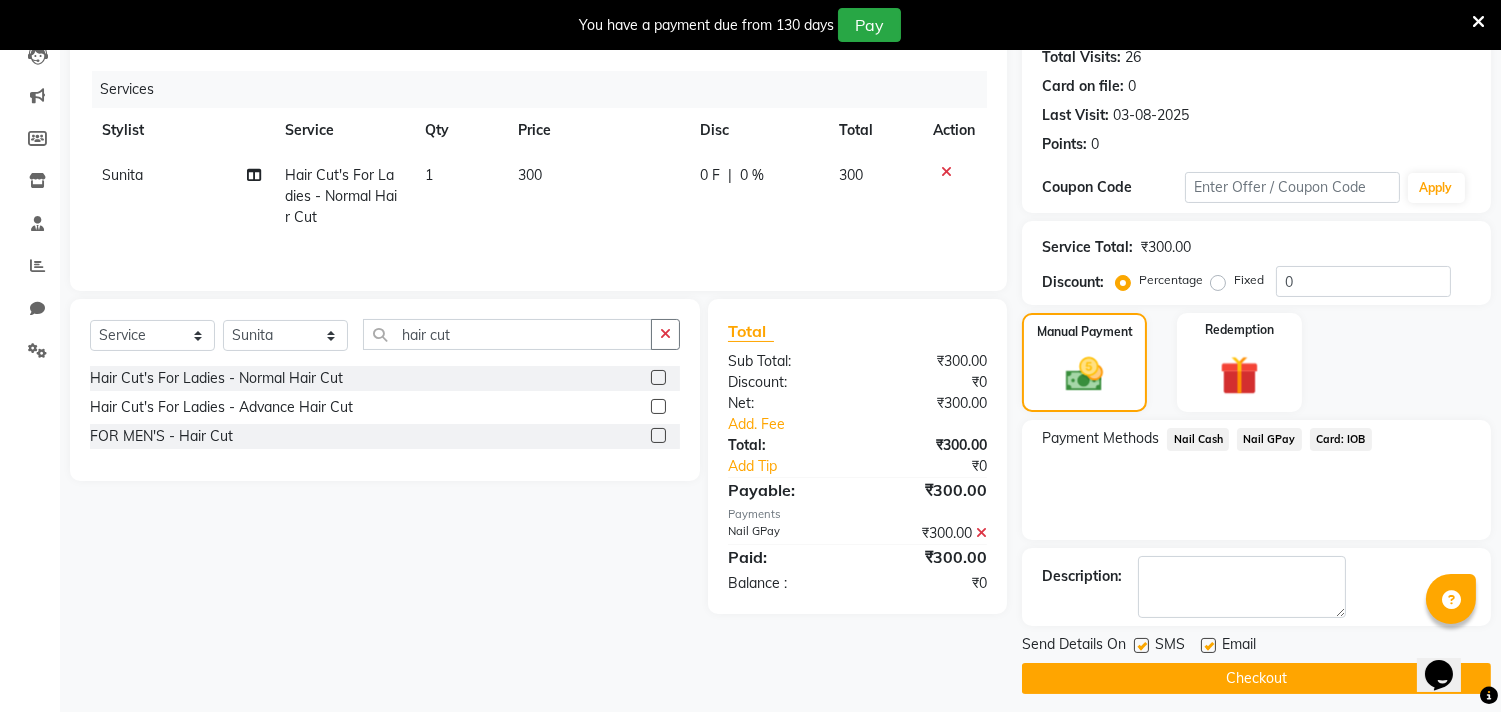 scroll, scrollTop: 237, scrollLeft: 0, axis: vertical 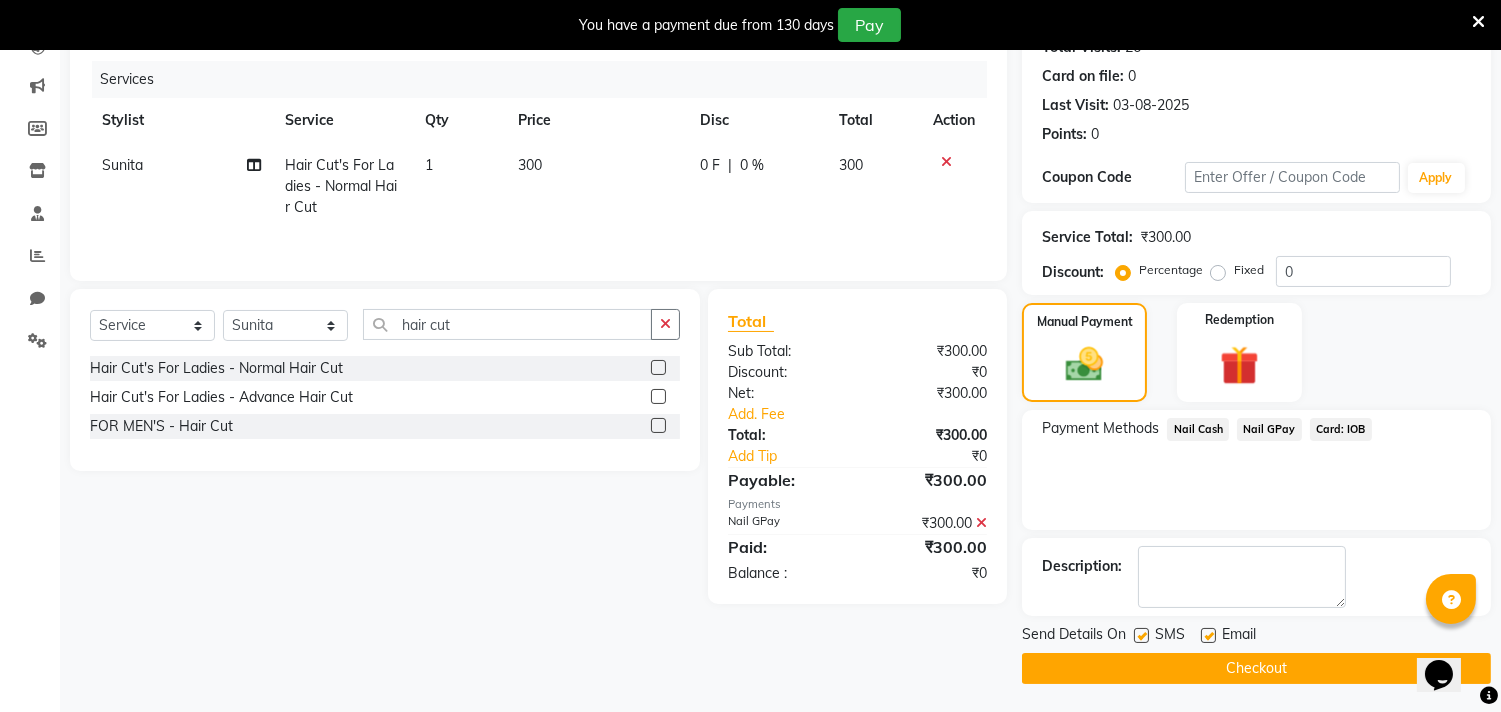 click on "Checkout" 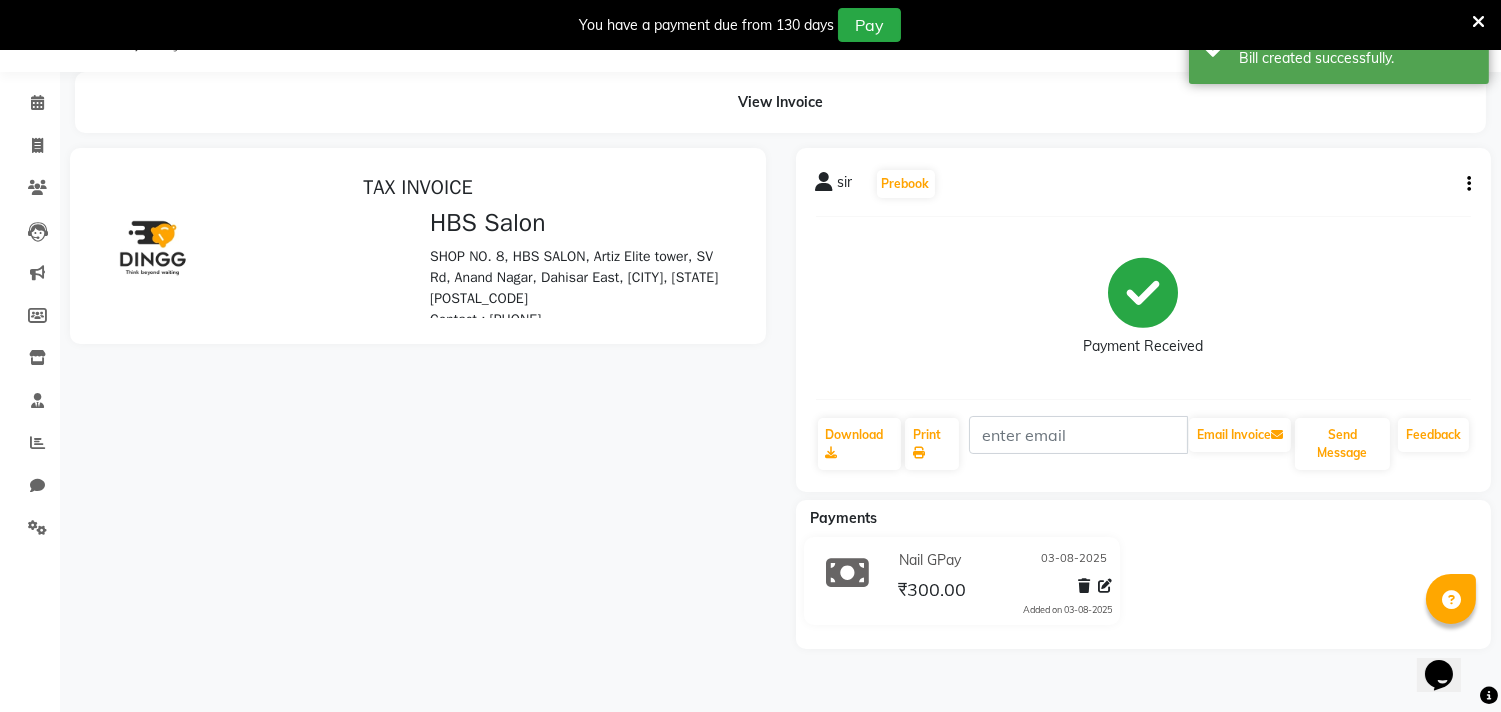 scroll, scrollTop: 0, scrollLeft: 0, axis: both 